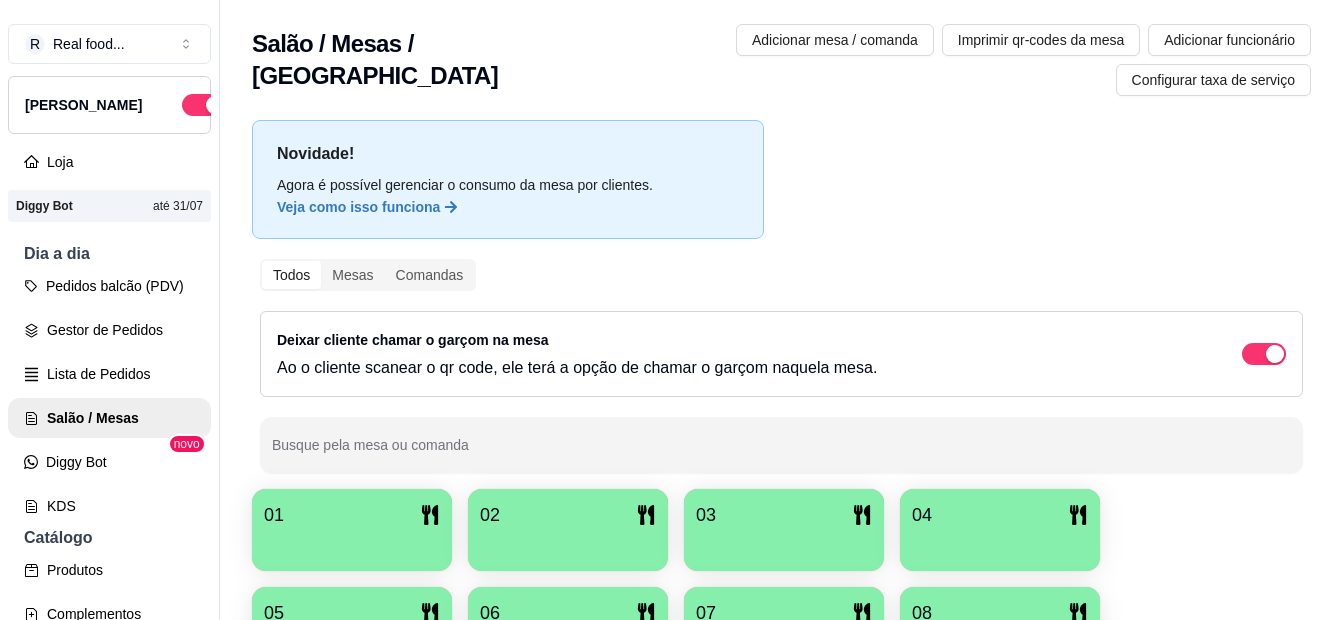 scroll, scrollTop: 0, scrollLeft: 0, axis: both 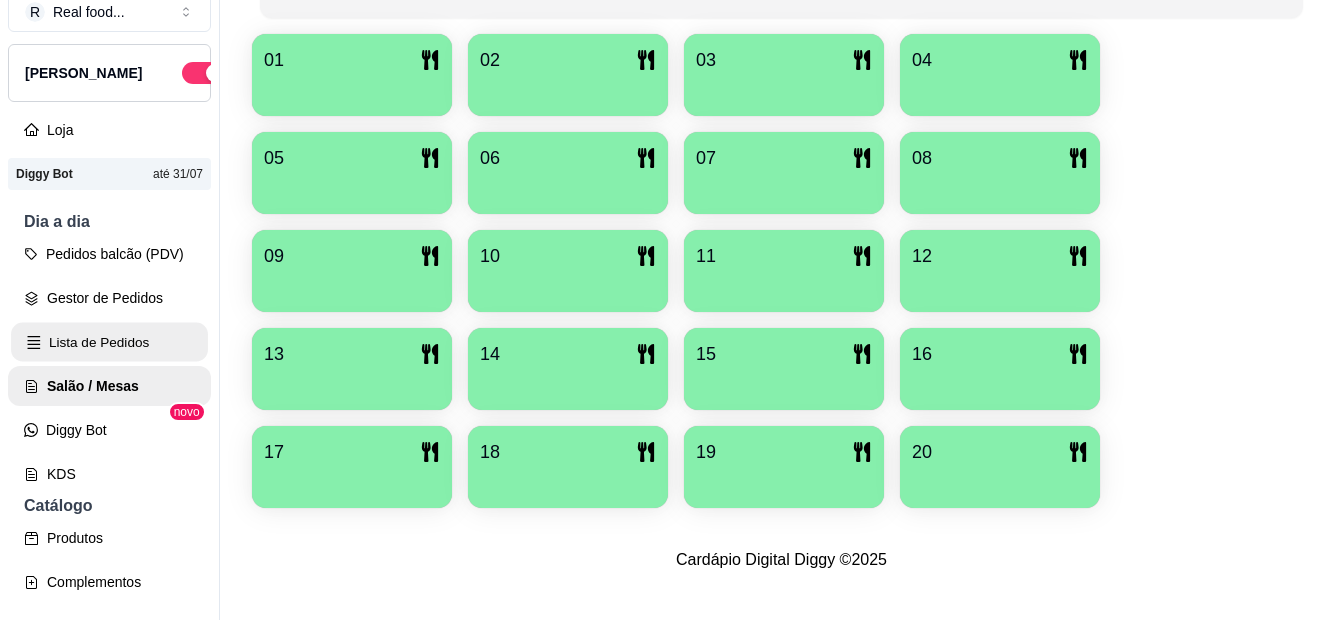 click on "Lista de Pedidos" at bounding box center [109, 342] 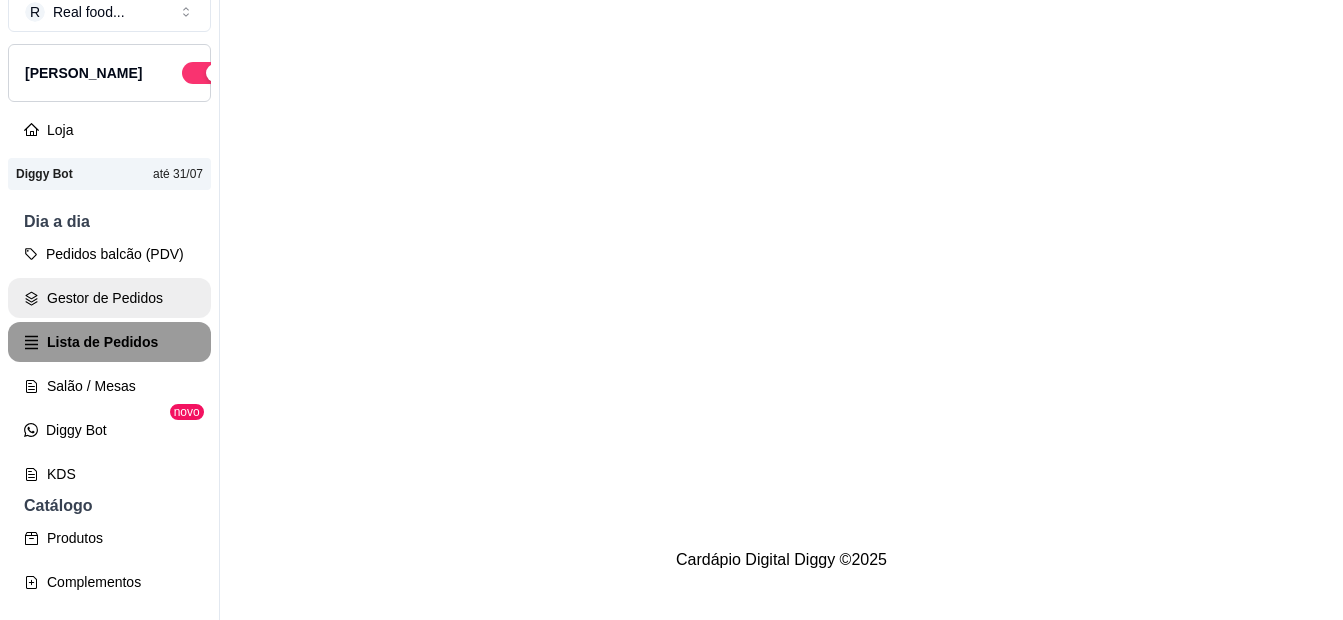 scroll, scrollTop: 0, scrollLeft: 0, axis: both 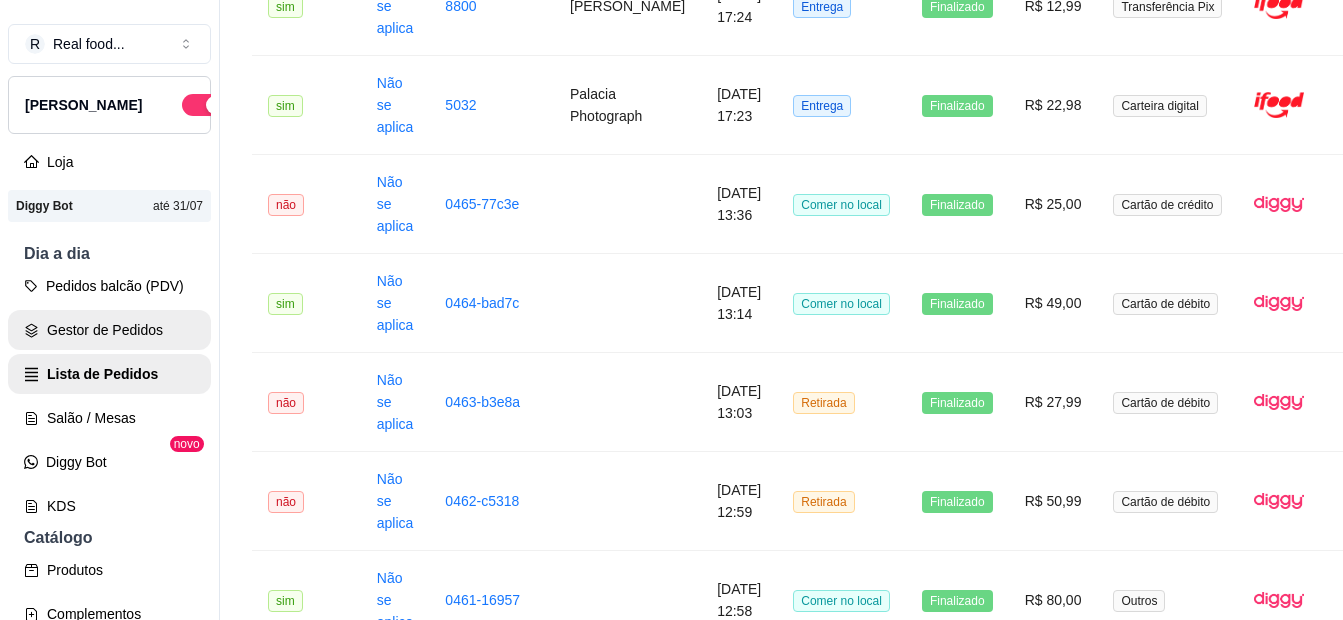click on "Gestor de Pedidos" at bounding box center (109, 330) 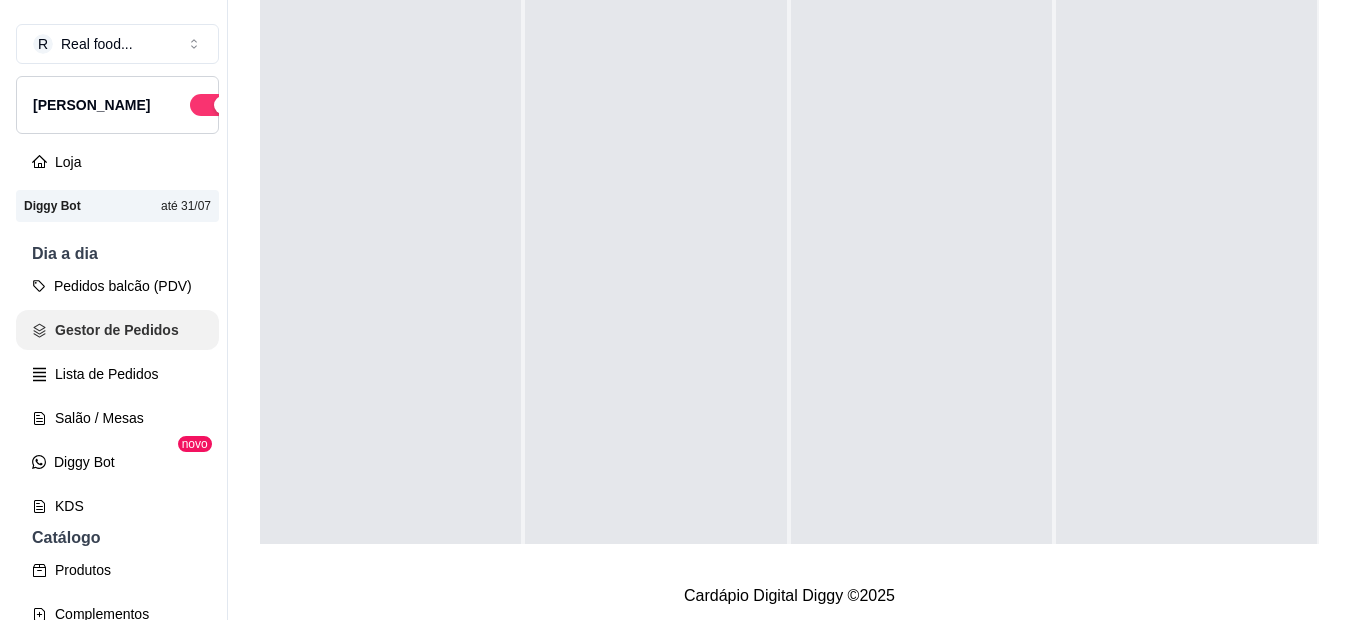 scroll, scrollTop: 0, scrollLeft: 0, axis: both 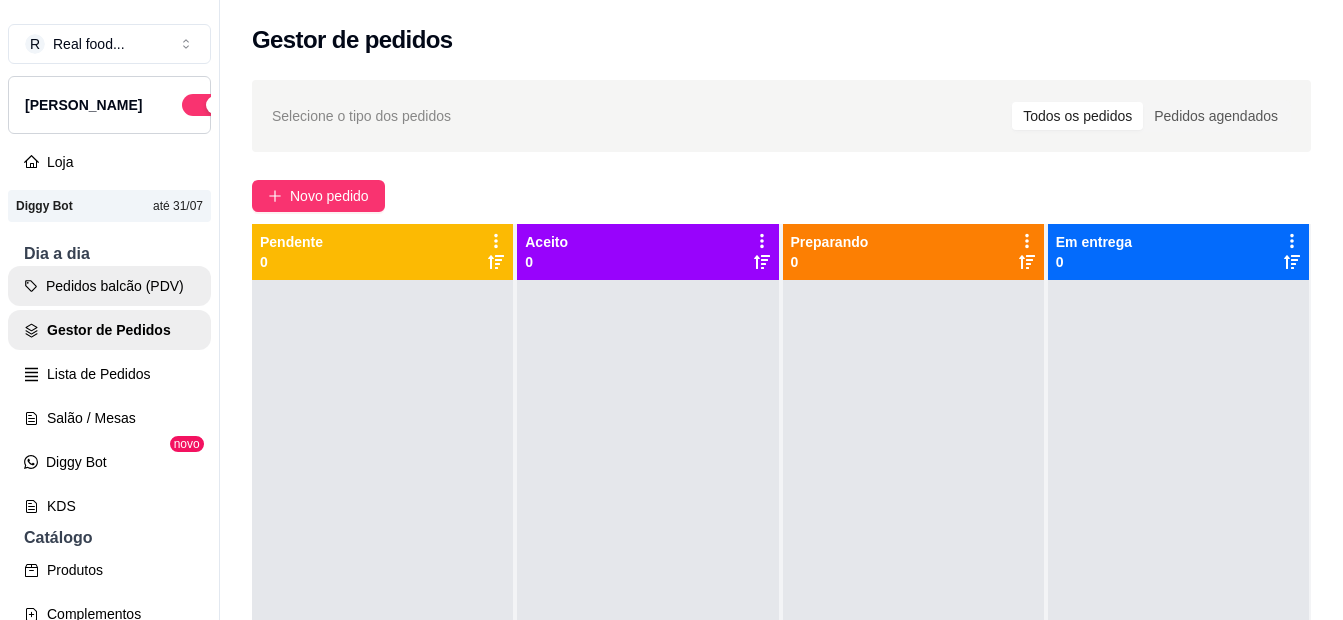 click on "Pedidos balcão (PDV)" at bounding box center (109, 286) 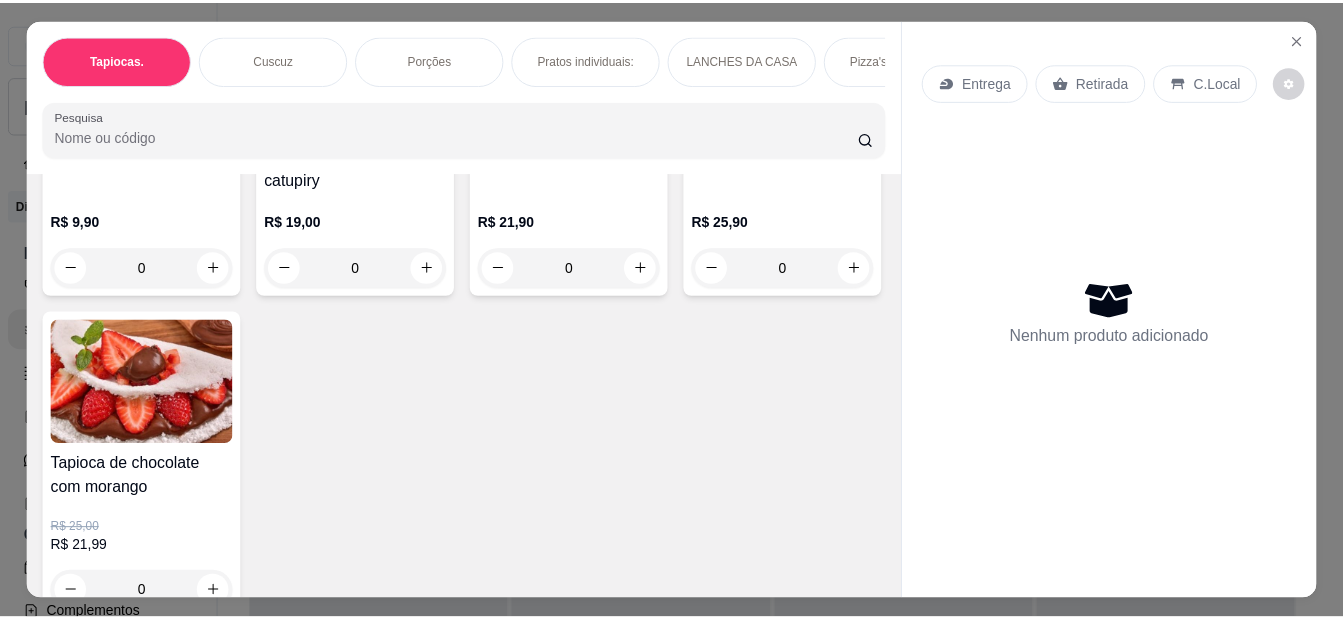 scroll, scrollTop: 400, scrollLeft: 0, axis: vertical 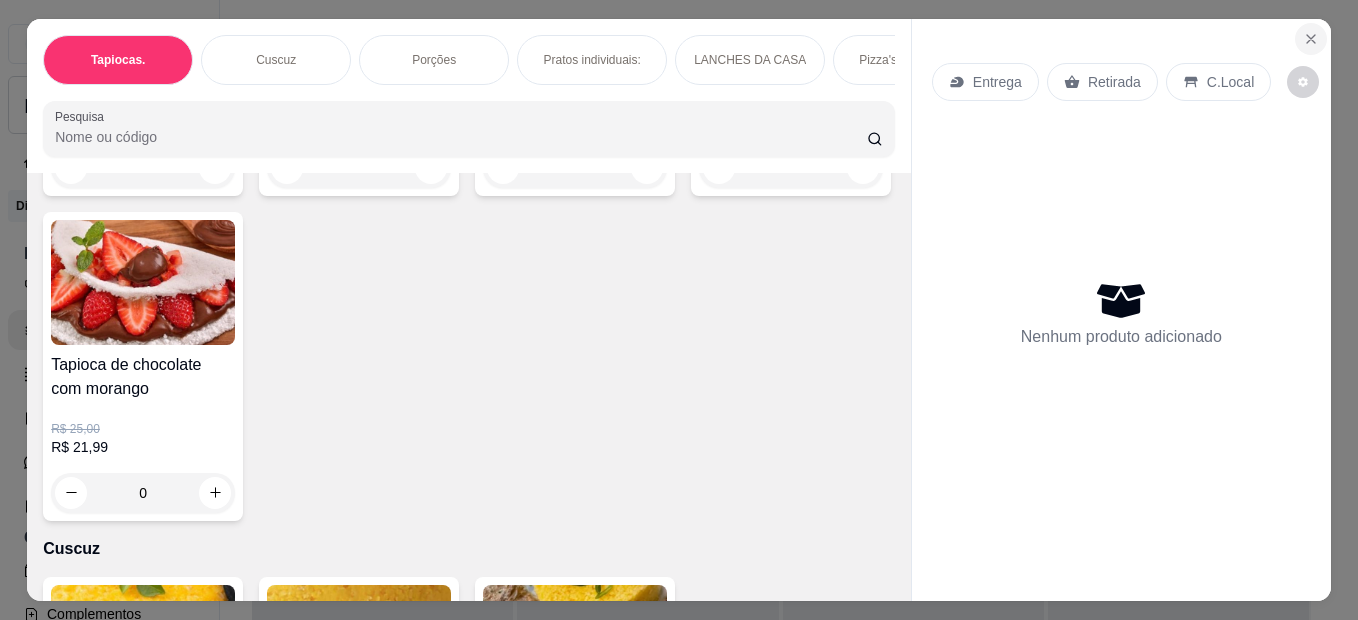 click at bounding box center [1311, 39] 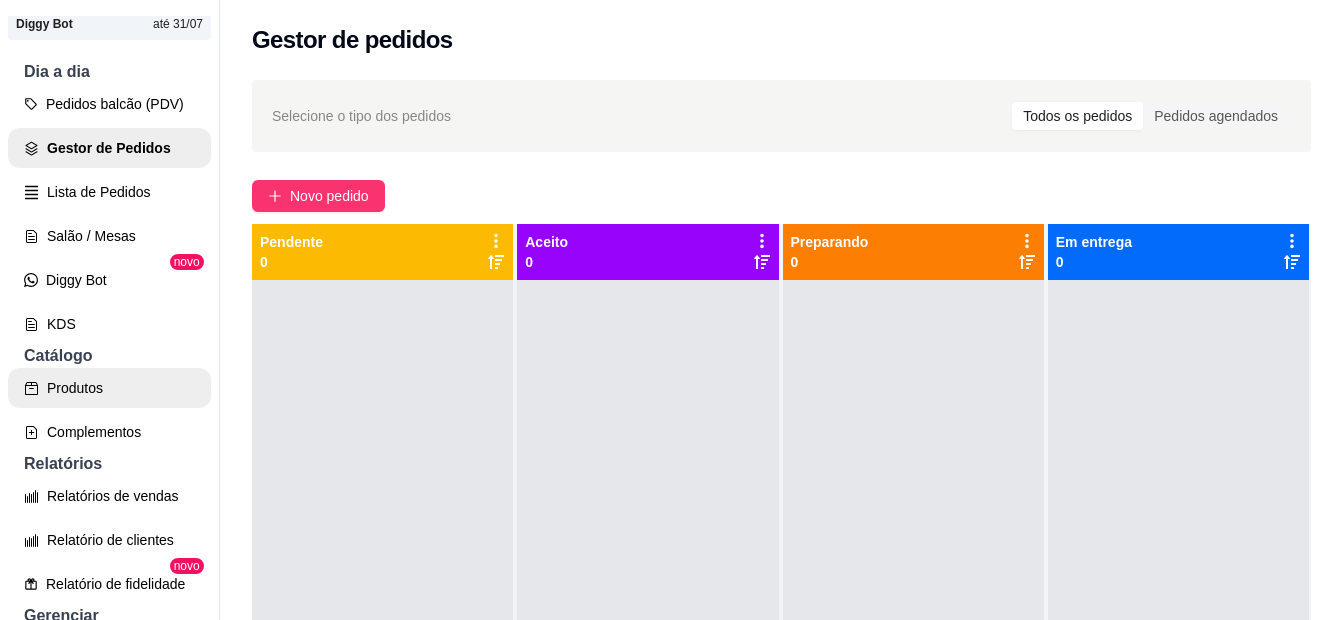 scroll, scrollTop: 200, scrollLeft: 0, axis: vertical 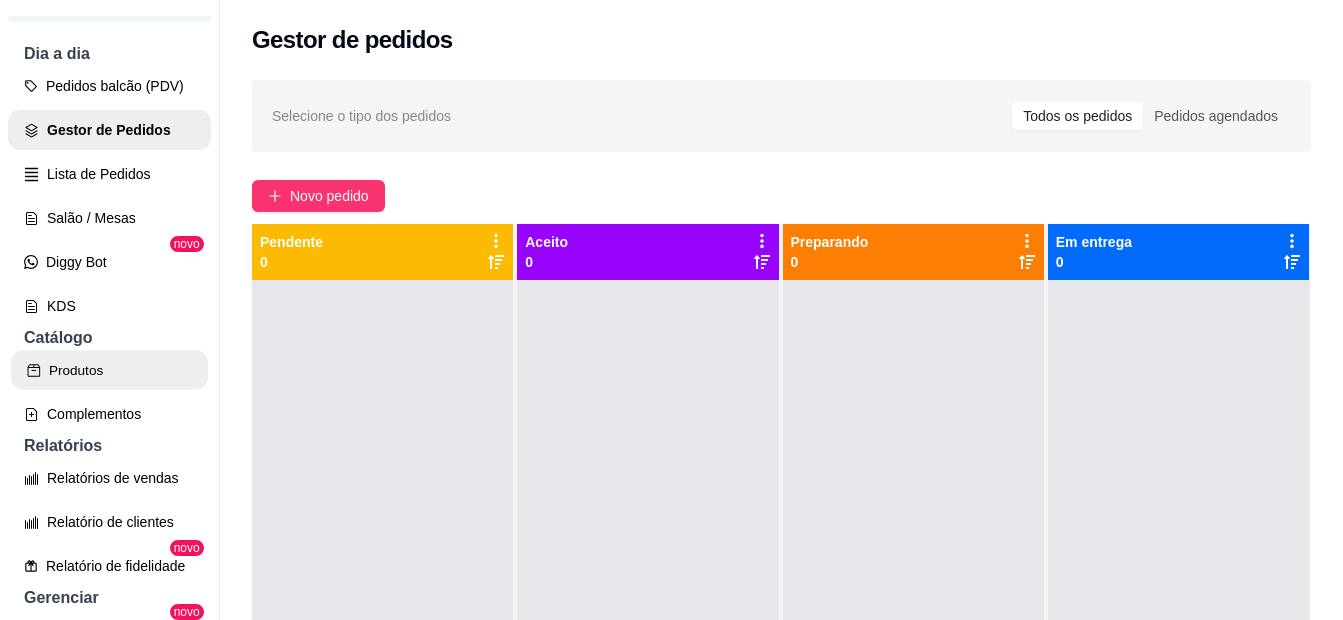 click on "Produtos" at bounding box center (109, 370) 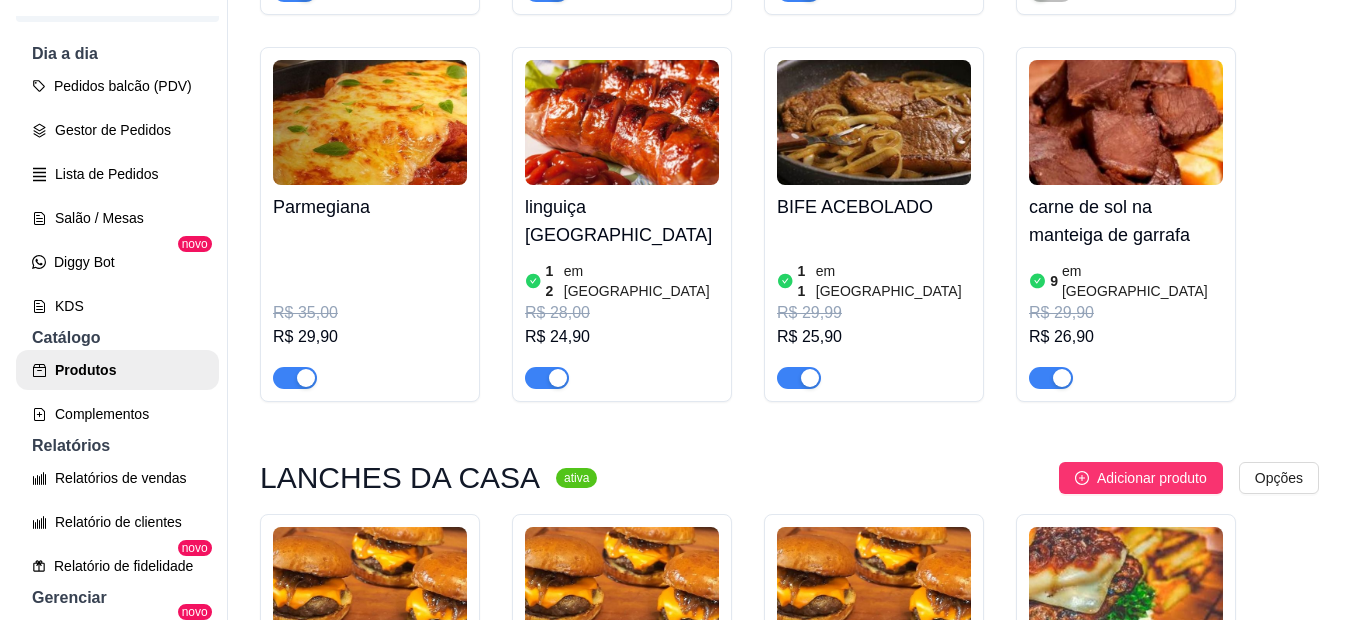 scroll, scrollTop: 2600, scrollLeft: 0, axis: vertical 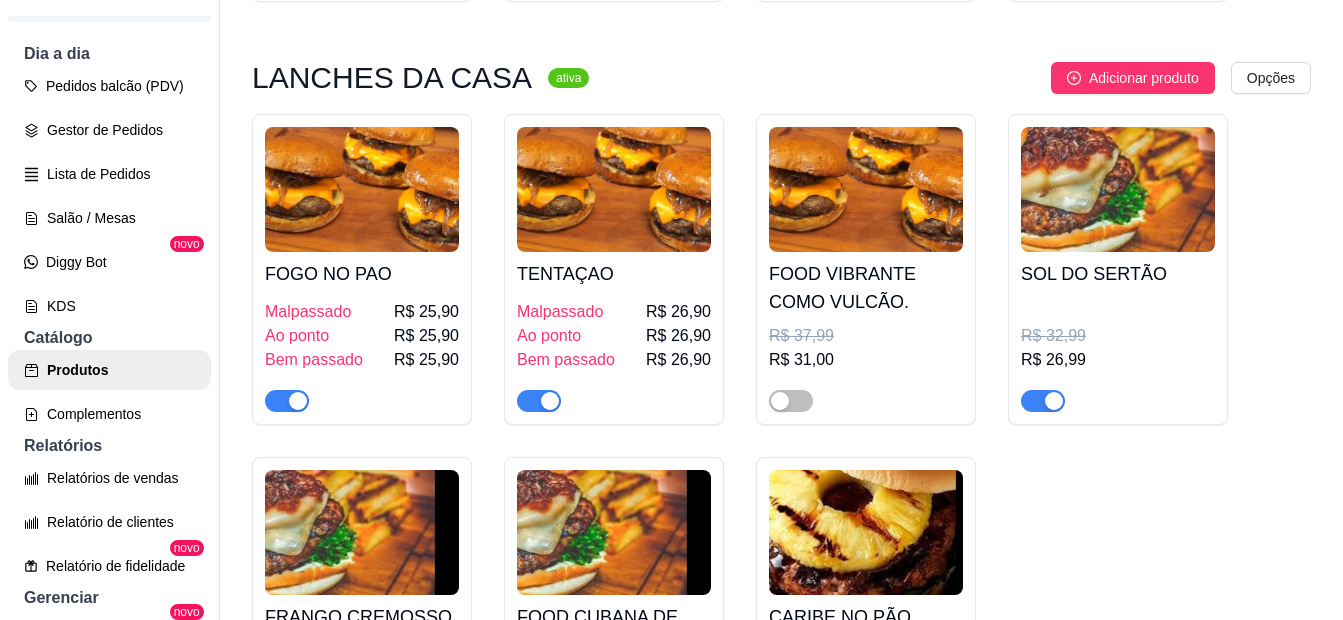 click at bounding box center [1118, 189] 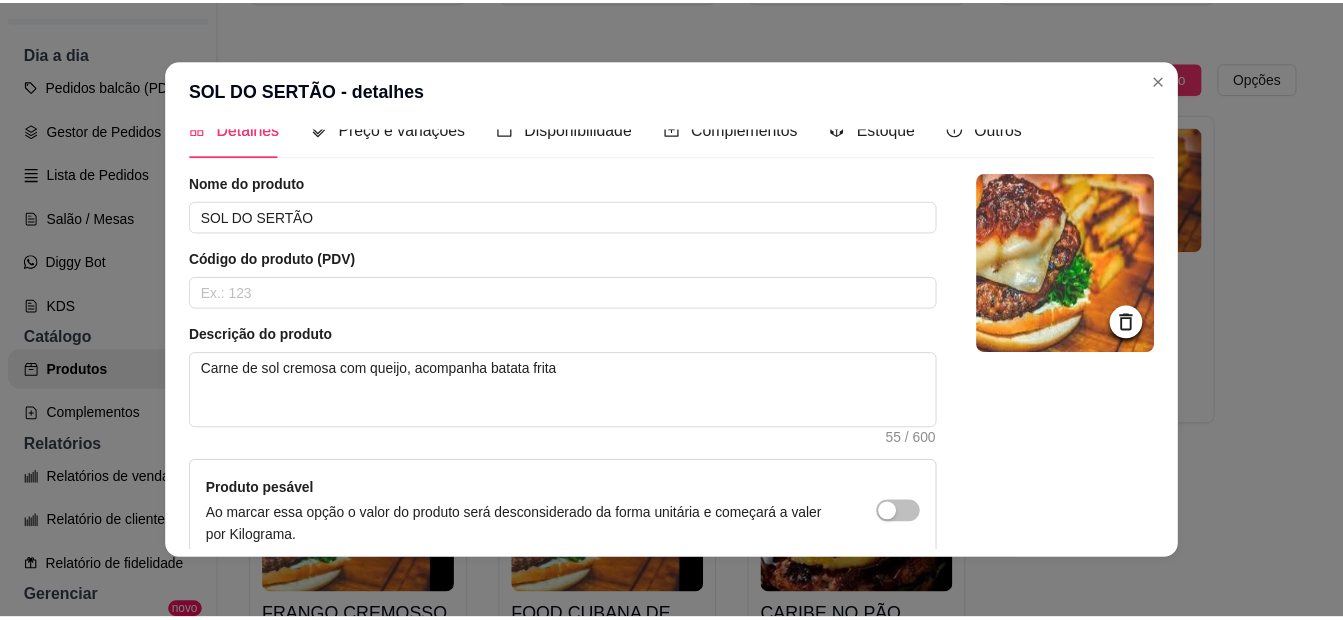 scroll, scrollTop: 0, scrollLeft: 0, axis: both 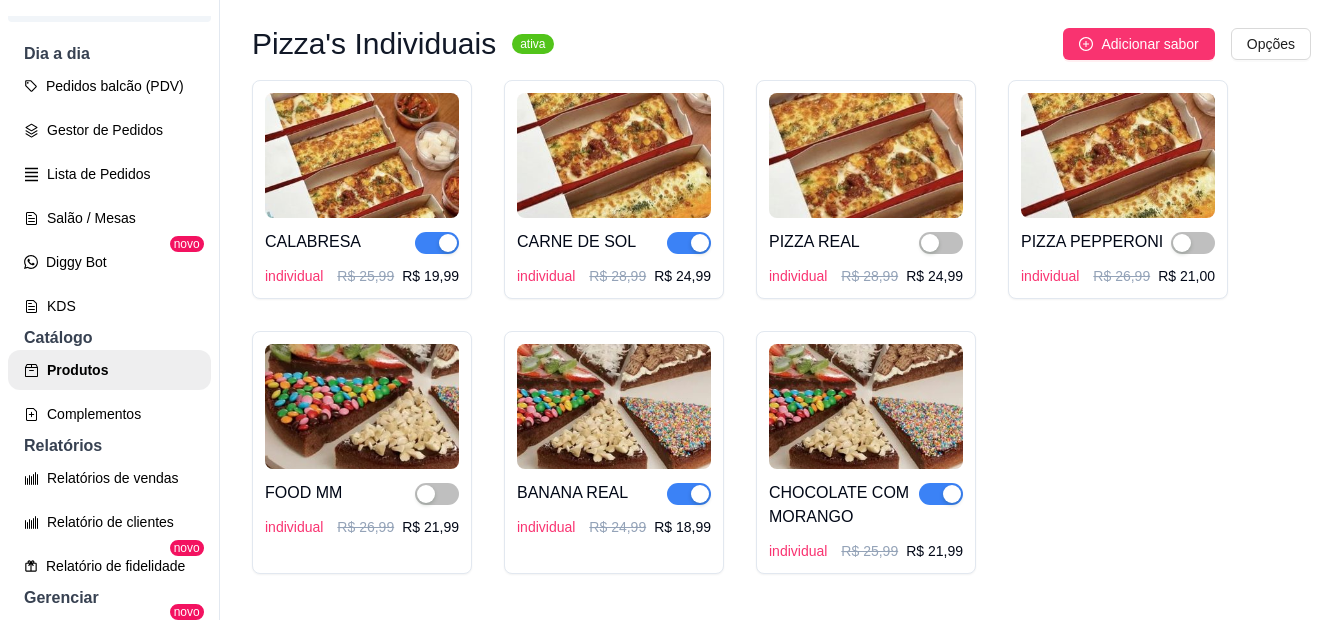 click on "CALABRESA   individual R$ 25,99 R$ 19,99 CARNE DE SOL   individual R$ 28,99 R$ 24,99 PIZZA REAL   individual R$ 28,99 R$ 24,99 PIZZA PEPPERONI   individual R$ 26,99 R$ 21,00 FOOD MM   individual R$ 26,99 R$ 21,99 BANANA REAL   individual R$ 24,99 R$ 18,99 CHOCOLATE COM MORANGO   individual R$ 25,99 R$ 21,99" at bounding box center [781, 327] 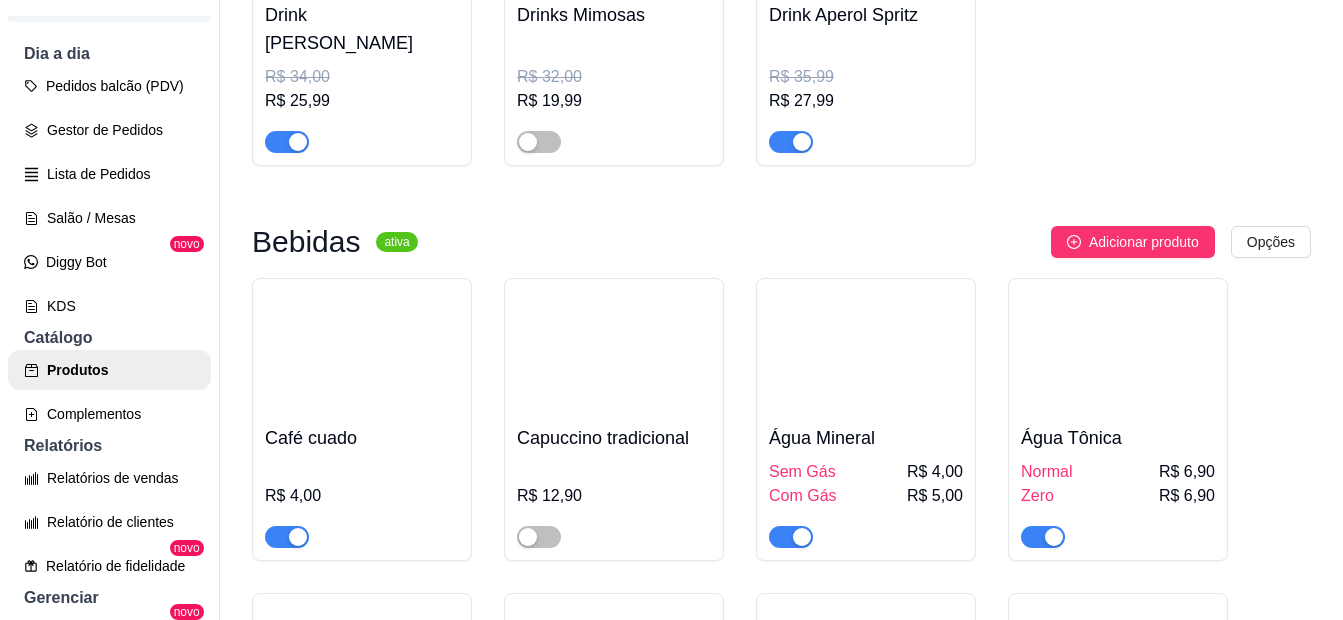 scroll, scrollTop: 4900, scrollLeft: 0, axis: vertical 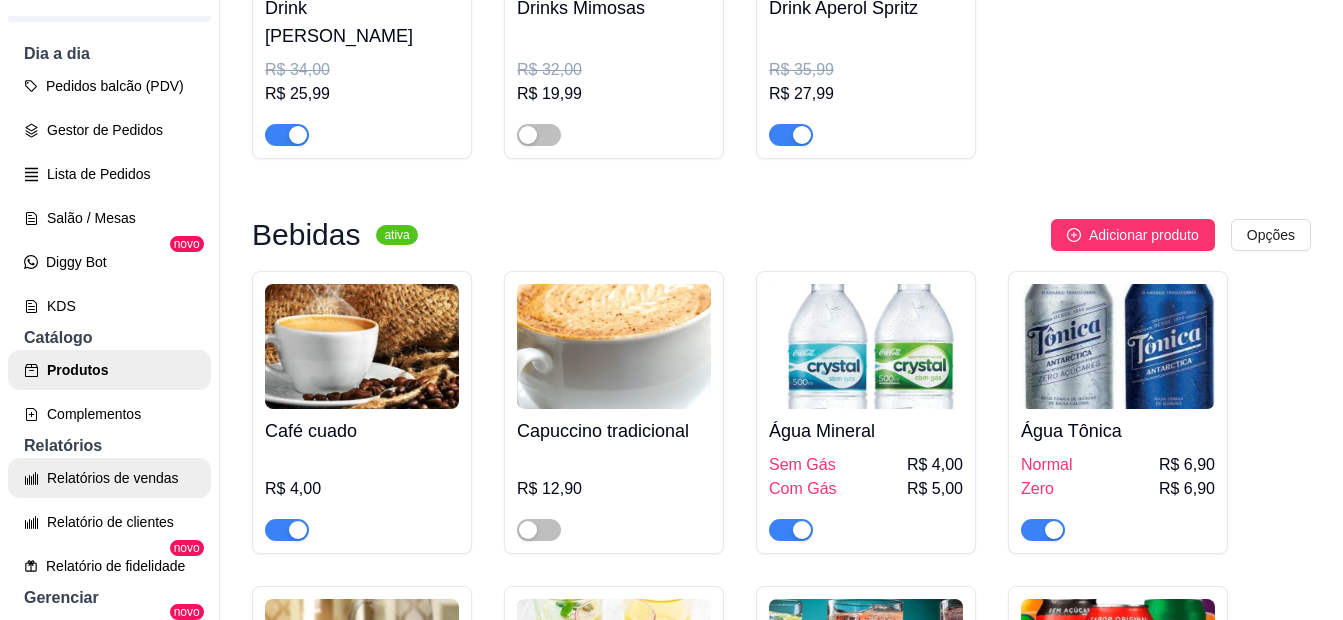 click on "Relatórios de vendas" at bounding box center [109, 478] 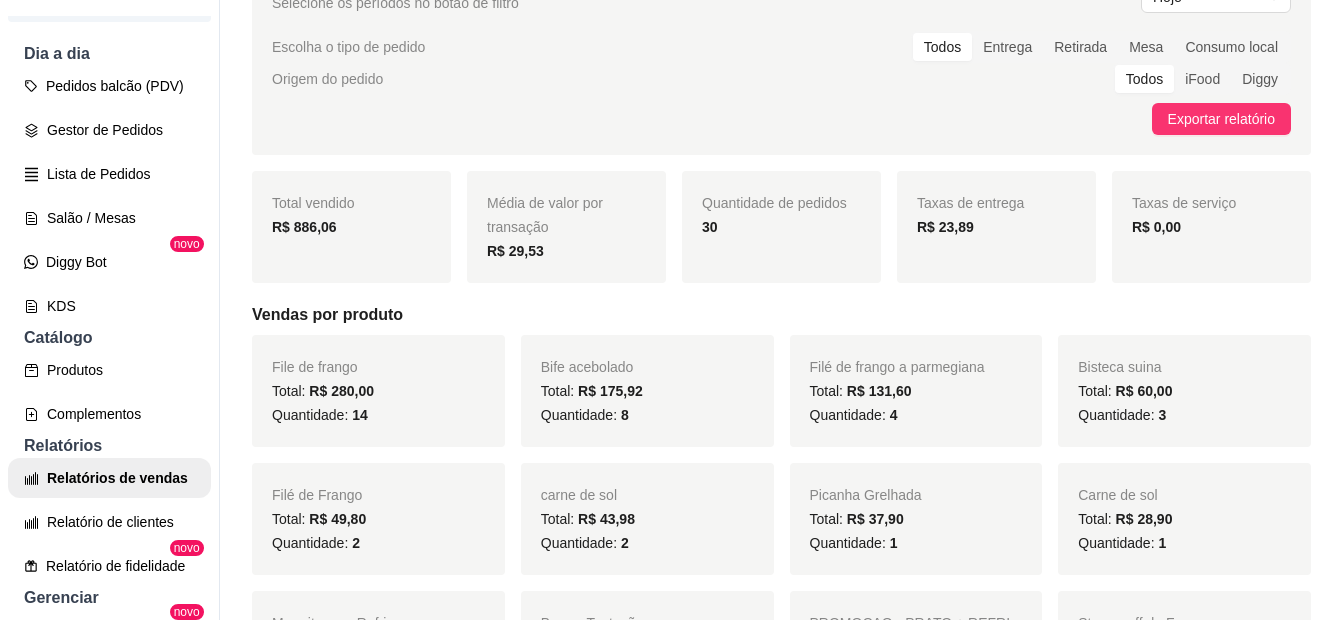 scroll, scrollTop: 100, scrollLeft: 0, axis: vertical 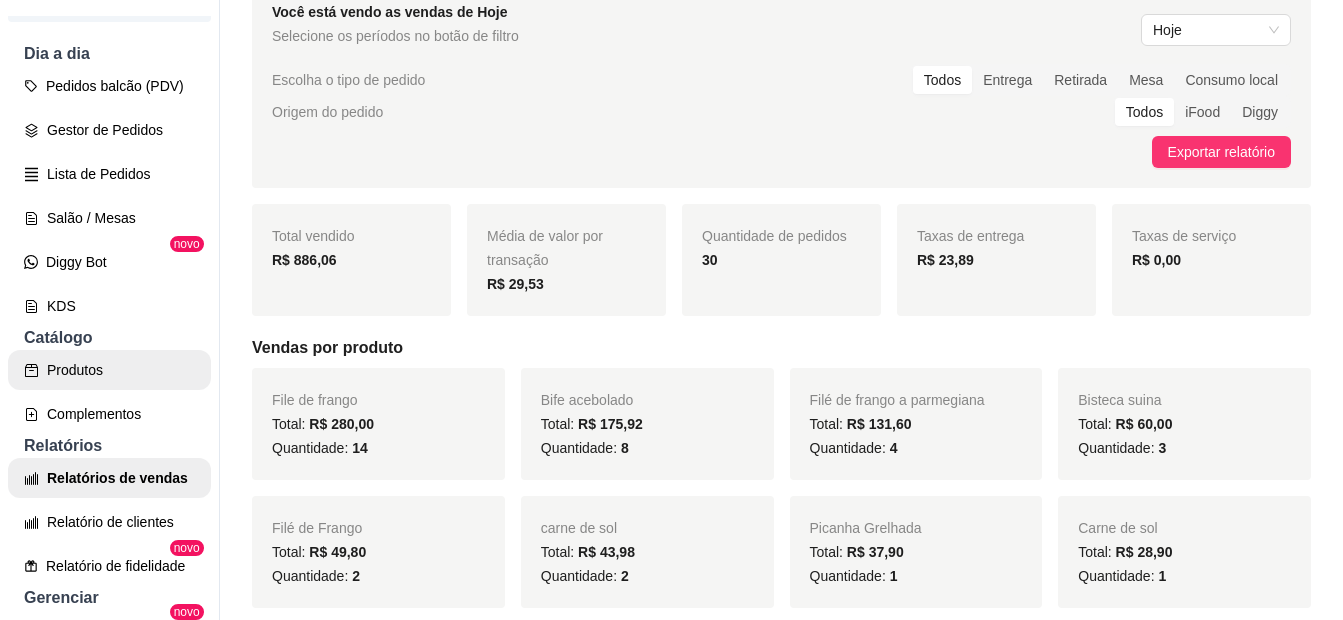 click on "Produtos" at bounding box center [109, 370] 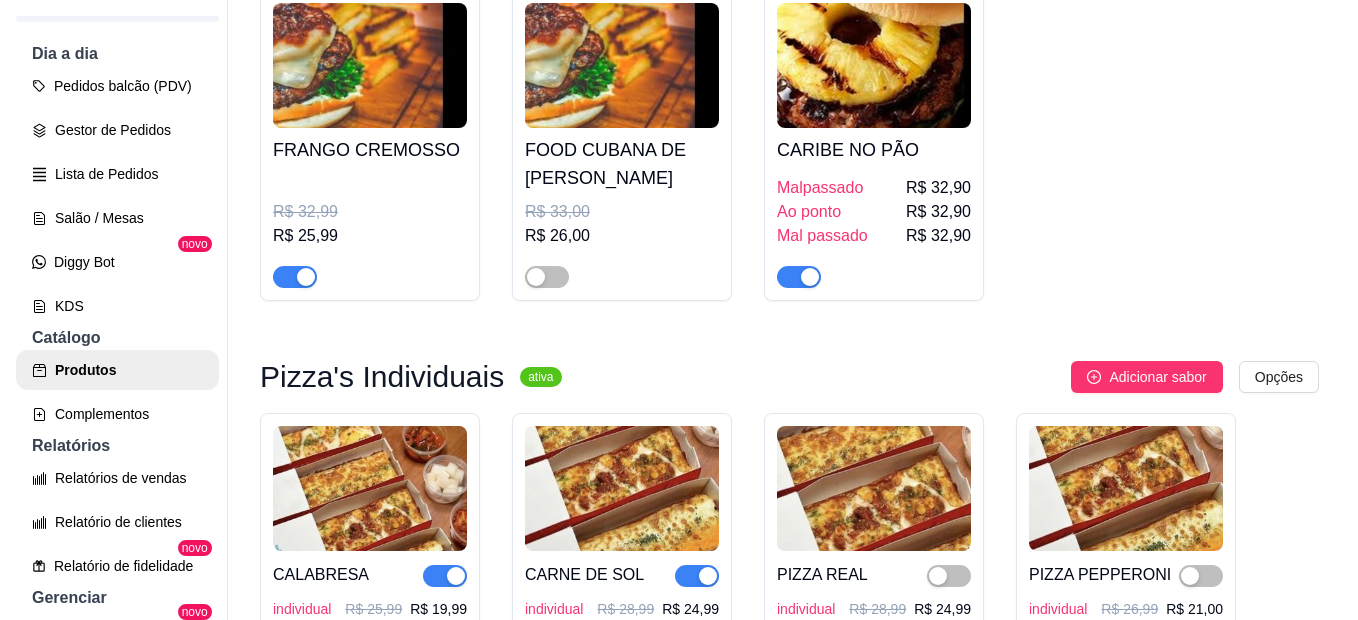 scroll, scrollTop: 3300, scrollLeft: 0, axis: vertical 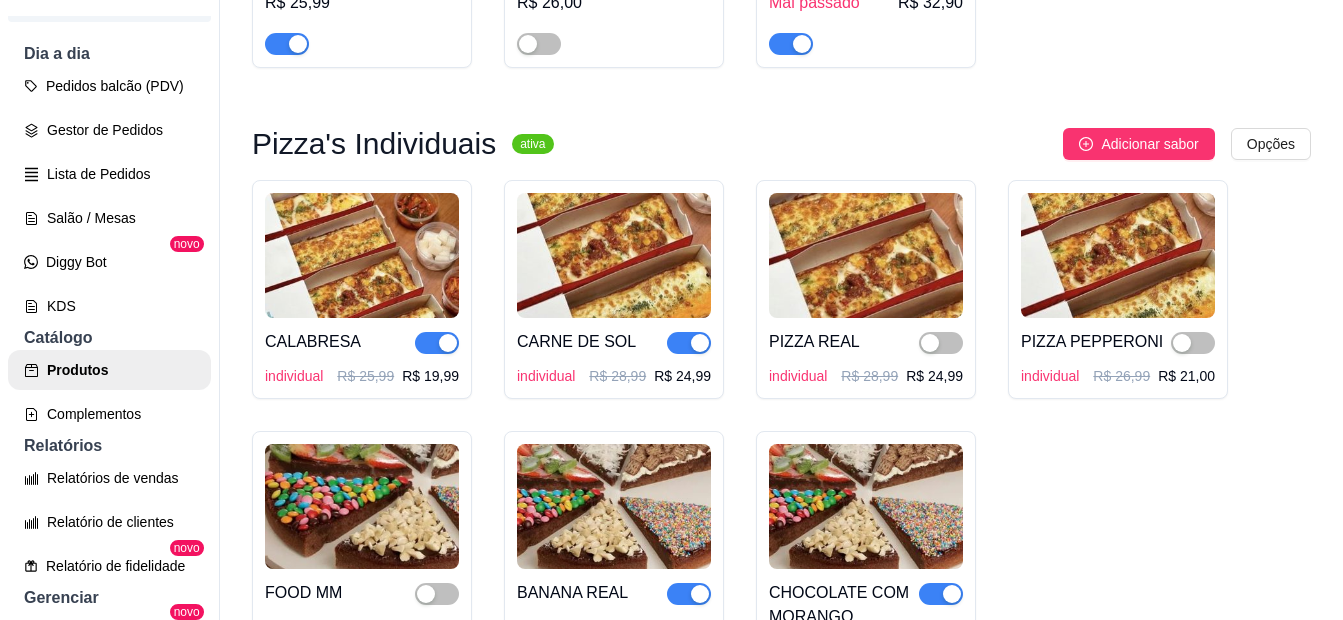 click at bounding box center (1118, 255) 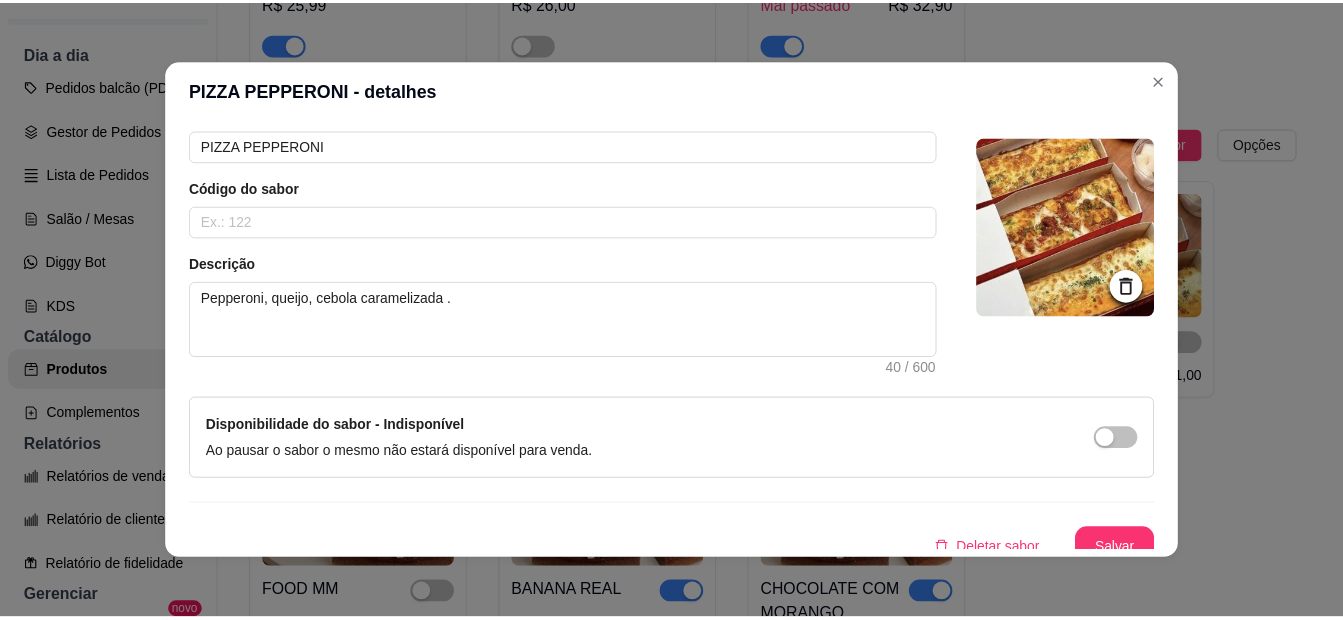 scroll, scrollTop: 136, scrollLeft: 0, axis: vertical 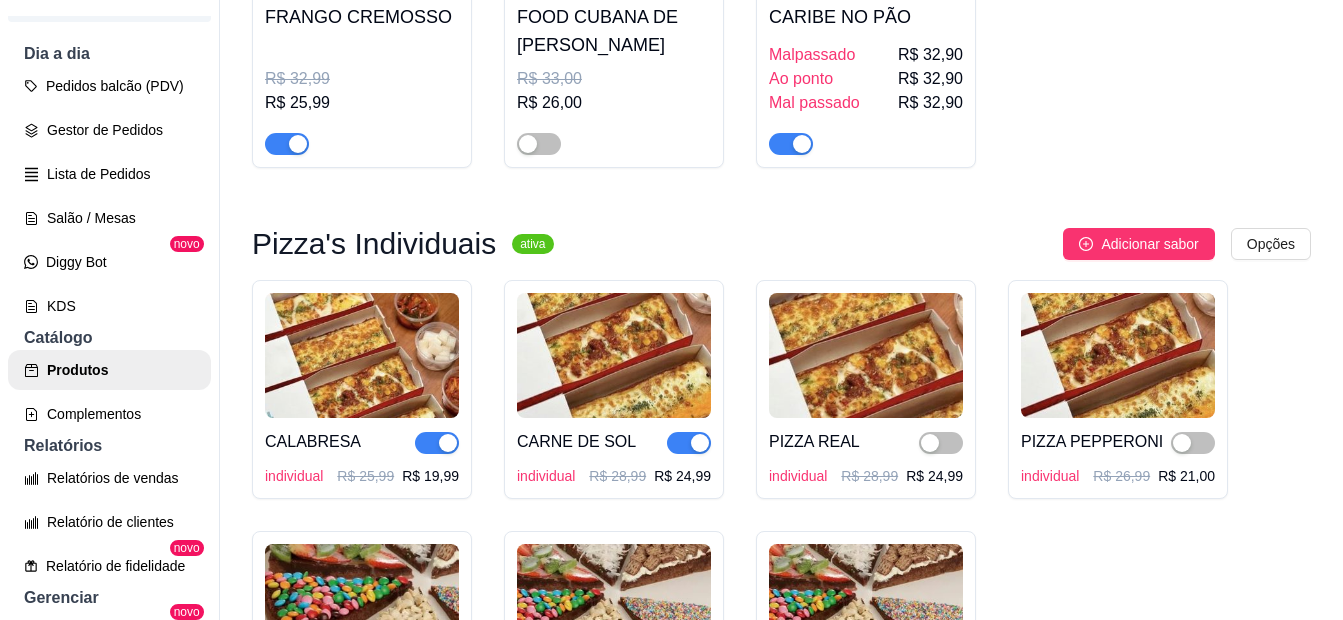 click at bounding box center (866, 355) 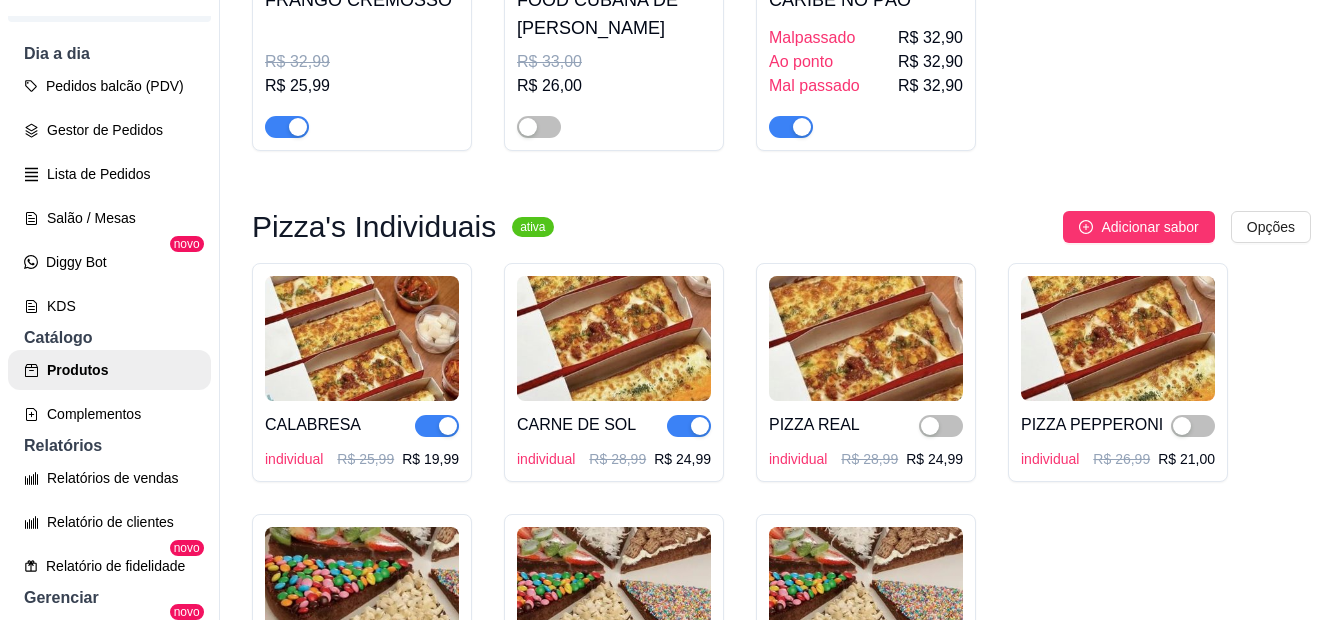 scroll, scrollTop: 3000, scrollLeft: 0, axis: vertical 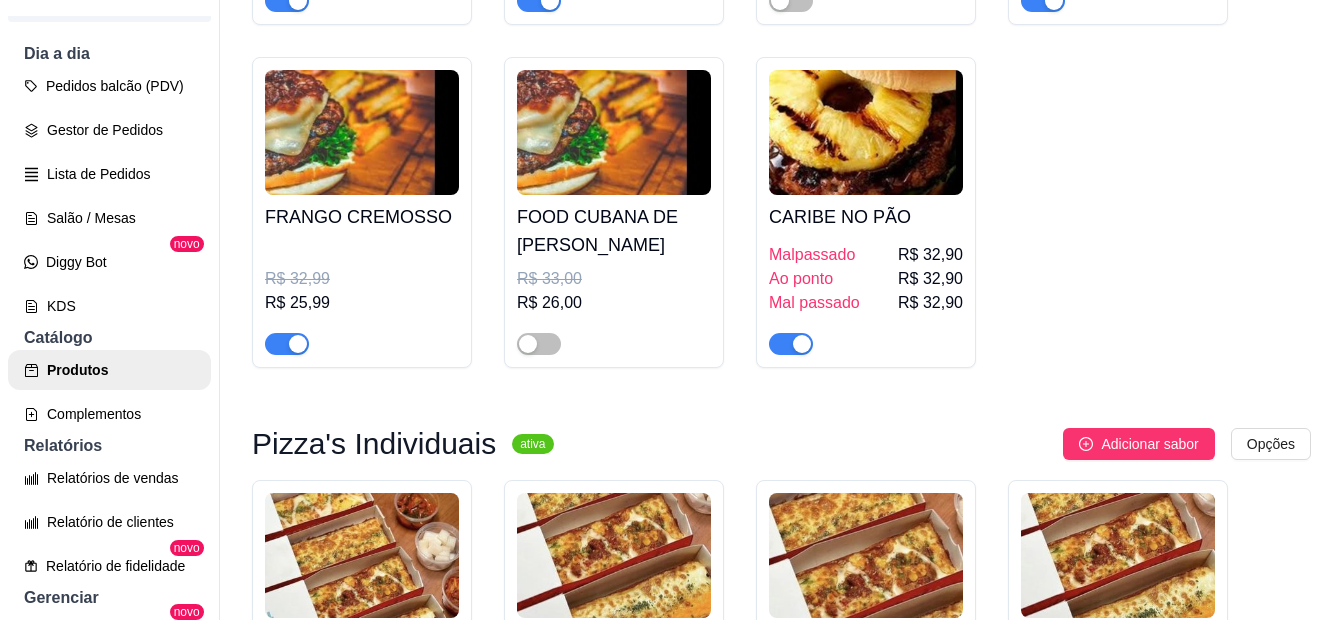 click on "FOGO NO PAO   Malpassado R$ 25,90 Ao ponto R$ 25,90 Bem passado R$ 25,90 TENTAÇAO   Malpassado R$ 26,90 Ao ponto R$ 26,90 Bem passado R$ 26,90 FOOD VIBRANTE COMO VULCÃO.   R$ 37,99 R$ 31,00 SOL DO SERTÃO   R$ 32,99 R$ 26,99 FRANGO CREMOSSO   R$ 32,99 R$ 25,99 FOOD CUBANA DE PERNIL SUINO   R$ 33,00 R$ 26,00 CARIBE NO PÃO   Malpassado R$ 32,90 Ao ponto R$ 32,90 Mal passado R$ 32,90" at bounding box center [781, 41] 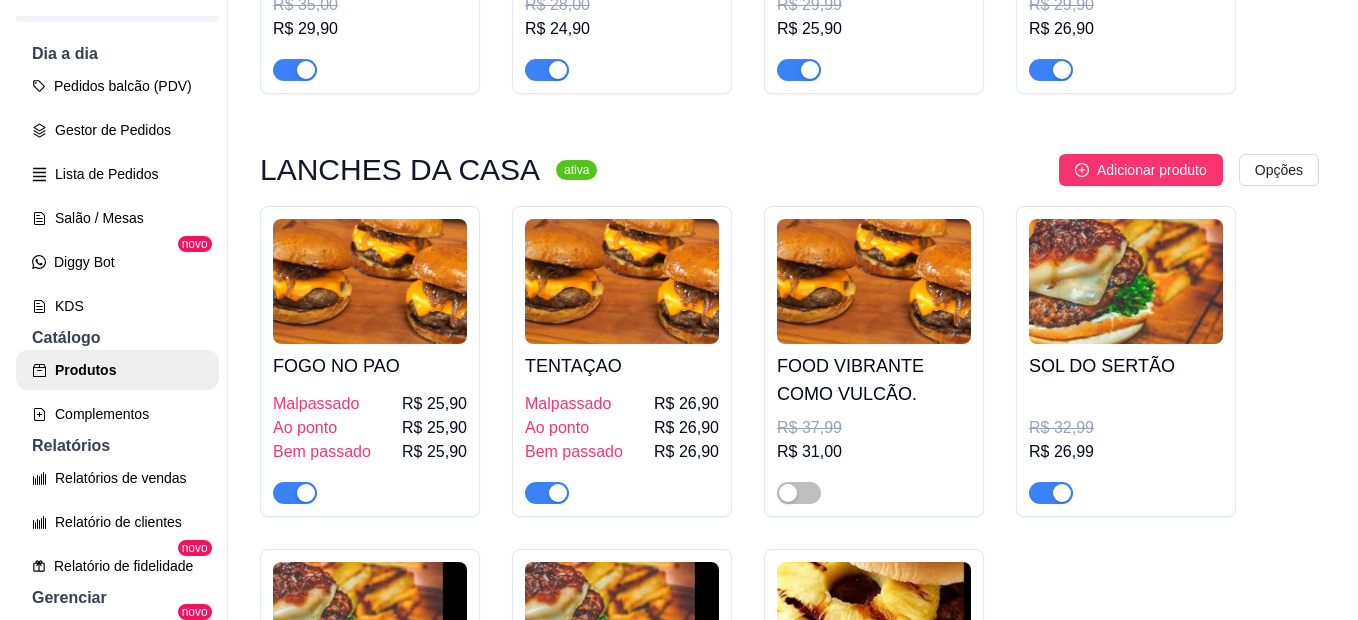 scroll, scrollTop: 2500, scrollLeft: 0, axis: vertical 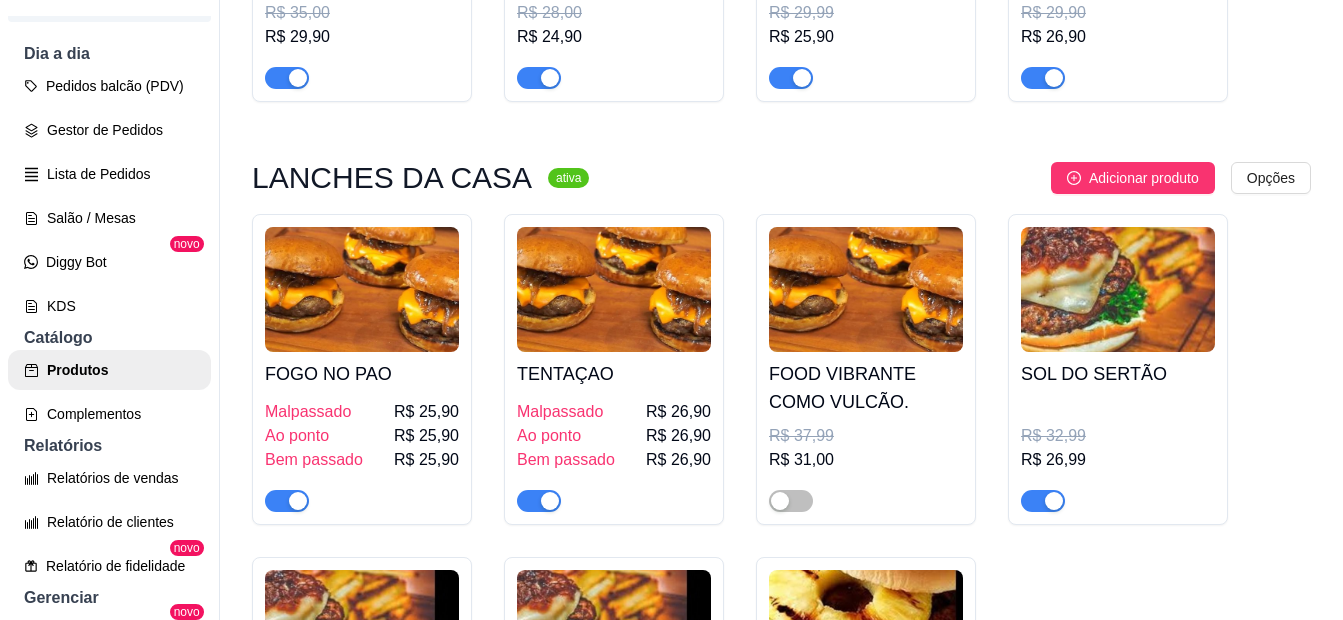 click at bounding box center [1118, 289] 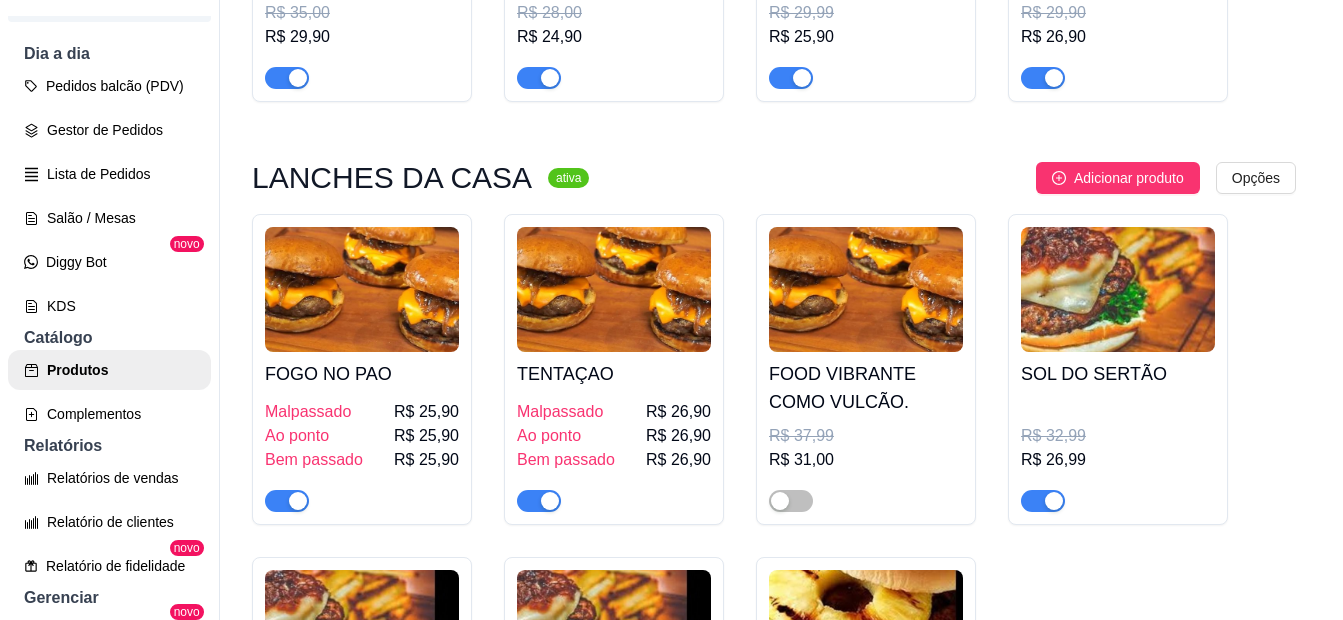 type 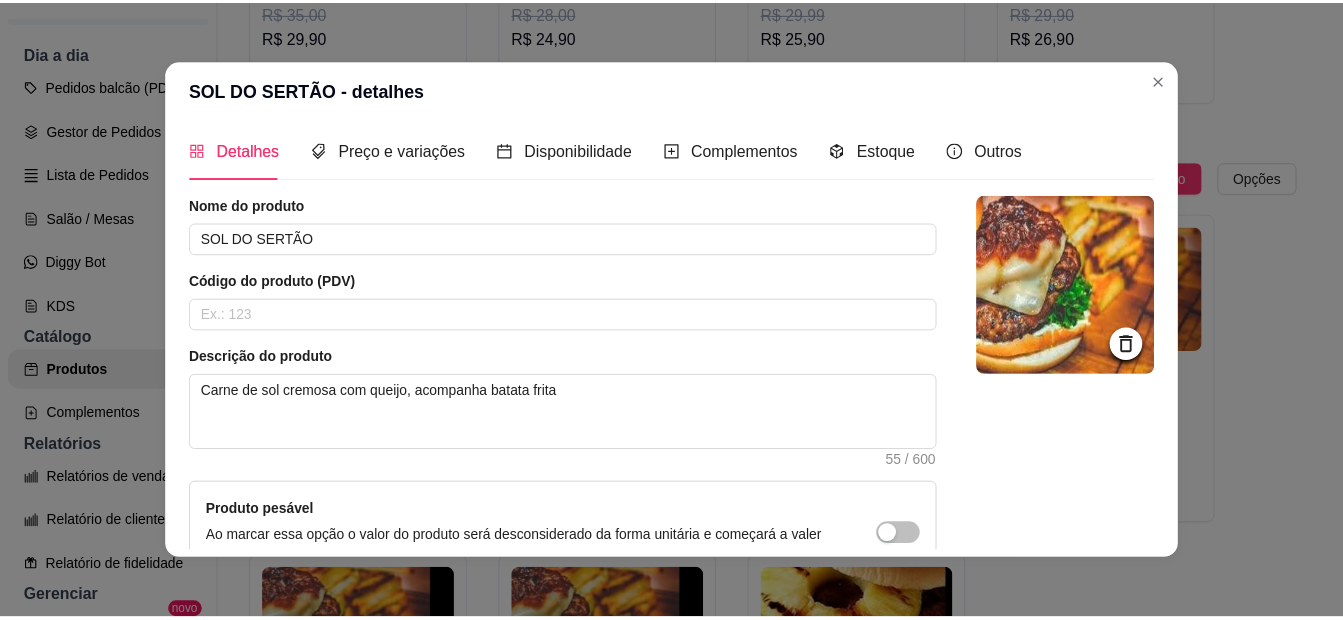 scroll, scrollTop: 0, scrollLeft: 0, axis: both 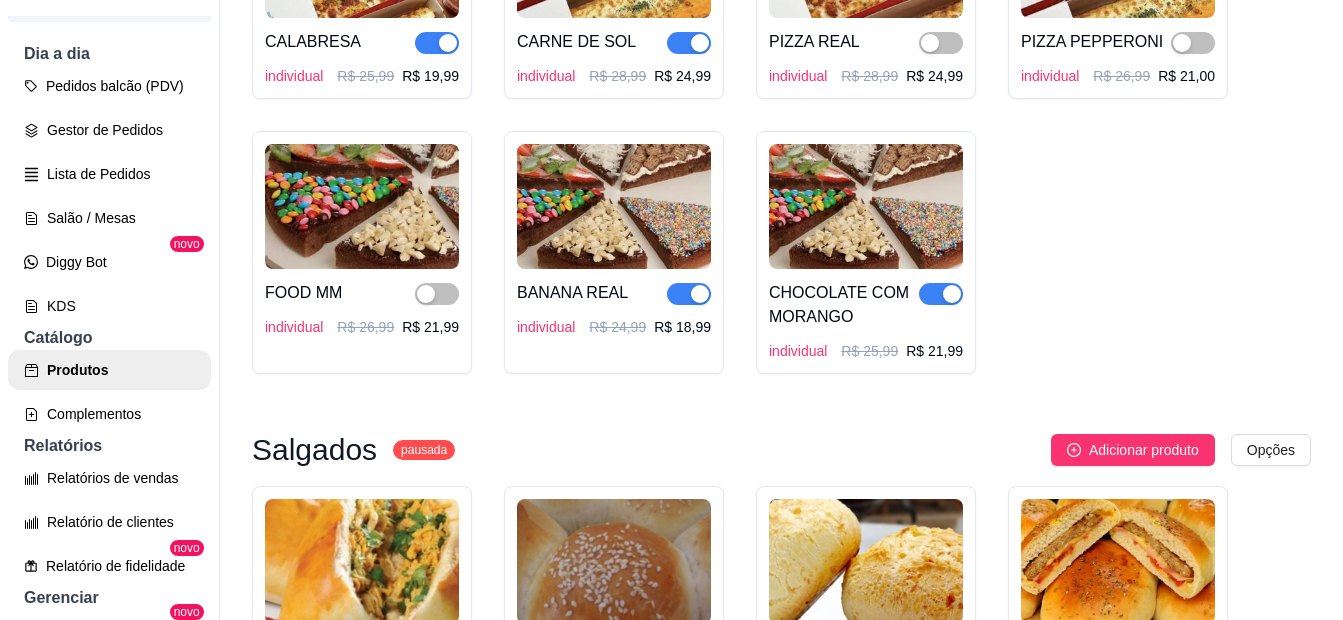 click on "Pizza's Individuais ativa Adicionar sabor Opções CALABRESA   individual R$ 25,99 R$ 19,99 CARNE DE SOL   individual R$ 28,99 R$ 24,99 PIZZA REAL   individual R$ 28,99 R$ 24,99 PIZZA PEPPERONI   individual R$ 26,99 R$ 21,00 FOOD MM   individual R$ 26,99 R$ 21,99 BANANA REAL   individual R$ 24,99 R$ 18,99 CHOCOLATE COM MORANGO   individual R$ 25,99 R$ 21,99" at bounding box center [781, 111] 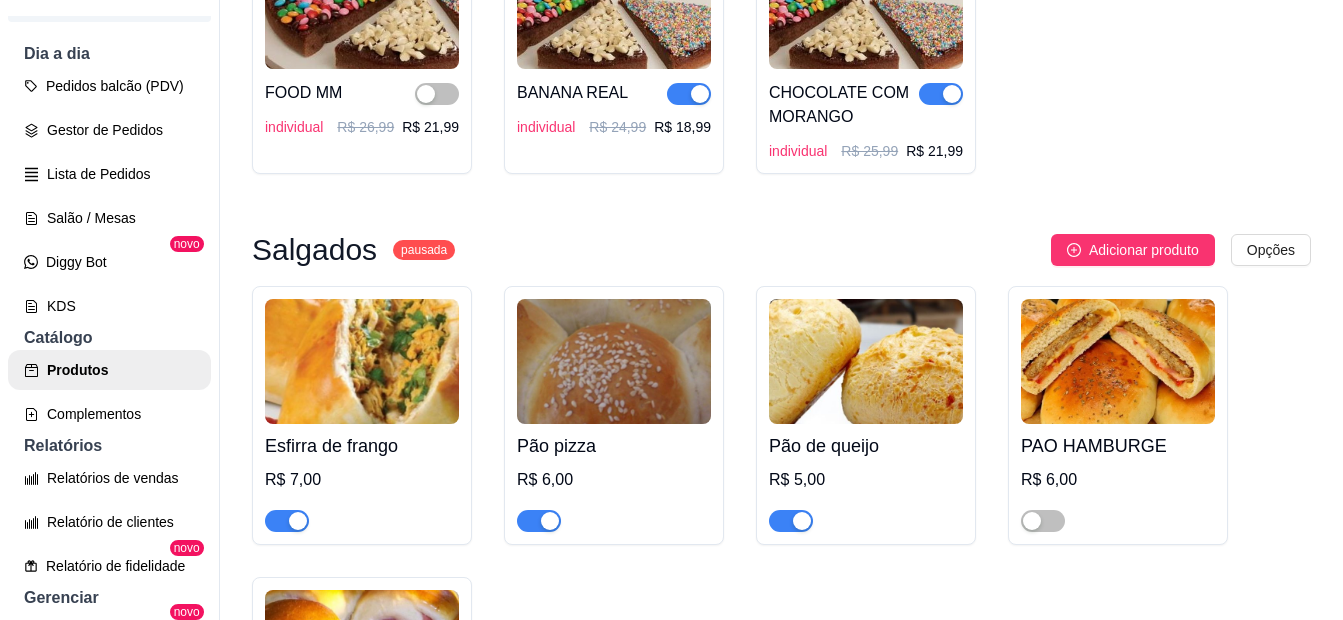 click on "Esfirra de frango    R$ 7,00 Pão pizza   R$ 6,00 Pão de queijo    R$ 5,00 PAO HAMBURGE   R$ 6,00 Queijo e Presunto   R$ 6,00" at bounding box center (781, 561) 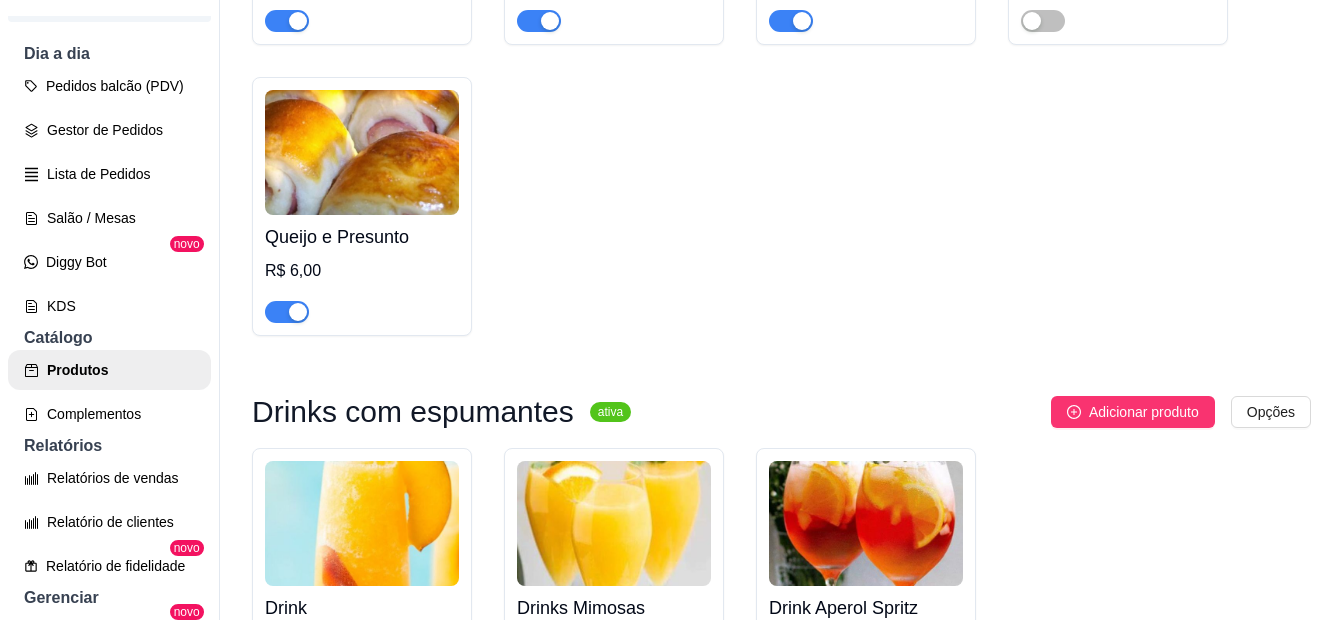 click on "Tapiocas. ativa Adicionar produto Opções Tapioca tradicional    R$ 9,90 Tapioca de frango com catupiry    R$ 19,00 Tapioca de carne seca    R$ 21,90 Tapioca marguerita    R$ 25,90 Tapioca de chocolate com morango   R$ 25,00 R$ 21,99 Cuscuz  ativa Adicionar produto Opções Cuscuz com manteiga    R$ 10,00 Cuscuz com ovos mexidos    R$ 19,90 Cuscuz com creme de carne seca   R$ 23,90 Porções ativa Adicionar produto Opções Batata Frita   R$ 18,90 Nuvem de camarão 12 unidades   6 em estoque R$ 30,99 R$ 25,90 Pastel de Tapioca 6 unidades   R$ 29,99 R$ 24,99 Pratos individuais: ativa Adicionar produto Opções Filé mignon ao molho rústico    12 em estoque R$ 51,99 R$ 39,90 Filé de tilápia    8 em estoque R$ 35,99 R$ 29,00 Filé de frango    12 em estoque R$ 29,99 R$ 26,00 Bife a cavalo    12 em estoque R$ 29,00 R$ 24,99 Parmegiana   R$ 35,00 R$ 29,90 linguiça toscana   12 em estoque R$ 28,00 R$ 24,90 BIFE ACEBOLADO   11 em estoque R$ 29,99 R$ 25,90   9 em estoque R$ 29,90" at bounding box center (781, -241) 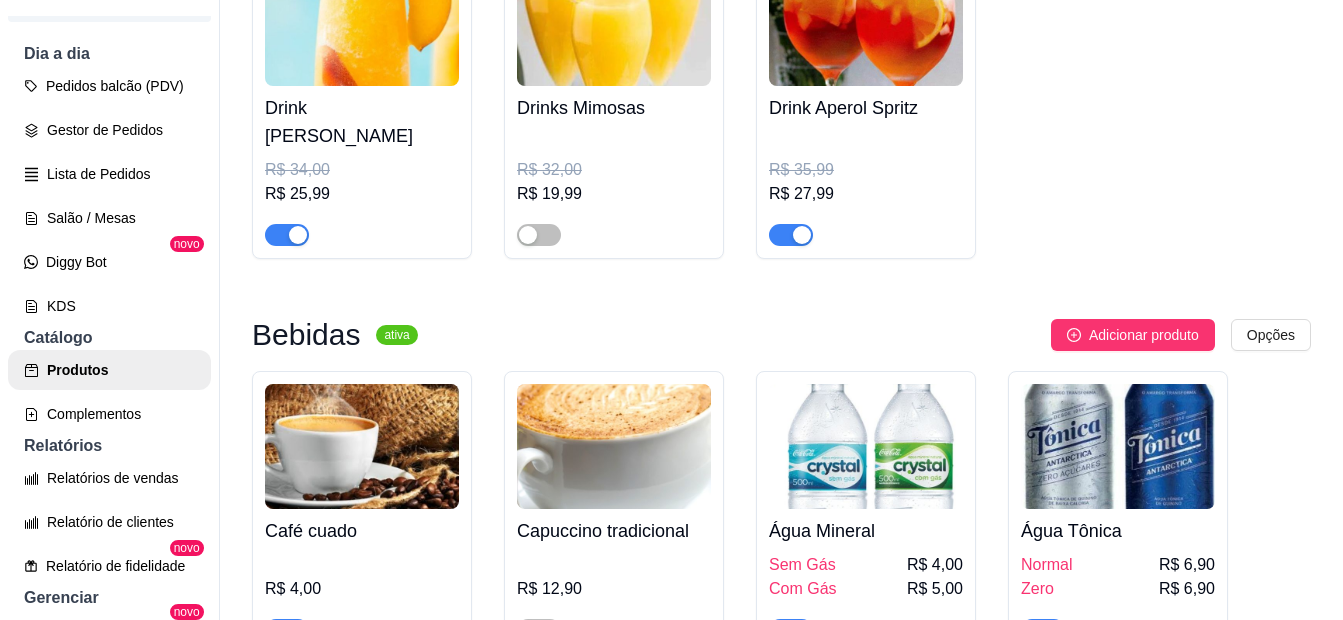 click on "Café cuado   R$ 4,00 Capuccino tradicional    R$ 12,90 Água Mineral   Sem Gás R$ 4,00 Com Gás R$ 5,00 Água Tônica    Normal R$ 6,90 Zero R$ 6,90 Suco na Jarra   Limão R$ 14,90 Maracujá R$ 14,90 Goiaba R$ 14,90 Maracujá com Morango R$ 21,90 Maracujá com Limão R$ 19,90 Suco no Copo   Morango R$ 9,00 Limão R$ 7,00 Maracujá R$ 8,00 Maracujá com Morango R$ 14,00 Sodas   Italiana de Maça Verde R$ 13,90 Limoneto de Abacaxi com Hortelã R$ 14,90 Refri Lata   Coca Cola R$ 6,00 Guaraná R$ 6,00 Fanta Laranja R$ 6,00 Mineiro R$ 6,00 Coca Cola Zero R$ 6,00 Refri 600ml   Coca Cola R$ 9,00 Coca Cola Zero R$ 9,00 Fanta R$ 9,00 Guaraná R$ 9,00 Sprite R$ 9,00" at bounding box center [781, 899] 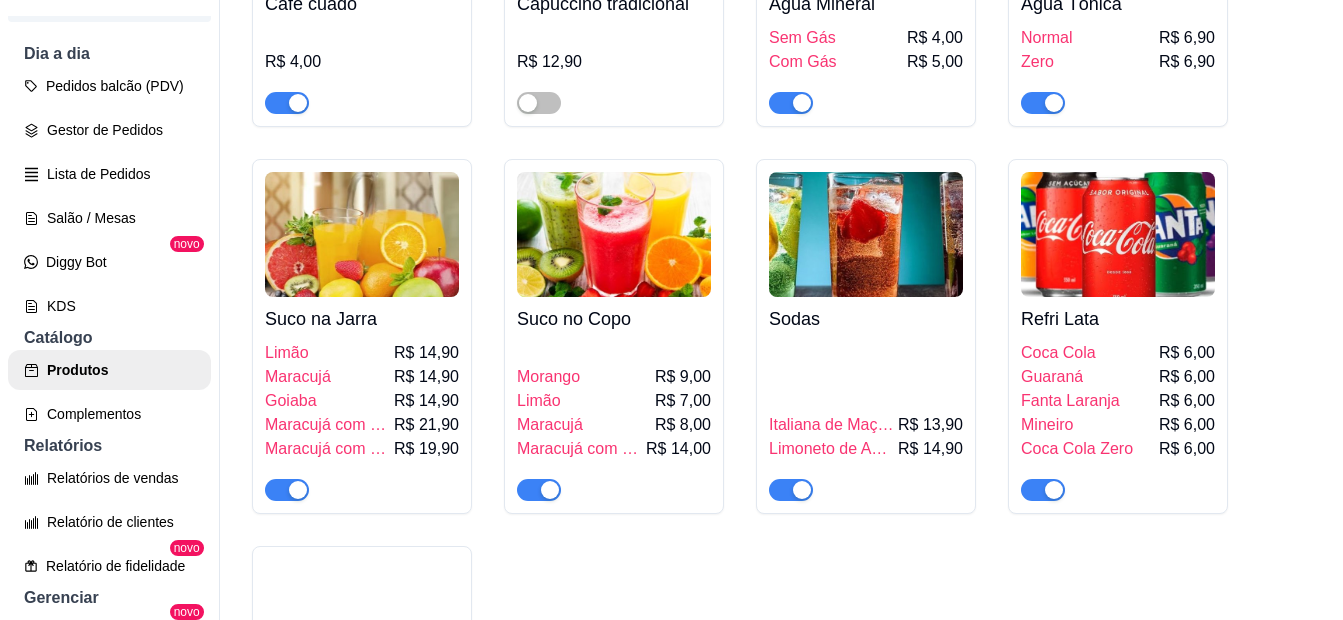 scroll, scrollTop: 5100, scrollLeft: 0, axis: vertical 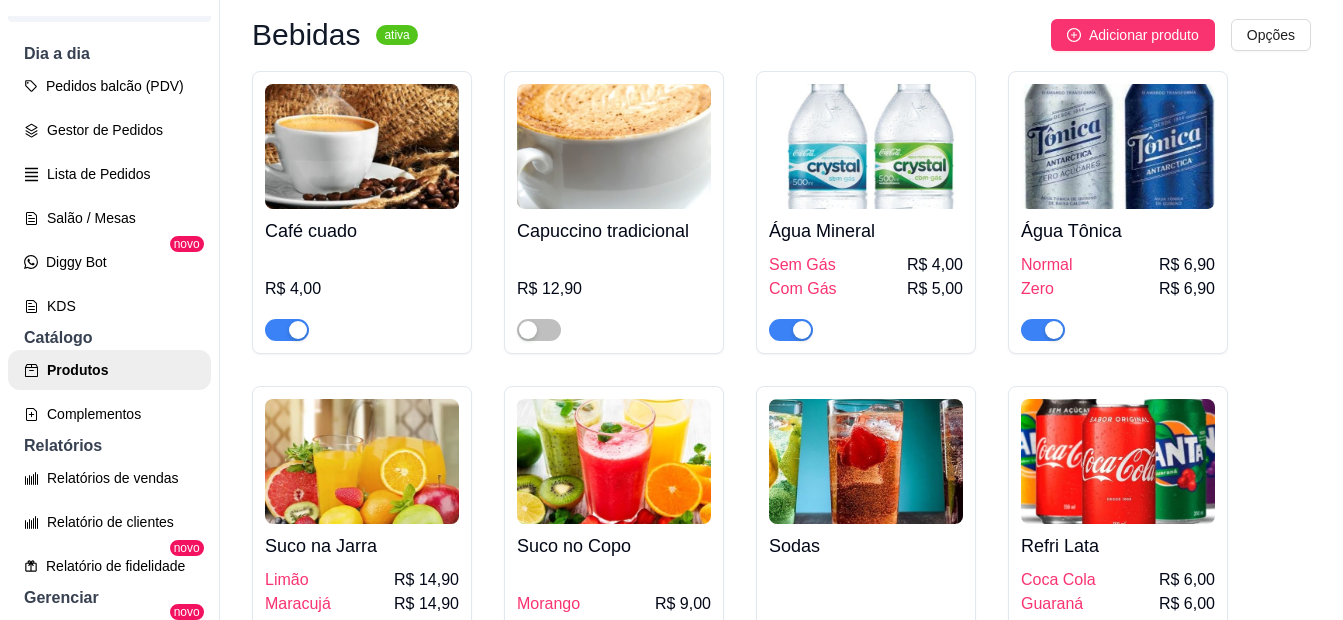 click on "Café cuado   R$ 4,00 Capuccino tradicional    R$ 12,90 Água Mineral   Sem Gás R$ 4,00 Com Gás R$ 5,00 Água Tônica    Normal R$ 6,90 Zero R$ 6,90 Suco na Jarra   Limão R$ 14,90 Maracujá R$ 14,90 Goiaba R$ 14,90 Maracujá com Morango R$ 21,90 Maracujá com Limão R$ 19,90 Suco no Copo   Morango R$ 9,00 Limão R$ 7,00 Maracujá R$ 8,00 Maracujá com Morango R$ 14,00 Sodas   Italiana de Maça Verde R$ 13,90 Limoneto de Abacaxi com Hortelã R$ 14,90 Refri Lata   Coca Cola R$ 6,00 Guaraná R$ 6,00 Fanta Laranja R$ 6,00 Mineiro R$ 6,00 Coca Cola Zero R$ 6,00 Refri 600ml   Coca Cola R$ 9,00 Coca Cola Zero R$ 9,00 Fanta R$ 9,00 Guaraná R$ 9,00 Sprite R$ 9,00" at bounding box center (781, 599) 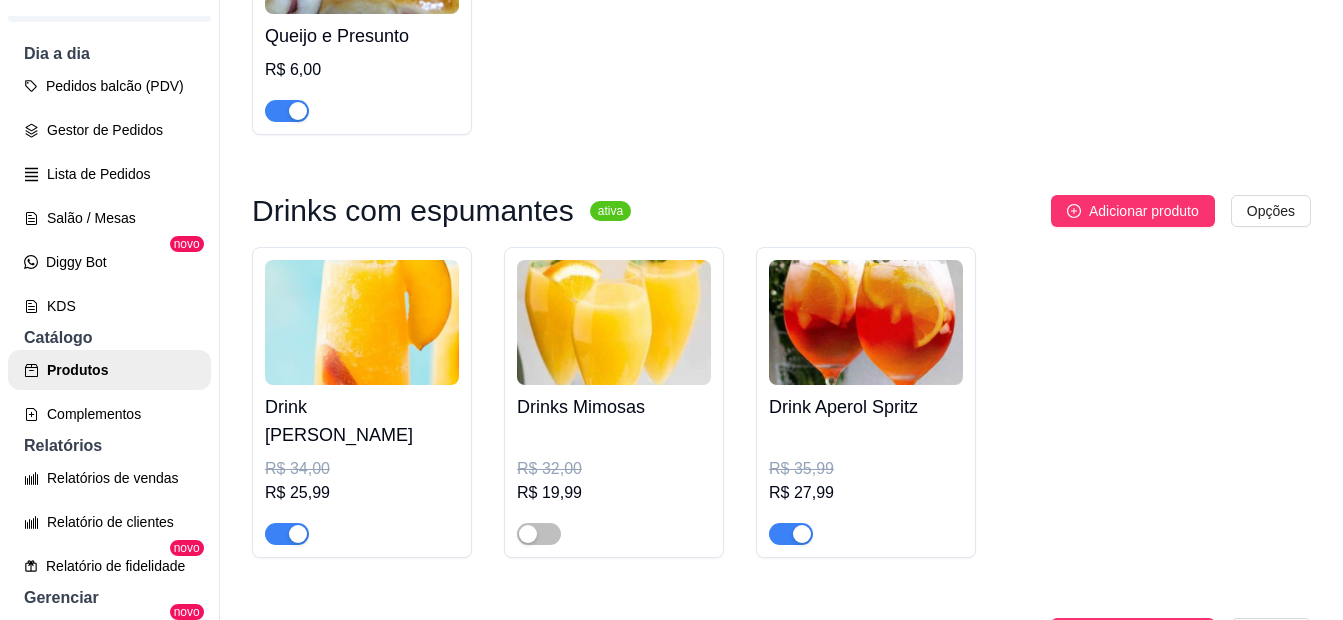 scroll, scrollTop: 4500, scrollLeft: 0, axis: vertical 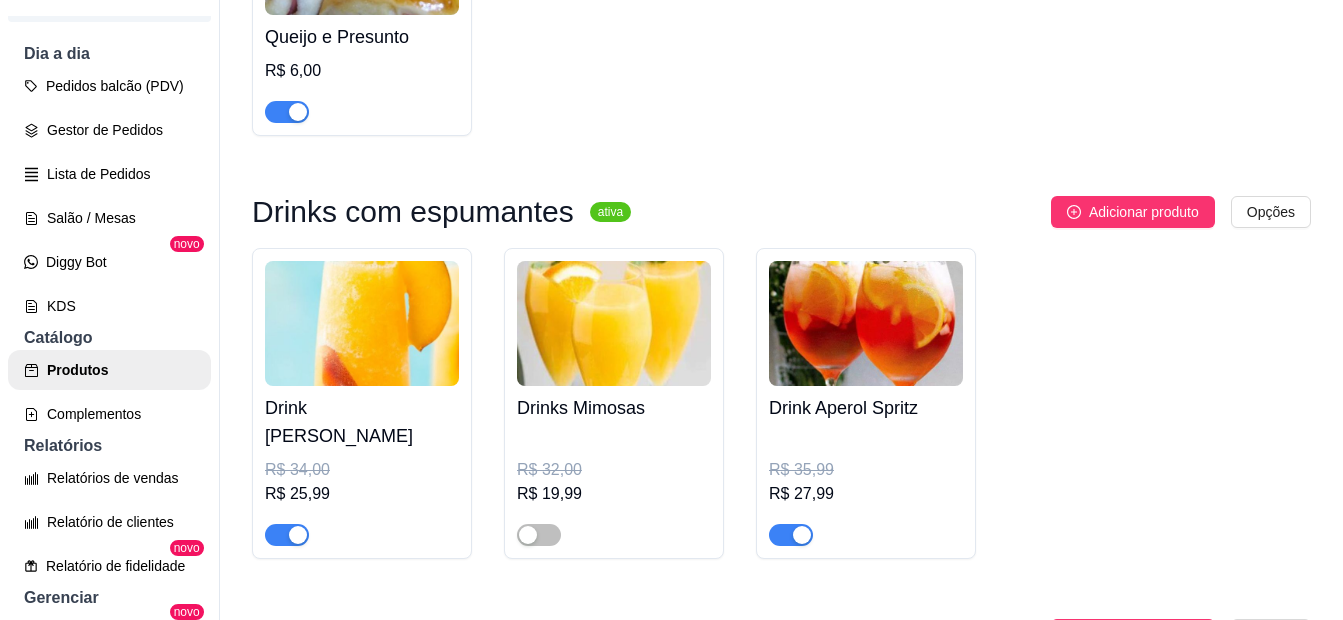click on "Drink Bellini   R$ 34,00 R$ 25,99 Drinks Mimosas   R$ 32,00 R$ 19,99 Drink Aperol  Spritz   R$ 35,99 R$ 27,99" at bounding box center (781, 403) 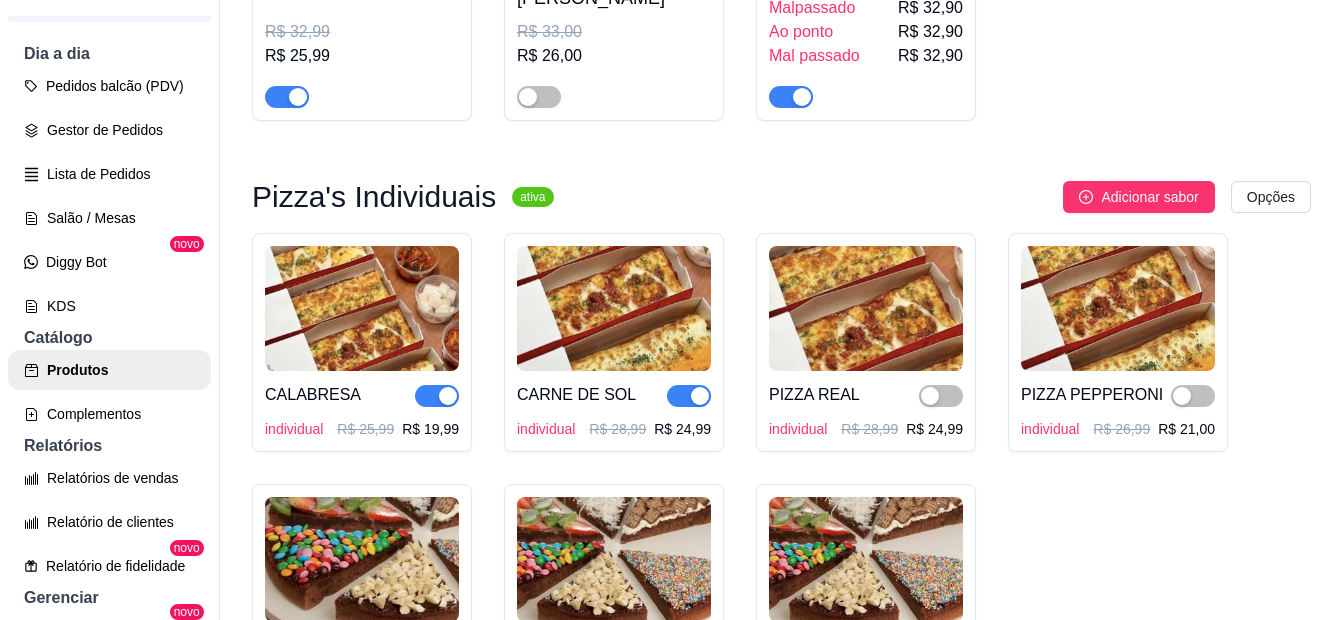 scroll, scrollTop: 3200, scrollLeft: 0, axis: vertical 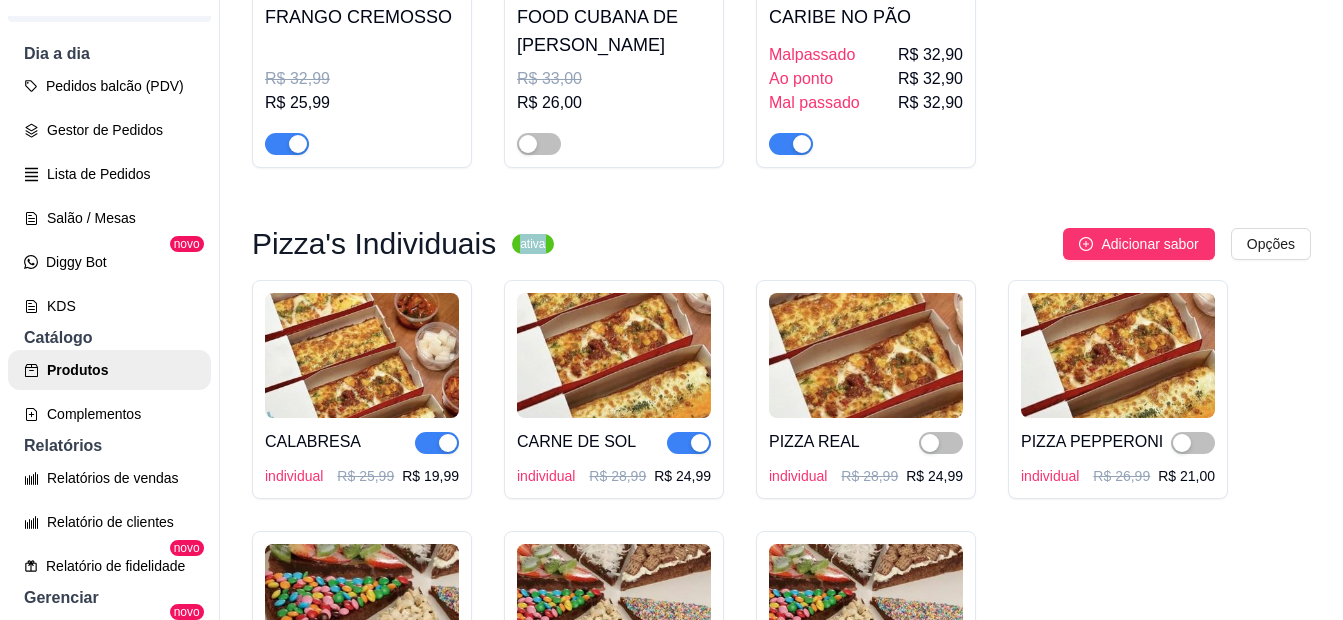 drag, startPoint x: 495, startPoint y: 191, endPoint x: 521, endPoint y: 192, distance: 26.019224 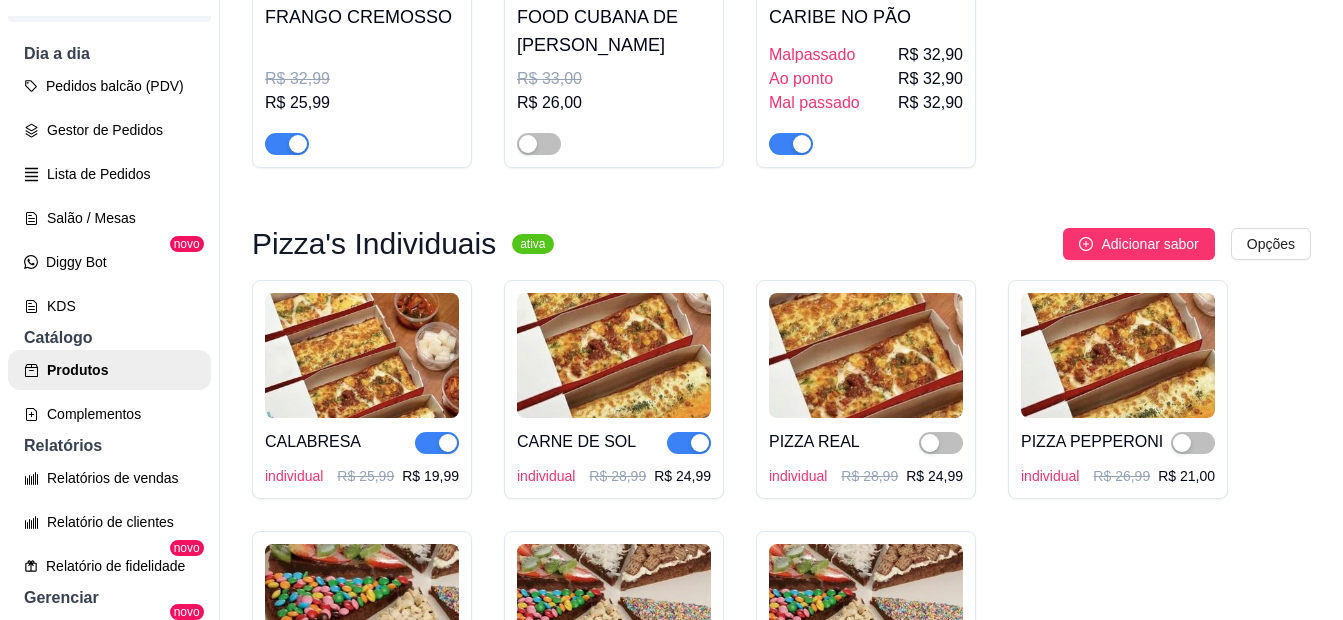 drag, startPoint x: 521, startPoint y: 192, endPoint x: 485, endPoint y: 215, distance: 42.72002 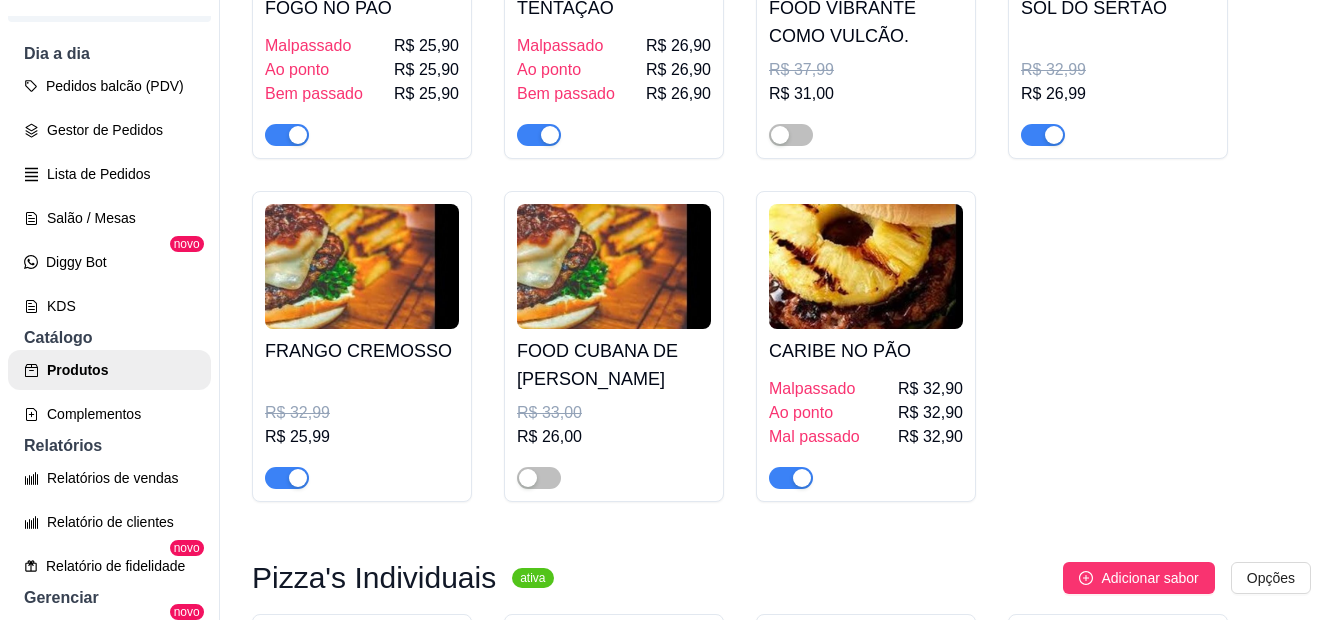 scroll, scrollTop: 2700, scrollLeft: 0, axis: vertical 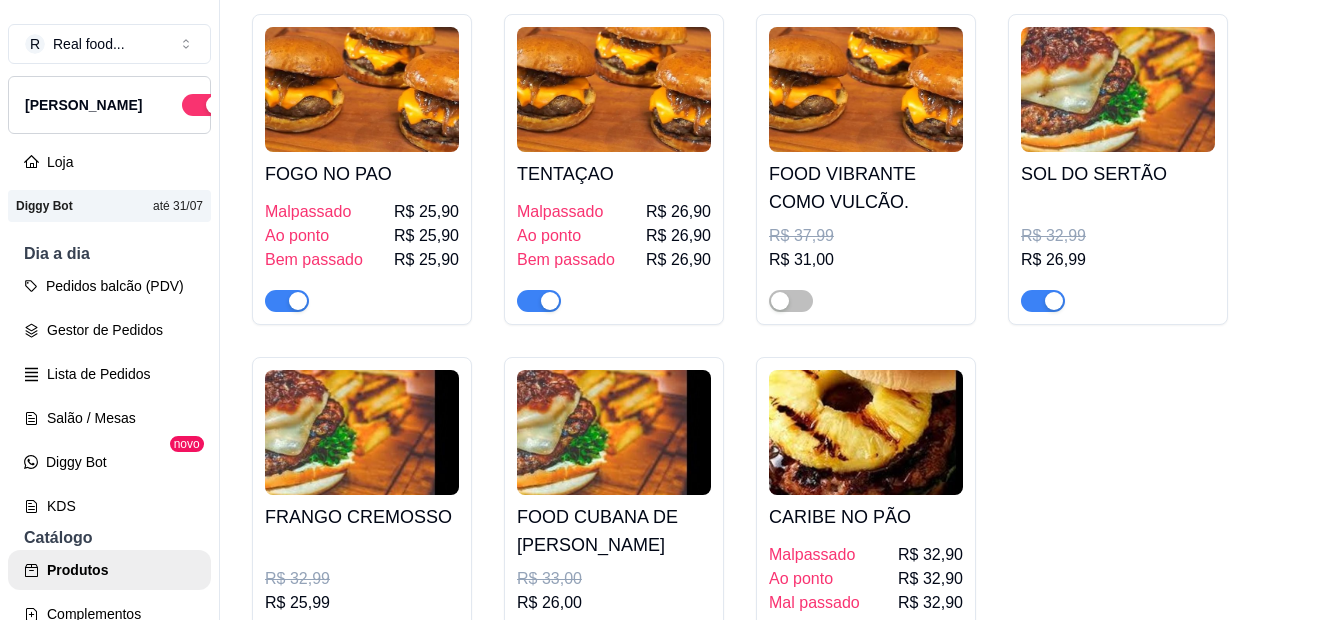 click on "FOGO NO PAO   Malpassado R$ 25,90 Ao ponto R$ 25,90 Bem passado R$ 25,90 TENTAÇAO   Malpassado R$ 26,90 Ao ponto R$ 26,90 Bem passado R$ 26,90 FOOD VIBRANTE COMO VULCÃO.   R$ 37,99 R$ 31,00 SOL DO SERTÃO   R$ 32,99 R$ 26,99 FRANGO CREMOSSO   R$ 32,99 R$ 25,99 FOOD CUBANA DE PERNIL SUINO   R$ 33,00 R$ 26,00 CARIBE NO PÃO   Malpassado R$ 32,90 Ao ponto R$ 32,90 Mal passado R$ 32,90" at bounding box center (781, 341) 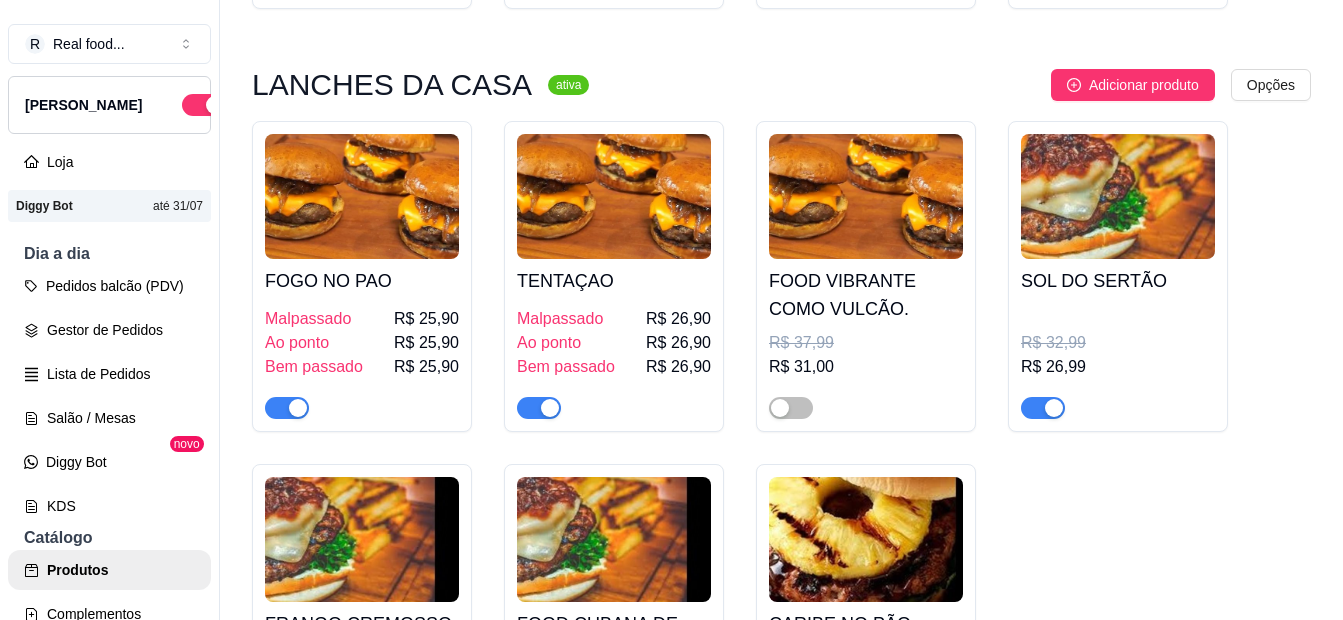 scroll, scrollTop: 2600, scrollLeft: 0, axis: vertical 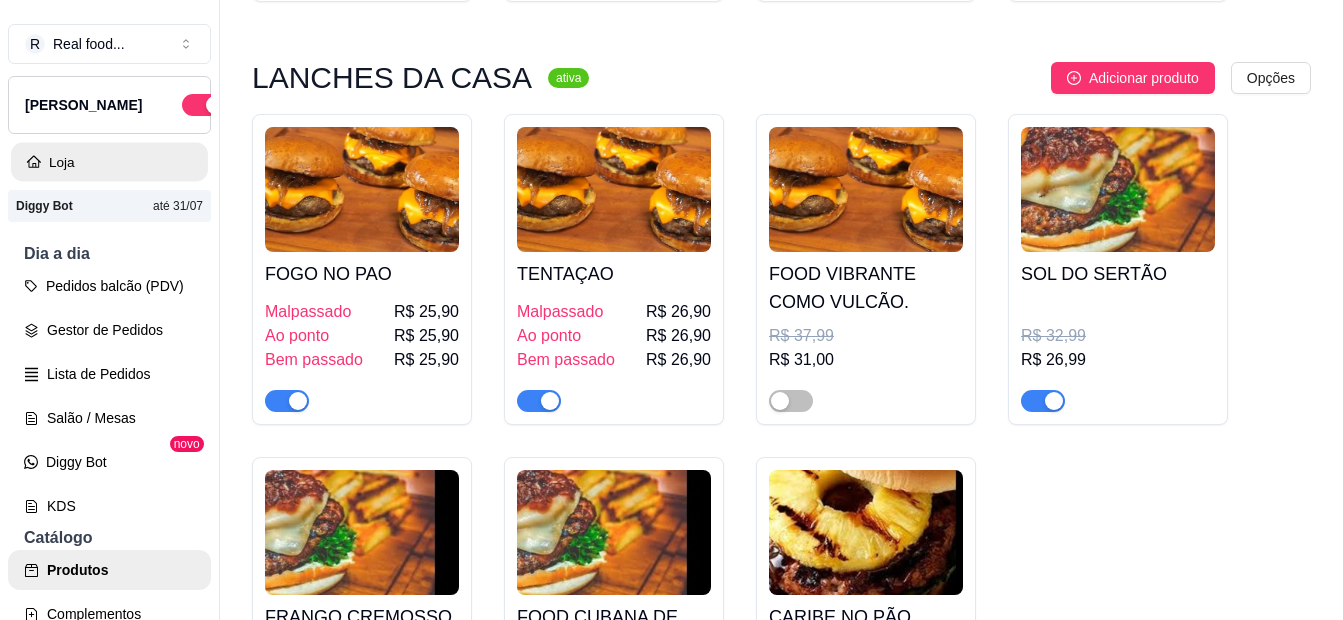 click on "Loja" at bounding box center (109, 162) 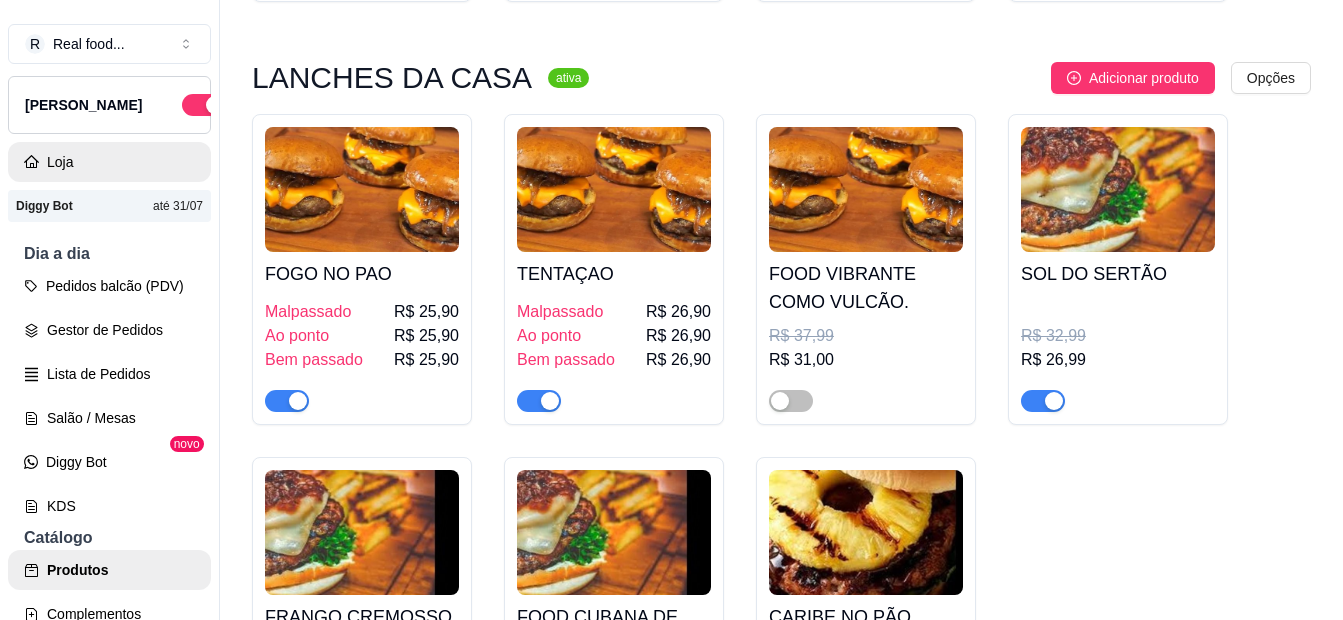 click on "Loja" at bounding box center (109, 162) 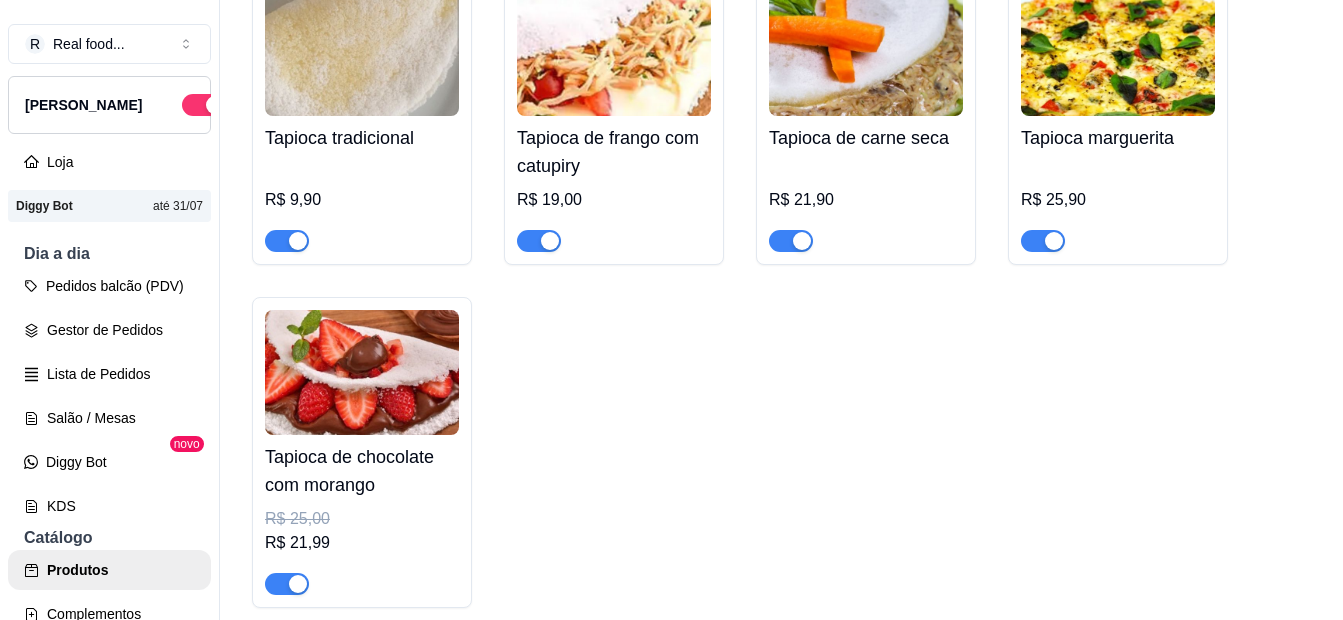 scroll, scrollTop: 0, scrollLeft: 0, axis: both 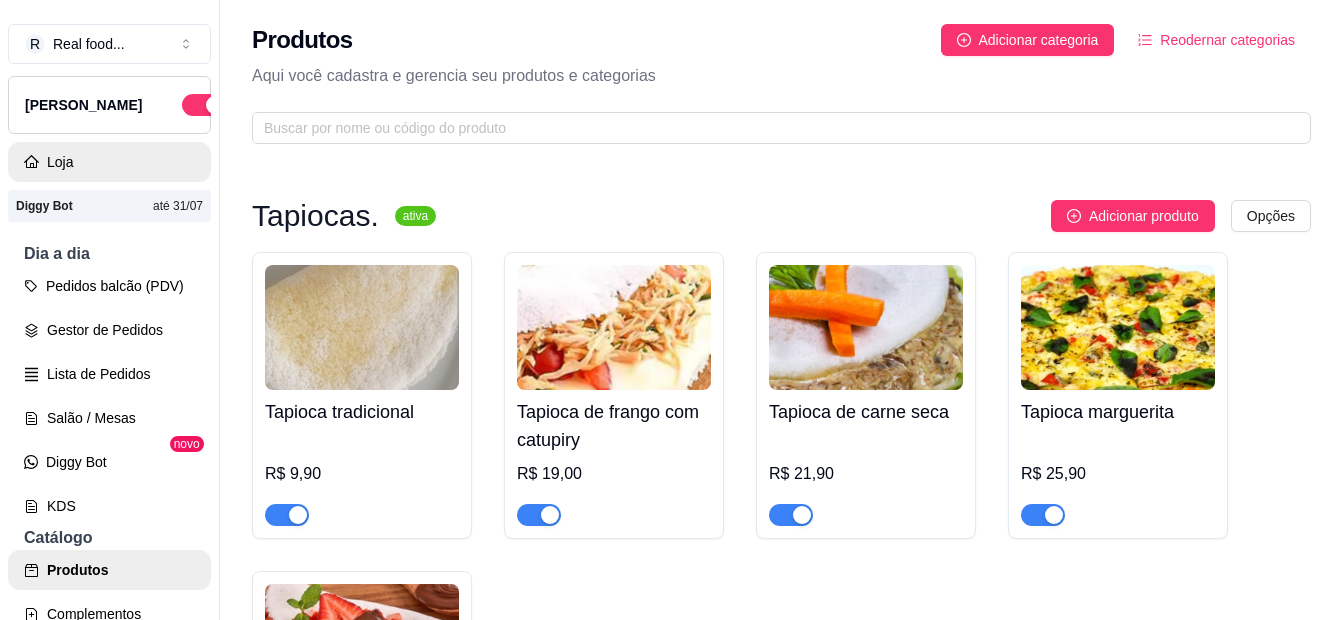 click on "Loja" at bounding box center (109, 162) 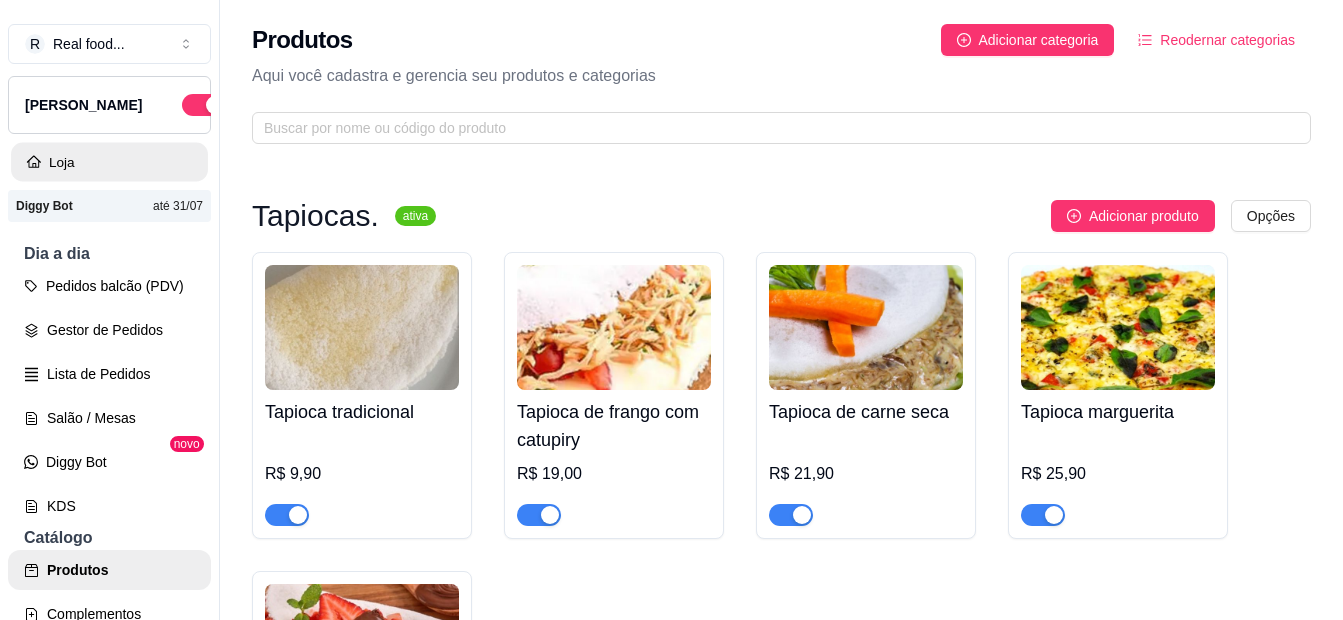 click on "Loja" at bounding box center [109, 162] 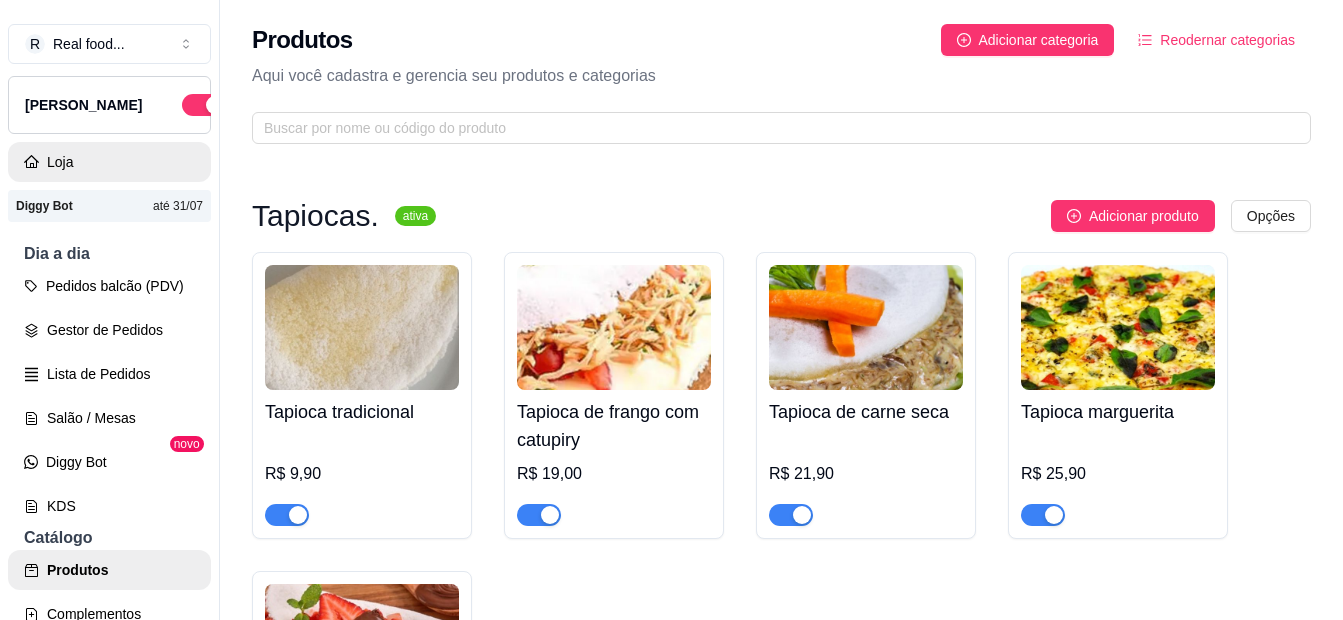 click on "Loja" at bounding box center (109, 162) 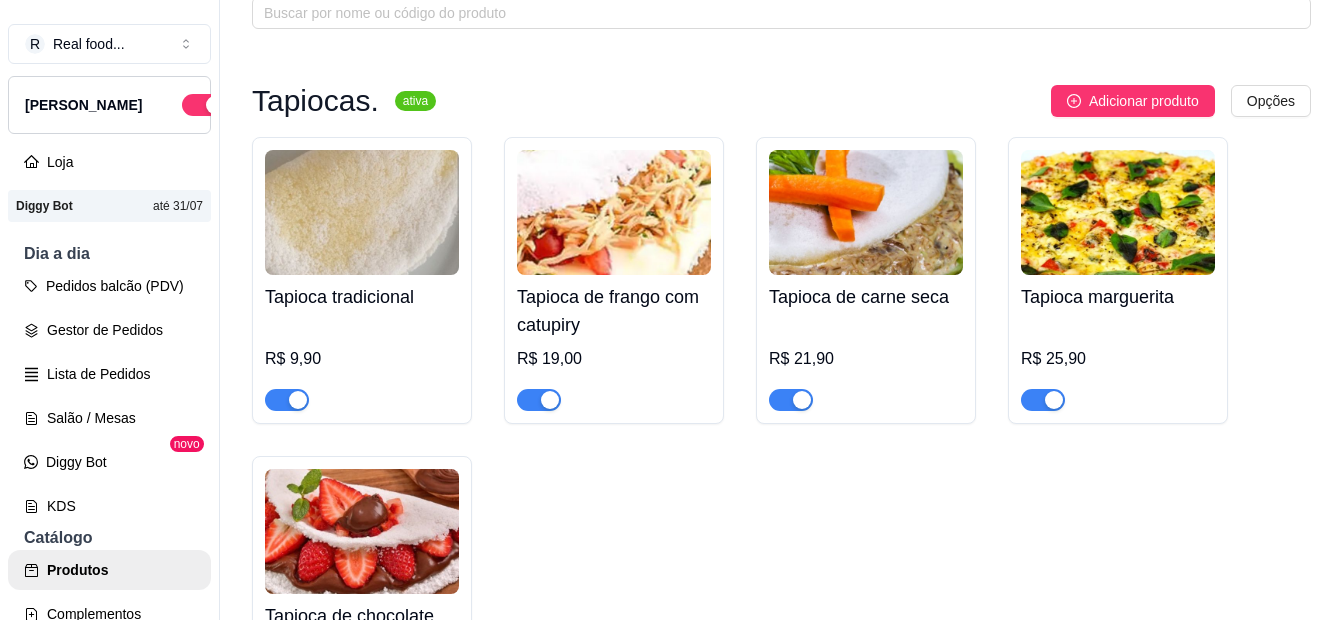 scroll, scrollTop: 0, scrollLeft: 0, axis: both 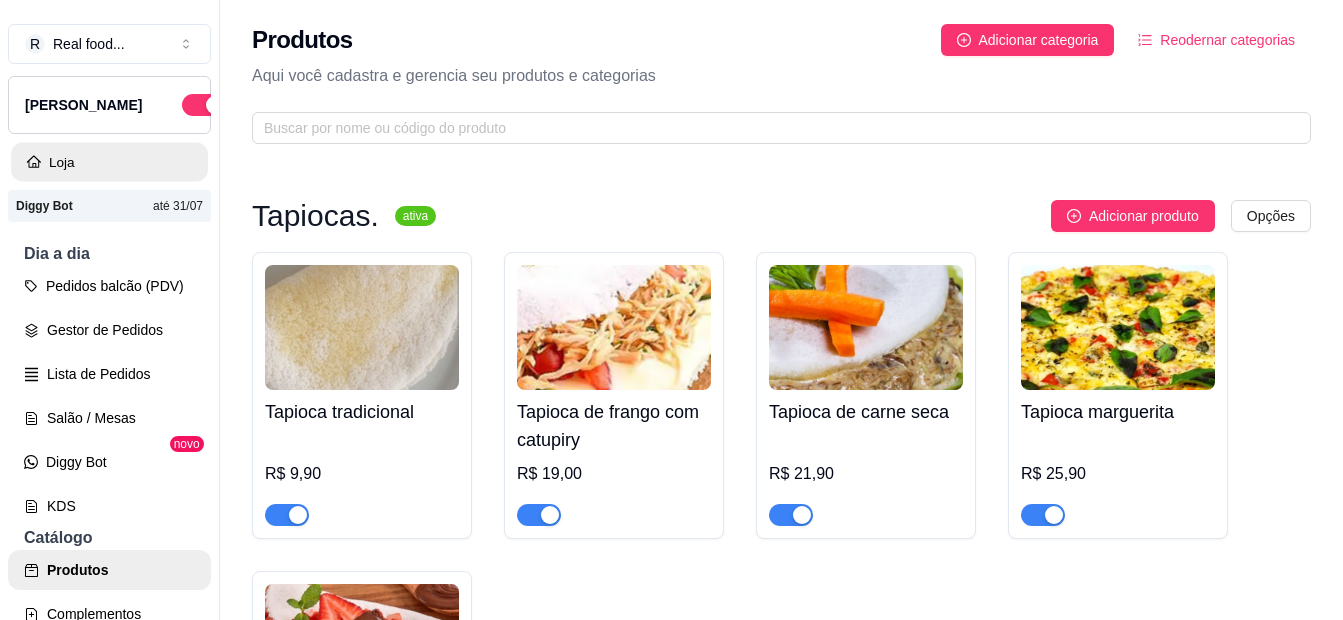 click on "Loja" at bounding box center (109, 162) 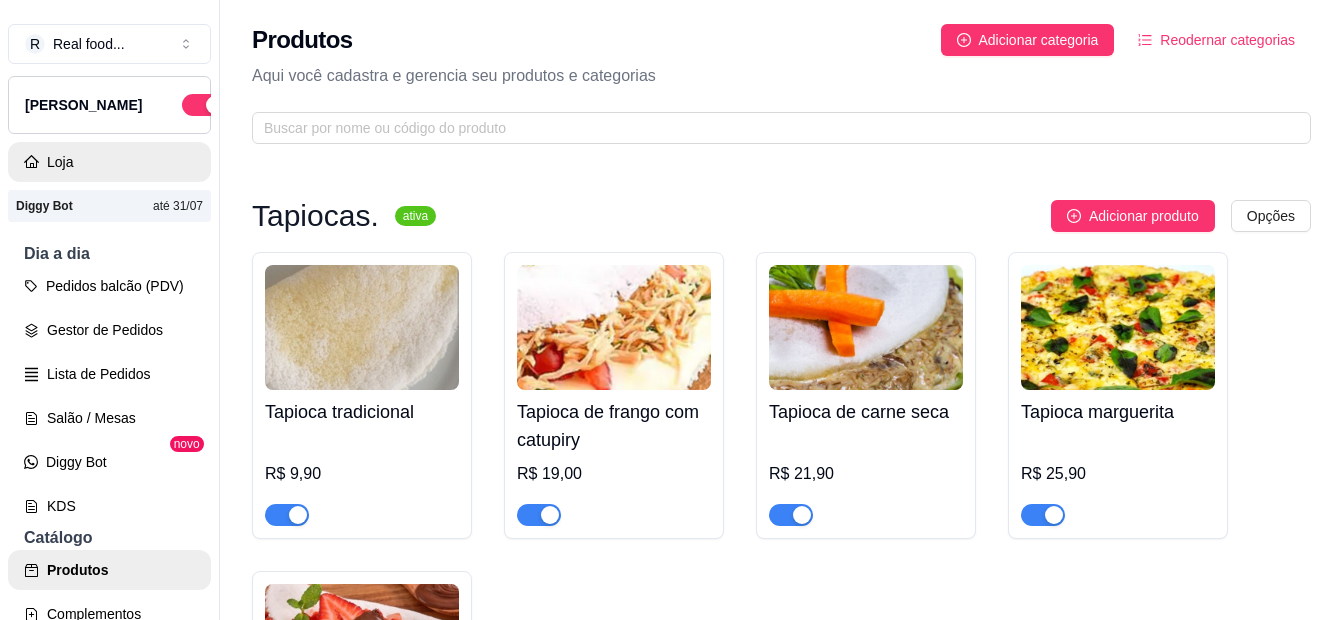 click on "Loja" at bounding box center [109, 162] 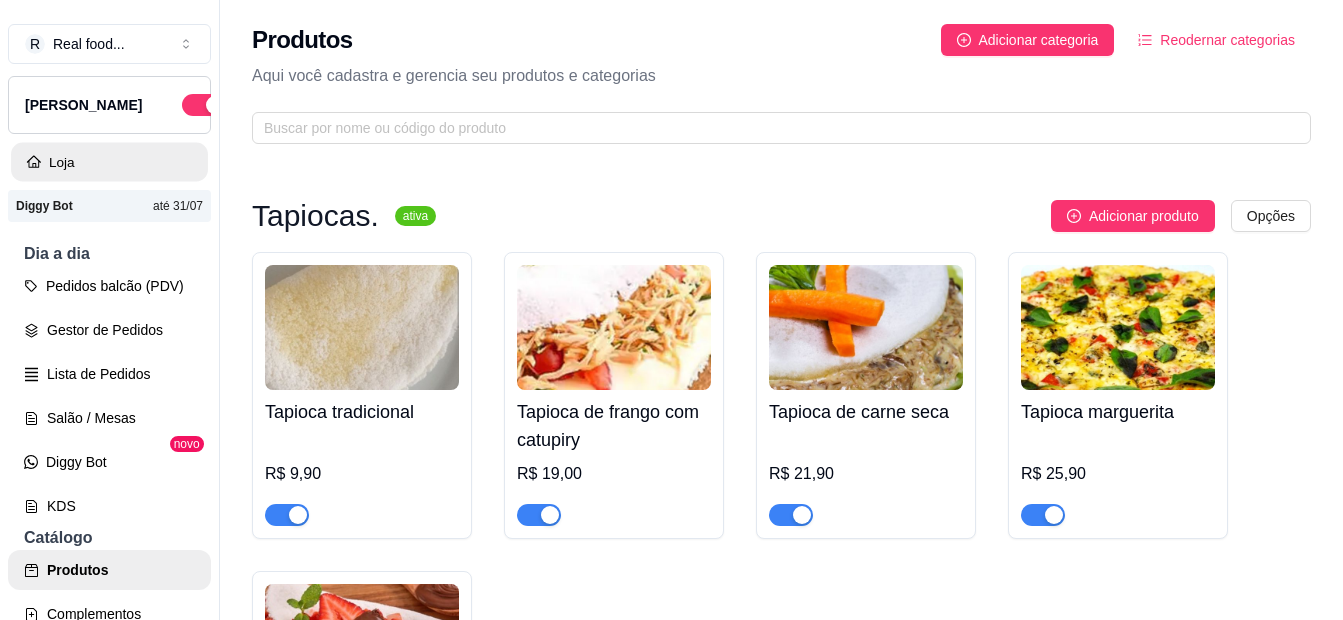 click on "Loja" at bounding box center (109, 162) 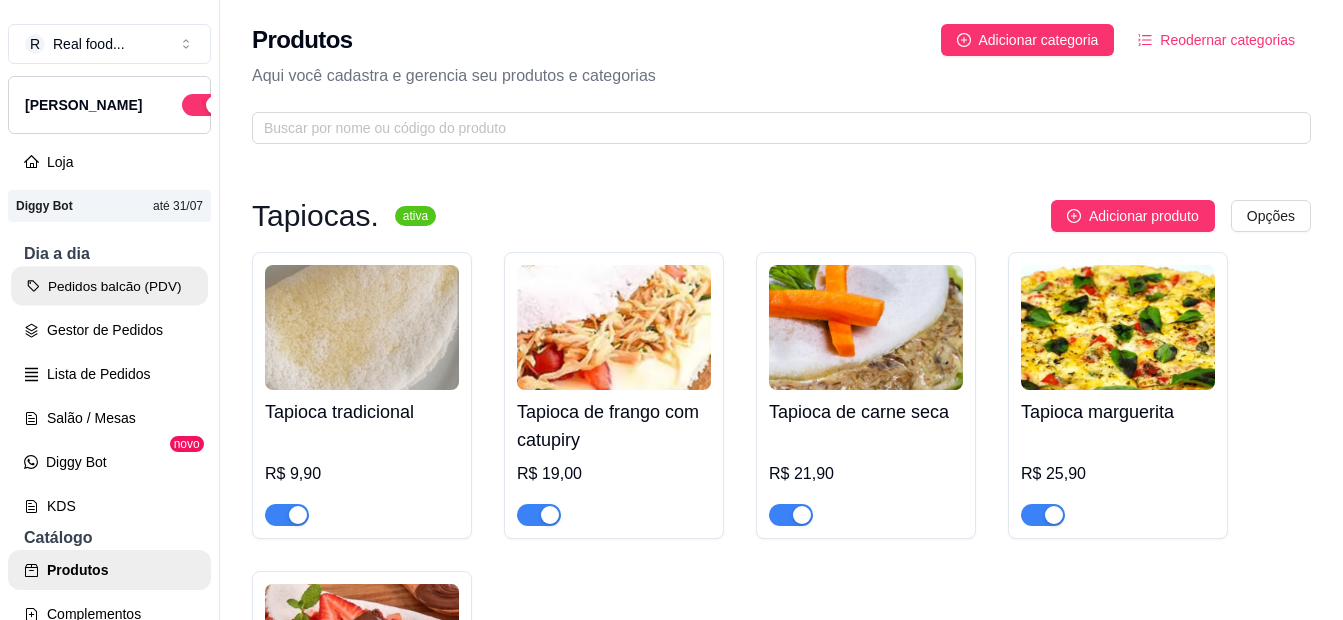 click on "Pedidos balcão (PDV)" at bounding box center (109, 286) 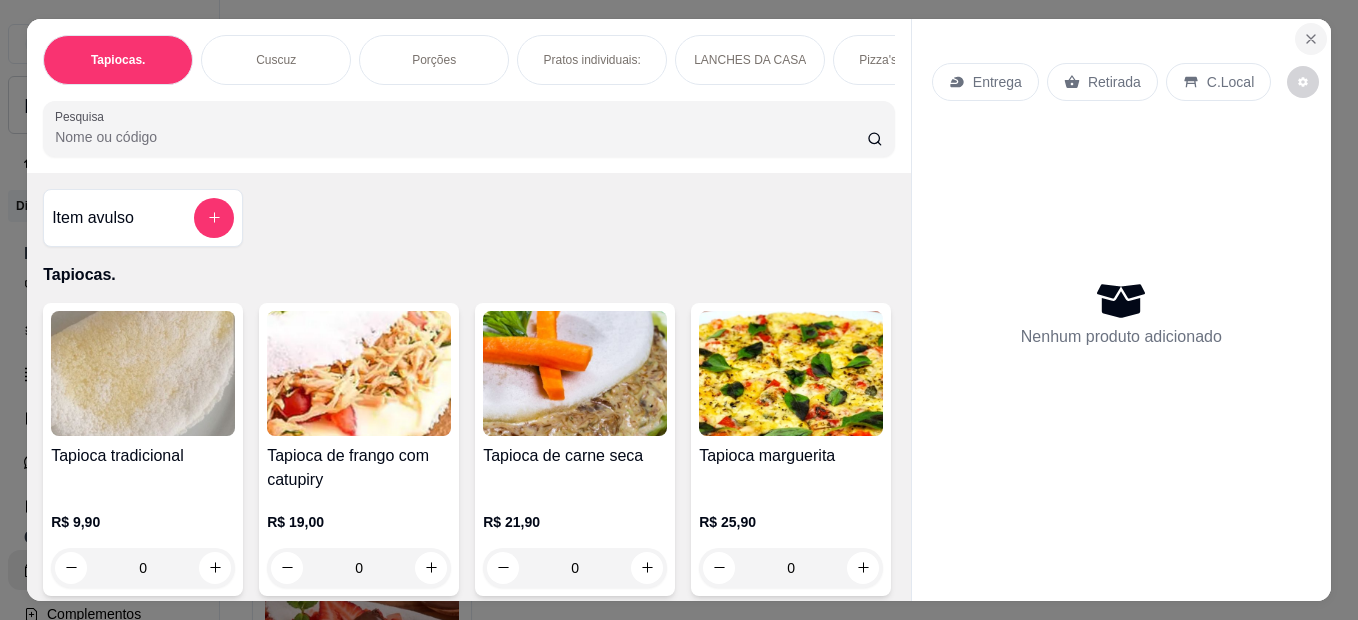 click 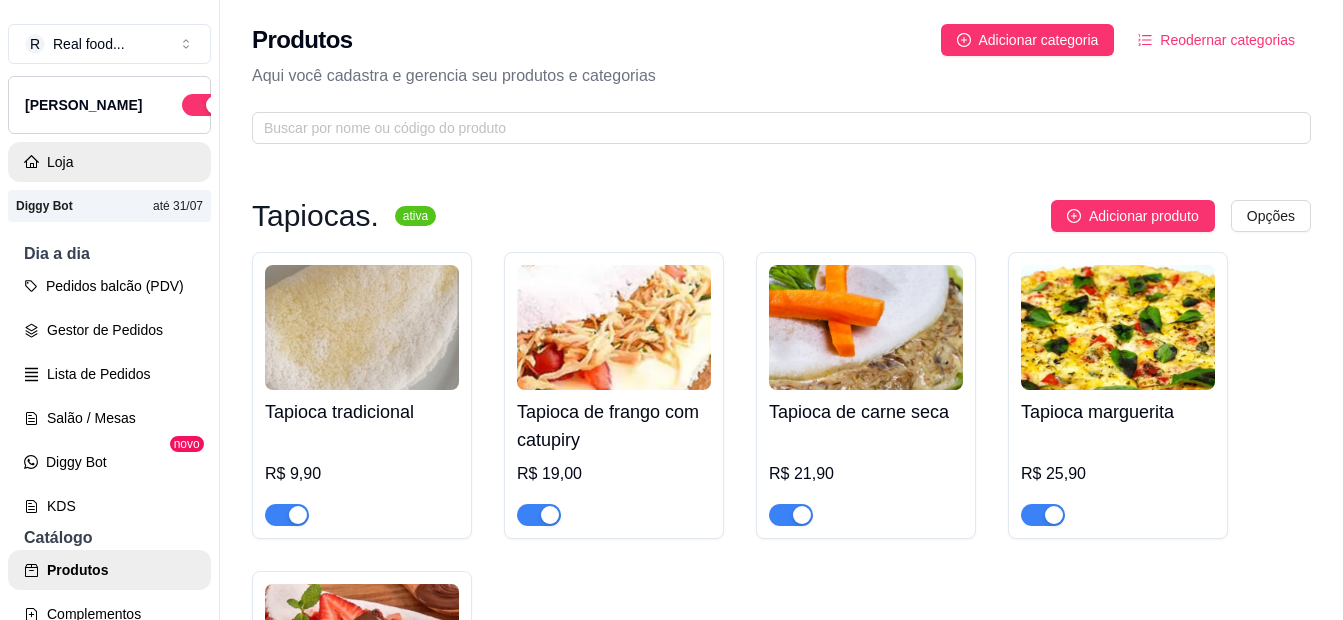 click on "Loja" at bounding box center (109, 162) 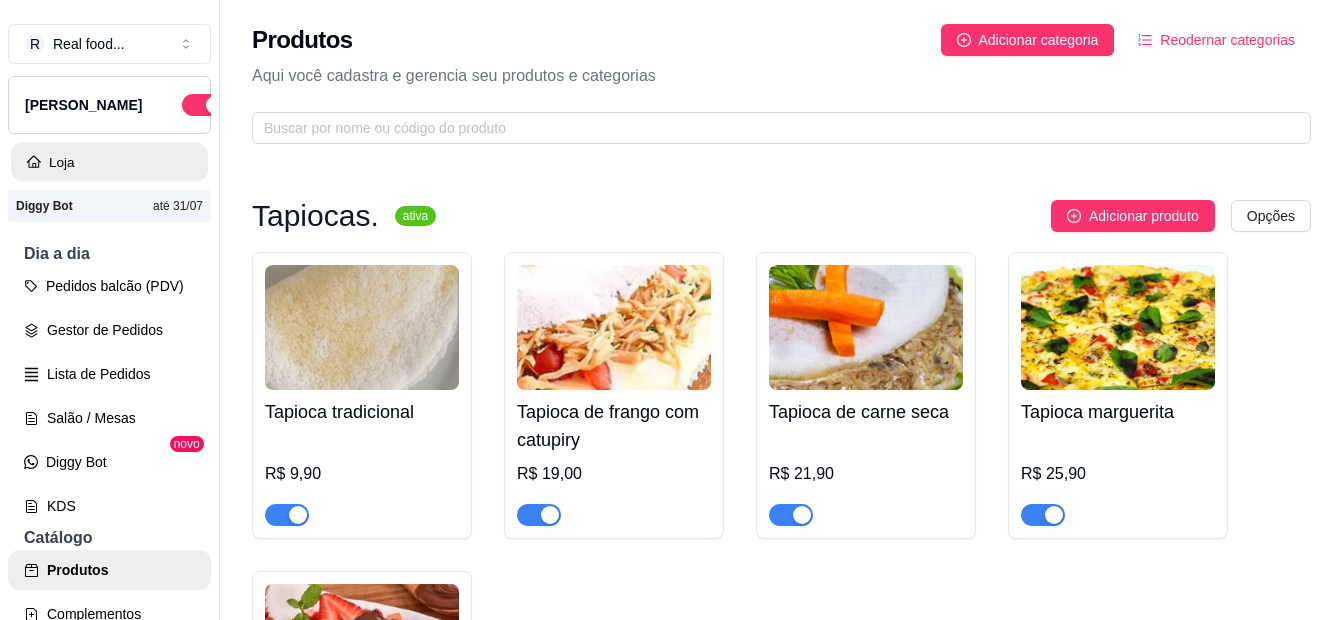 click on "Loja" at bounding box center [109, 162] 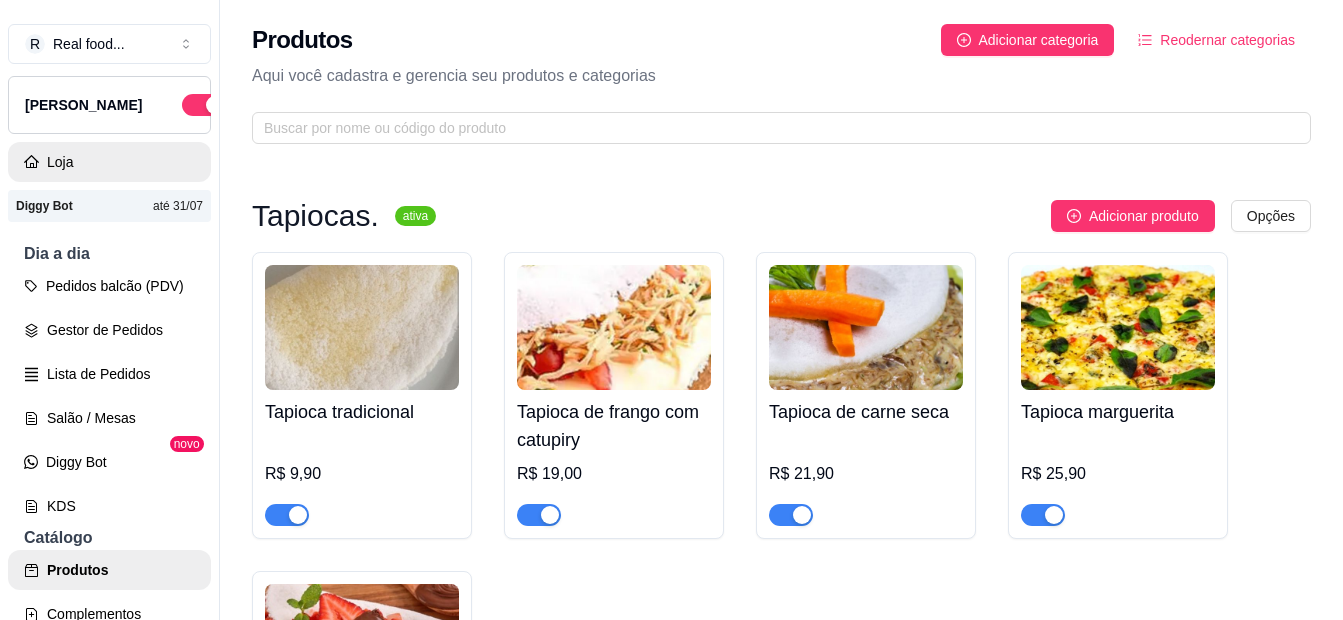 click on "Loja" at bounding box center [109, 162] 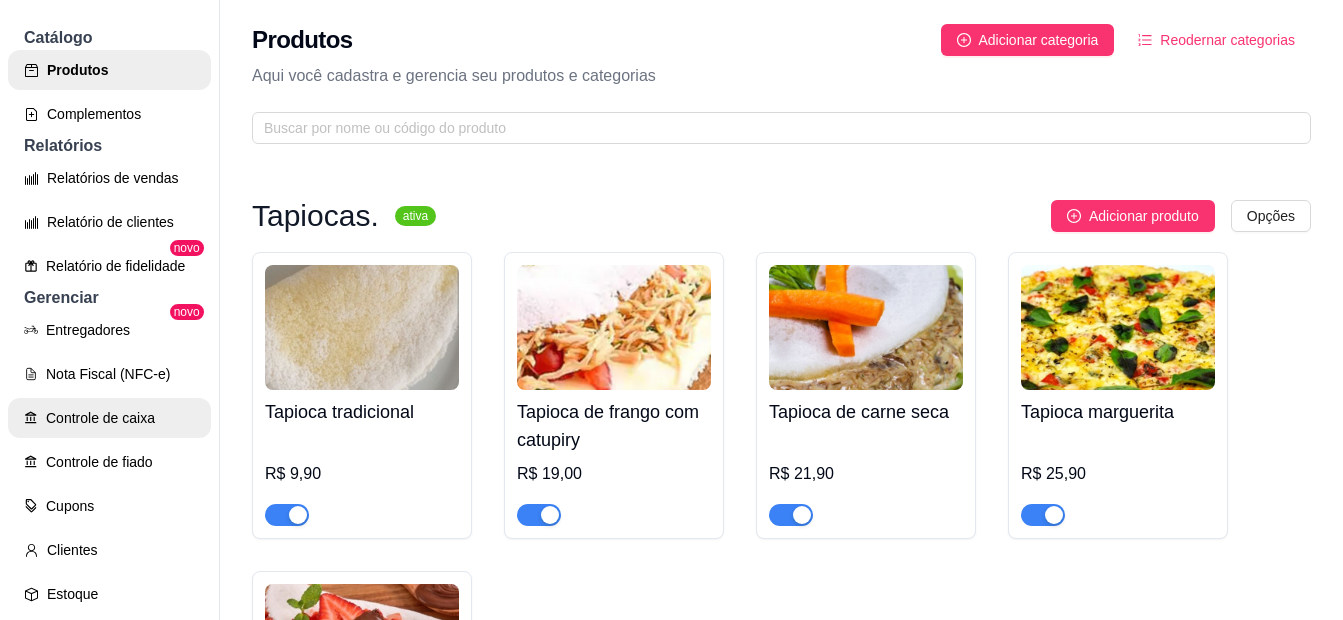 scroll, scrollTop: 400, scrollLeft: 0, axis: vertical 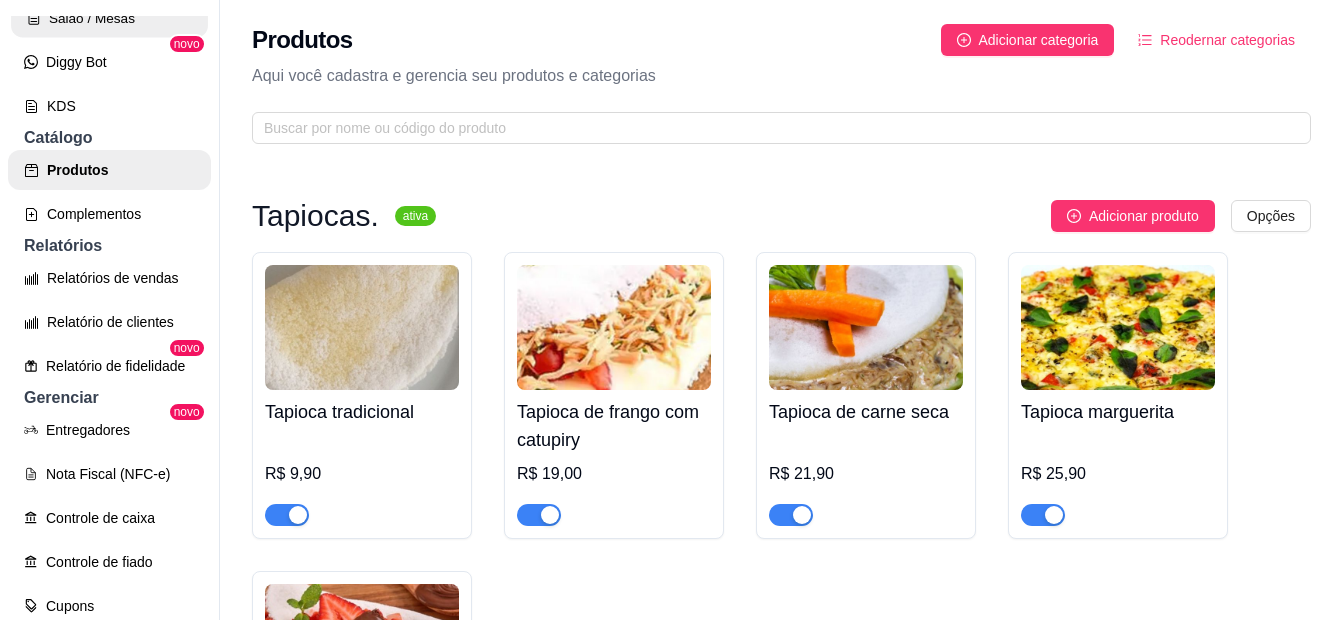 click on "Salão / Mesas" at bounding box center (109, 18) 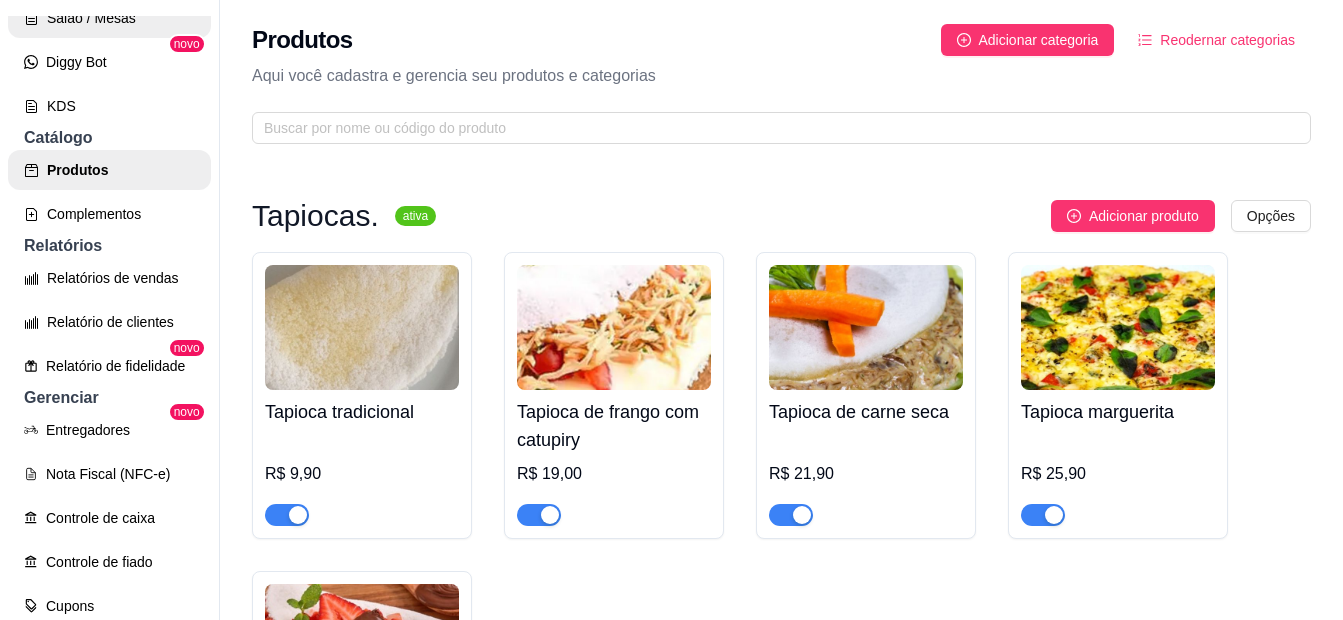 click on "Salão / Mesas" at bounding box center [109, 18] 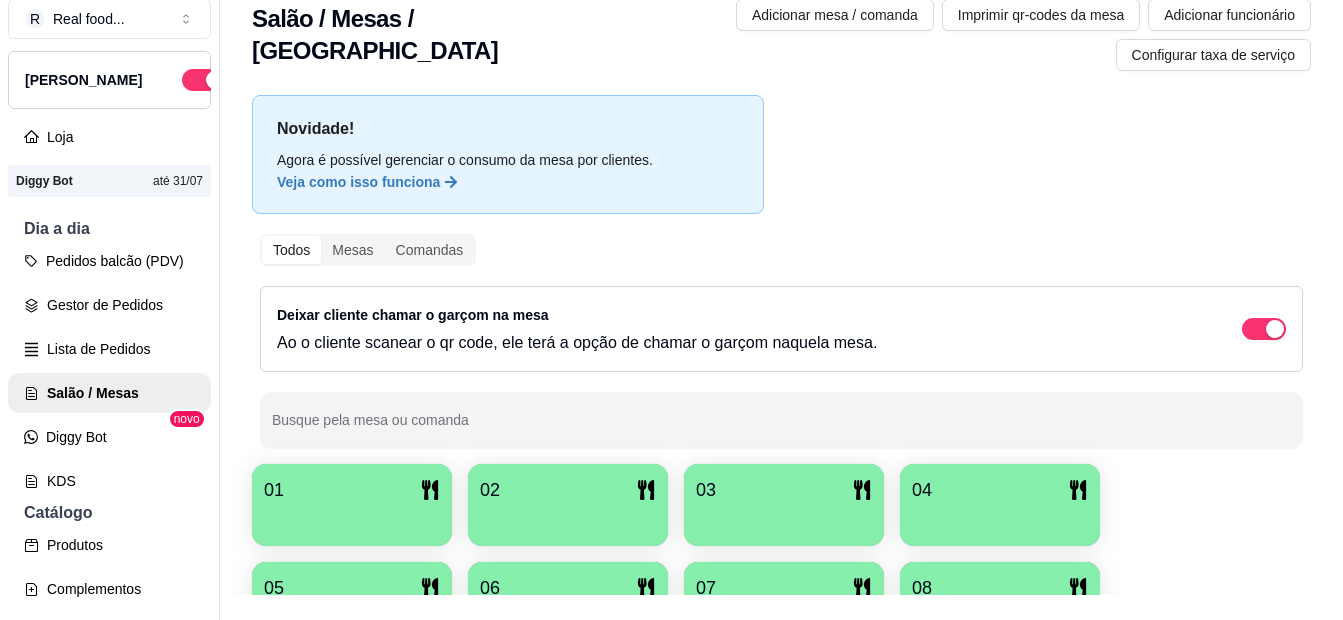 scroll, scrollTop: 32, scrollLeft: 0, axis: vertical 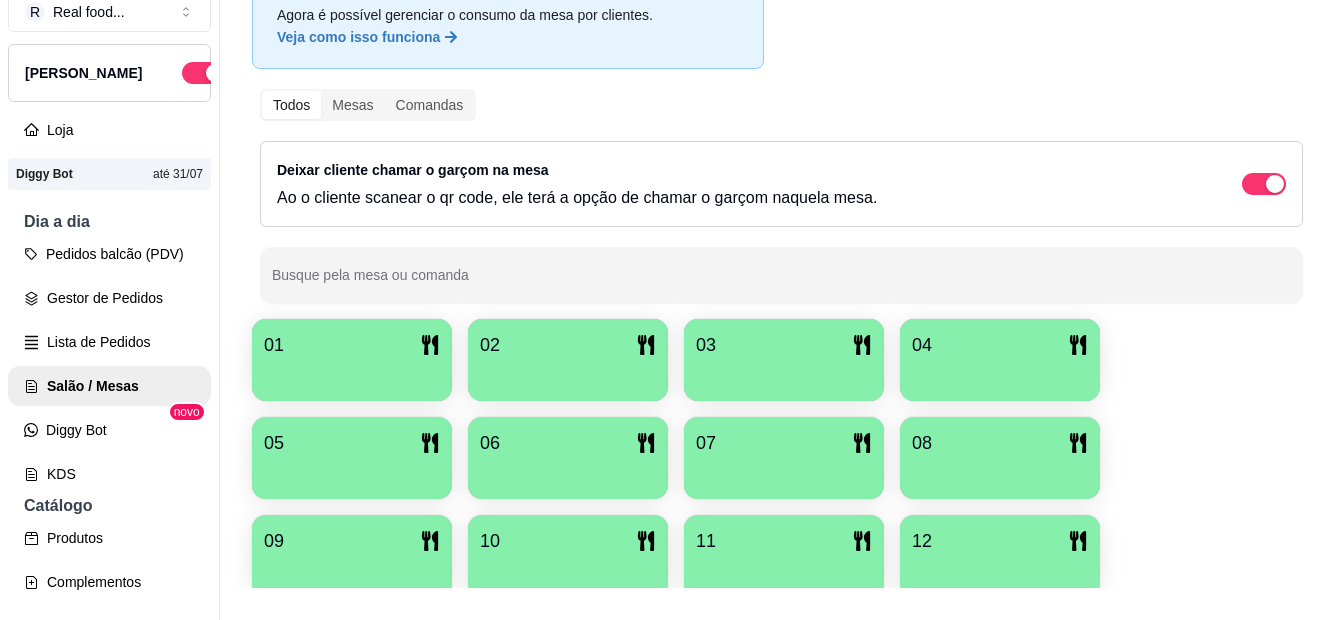 click on "01" at bounding box center (352, 345) 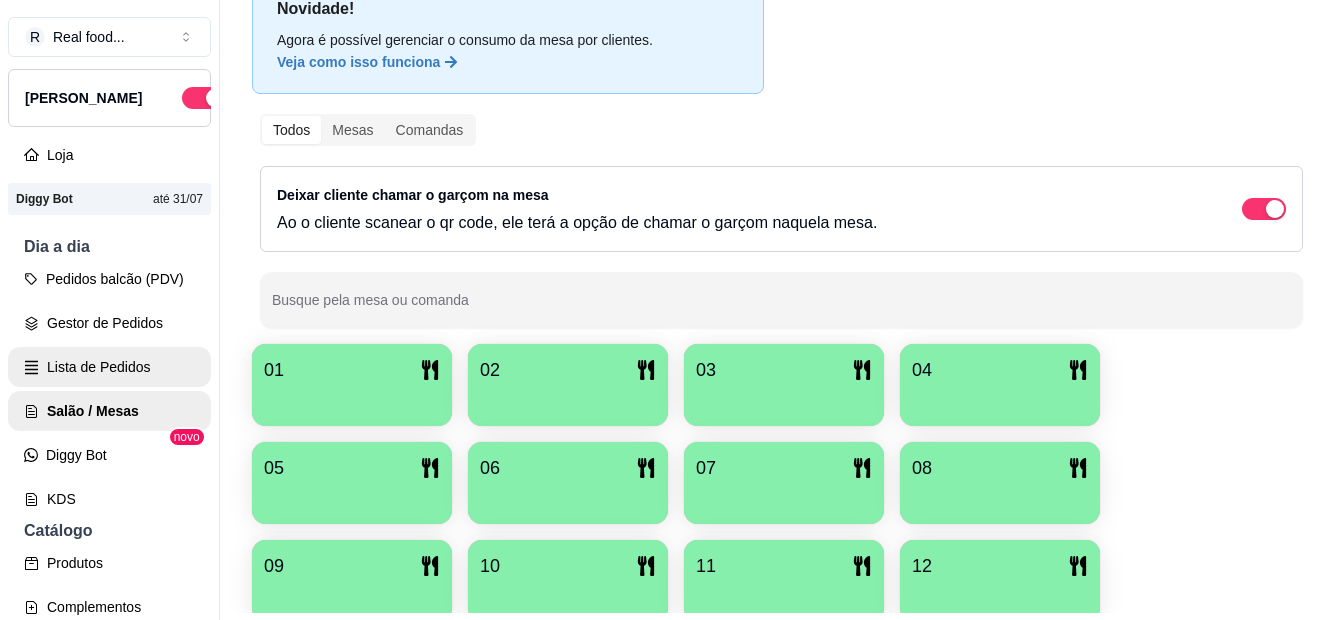 scroll, scrollTop: 0, scrollLeft: 0, axis: both 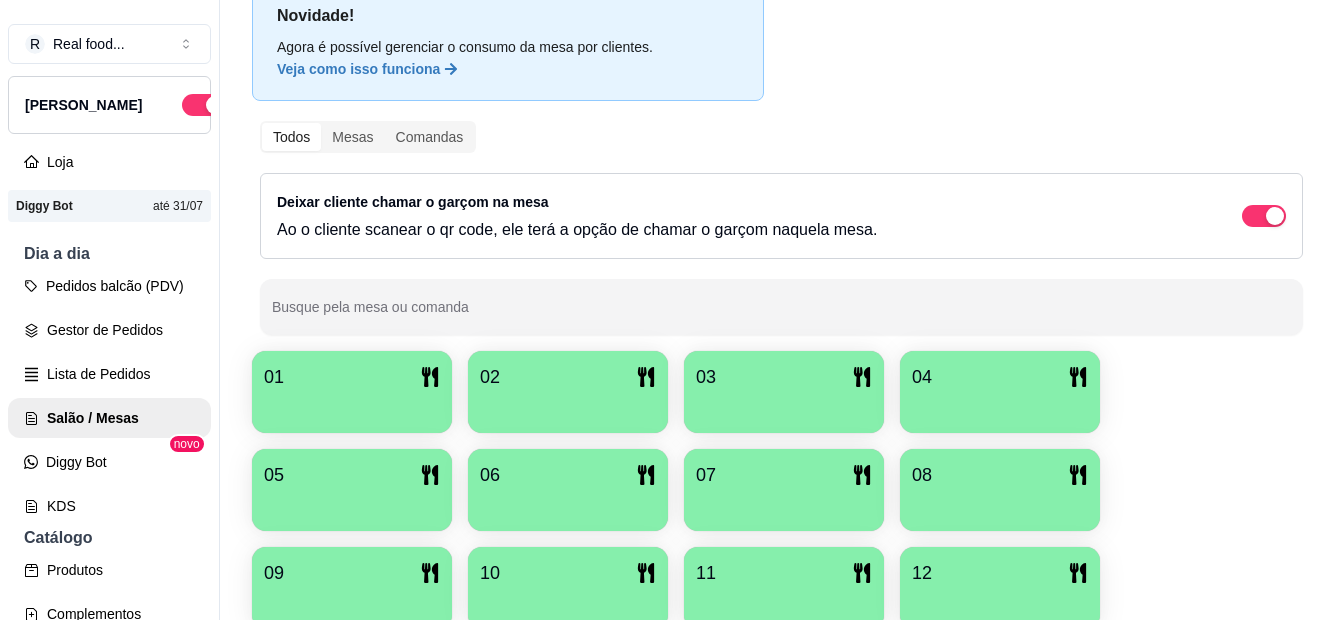 click on "Loja" at bounding box center [109, 162] 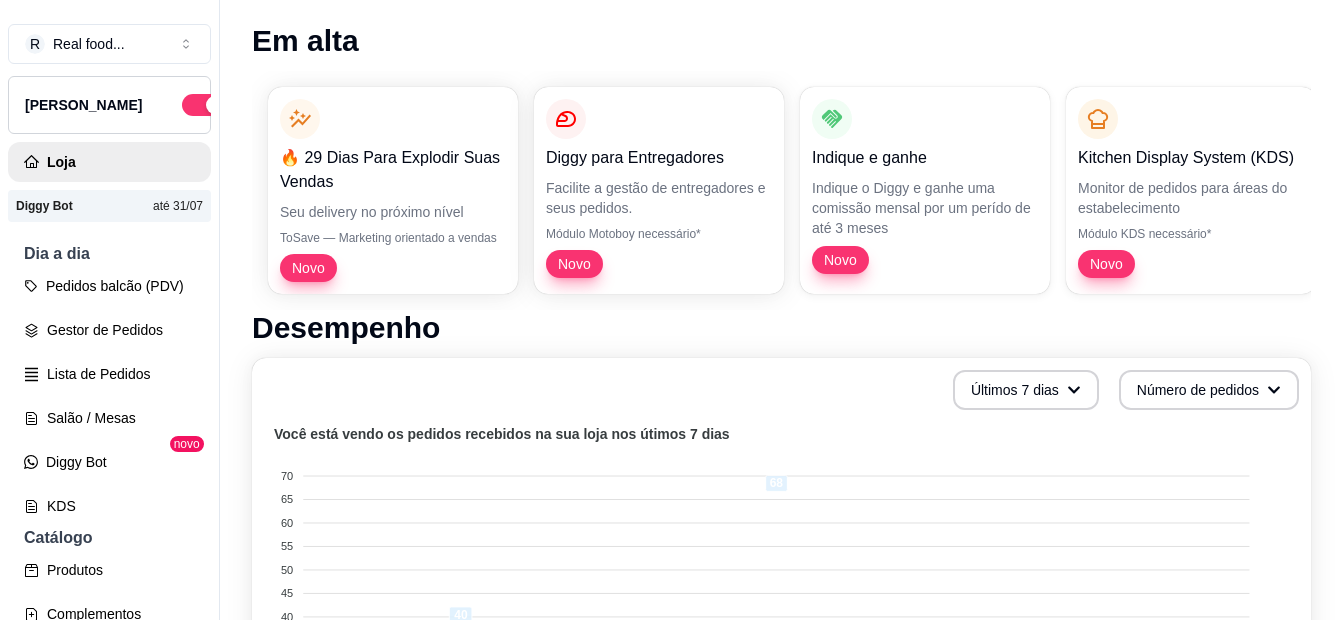 scroll, scrollTop: 0, scrollLeft: 0, axis: both 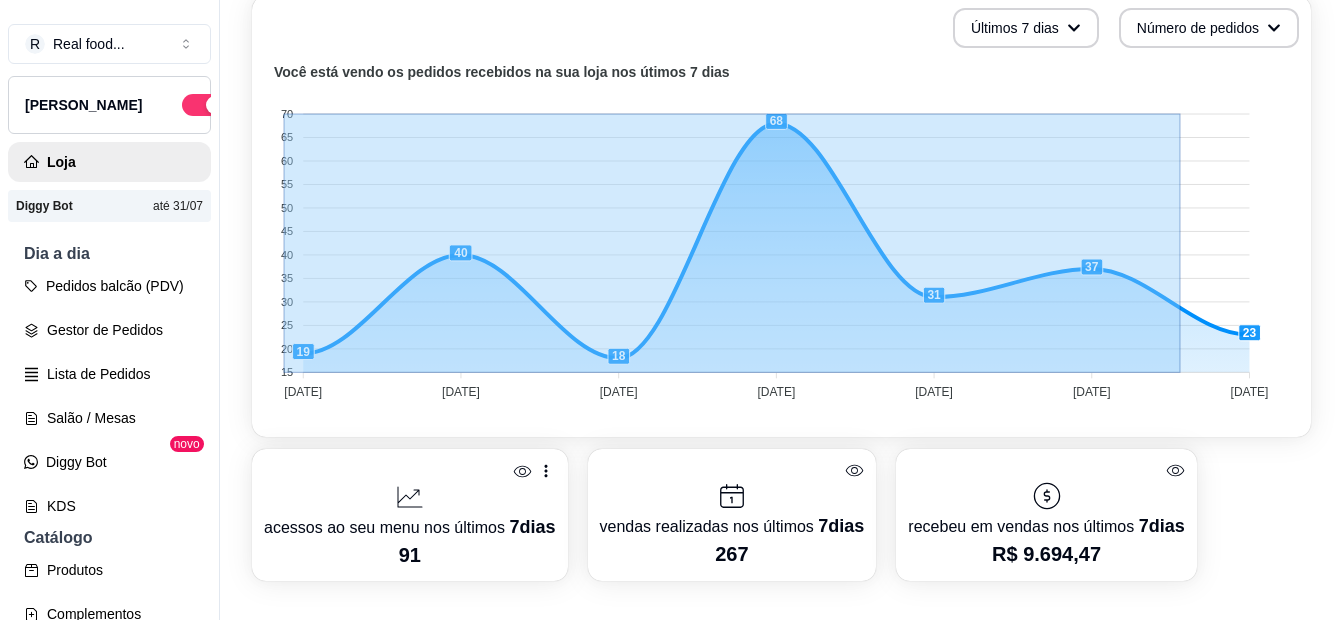 drag, startPoint x: 285, startPoint y: 74, endPoint x: 1187, endPoint y: 88, distance: 902.10864 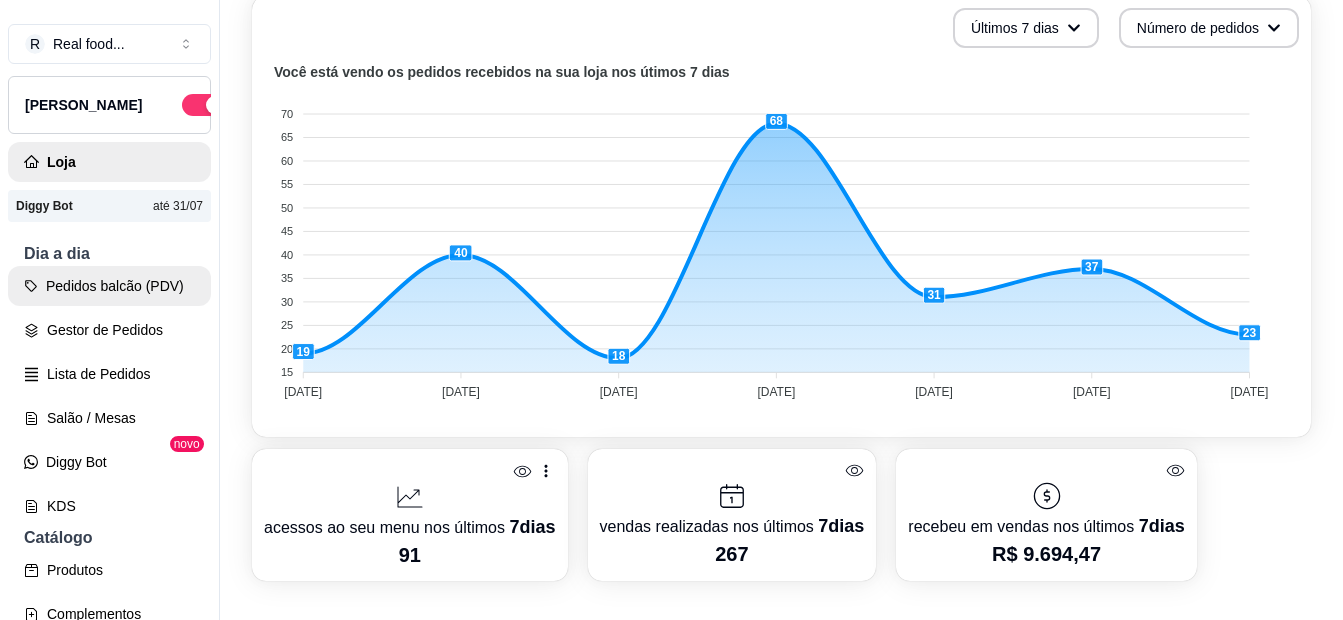 click on "Pedidos balcão (PDV)" at bounding box center [109, 286] 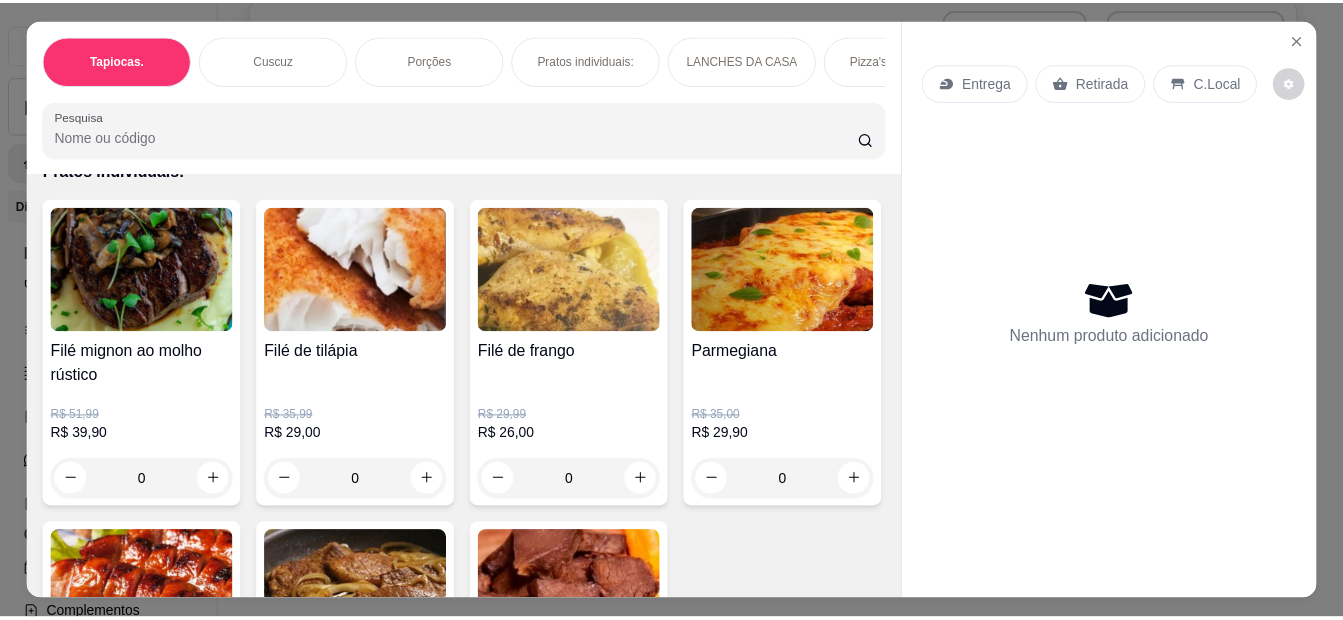 scroll, scrollTop: 1500, scrollLeft: 0, axis: vertical 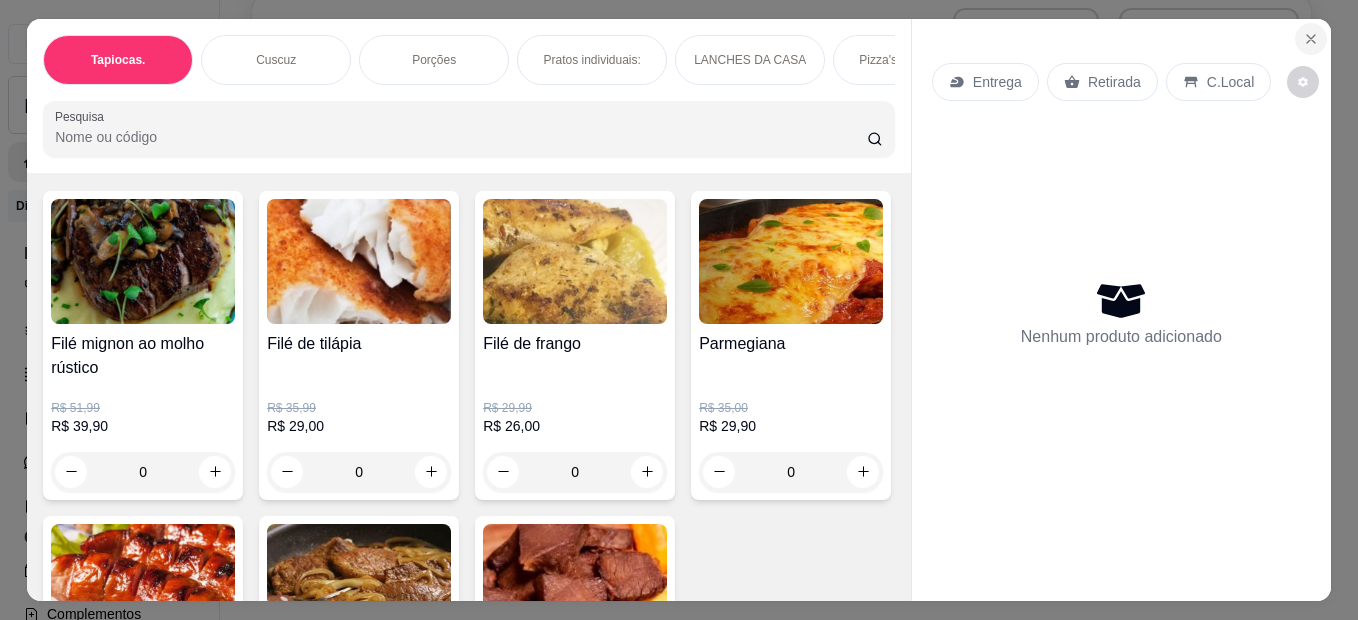 click at bounding box center (1311, 39) 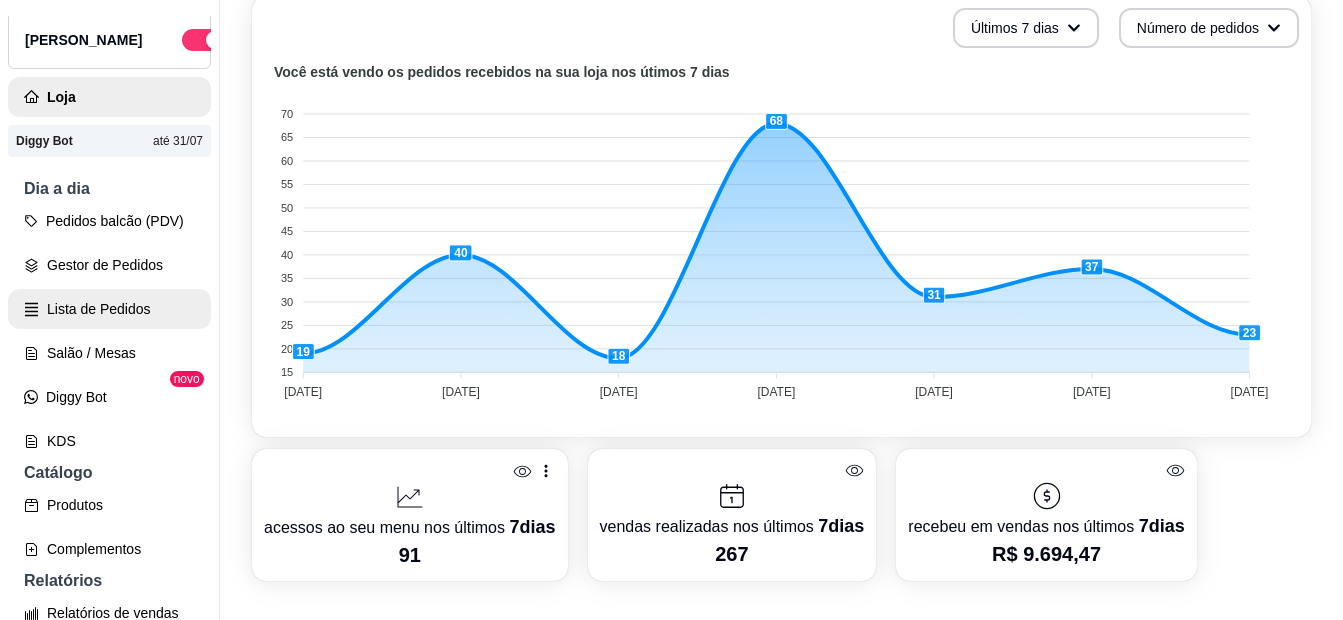 scroll, scrollTop: 100, scrollLeft: 0, axis: vertical 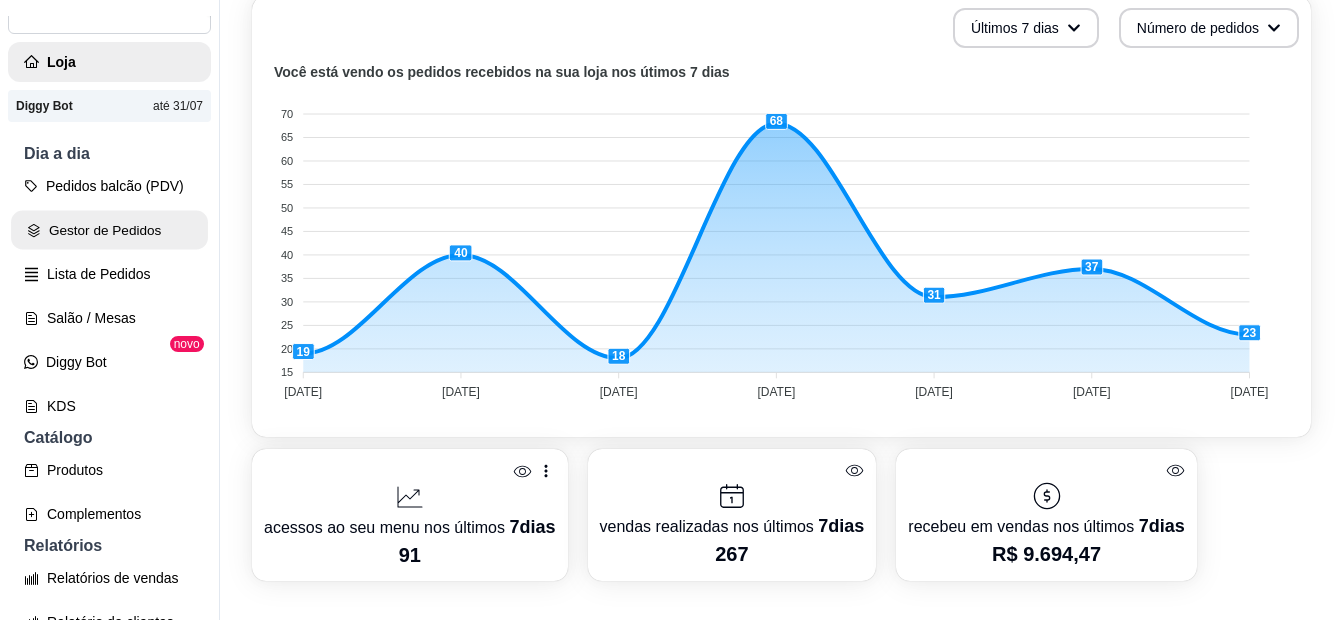 click on "Gestor de Pedidos" at bounding box center [109, 230] 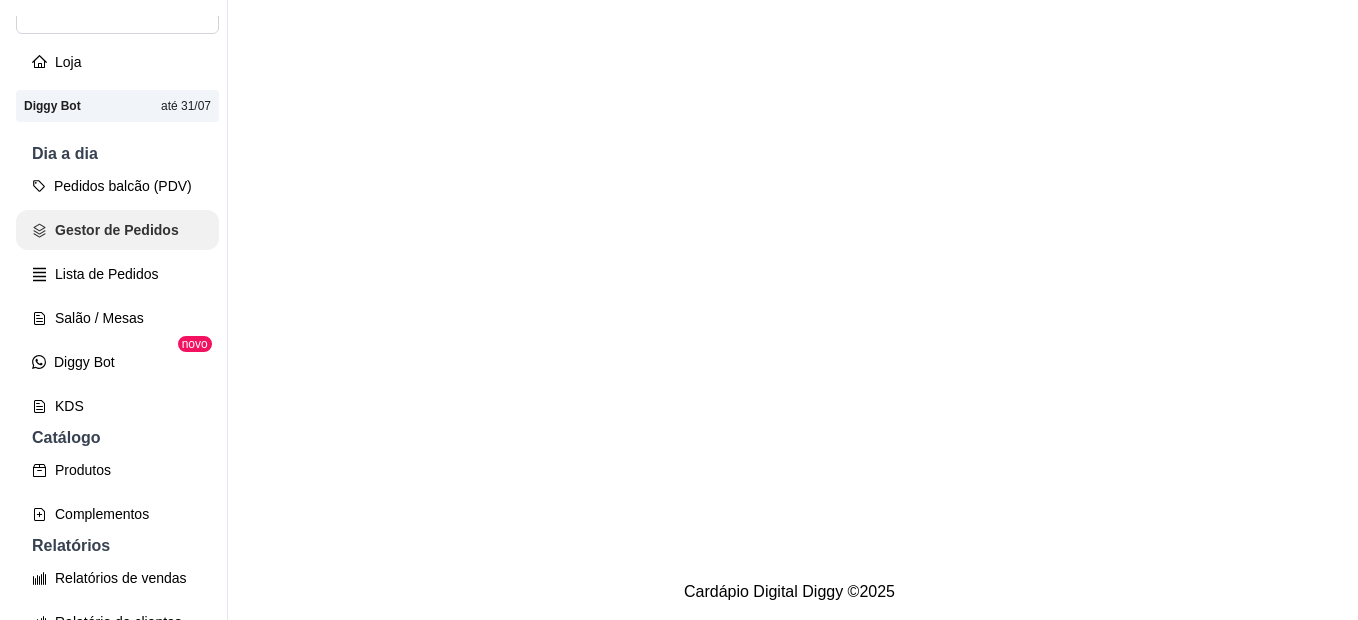 scroll, scrollTop: 0, scrollLeft: 0, axis: both 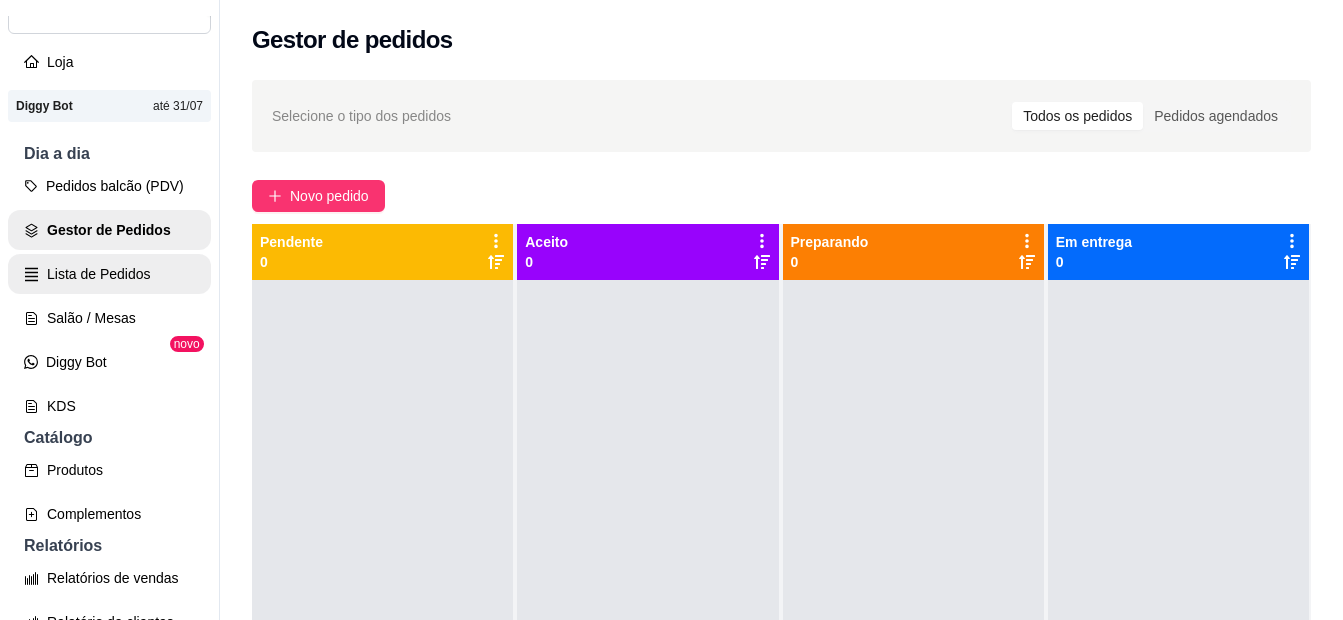 click on "Lista de Pedidos" at bounding box center (109, 274) 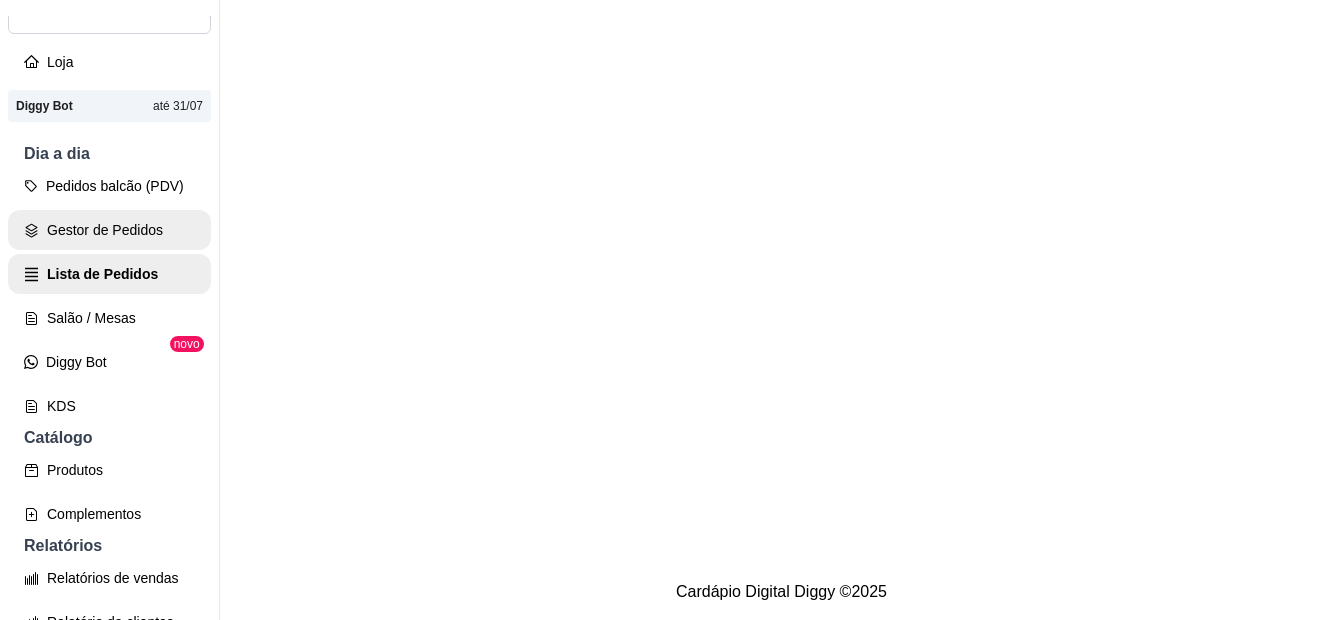 click on "Gestor de Pedidos" at bounding box center (109, 230) 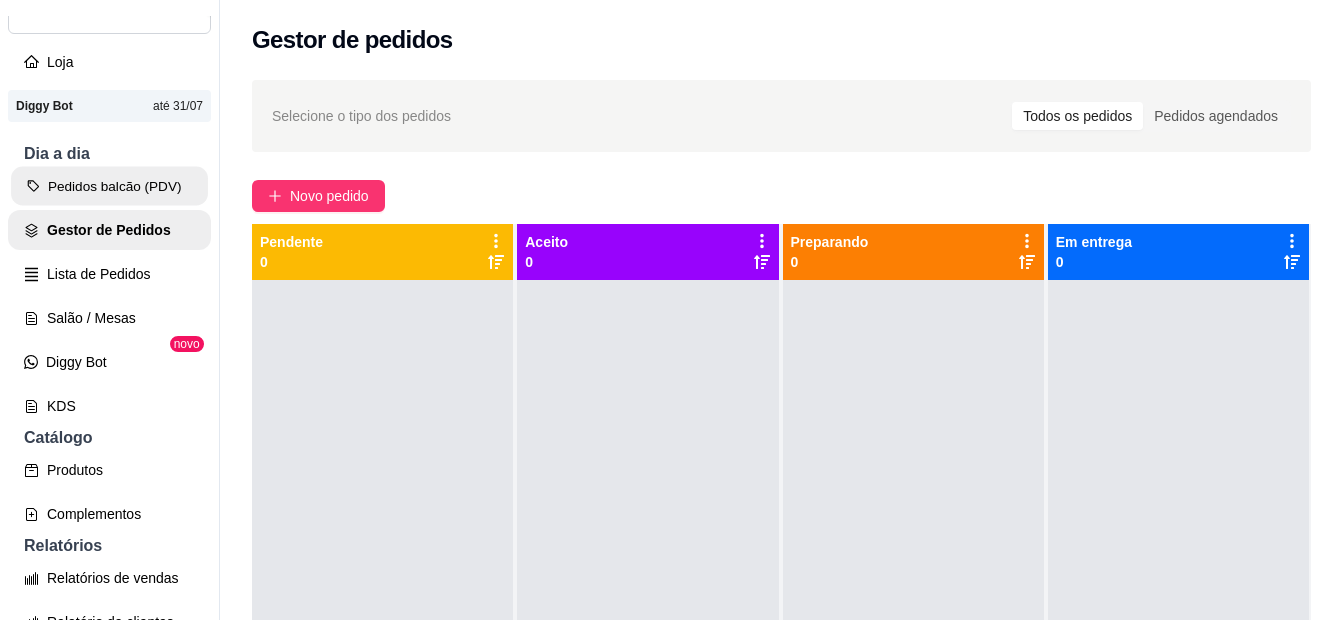 click on "Pedidos balcão (PDV)" at bounding box center (109, 186) 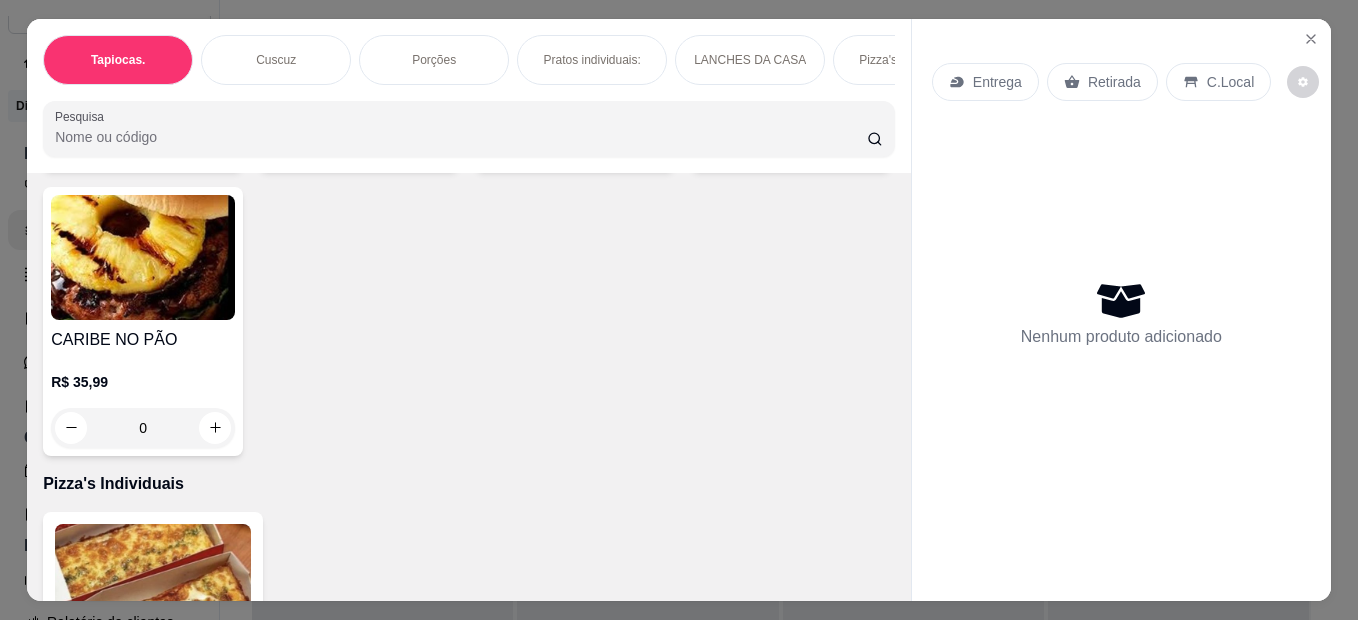 scroll, scrollTop: 2500, scrollLeft: 0, axis: vertical 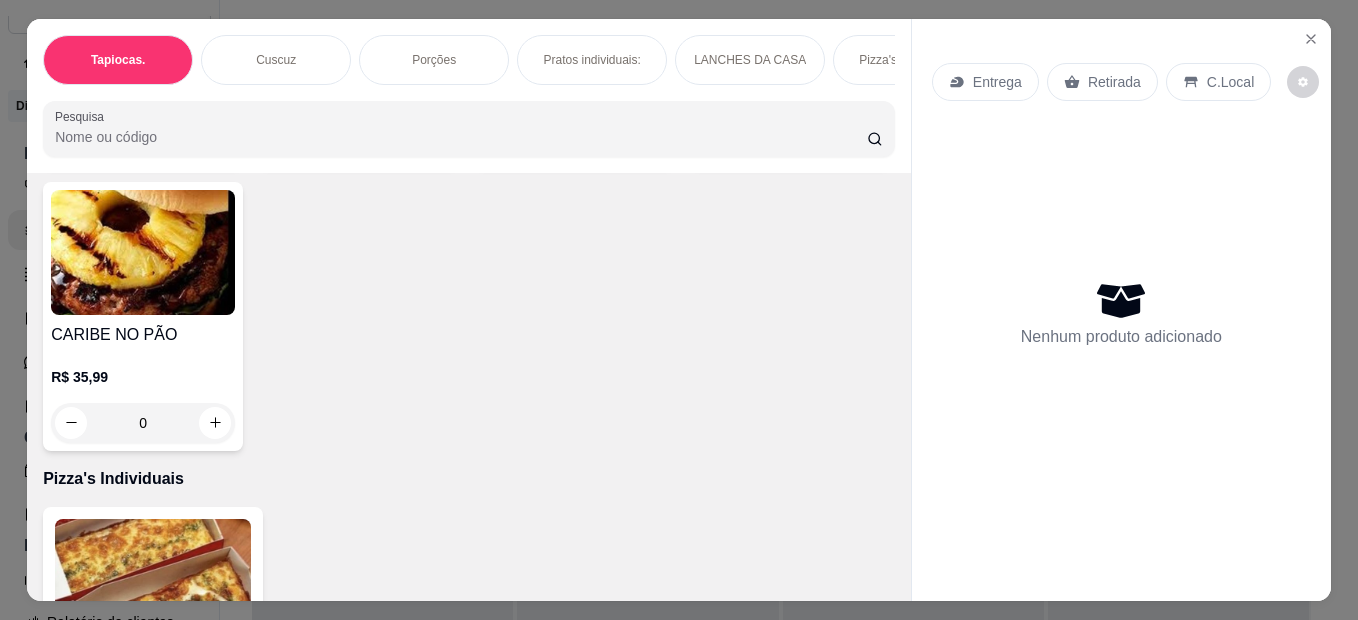 click on "0" at bounding box center (143, 138) 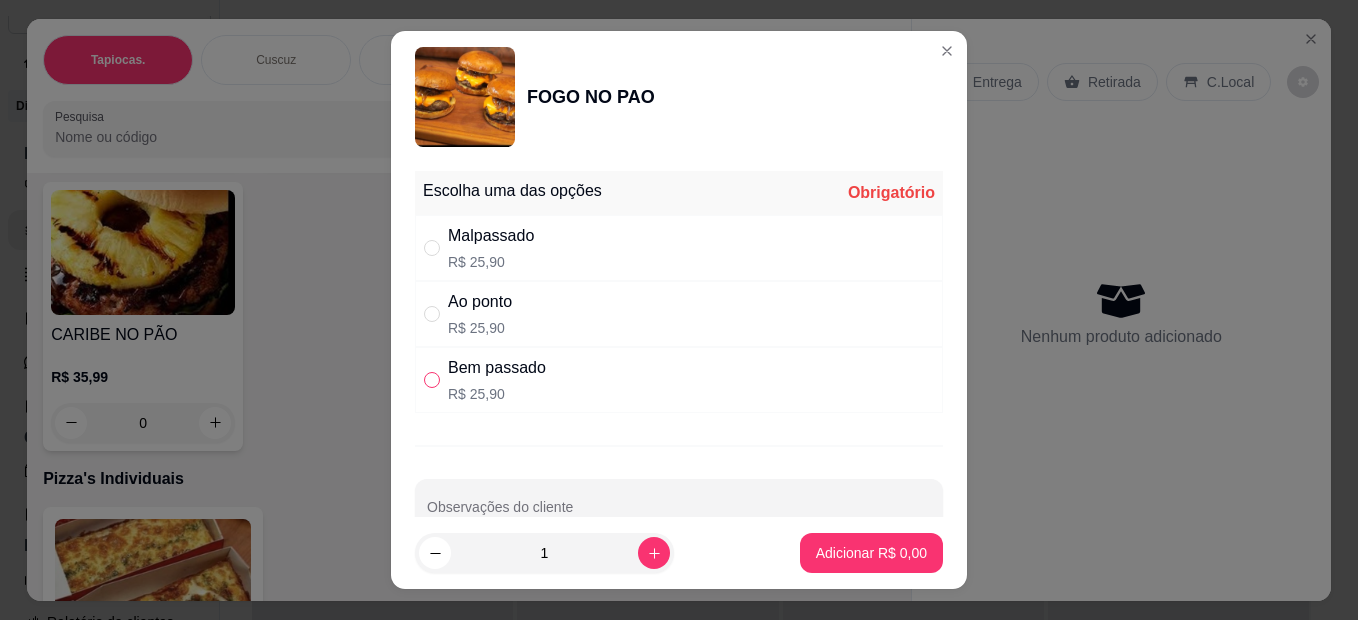 click at bounding box center [432, 380] 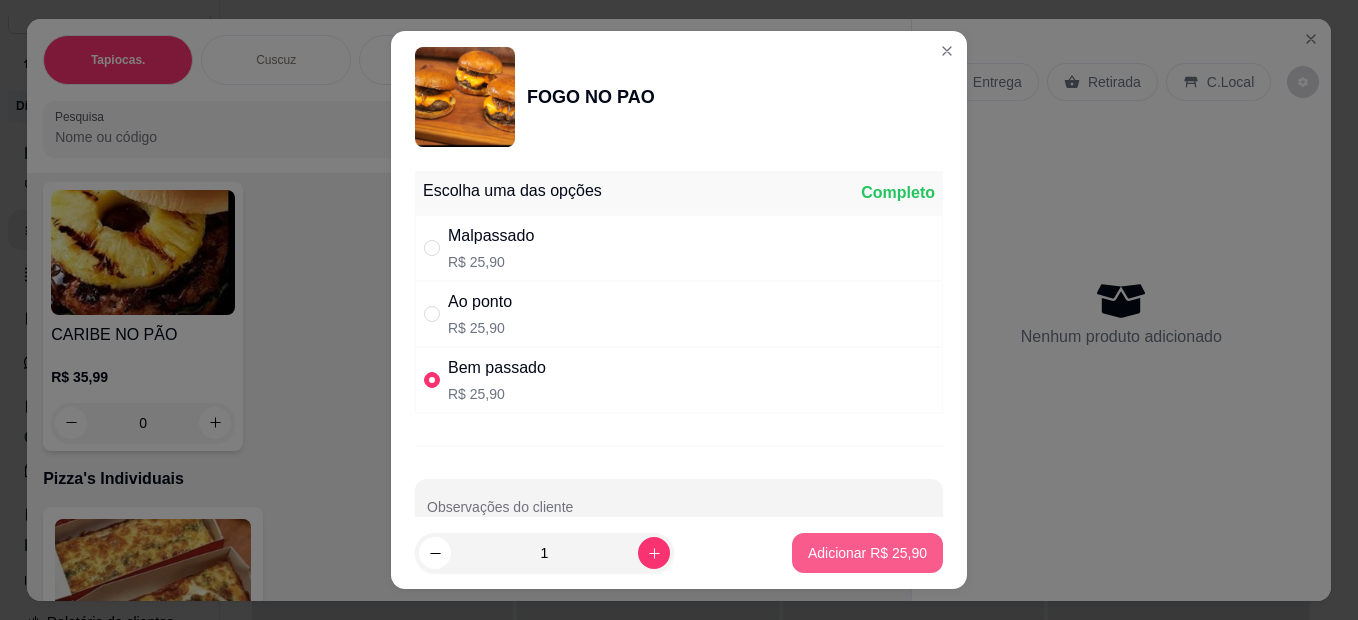 click on "Adicionar   R$ 25,90" at bounding box center [867, 553] 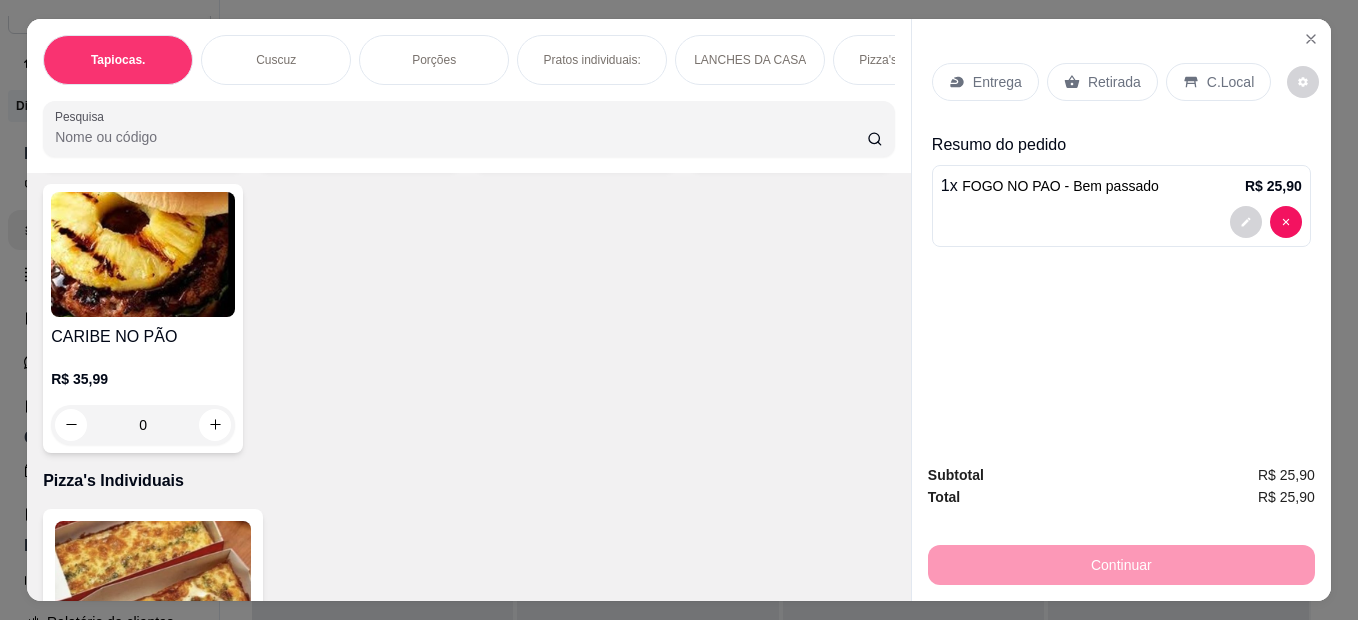 click on "C.Local" at bounding box center [1230, 82] 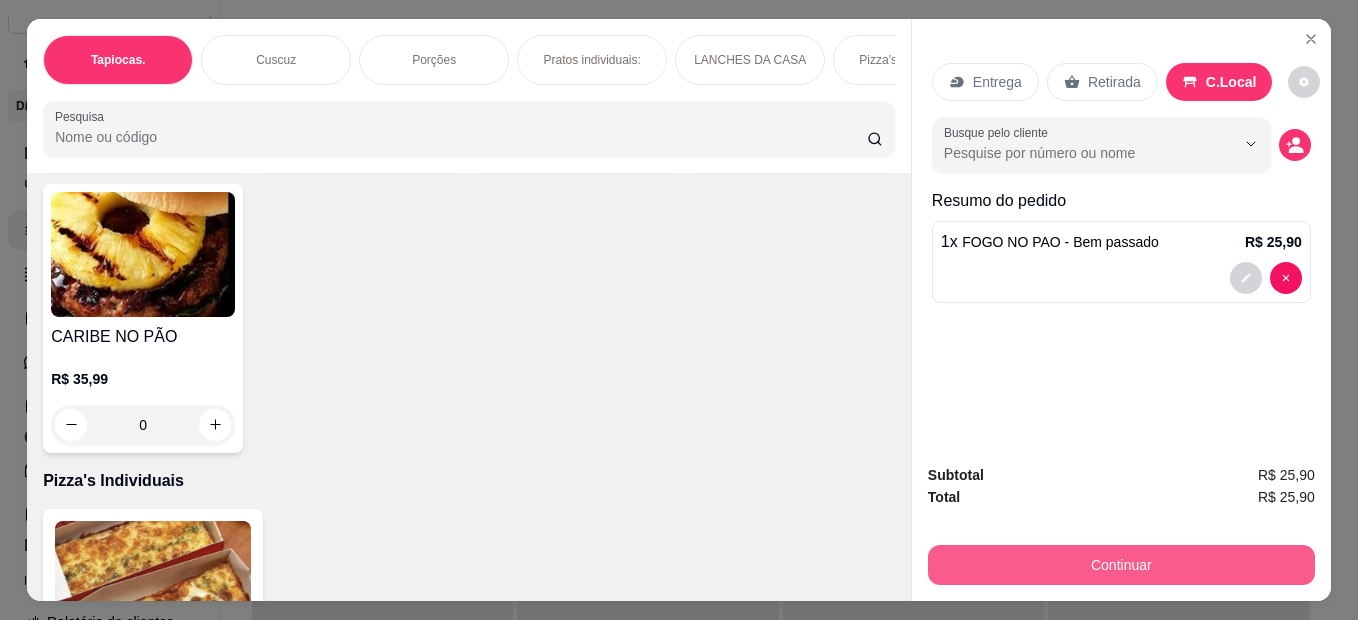 click on "Continuar" at bounding box center [1121, 565] 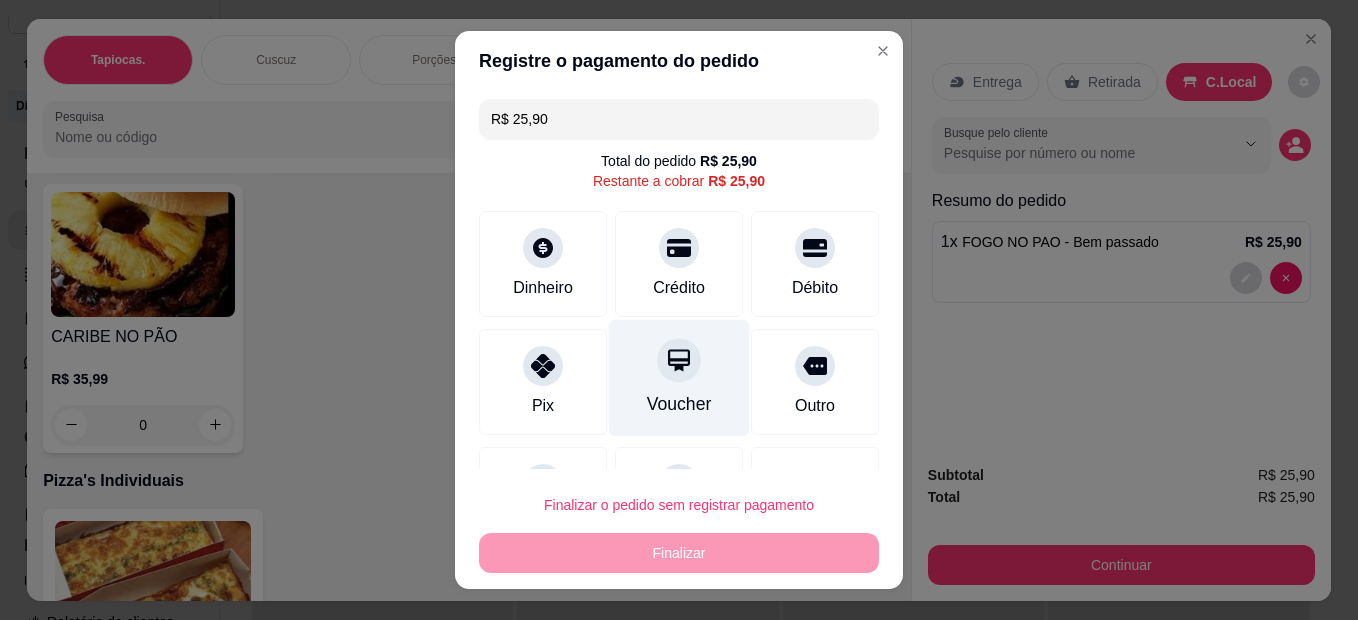 scroll, scrollTop: 92, scrollLeft: 0, axis: vertical 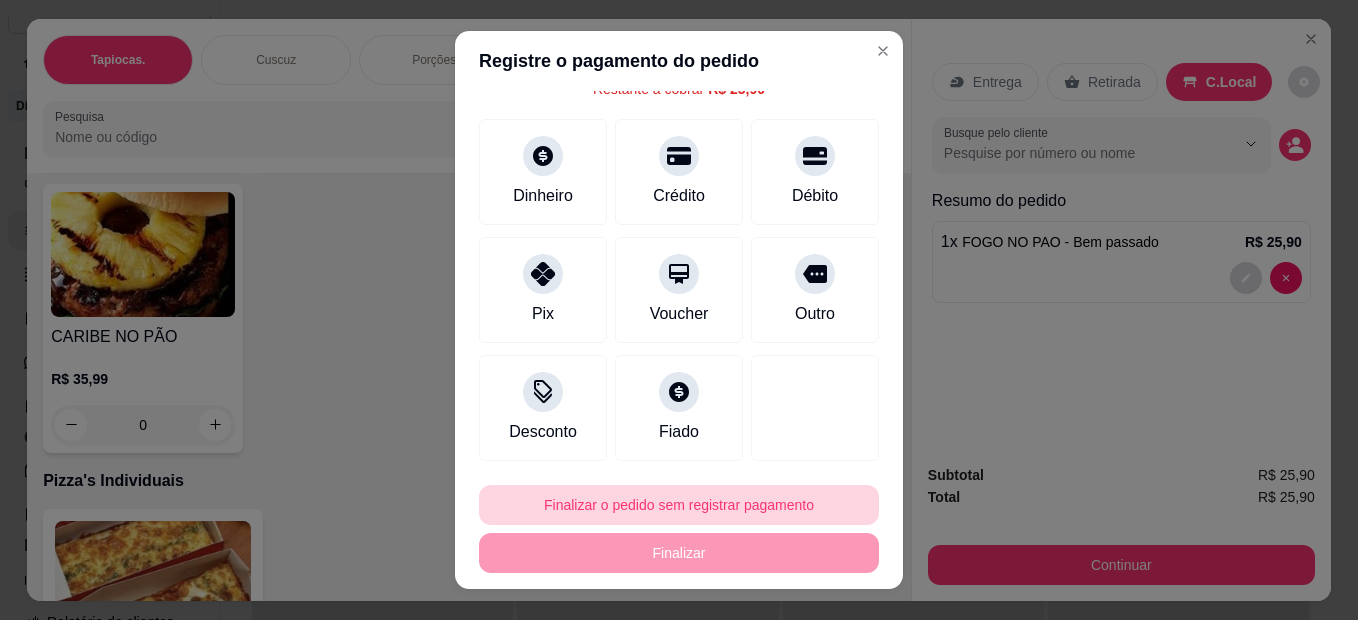 click on "Finalizar o pedido sem registrar pagamento" at bounding box center (679, 505) 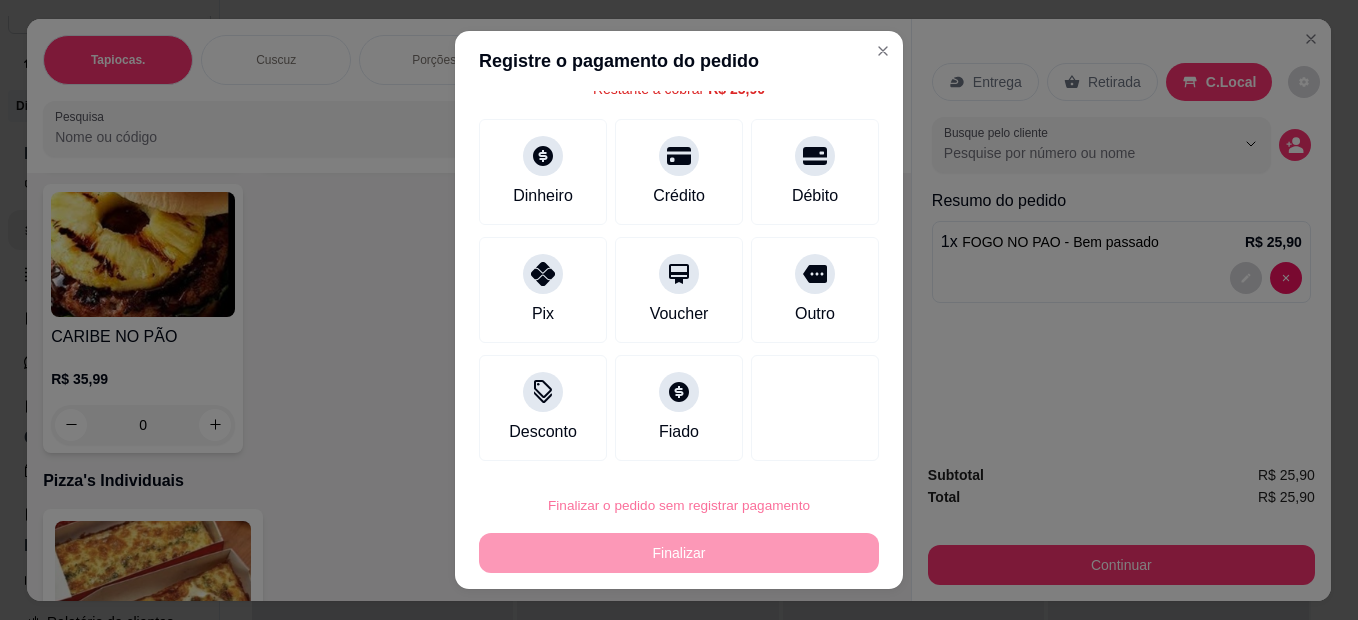 click on "Confirmar" at bounding box center [793, 448] 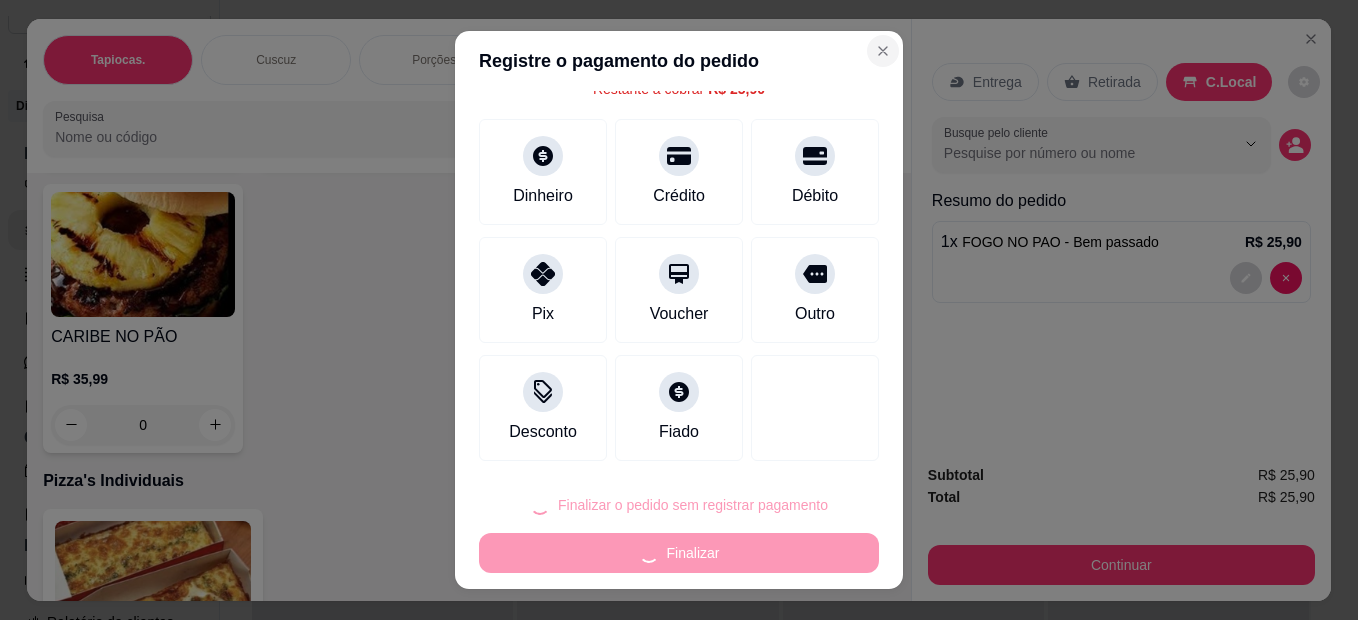 type on "0" 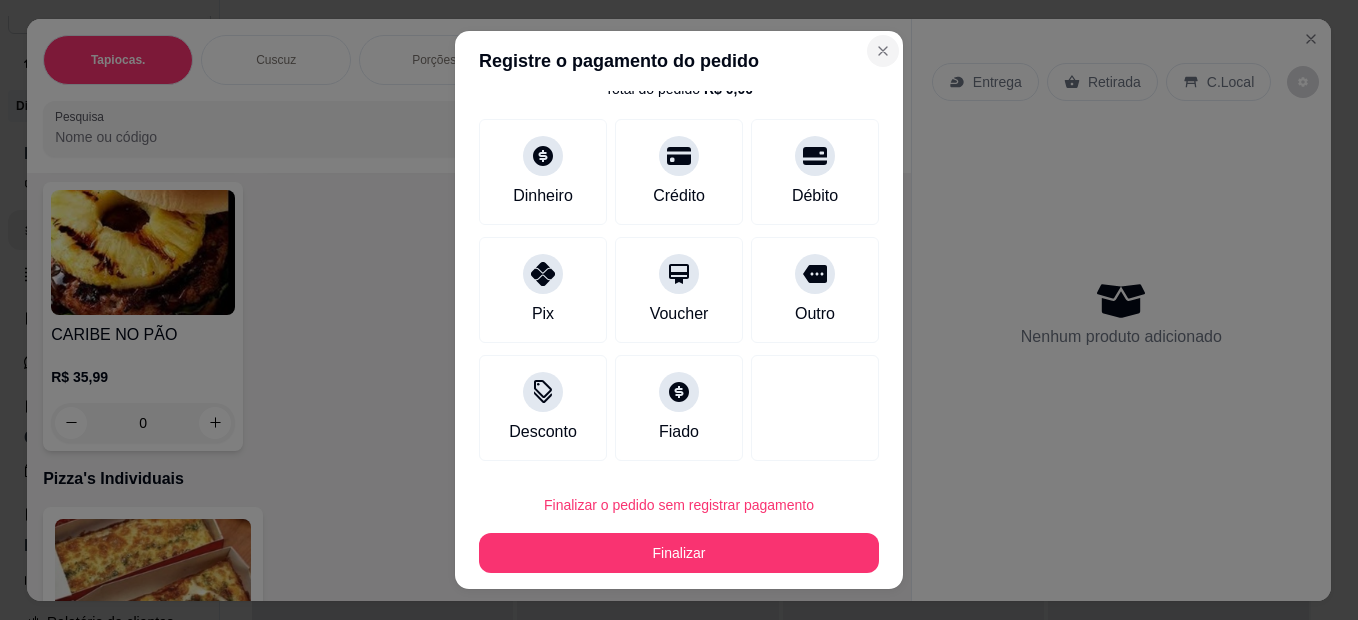 type on "R$ 0,00" 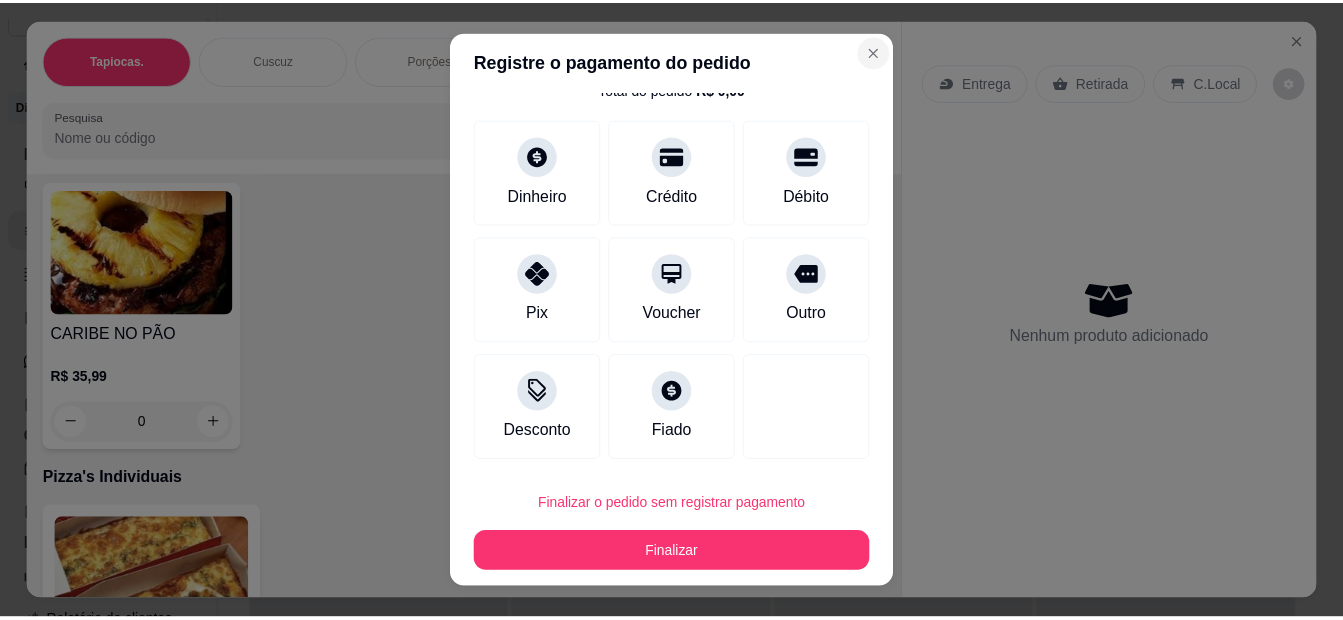 scroll, scrollTop: 72, scrollLeft: 0, axis: vertical 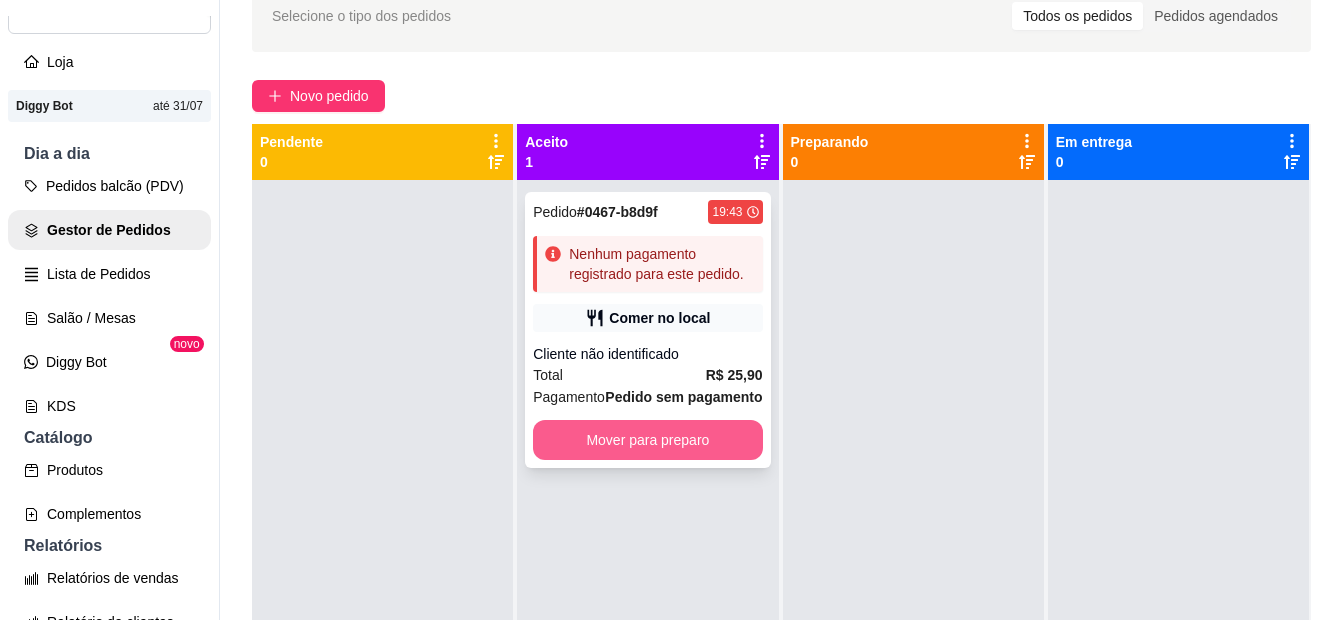 click on "Mover para preparo" at bounding box center [647, 440] 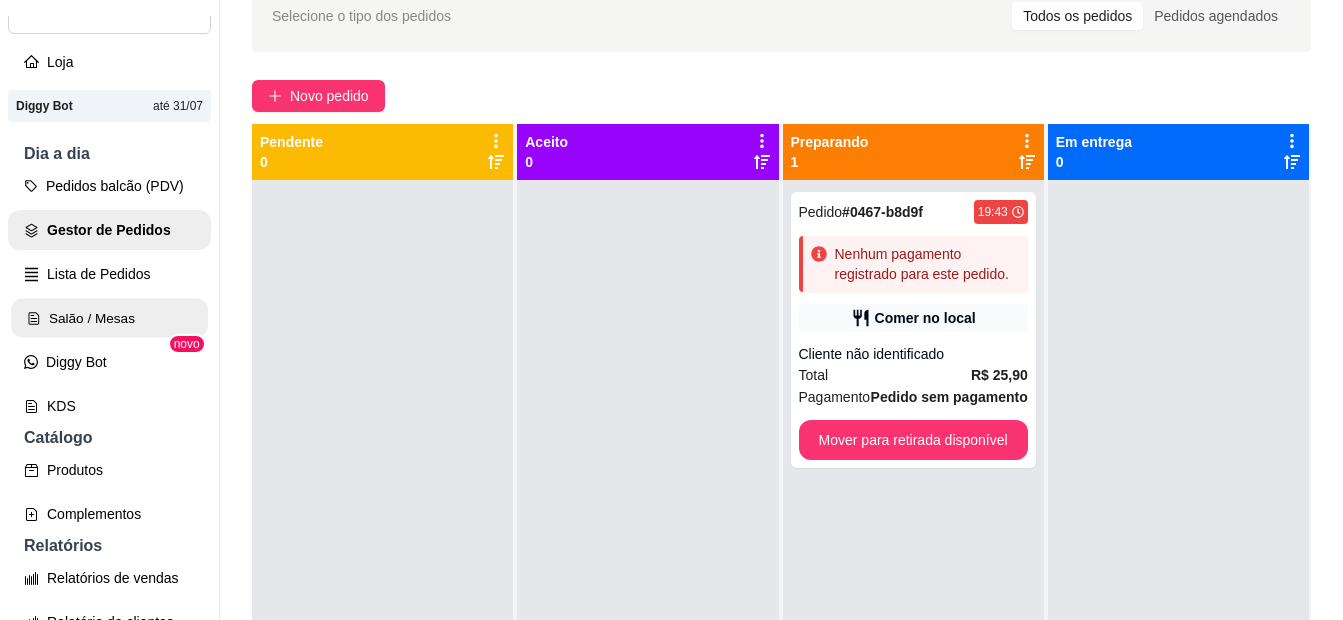 click on "Salão / Mesas" at bounding box center (109, 318) 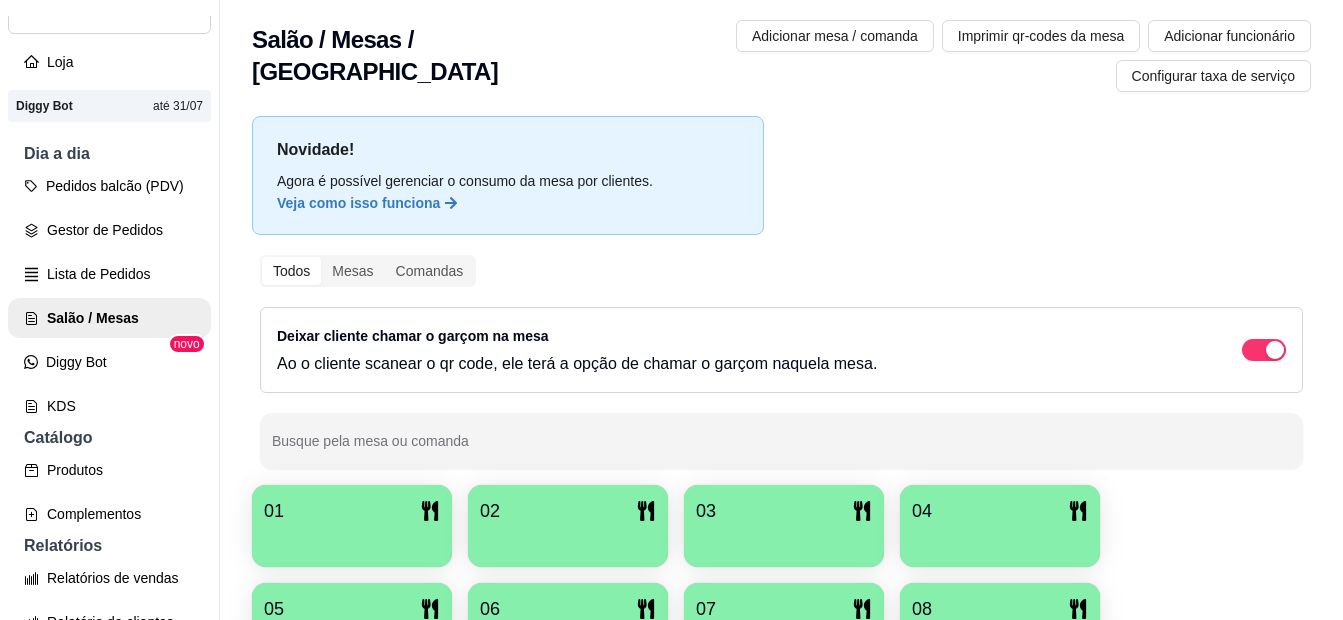 scroll, scrollTop: 0, scrollLeft: 0, axis: both 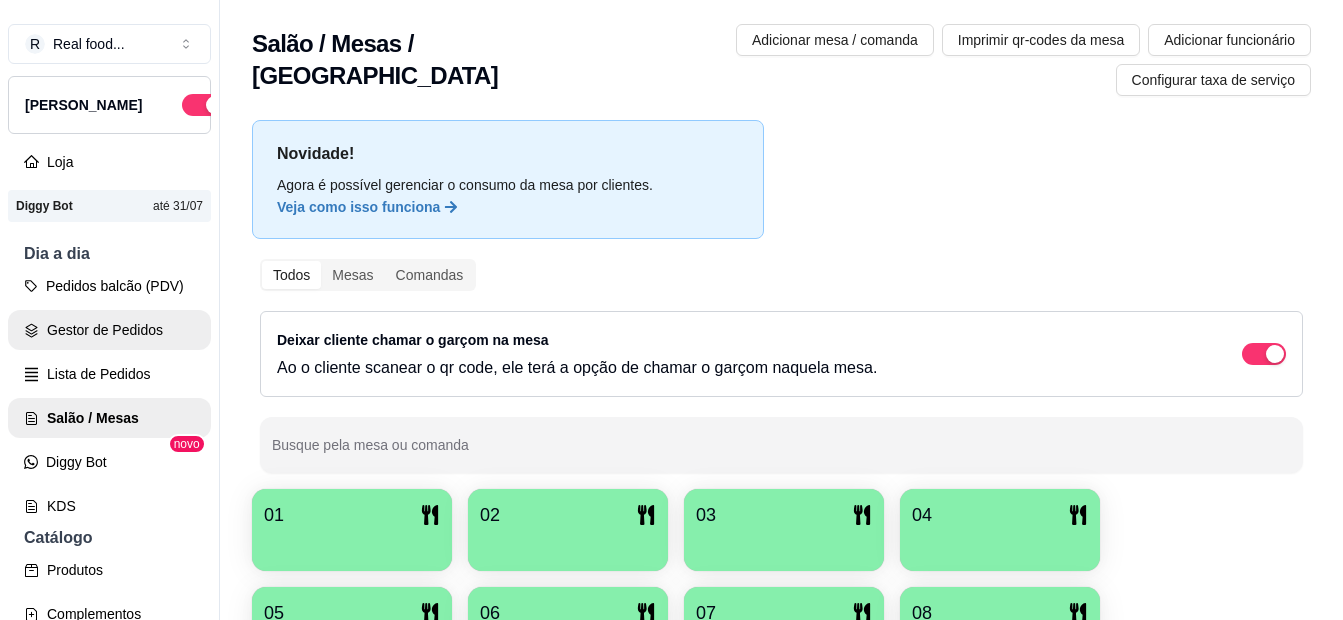 click on "Gestor de Pedidos" at bounding box center (109, 330) 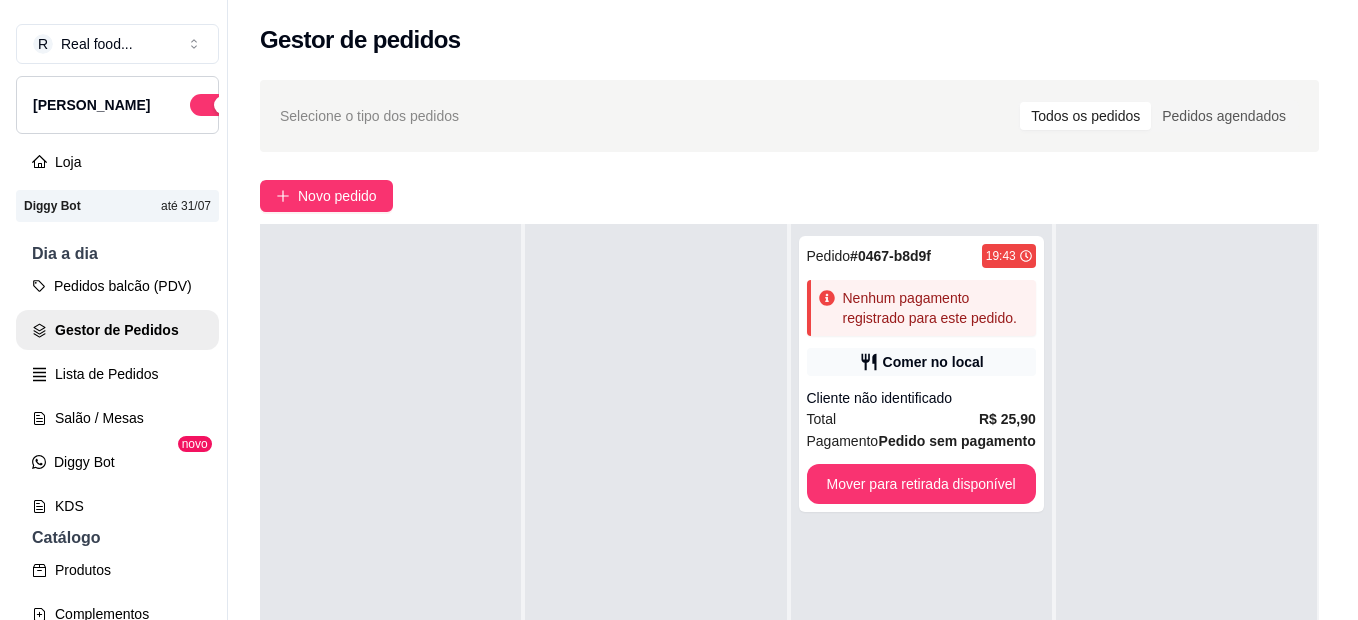 scroll, scrollTop: 0, scrollLeft: 0, axis: both 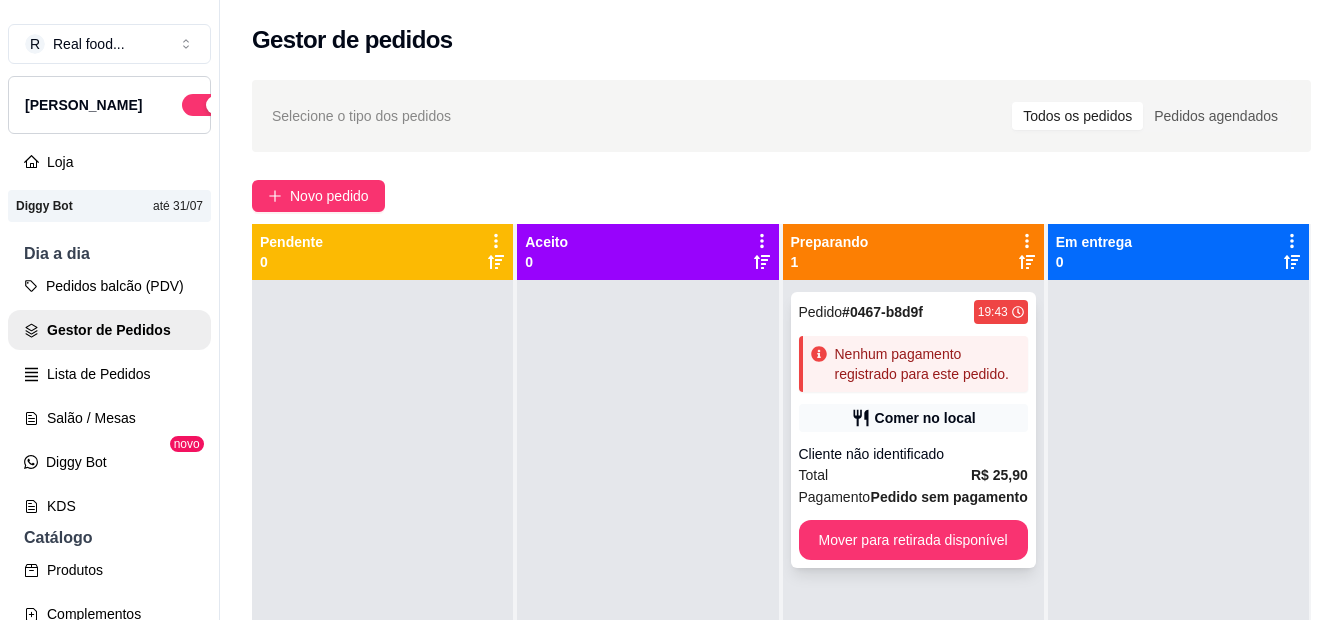 click on "Nenhum pagamento registrado para este pedido." at bounding box center [927, 364] 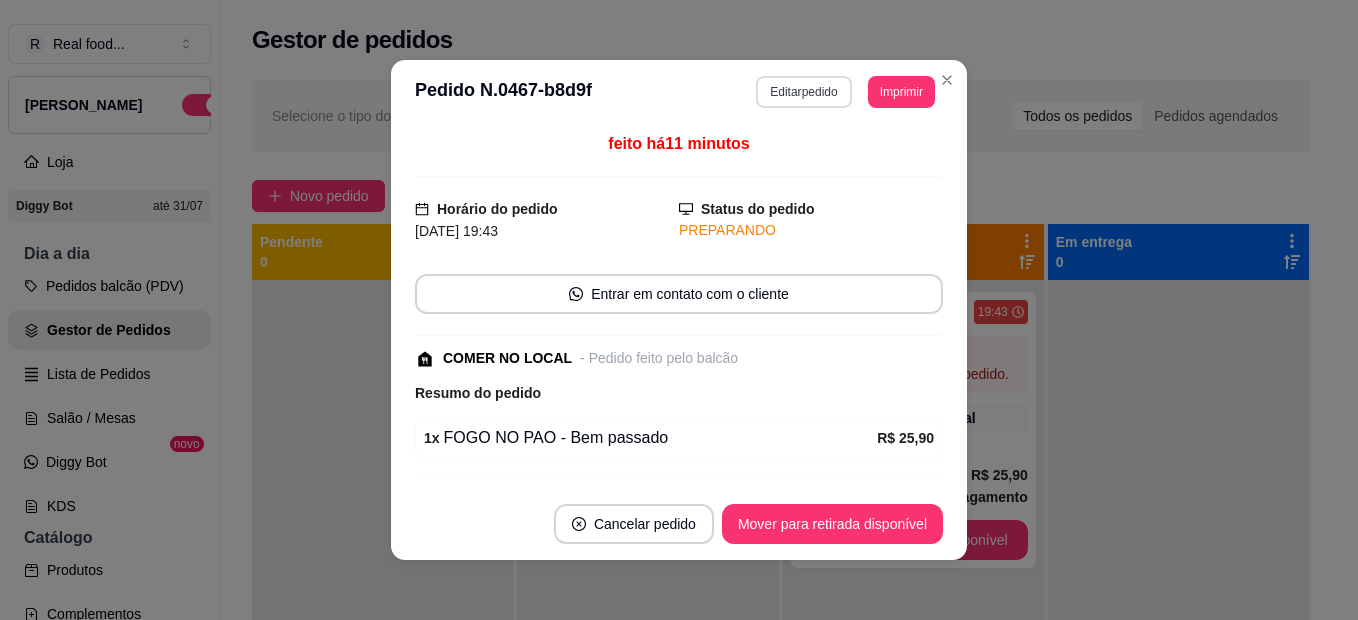 click on "Editar  pedido" at bounding box center (803, 92) 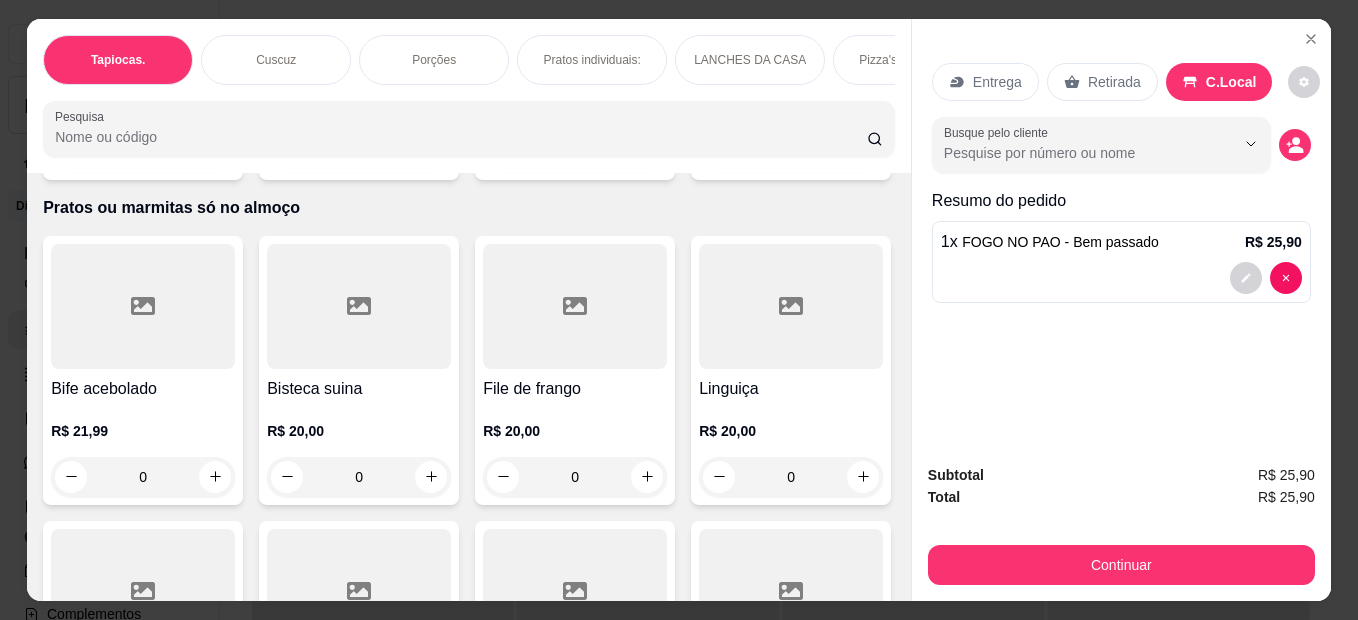 scroll, scrollTop: 4600, scrollLeft: 0, axis: vertical 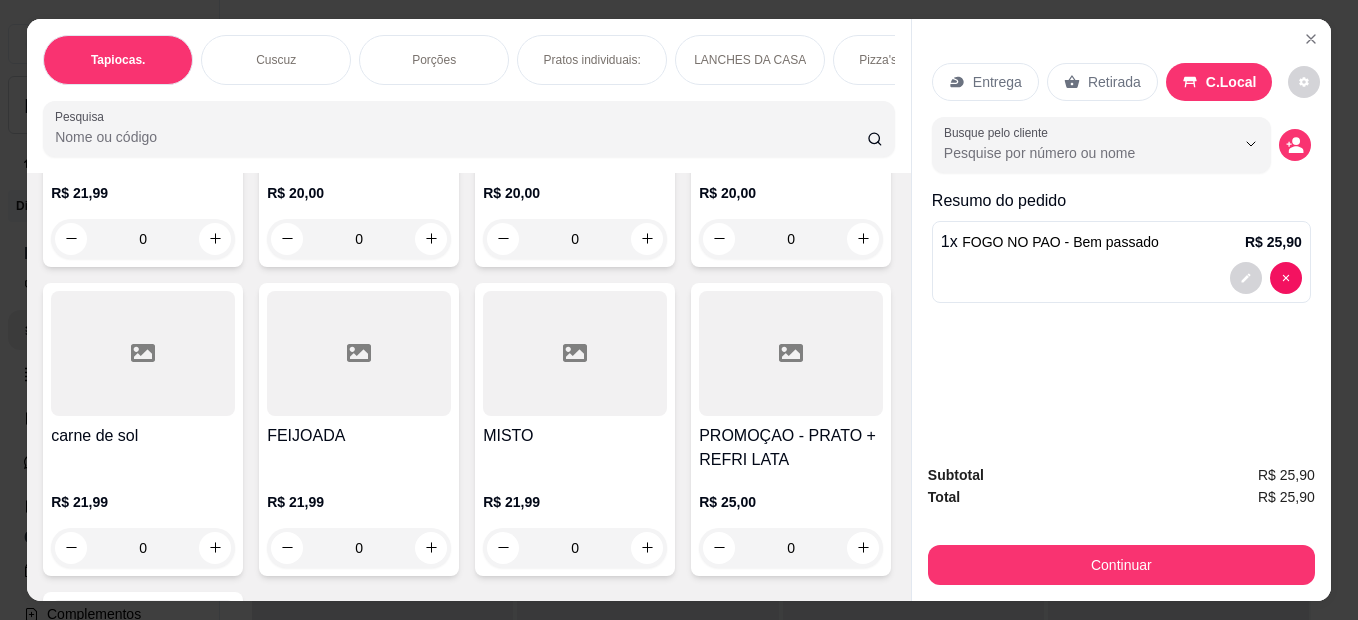 click on "0" at bounding box center [143, -86] 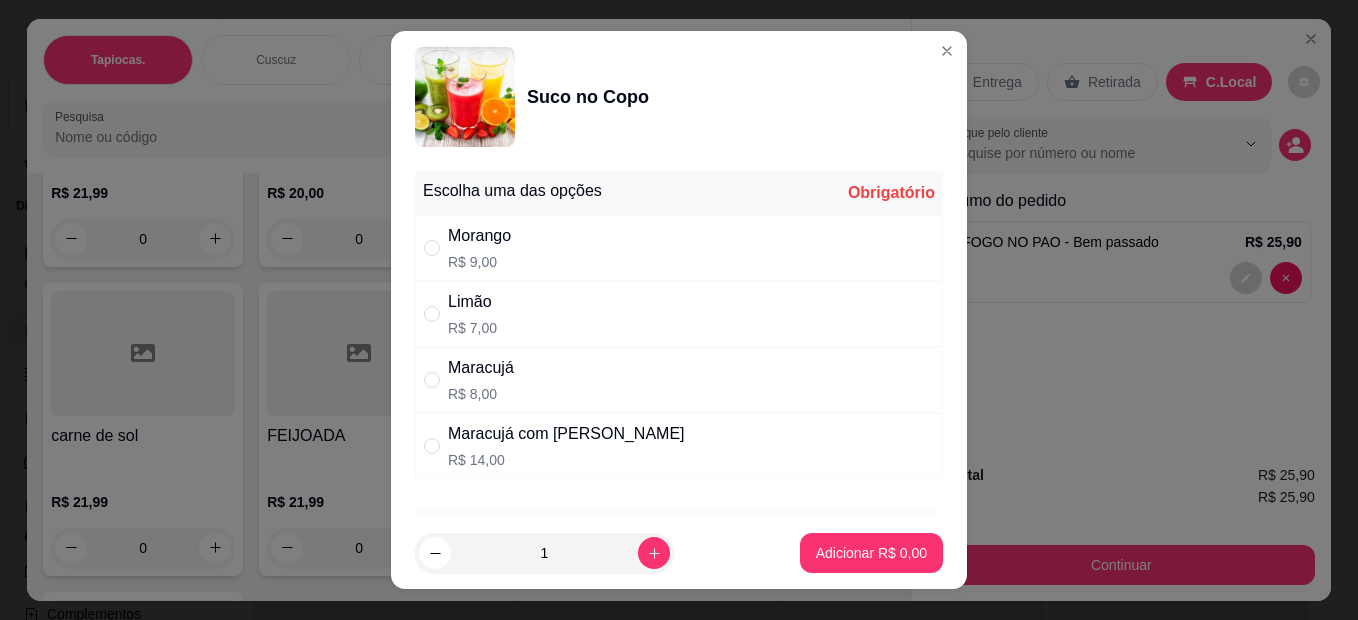 click at bounding box center [436, 248] 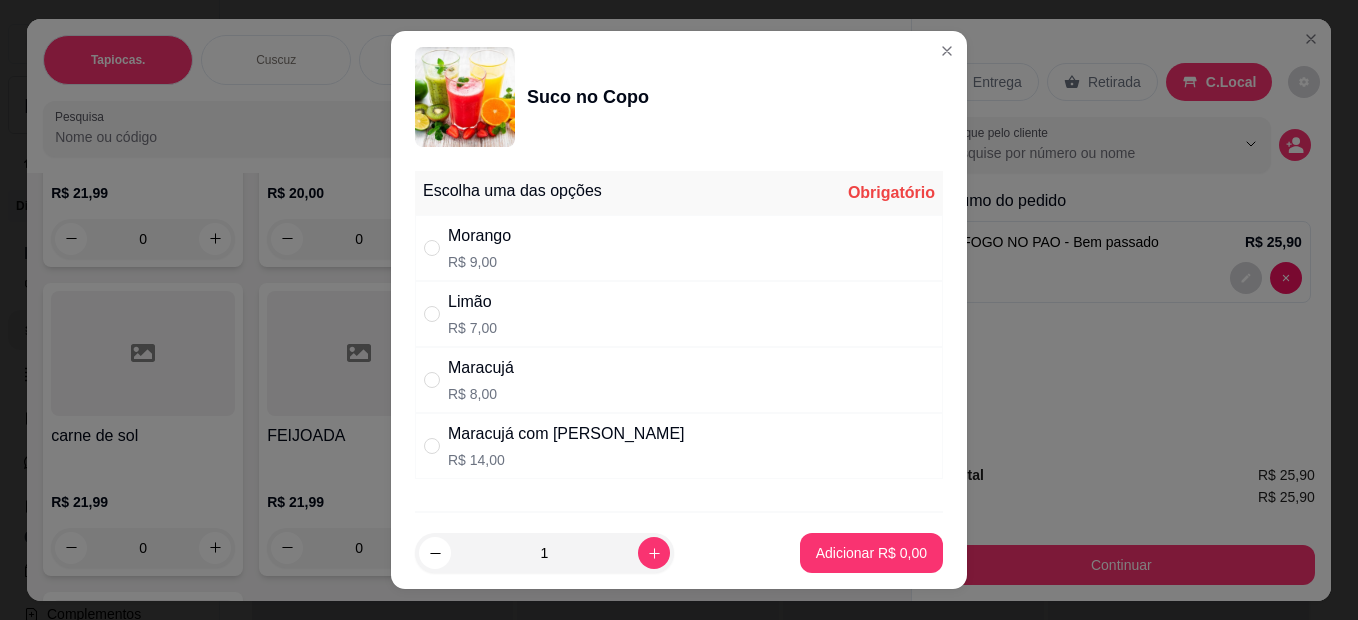 radio on "true" 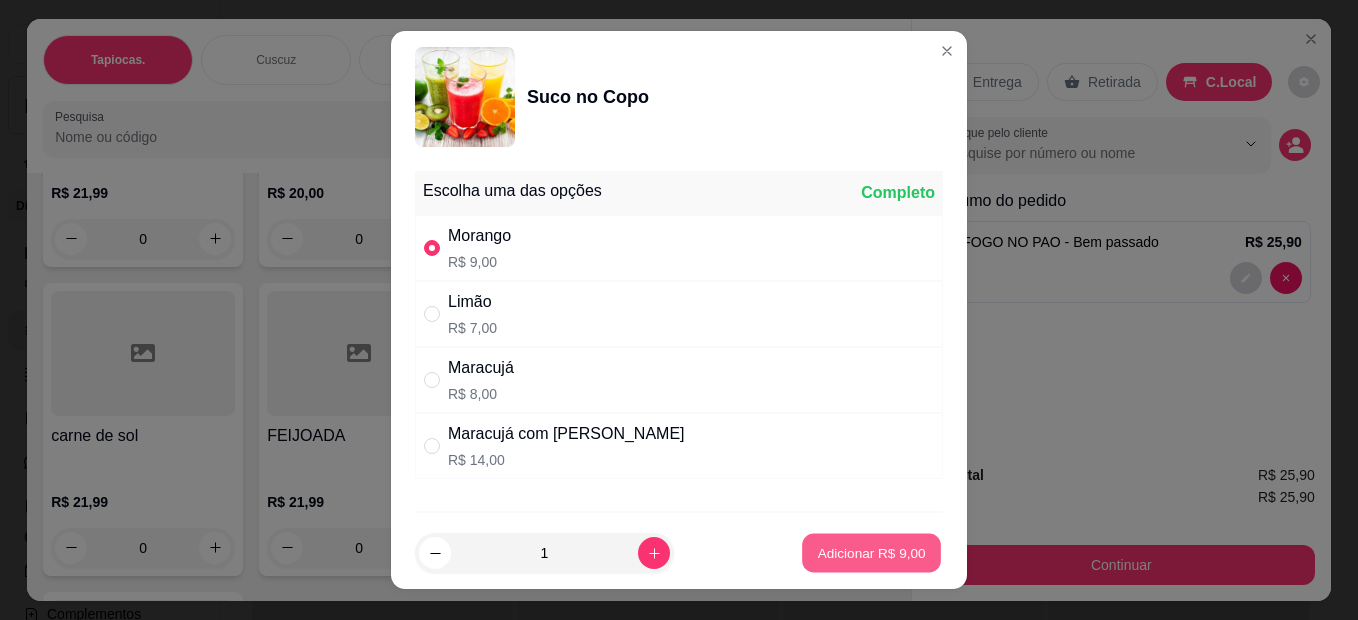 click on "Adicionar   R$ 9,00" at bounding box center [871, 552] 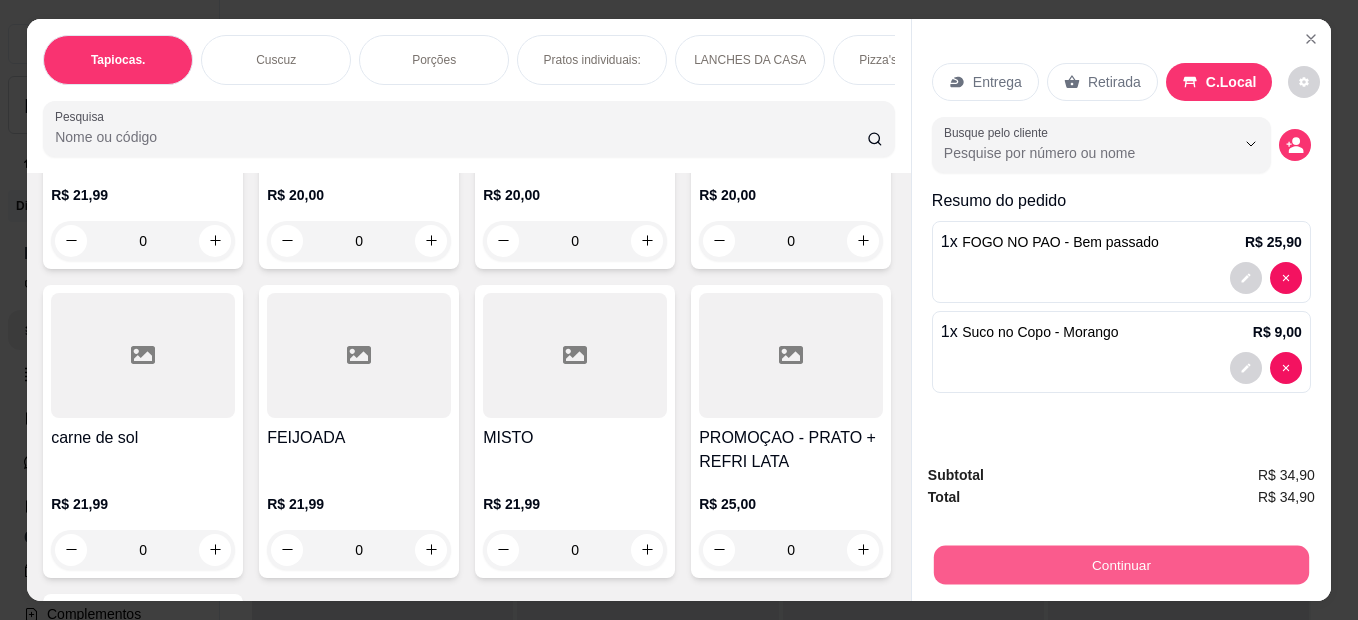 click on "Continuar" at bounding box center [1121, 565] 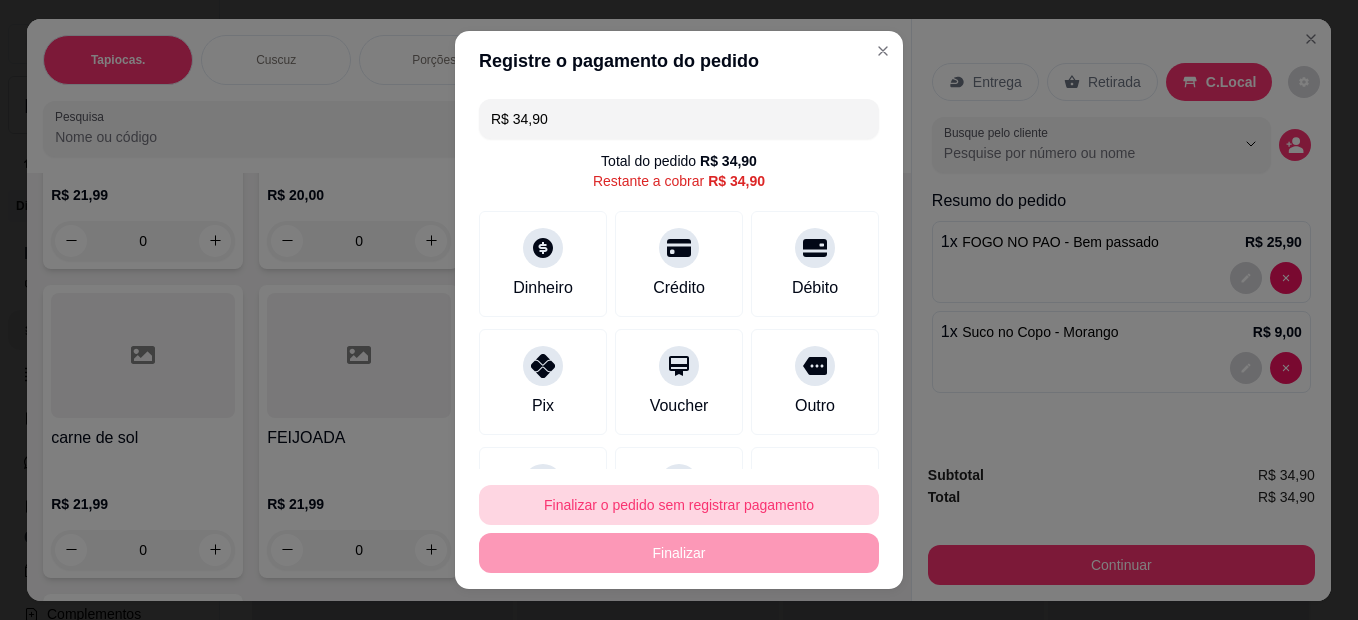 click on "Finalizar o pedido sem registrar pagamento" at bounding box center (679, 505) 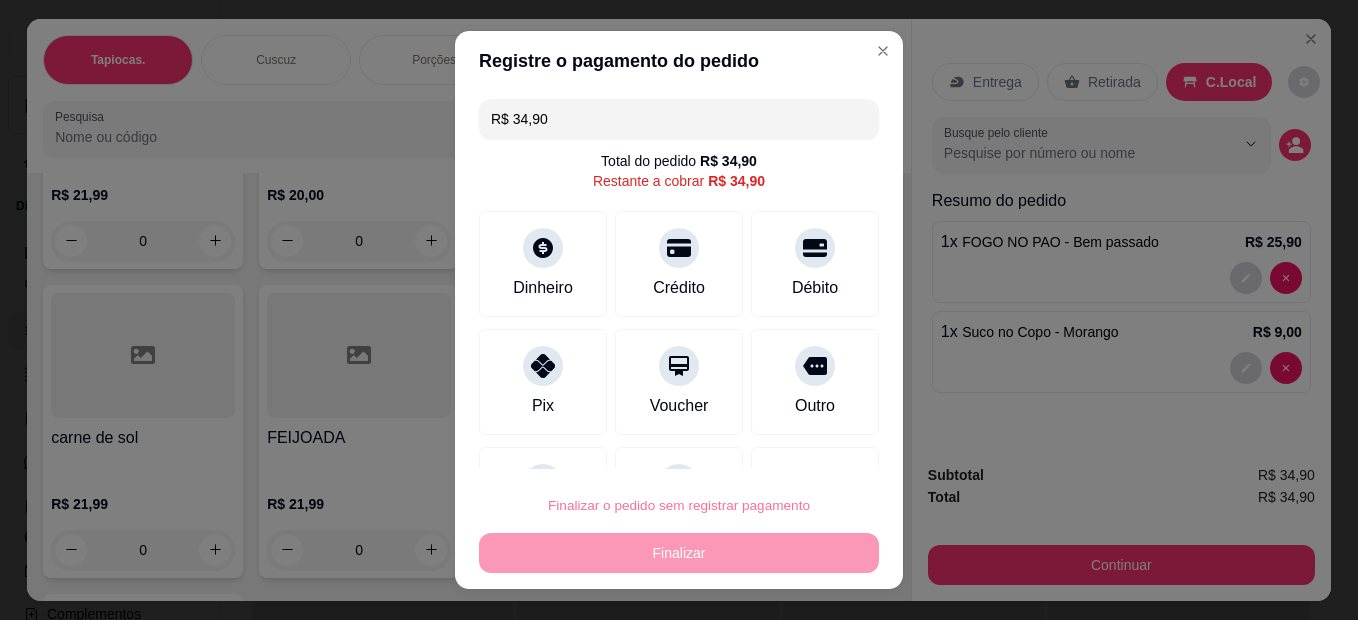 click on "Confirmar" at bounding box center (794, 448) 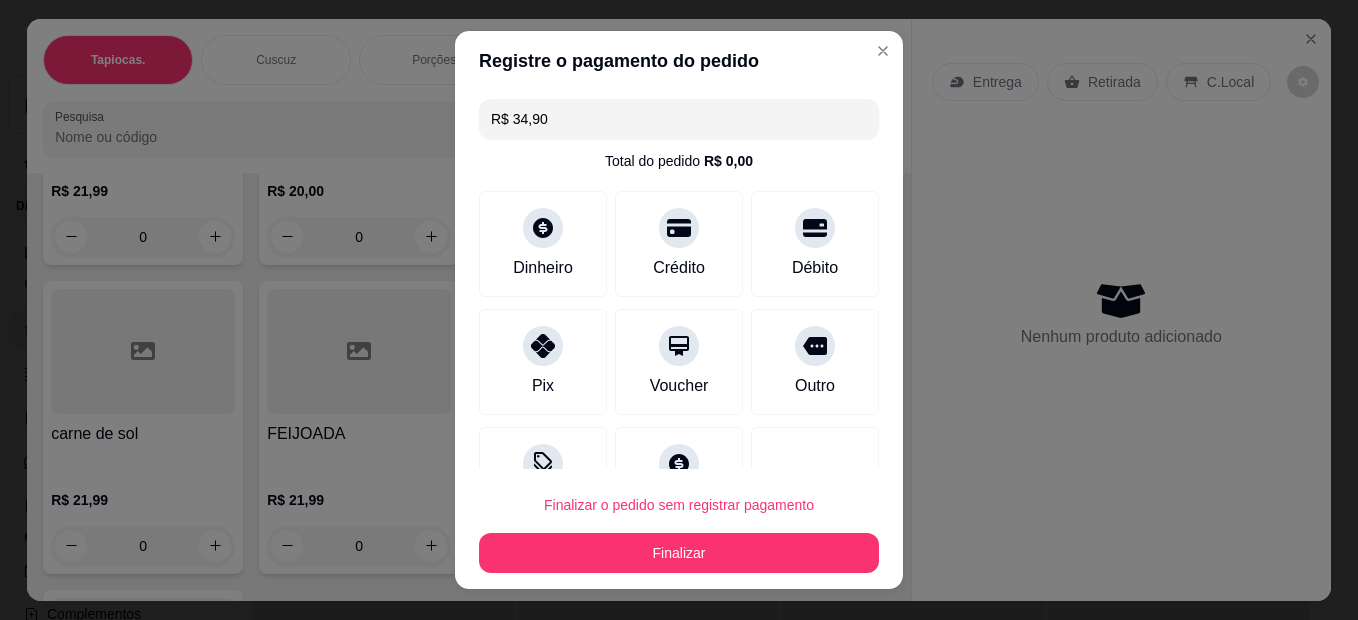 type on "0" 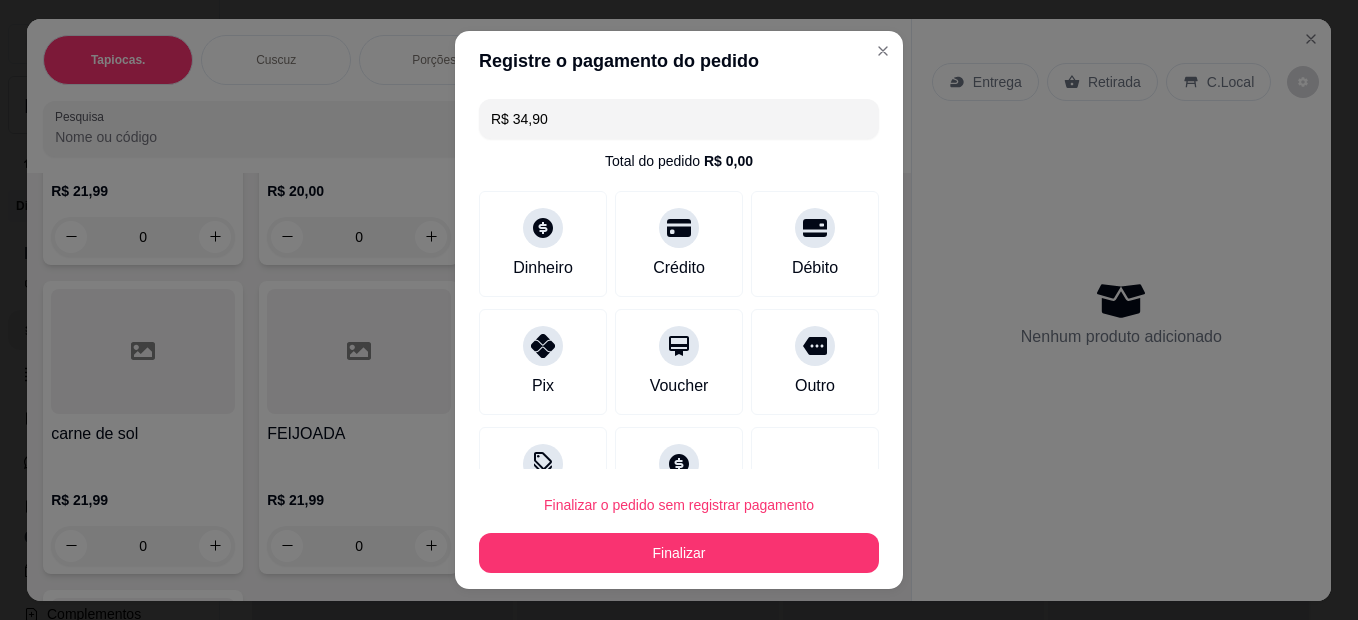 type on "0" 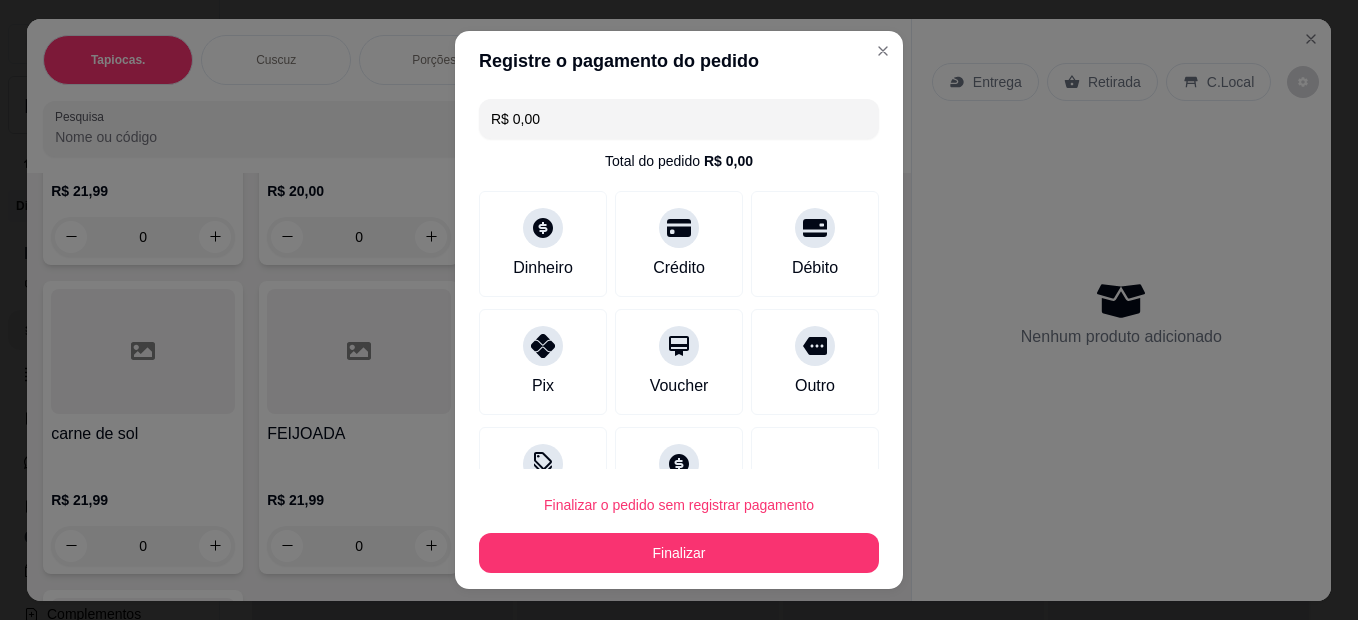 scroll, scrollTop: 4598, scrollLeft: 0, axis: vertical 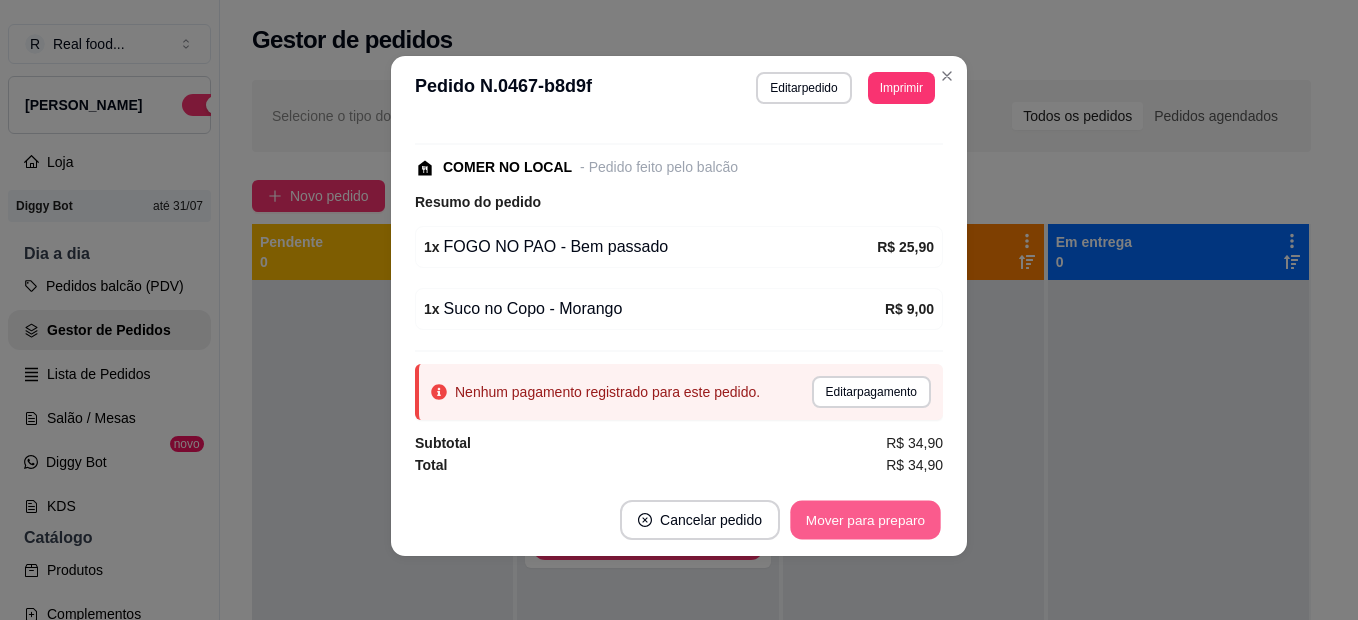 click on "Mover para preparo" at bounding box center (865, 520) 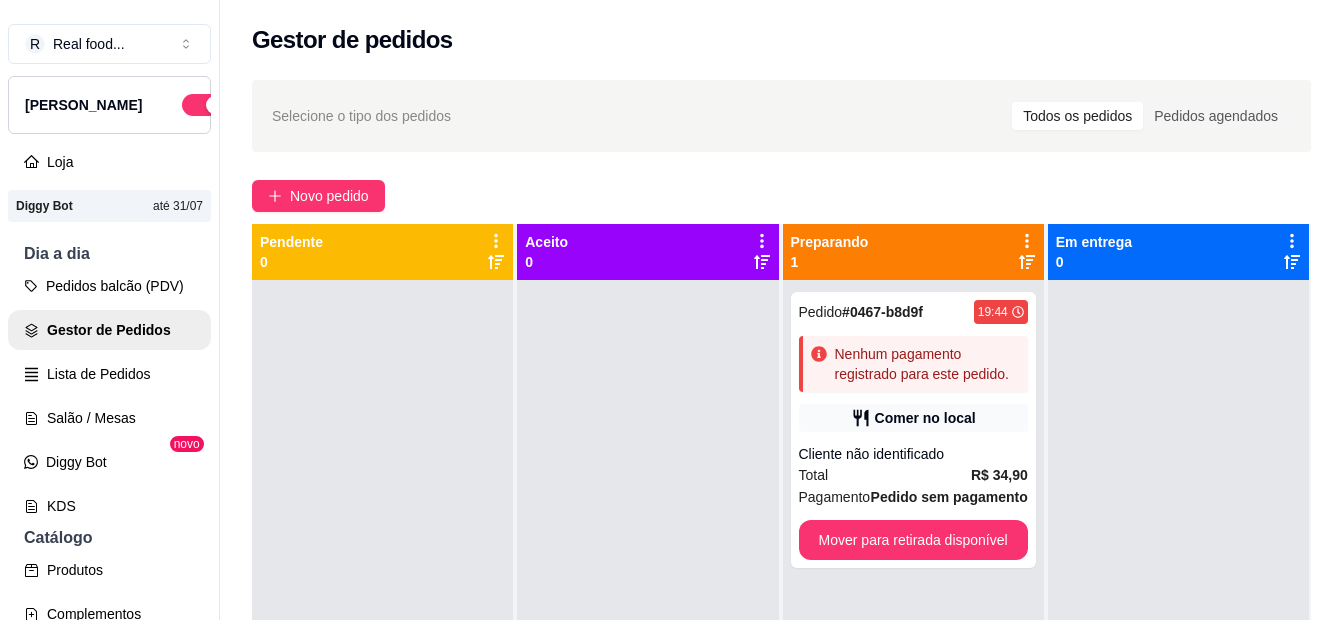 click on "Selecione o tipo dos pedidos Todos os pedidos Pedidos agendados Novo pedido Pendente 0 Aceito 0 Preparando 1 Pedido  # 0467-b8d9f 19:44 Nenhum pagamento registrado para este pedido. Comer no local Cliente não identificado Total R$ 34,90 Pagamento Pedido sem pagamento Mover para retirada disponível Em entrega 0" at bounding box center [781, 468] 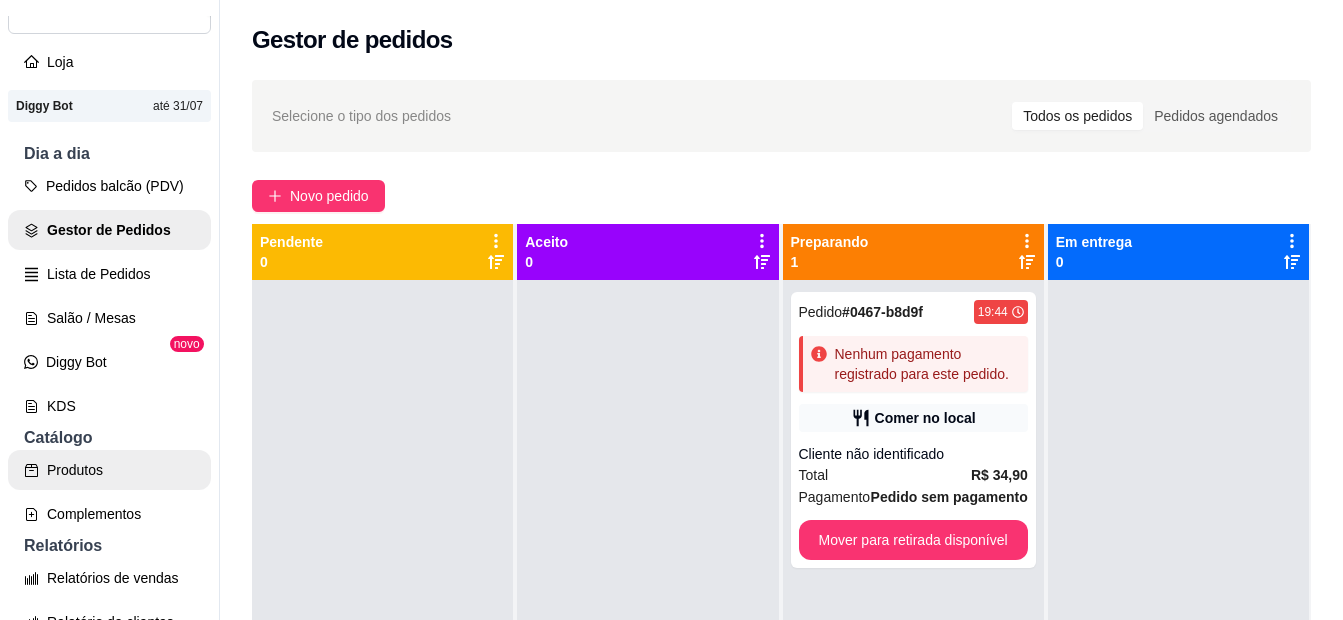 click on "Produtos" at bounding box center [109, 470] 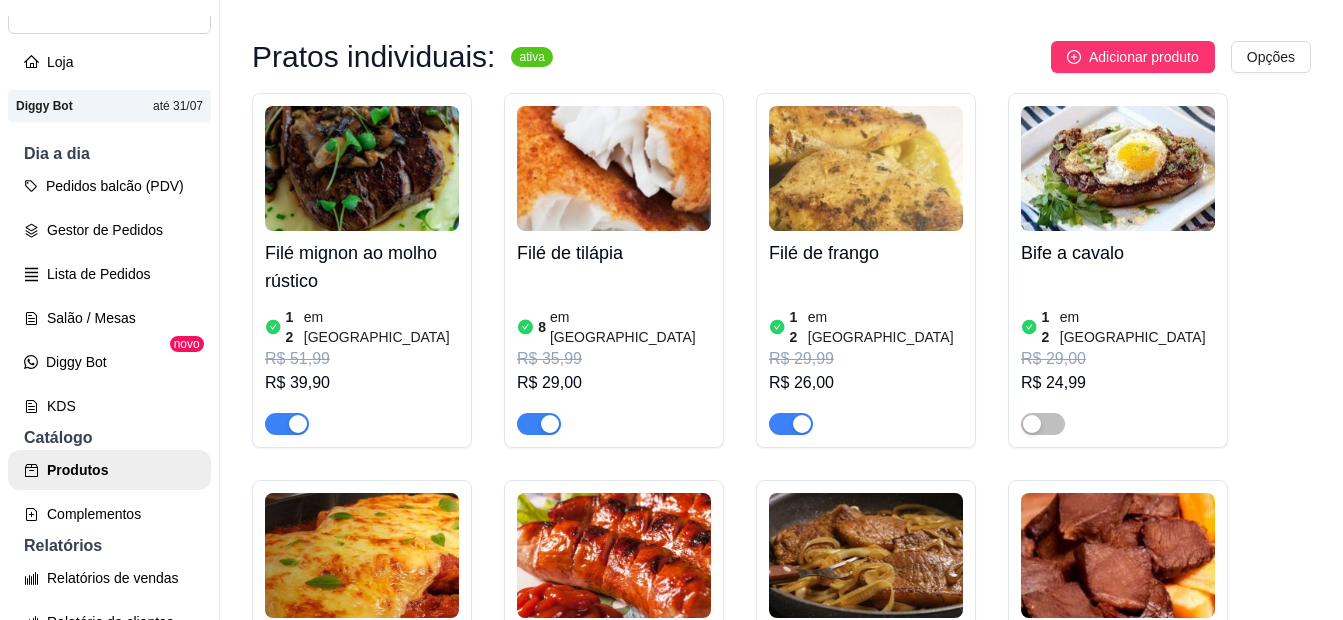 scroll, scrollTop: 1800, scrollLeft: 0, axis: vertical 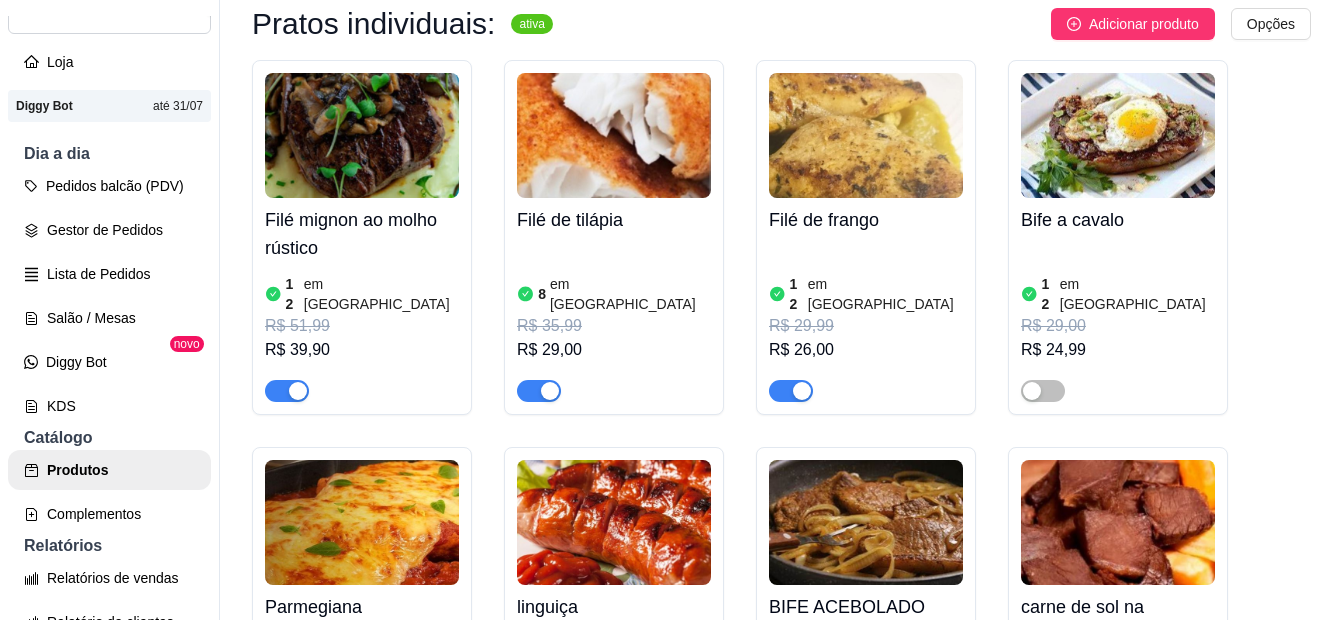 click on "Filé mignon ao molho rústico    12 em estoque R$ 51,99 R$ 39,90 Filé de tilápia    8 em estoque R$ 35,99 R$ 29,00 Filé de frango    12 em estoque R$ 29,99 R$ 26,00 Bife a cavalo    12 em estoque R$ 29,00 R$ 24,99 Parmegiana   R$ 35,00 R$ 29,90 linguiça toscana   12 em estoque R$ 28,00 R$ 24,90 BIFE ACEBOLADO   11 em estoque R$ 29,99 R$ 25,90 carne de sol na manteiga de garrafa   9 em estoque R$ 29,90 R$ 26,90" at bounding box center (781, 431) 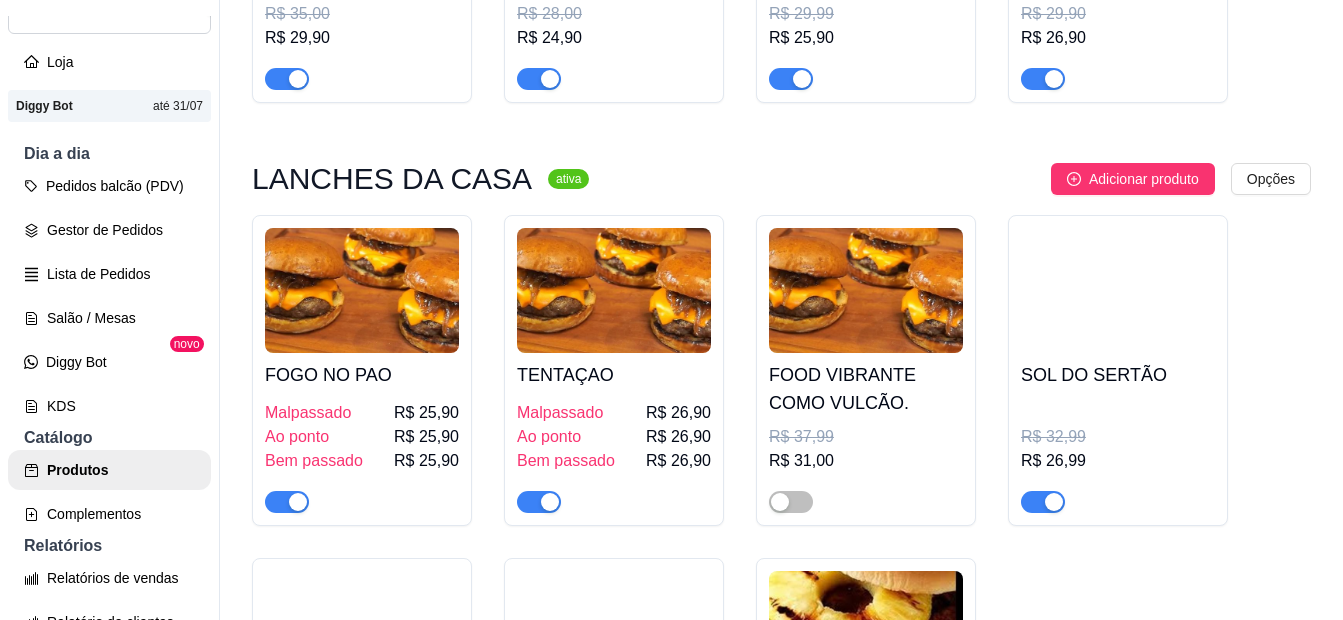 scroll, scrollTop: 2500, scrollLeft: 0, axis: vertical 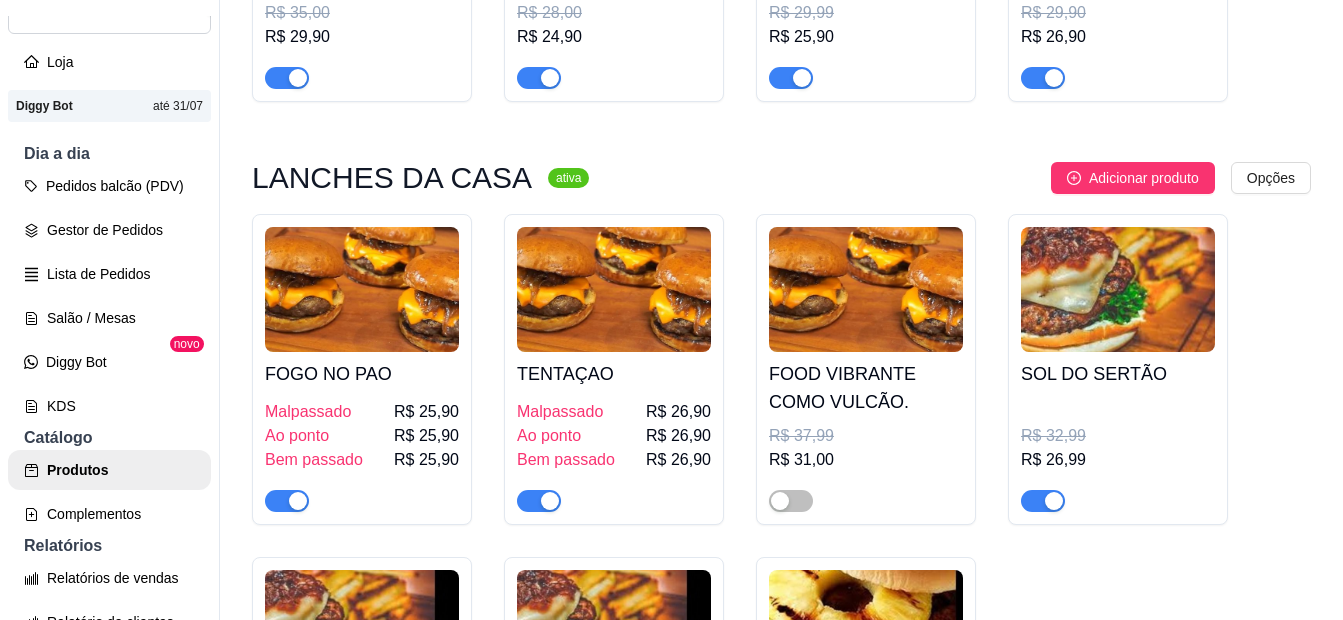 click on "FOGO NO PAO   Malpassado R$ 25,90 Ao ponto R$ 25,90 Bem passado R$ 25,90 TENTAÇAO   Malpassado R$ 26,90 Ao ponto R$ 26,90 Bem passado R$ 26,90 FOOD VIBRANTE COMO VULCÃO.   R$ 37,99 R$ 31,00 SOL DO SERTÃO   R$ 32,99 R$ 26,99 FRANGO CREMOSSO   R$ 32,99 R$ 25,99 FOOD CUBANA DE PERNIL SUINO   R$ 33,00 R$ 26,00 CARIBE NO PÃO   Malpassado R$ 32,90 Ao ponto R$ 32,90 Mal passado R$ 32,90" at bounding box center (781, 541) 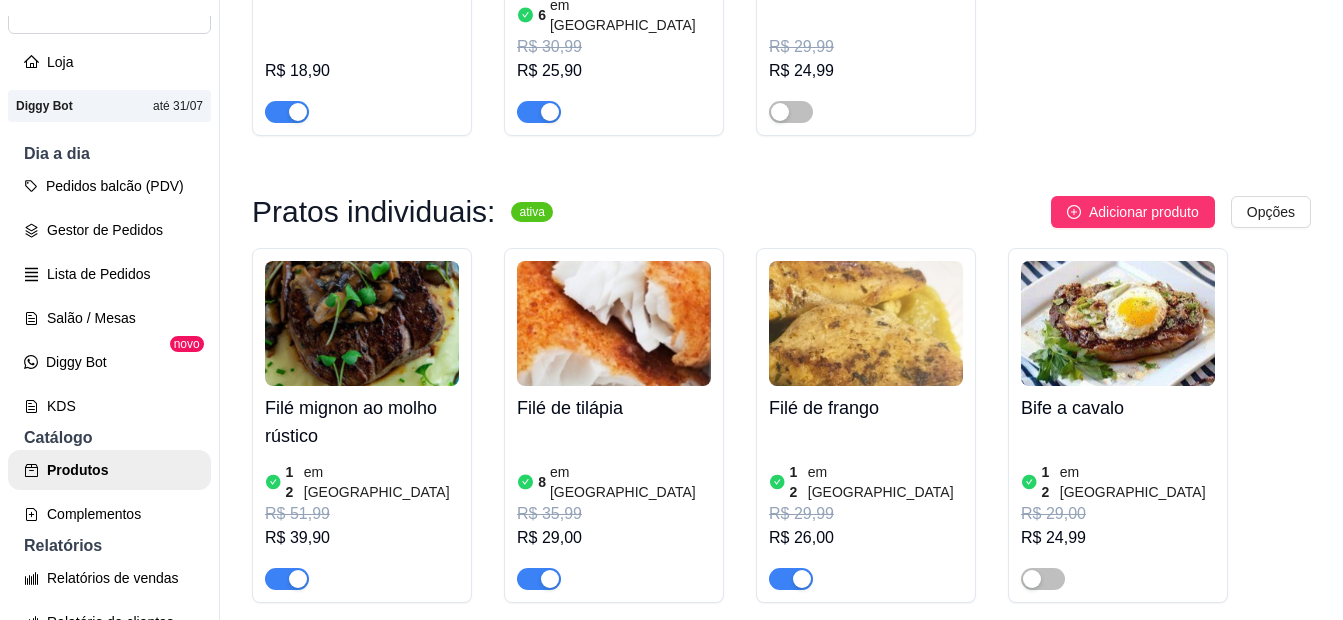 scroll, scrollTop: 1600, scrollLeft: 0, axis: vertical 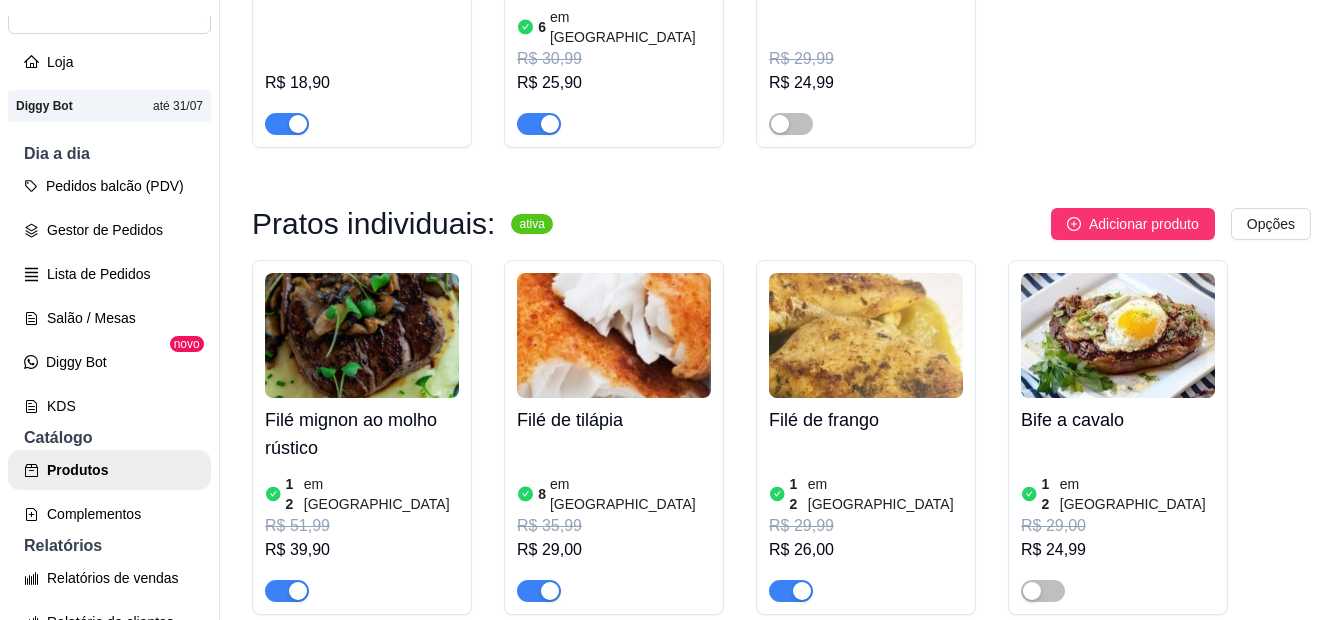 click at bounding box center (866, 335) 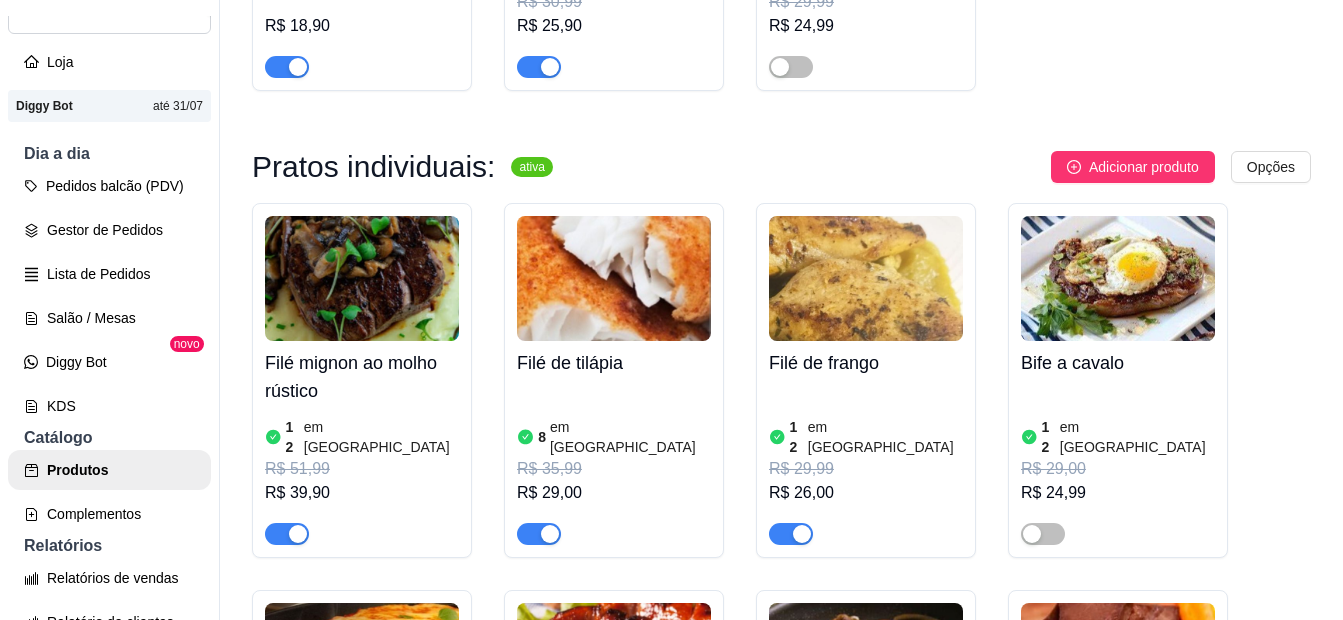 scroll, scrollTop: 1700, scrollLeft: 0, axis: vertical 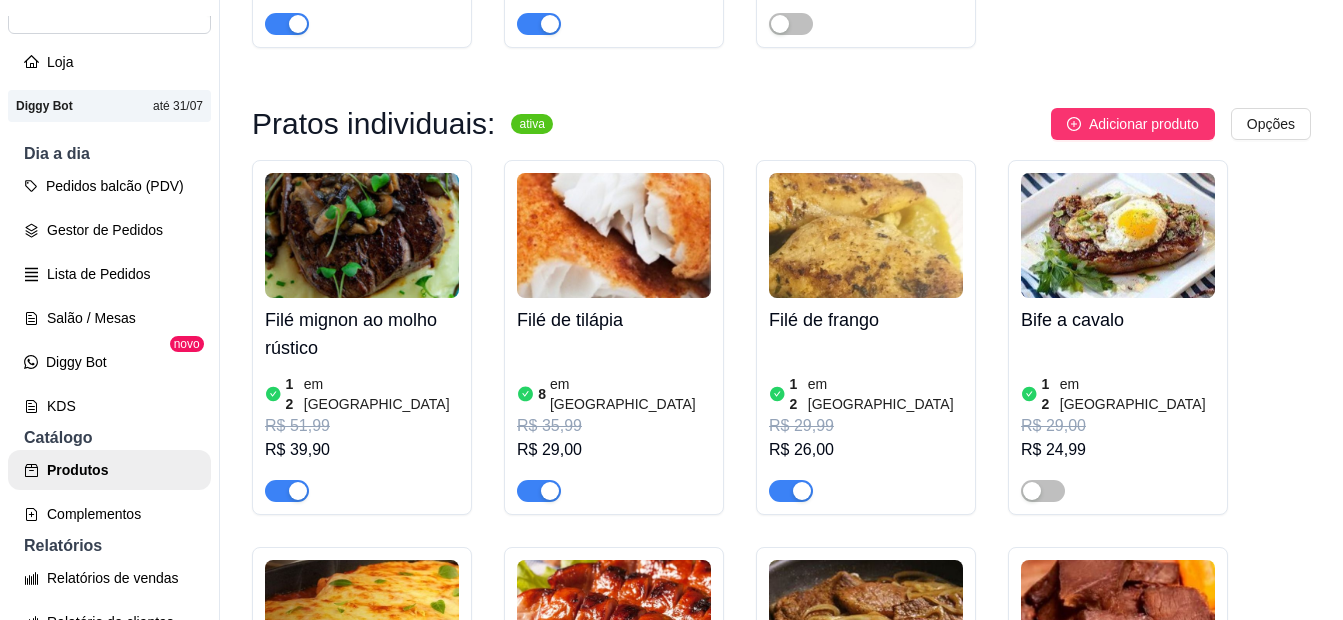 click at bounding box center (1118, 235) 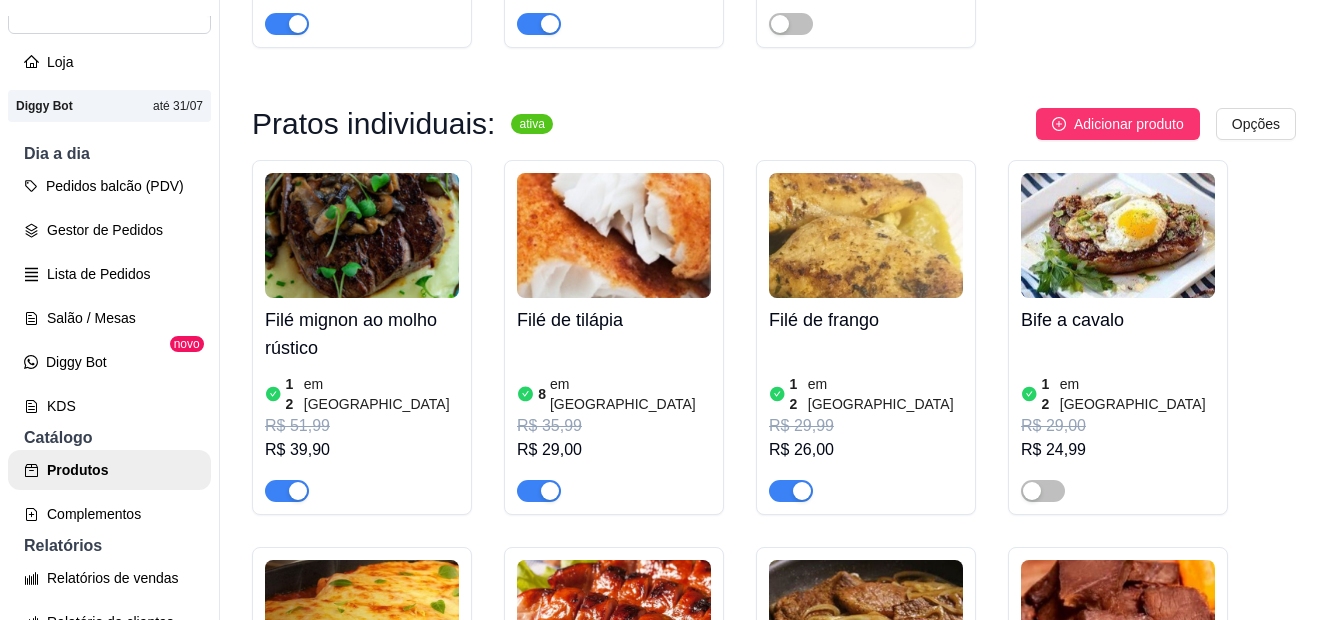 type 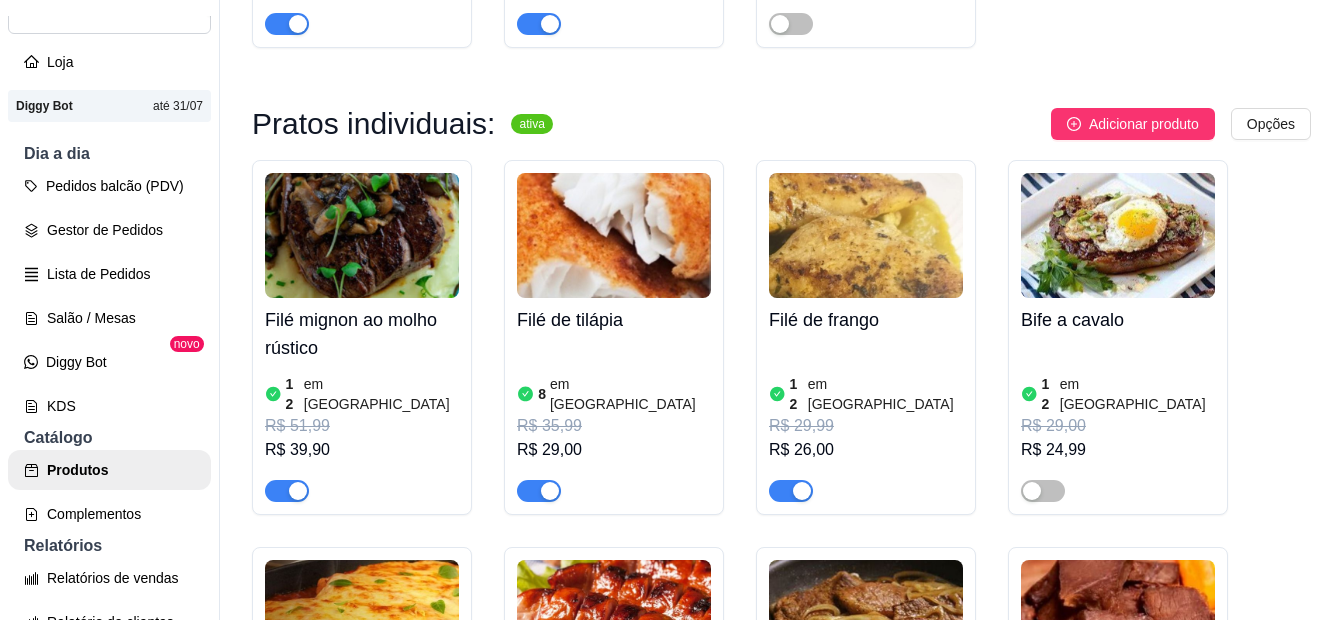 click on "Filé mignon ao molho rústico    12 em estoque R$ 51,99 R$ 39,90 Filé de tilápia    8 em estoque R$ 35,99 R$ 29,00 Filé de frango    12 em estoque R$ 29,99 R$ 26,00 Bife a cavalo    12 em estoque R$ 29,00 R$ 24,99 Parmegiana   R$ 35,00 R$ 29,90 linguiça toscana   12 em estoque R$ 28,00 R$ 24,90 BIFE ACEBOLADO   11 em estoque R$ 29,99 R$ 25,90 carne de sol na manteiga de garrafa   9 em estoque R$ 29,90 R$ 26,90" at bounding box center [781, 531] 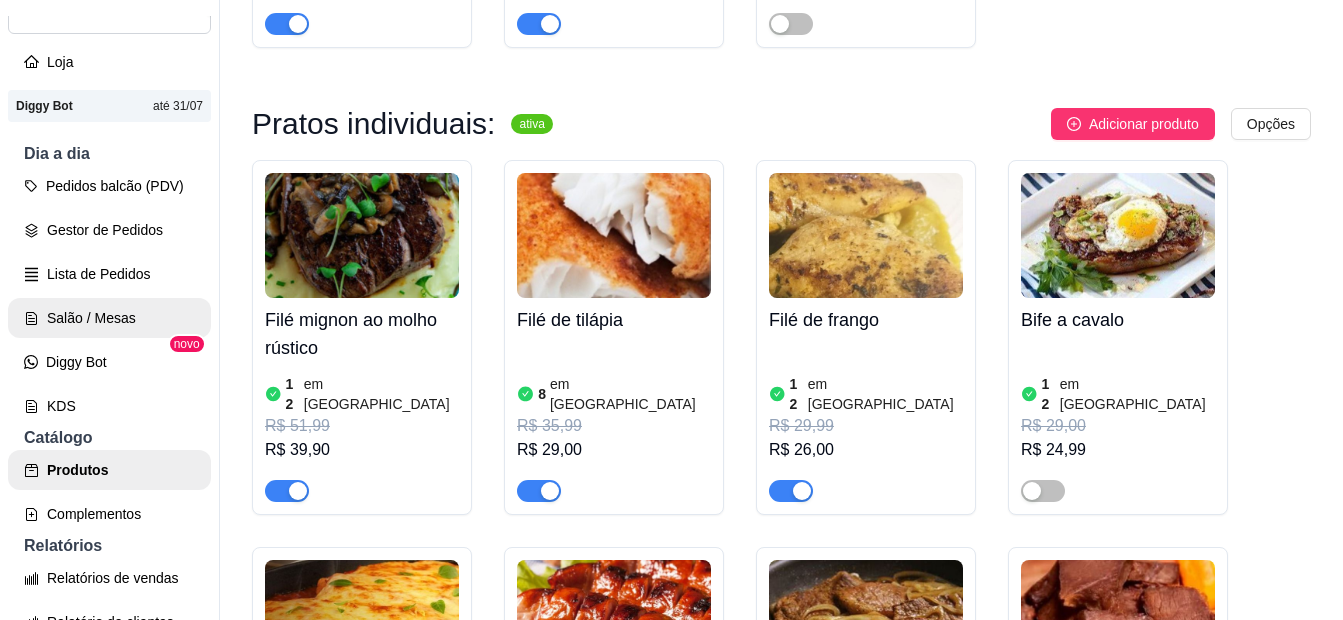 click on "Salão / Mesas" at bounding box center (109, 318) 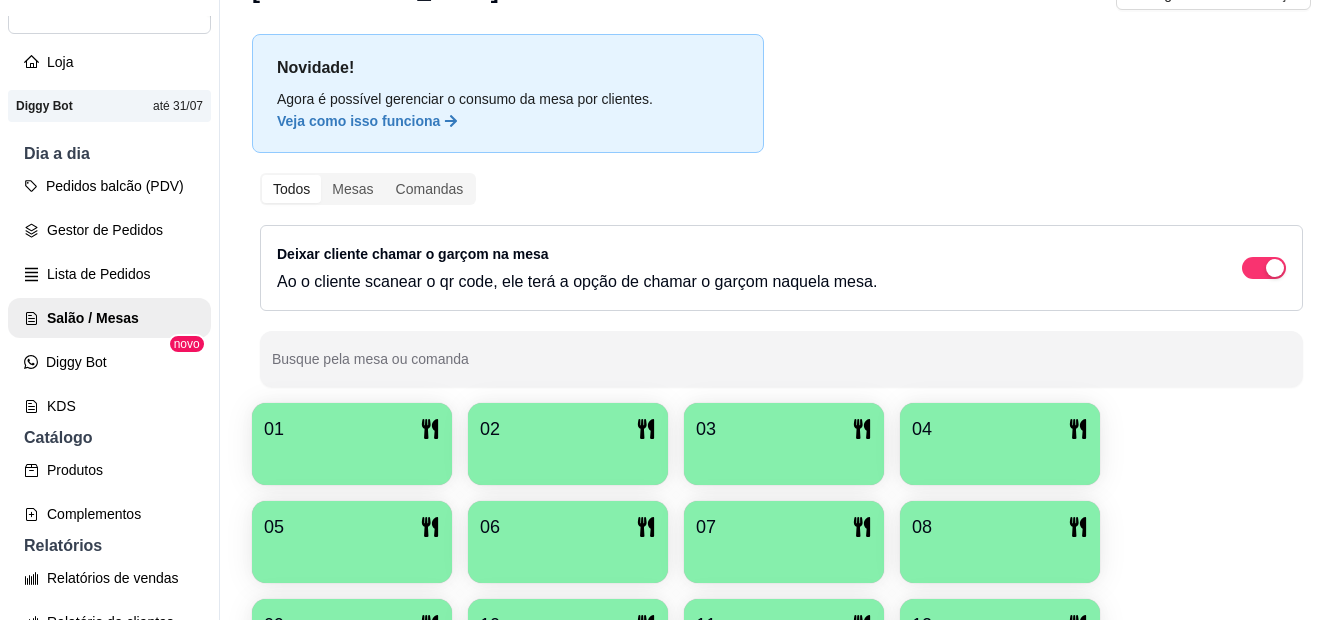 scroll, scrollTop: 300, scrollLeft: 0, axis: vertical 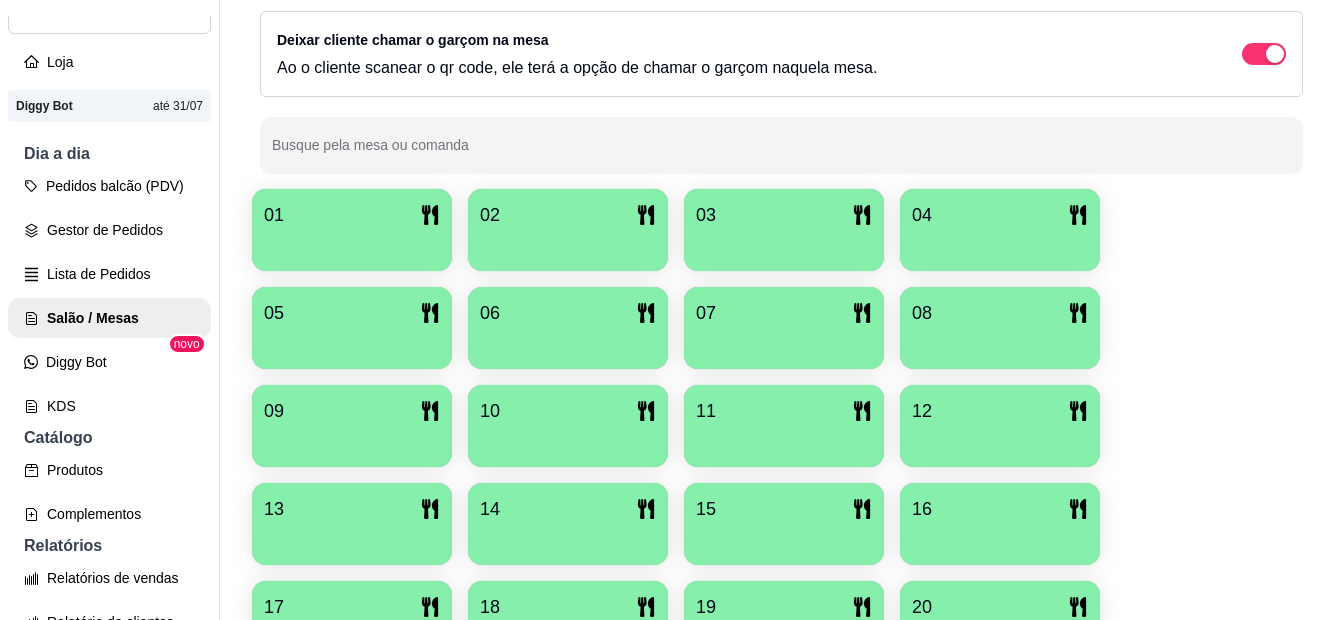 click at bounding box center [352, 244] 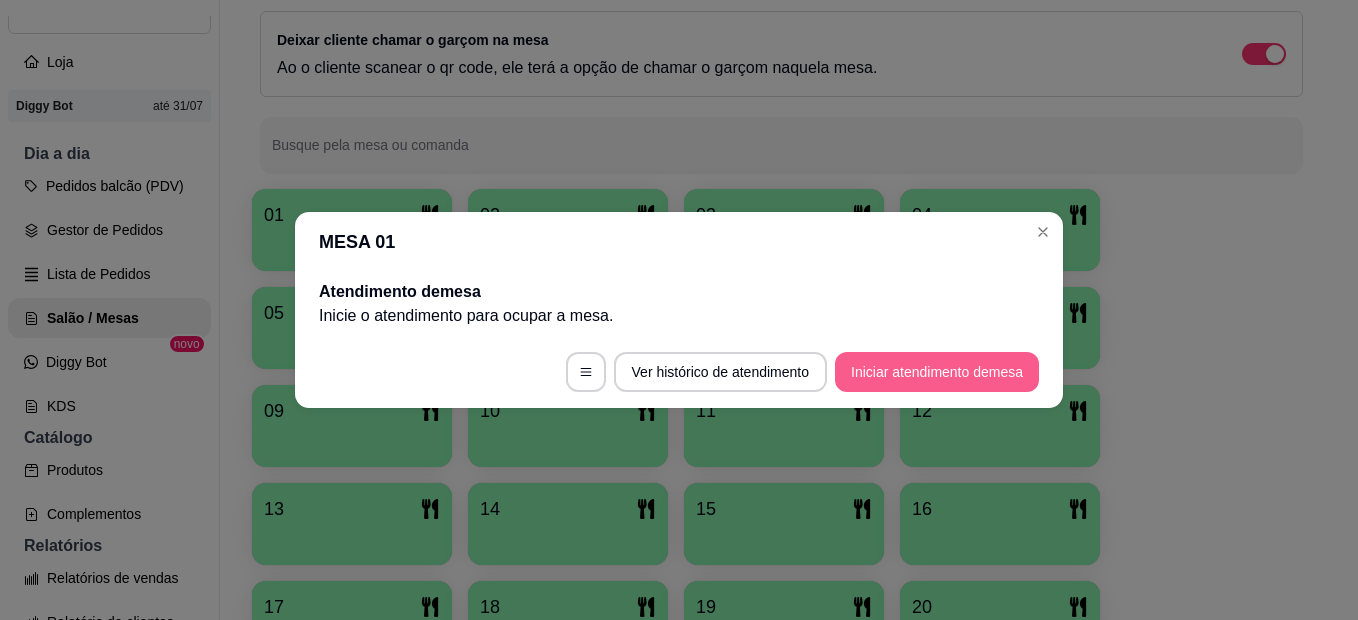 click on "Iniciar atendimento de  mesa" at bounding box center (937, 372) 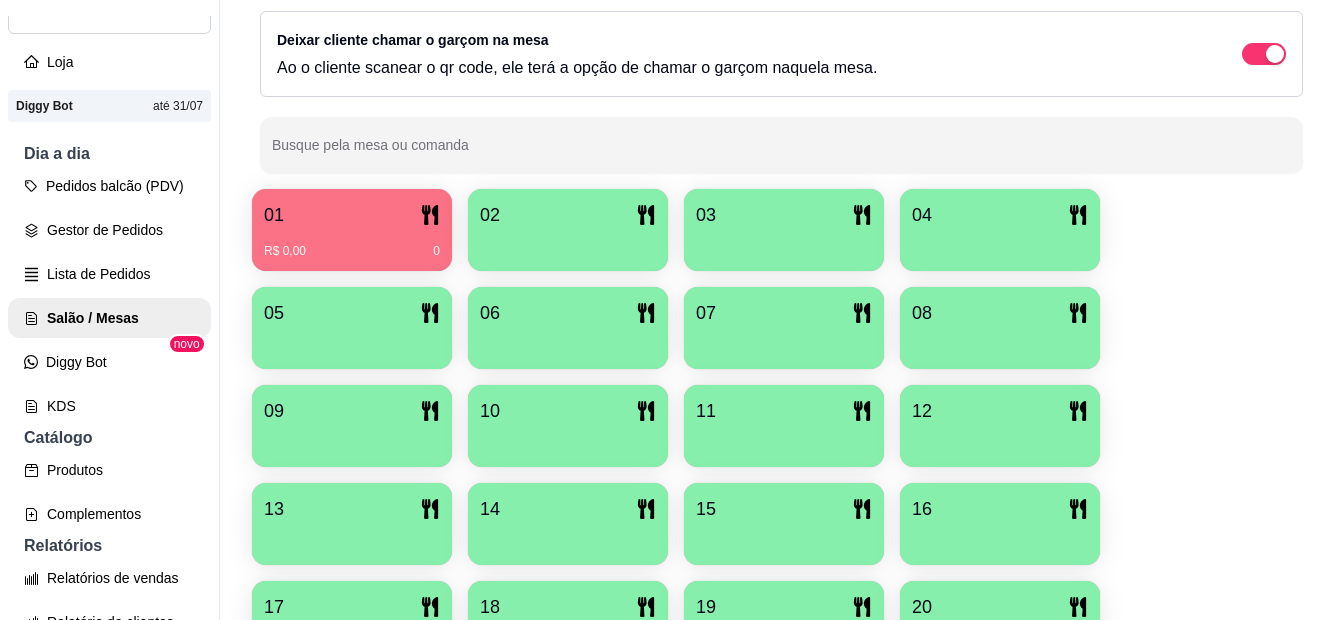 click on "R$ 0,00 0" at bounding box center (352, 244) 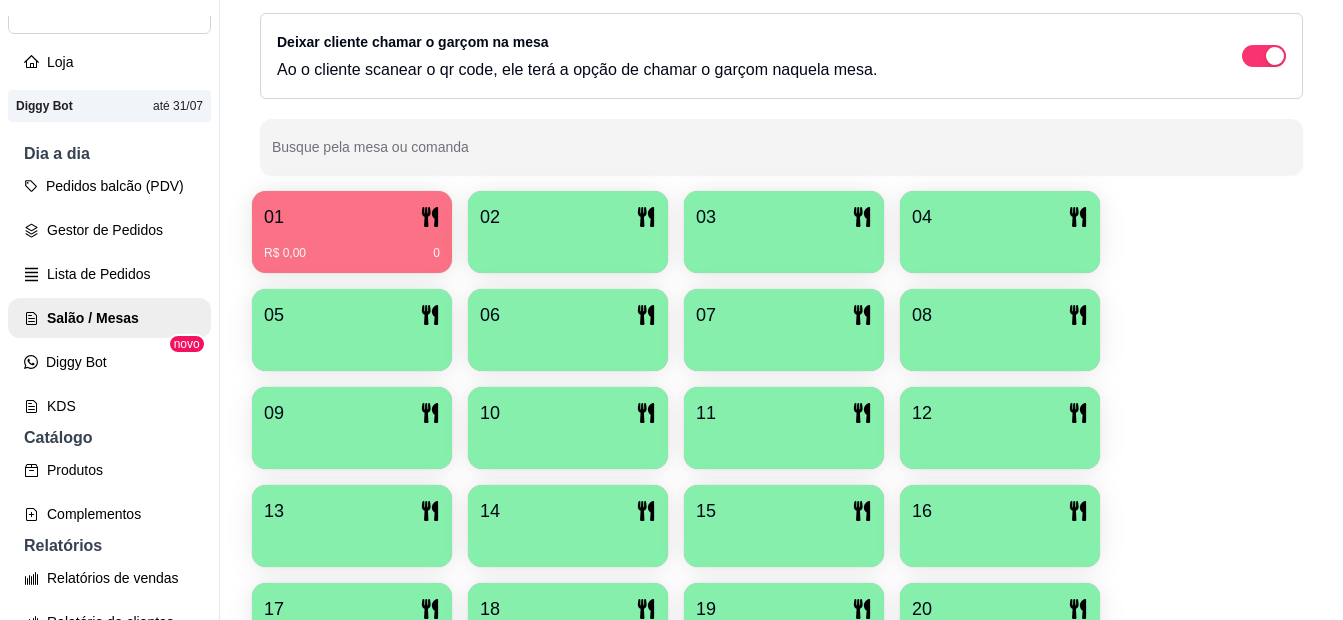 scroll, scrollTop: 238, scrollLeft: 0, axis: vertical 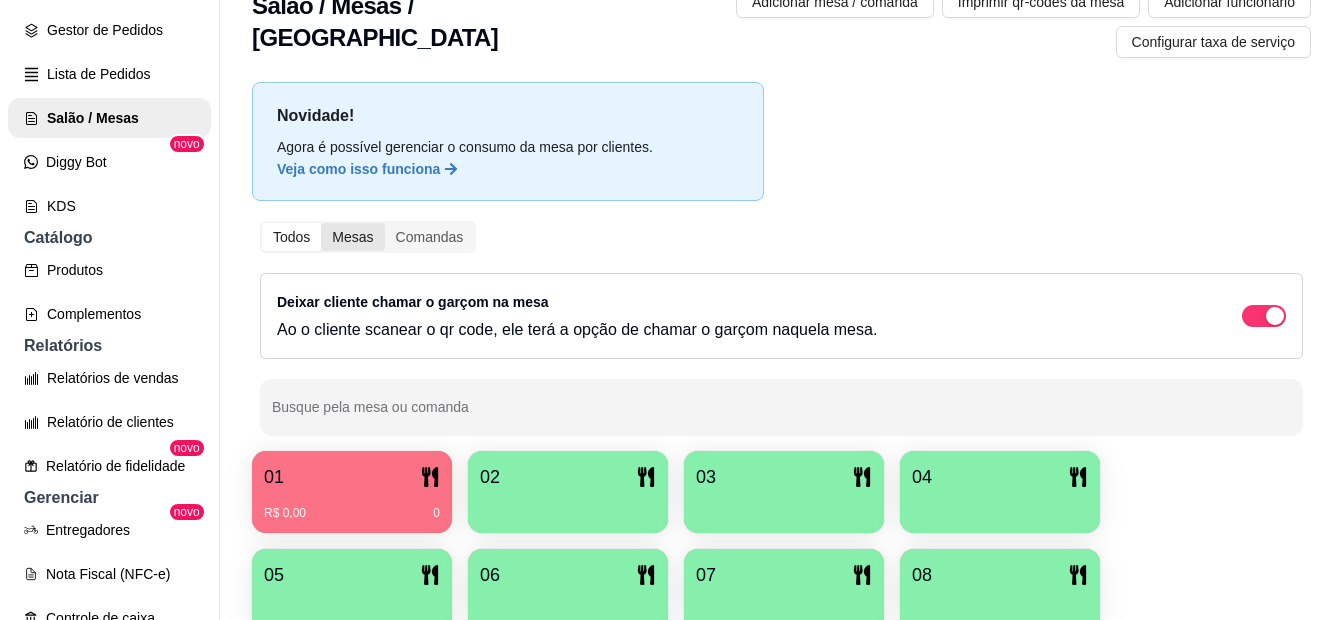 click on "Mesas" at bounding box center [352, 237] 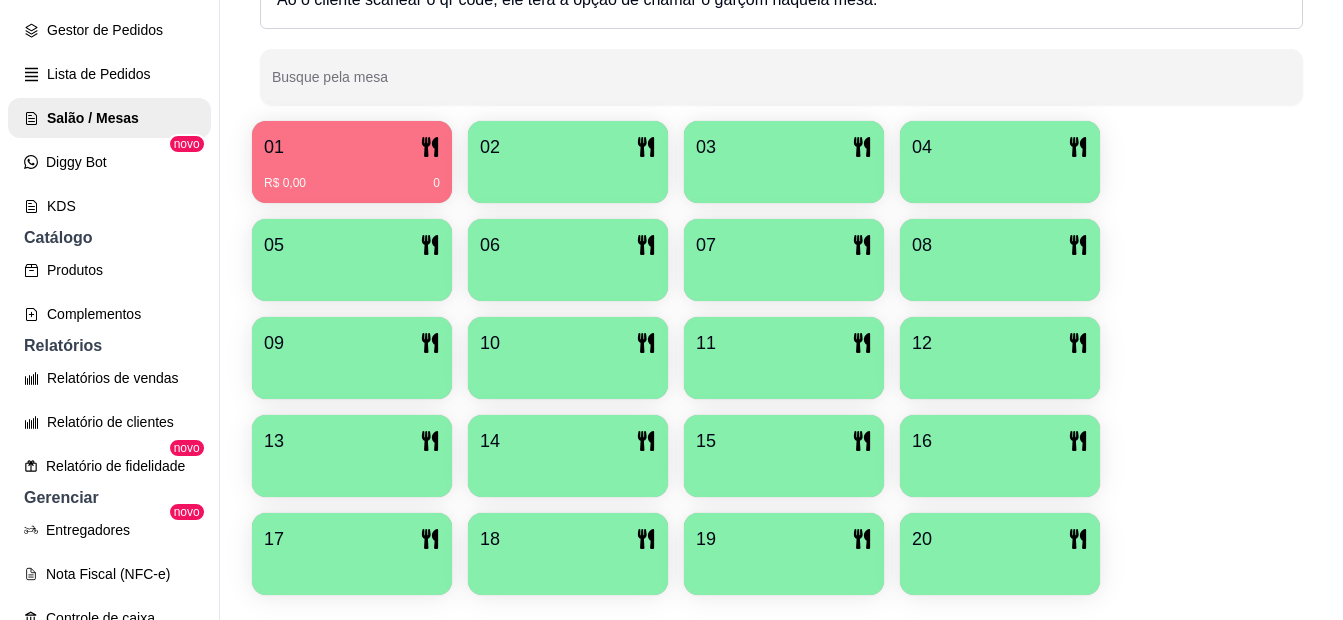scroll, scrollTop: 438, scrollLeft: 0, axis: vertical 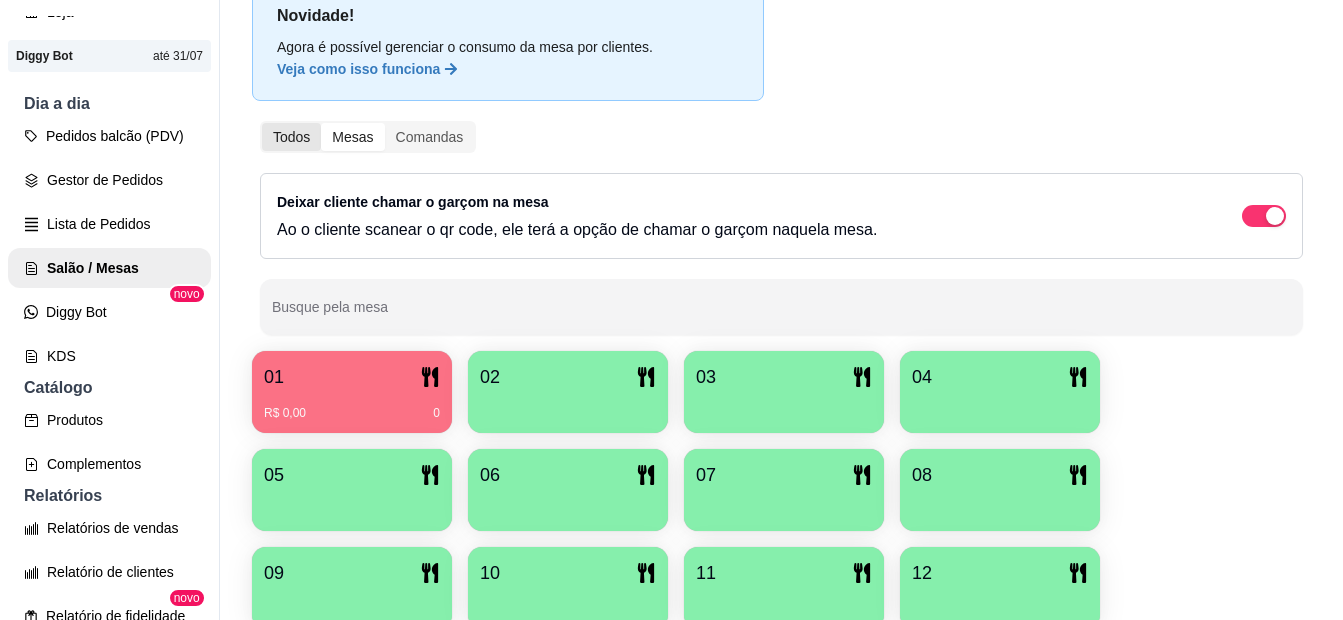 click on "Todos" at bounding box center (291, 137) 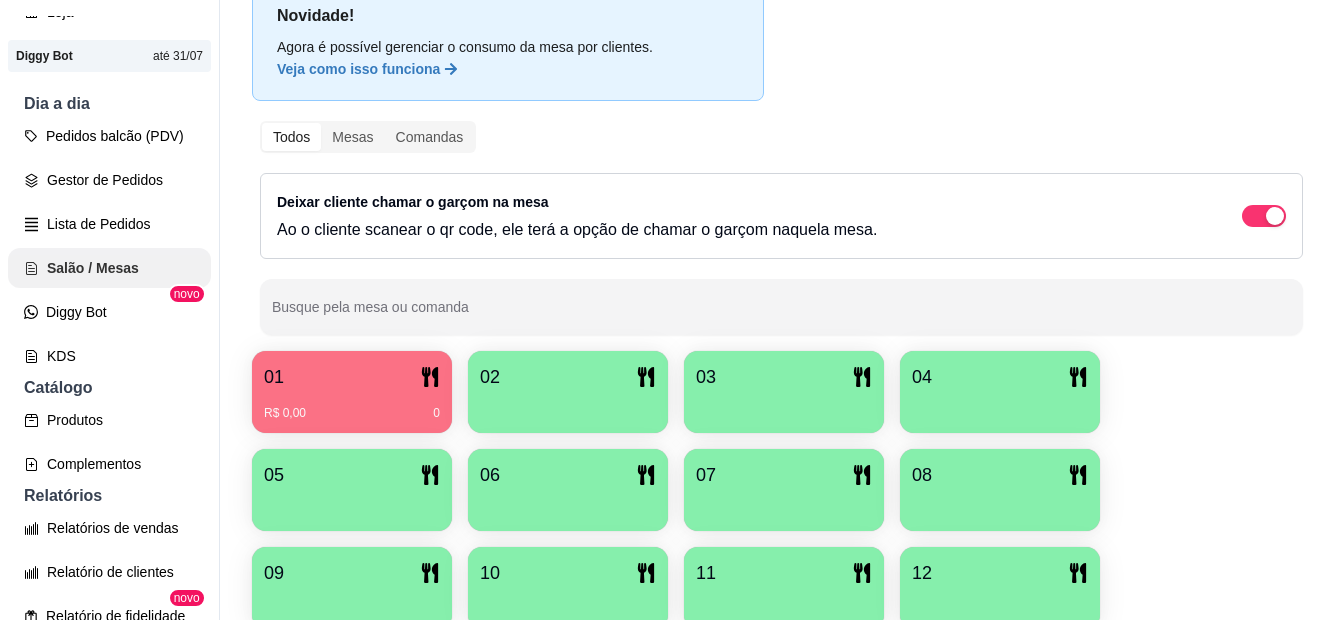 click on "Salão / Mesas" at bounding box center [109, 268] 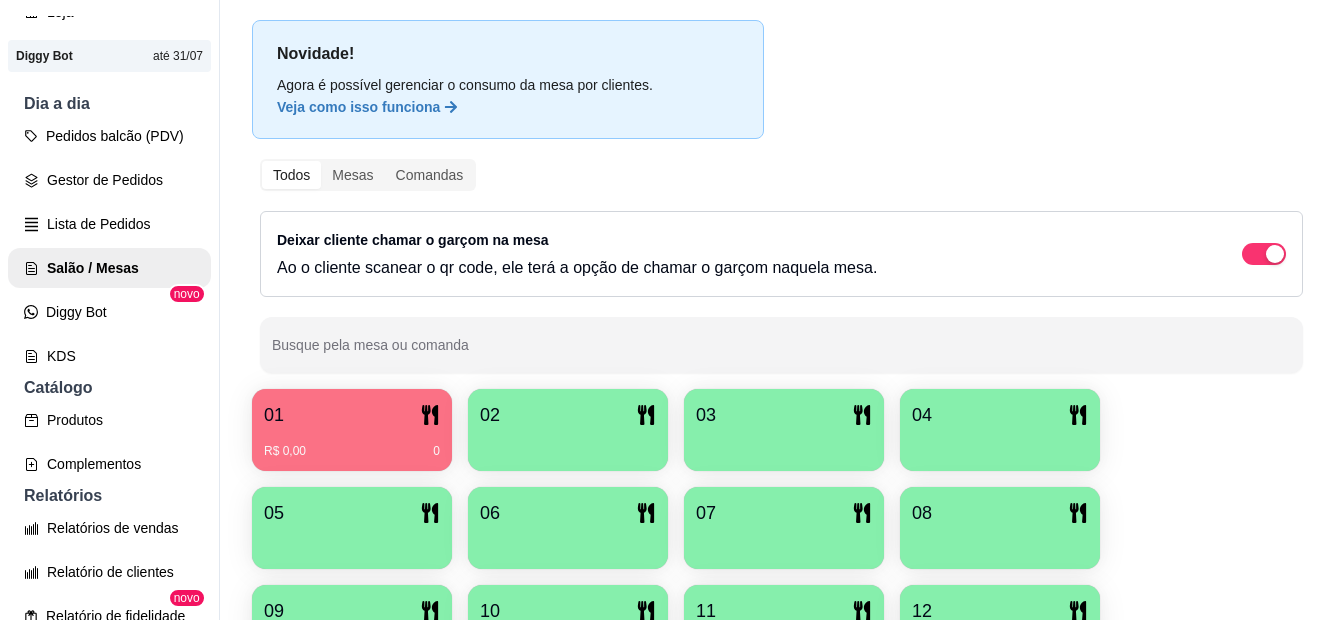 scroll, scrollTop: 0, scrollLeft: 0, axis: both 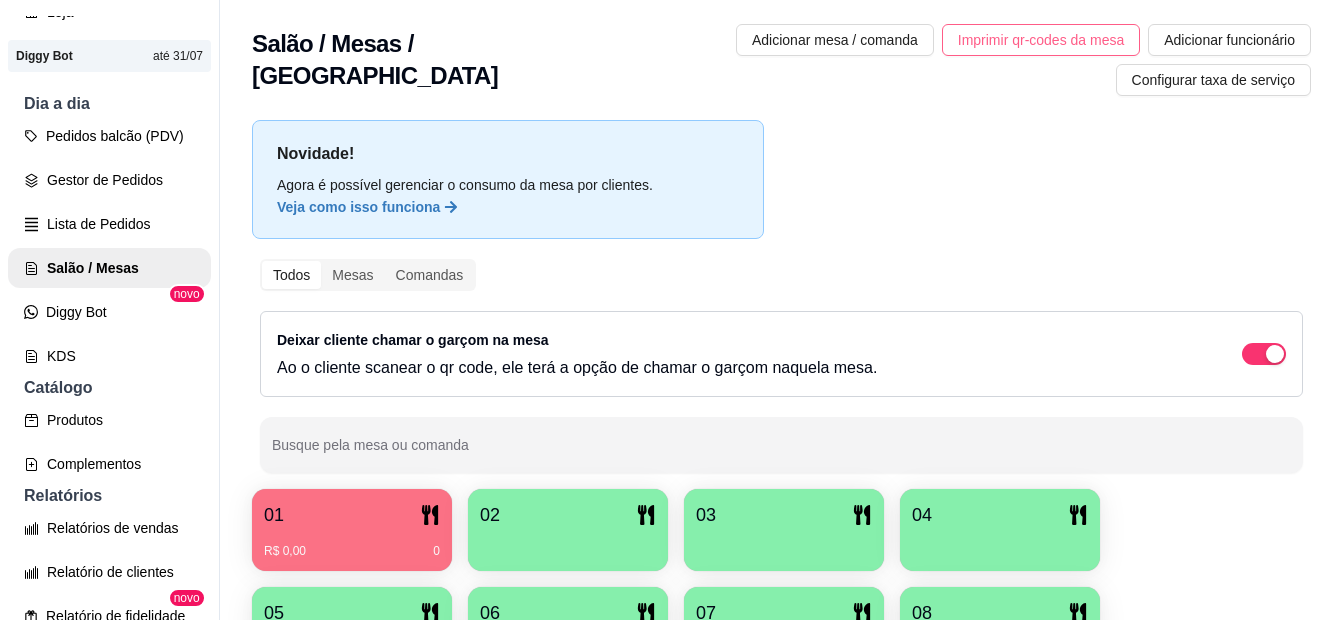 click on "Imprimir qr-codes da mesa" at bounding box center (1041, 40) 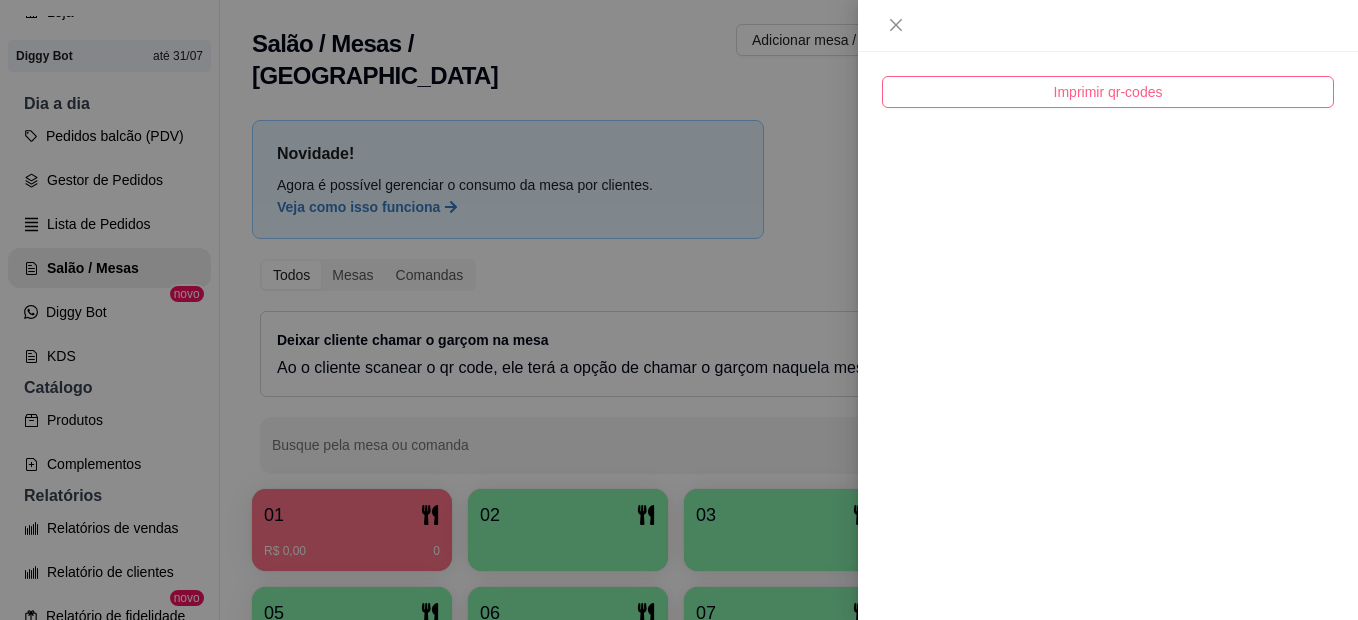 click on "Imprimir qr-codes" at bounding box center (1108, 92) 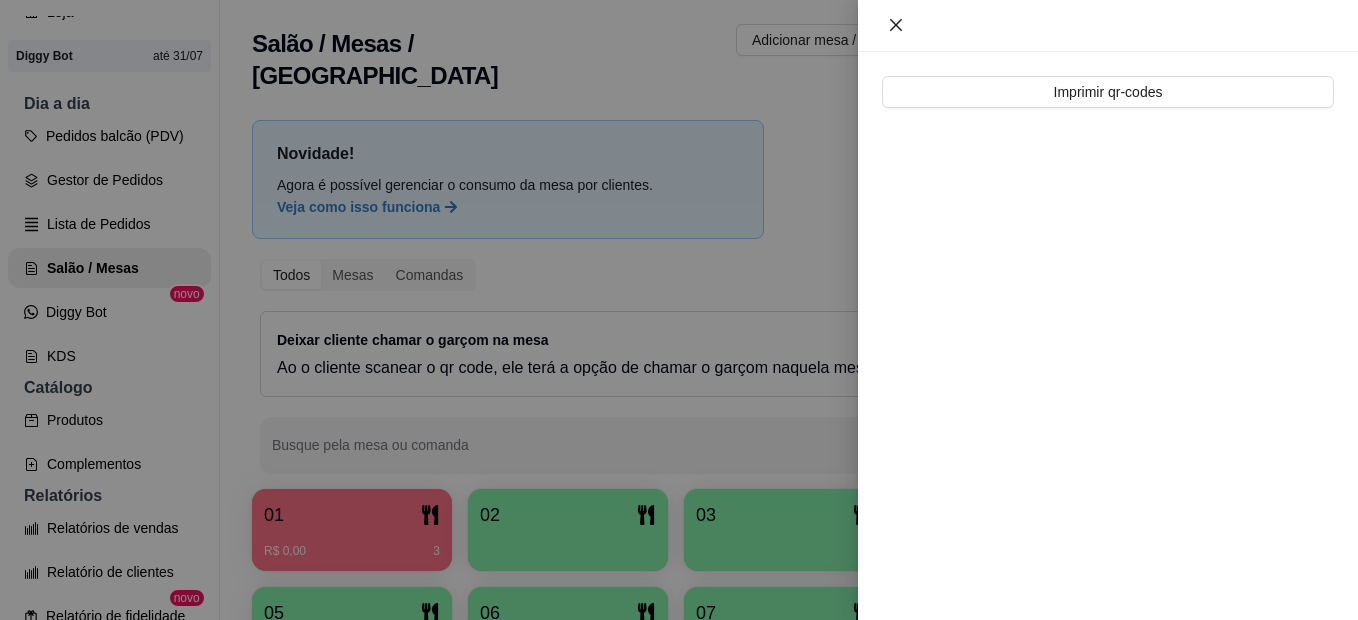 click at bounding box center [896, 25] 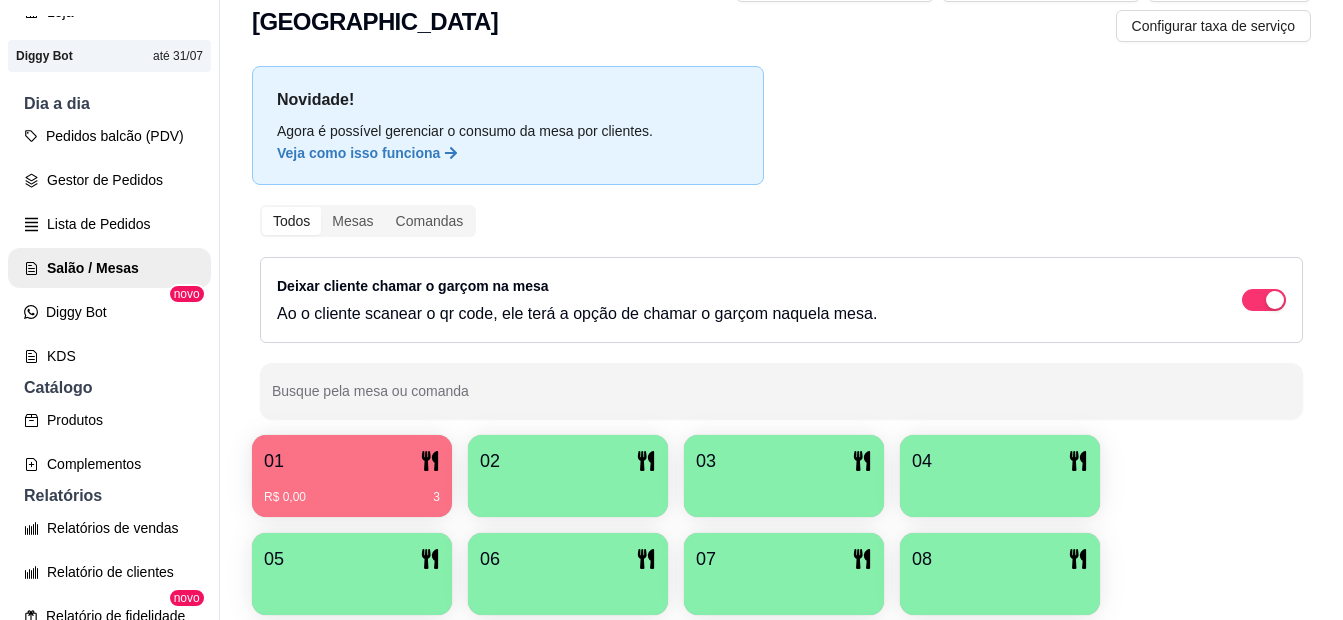 scroll, scrollTop: 100, scrollLeft: 0, axis: vertical 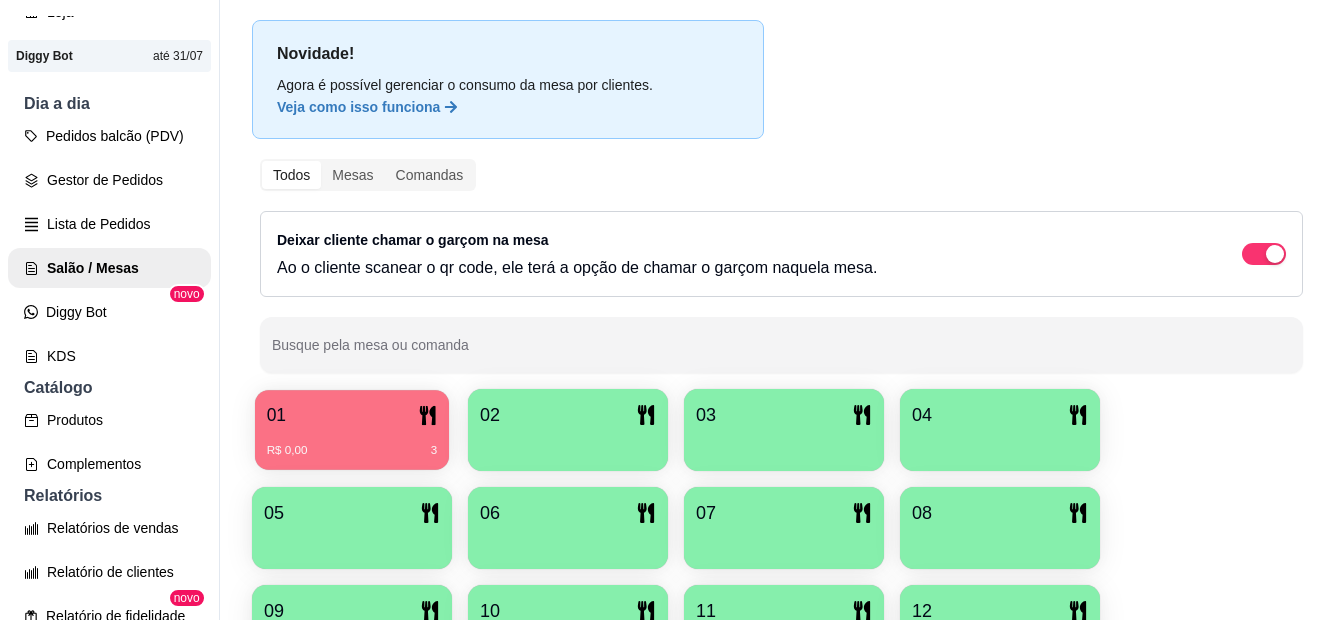 click on "01" at bounding box center [352, 415] 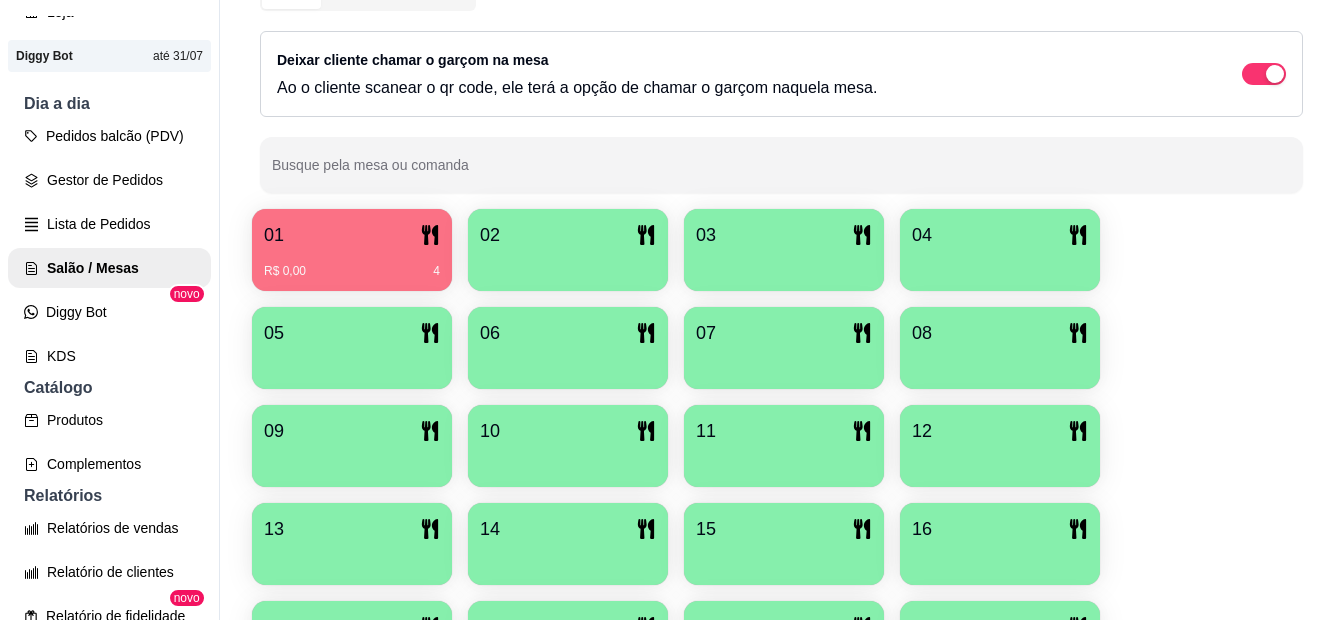scroll, scrollTop: 300, scrollLeft: 0, axis: vertical 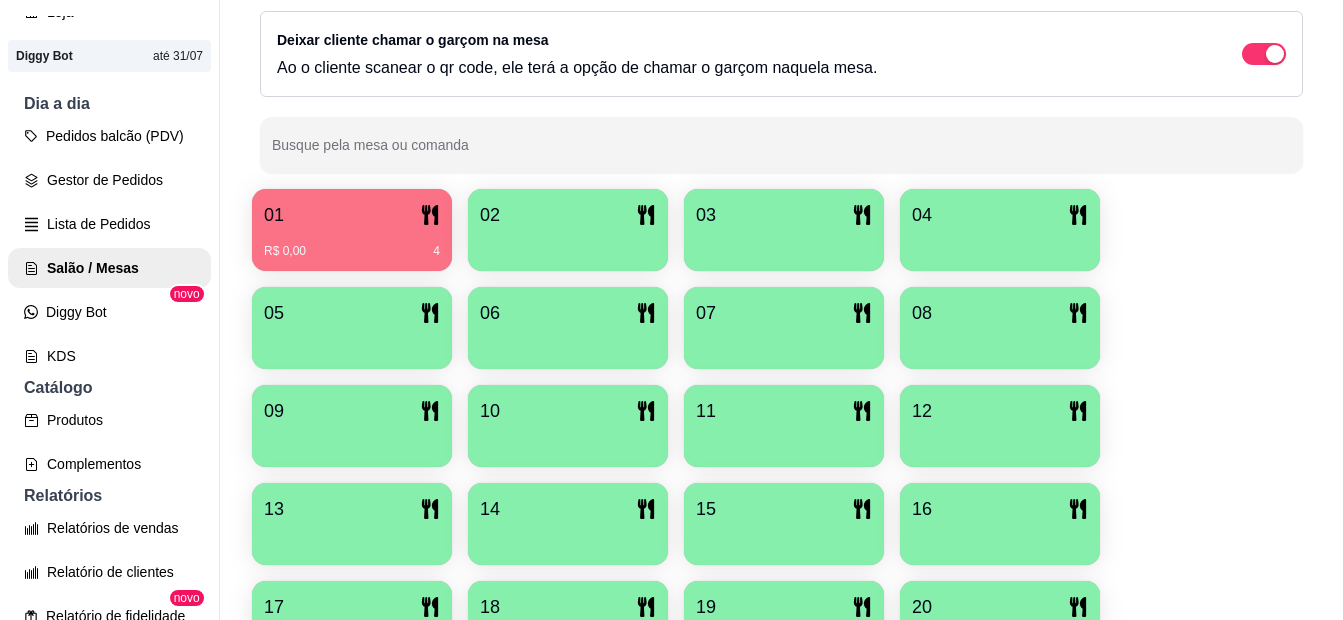 click on "R$ 0,00 4" at bounding box center [352, 244] 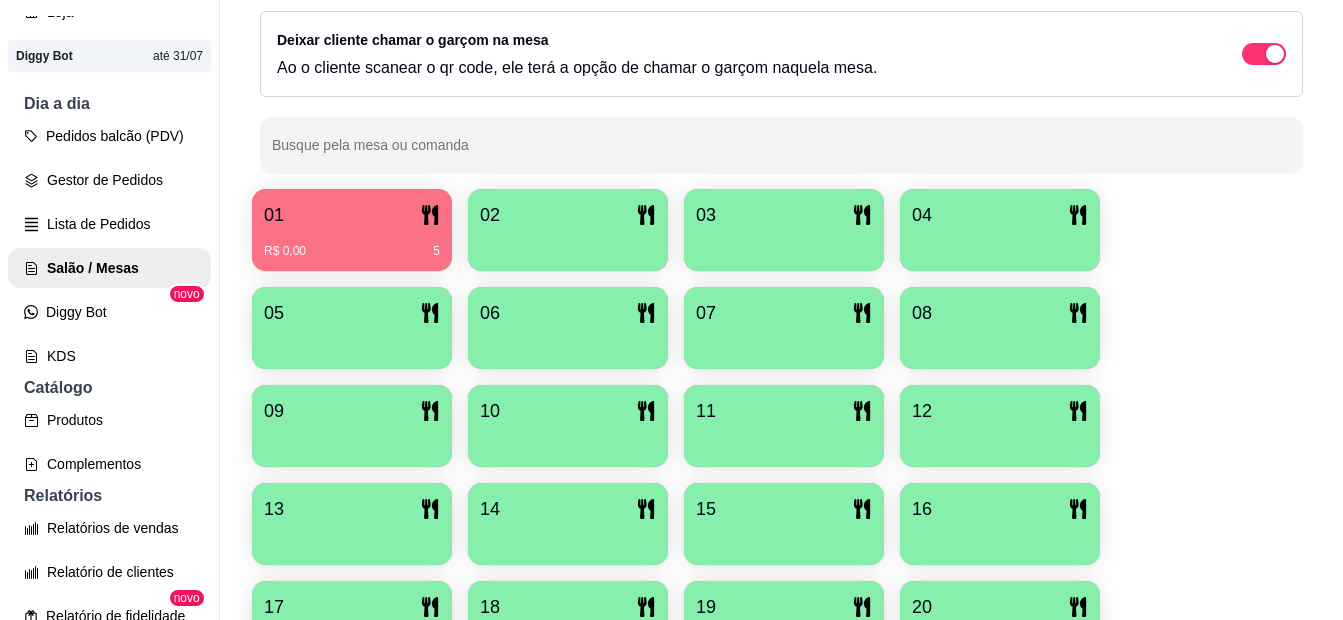 click on "R$ 0,00 5" at bounding box center [352, 244] 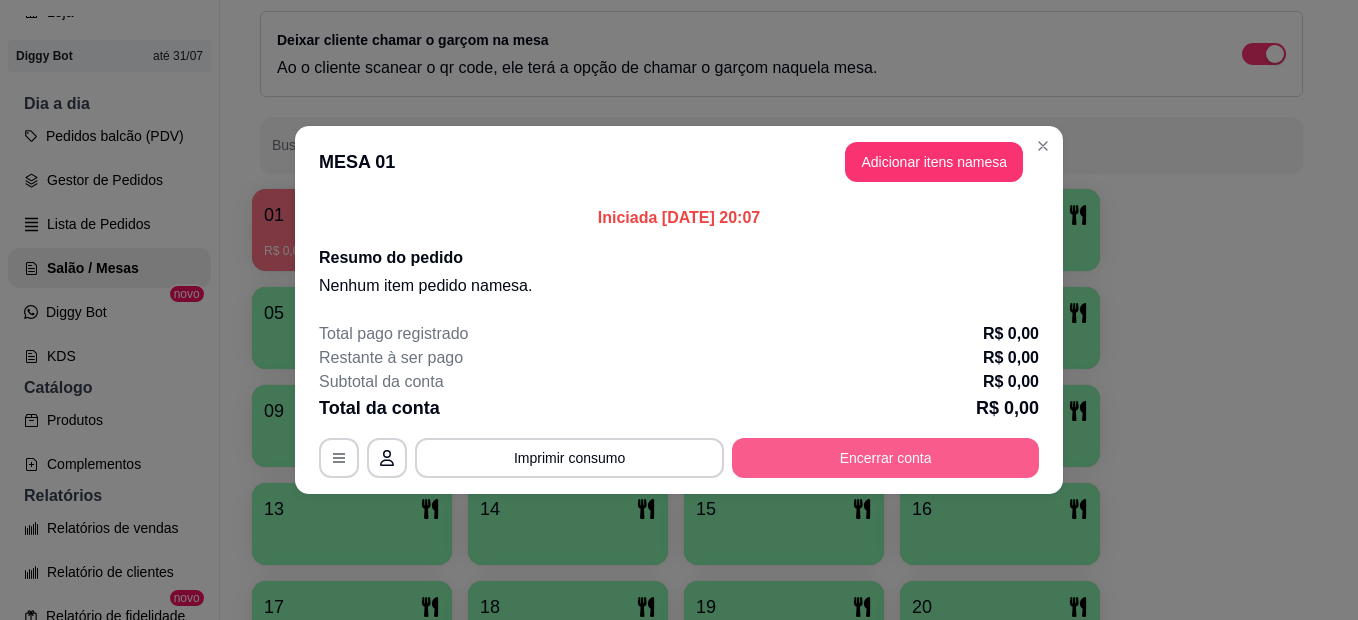click on "Encerrar conta" at bounding box center [885, 458] 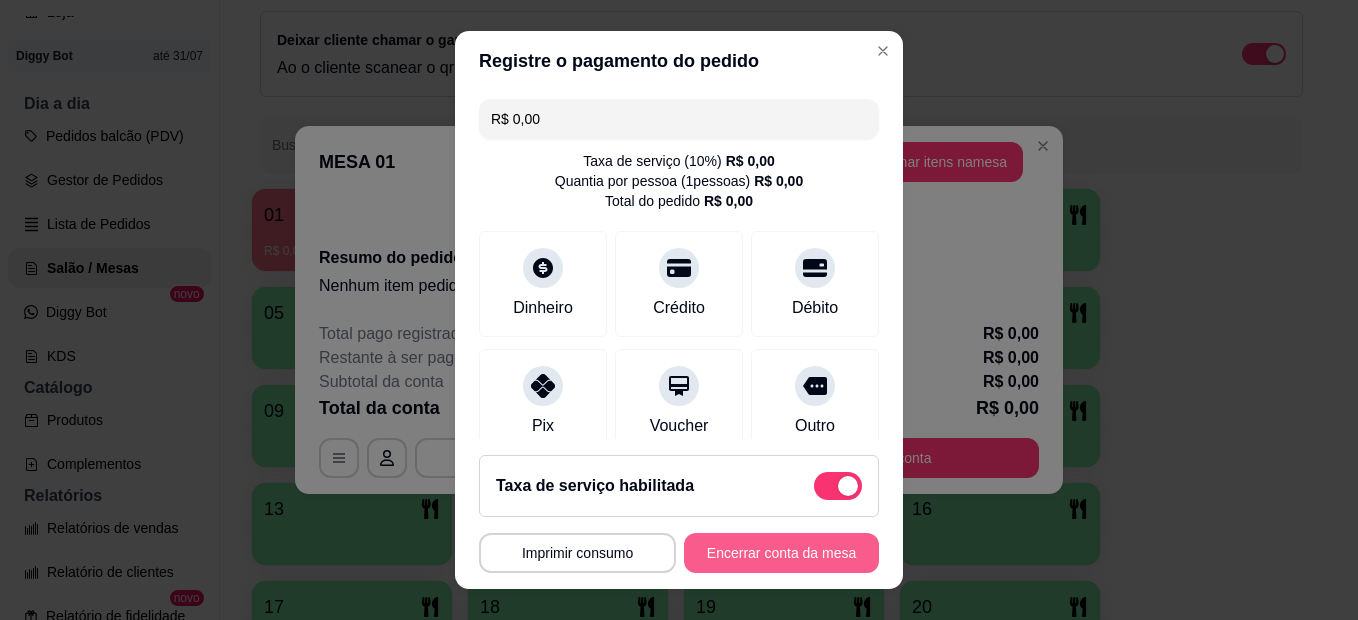 click on "Encerrar conta da mesa" at bounding box center [781, 553] 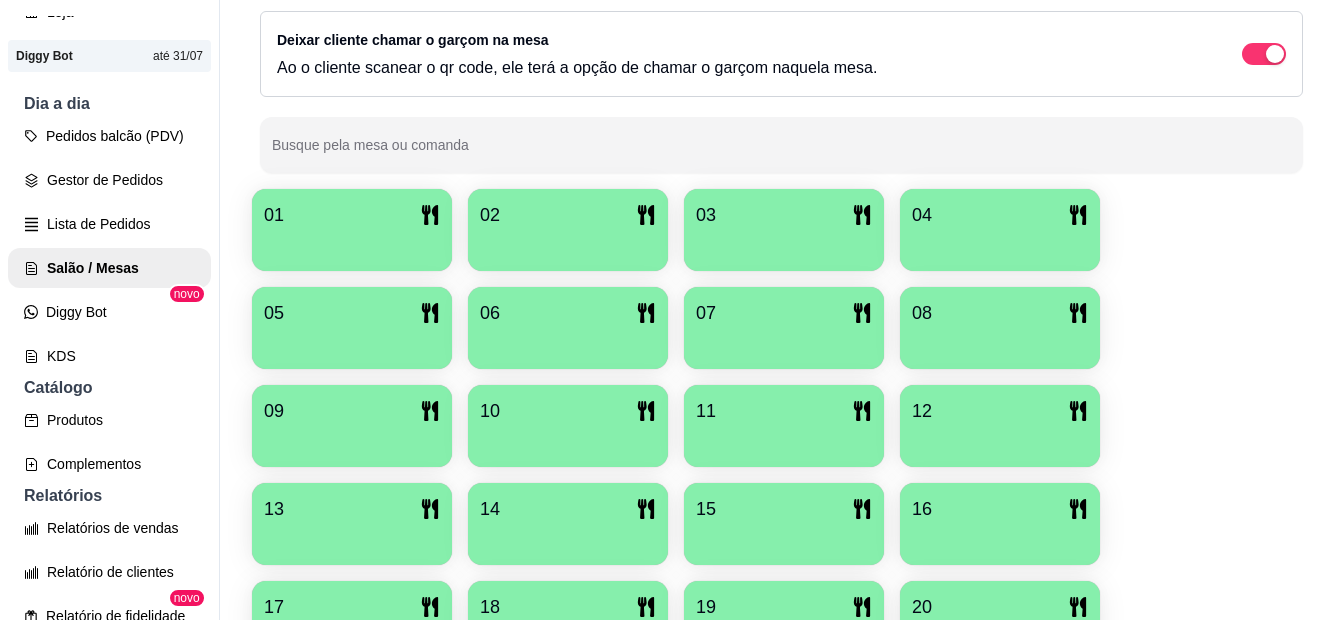 click on "Todos Mesas Comandas Deixar cliente chamar o garçom na mesa Ao o cliente scanear o qr code, ele terá a opção de chamar o garçom naquela mesa. Busque pela mesa ou comanda" at bounding box center (781, 66) 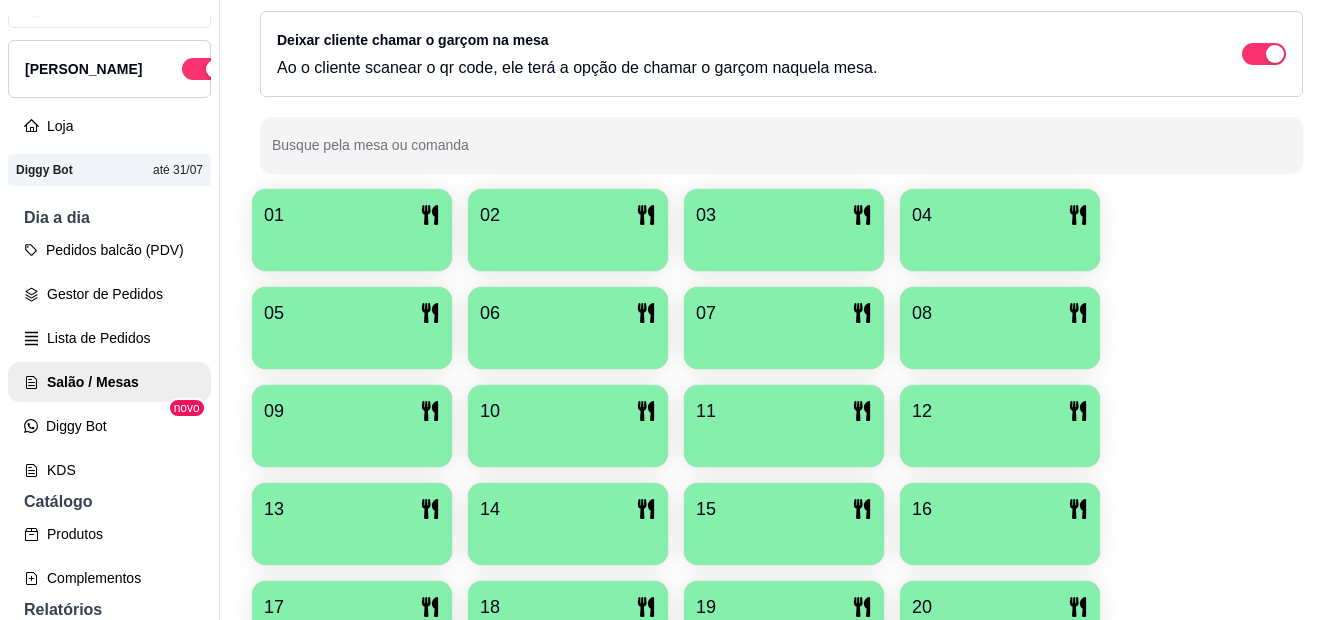 scroll, scrollTop: 0, scrollLeft: 0, axis: both 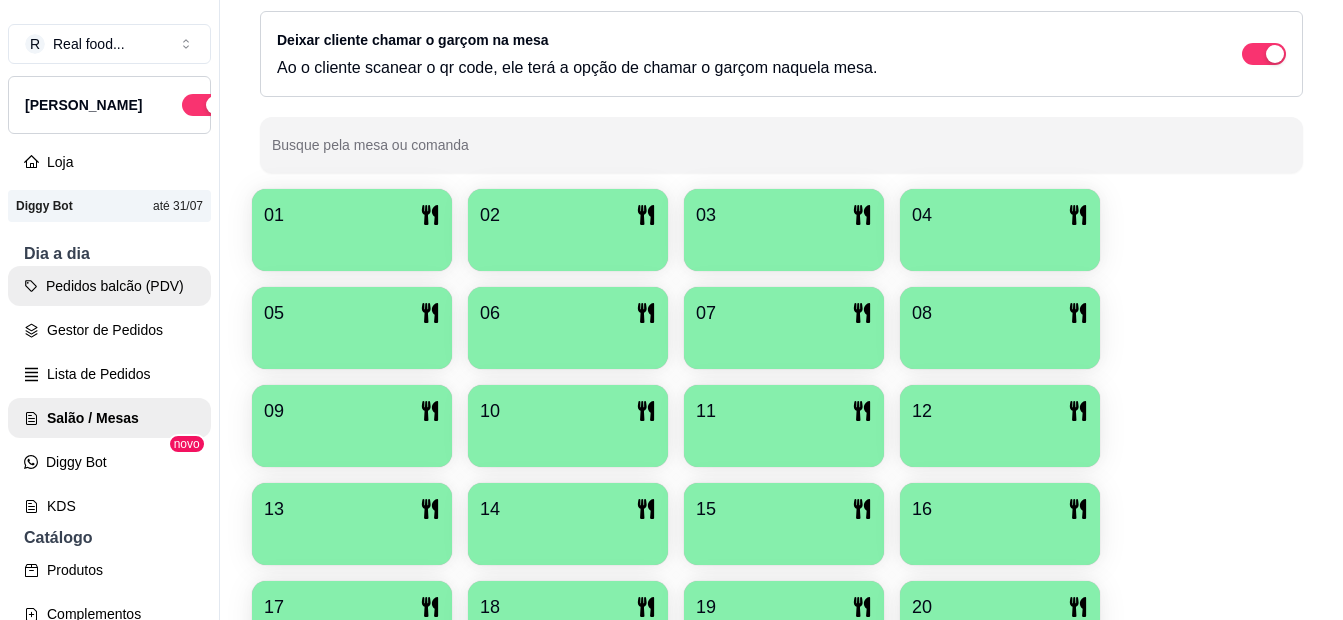 click on "Pedidos balcão (PDV)" at bounding box center [109, 286] 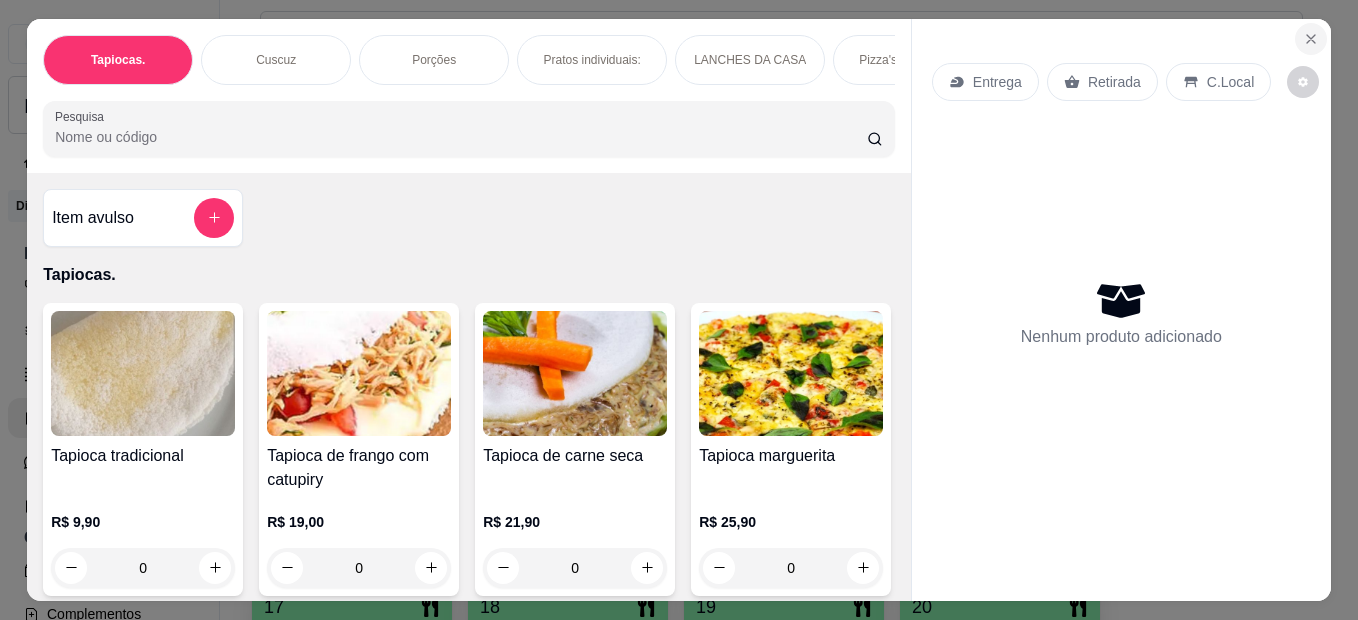 click at bounding box center [1311, 39] 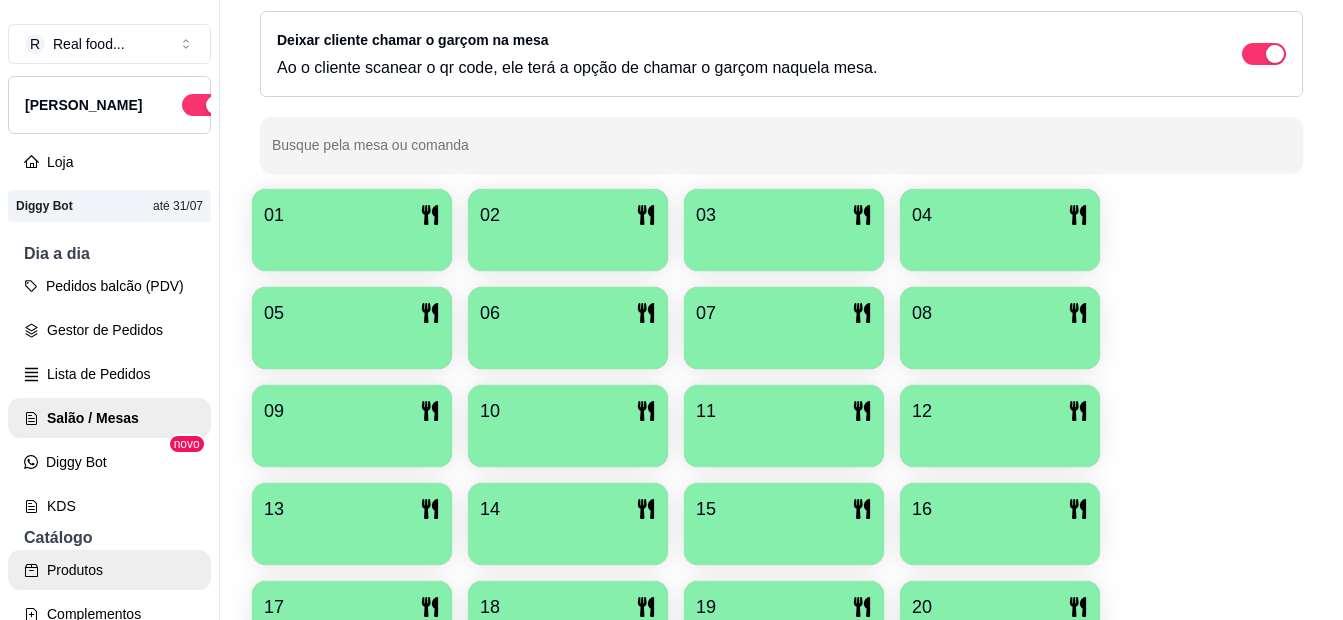 click on "Produtos" at bounding box center [109, 570] 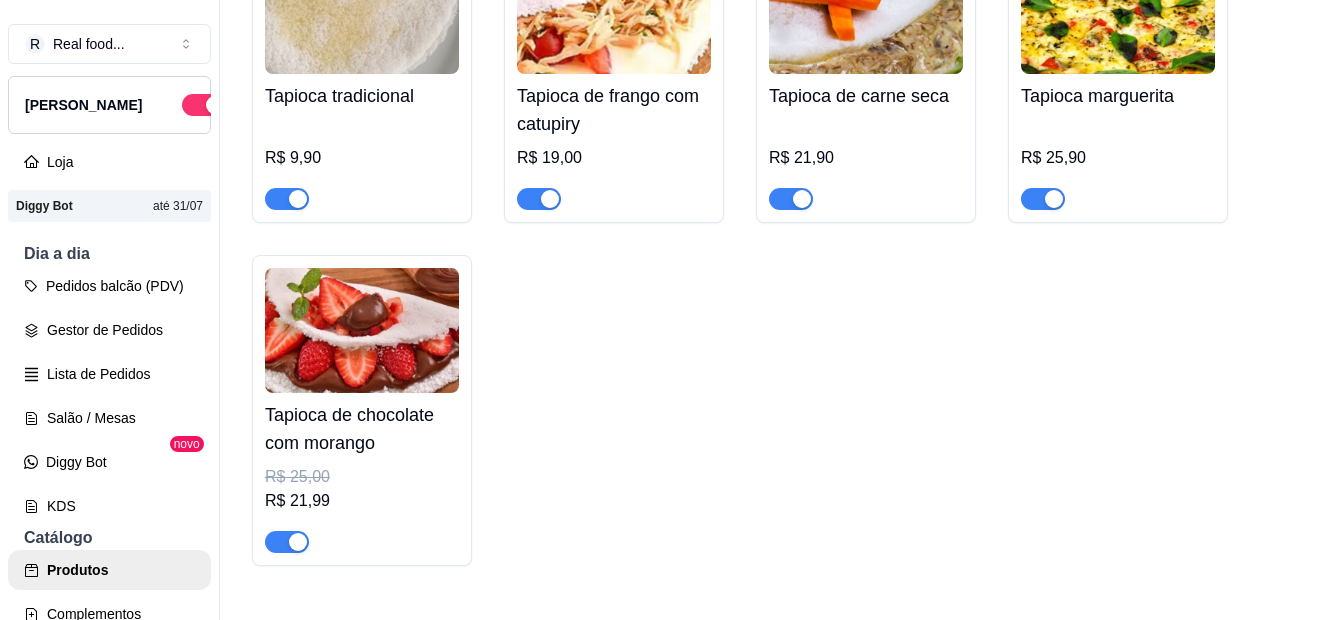 scroll, scrollTop: 100, scrollLeft: 0, axis: vertical 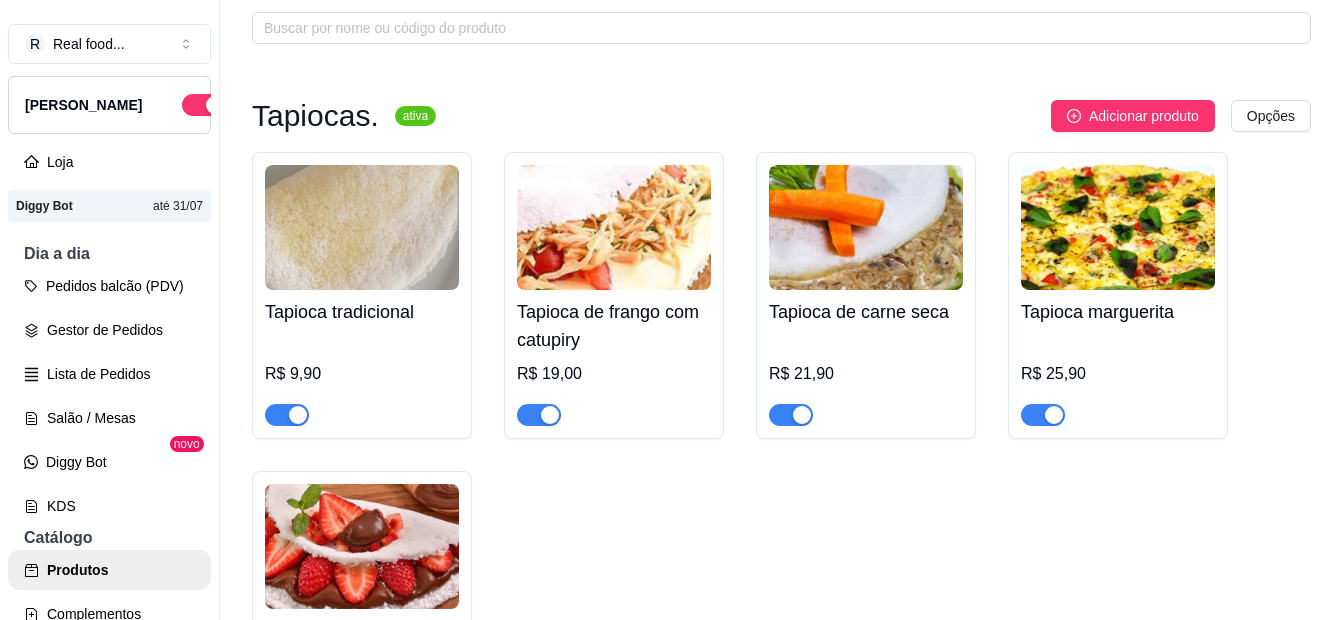 click on "Tapioca tradicional    R$ 9,90 Tapioca de frango com catupiry    R$ 19,00 Tapioca de carne seca    R$ 21,90 Tapioca marguerita    R$ 25,90 Tapioca de chocolate com morango   R$ 25,00 R$ 21,99" at bounding box center (781, 467) 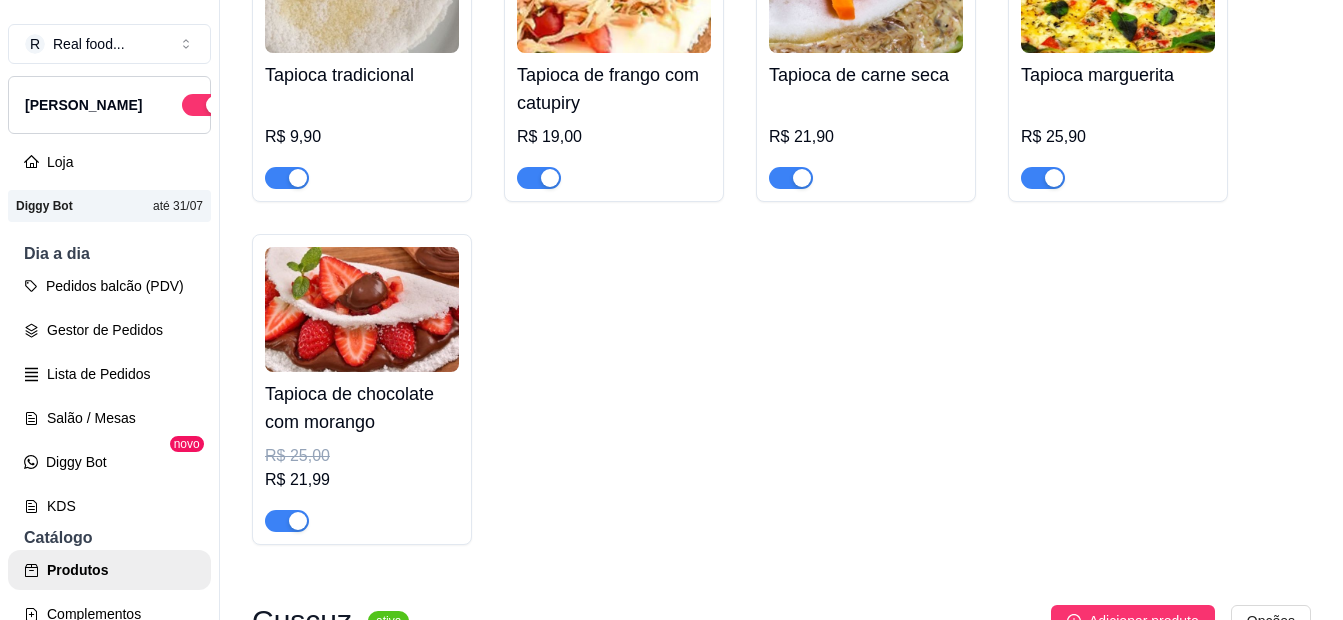 scroll, scrollTop: 400, scrollLeft: 0, axis: vertical 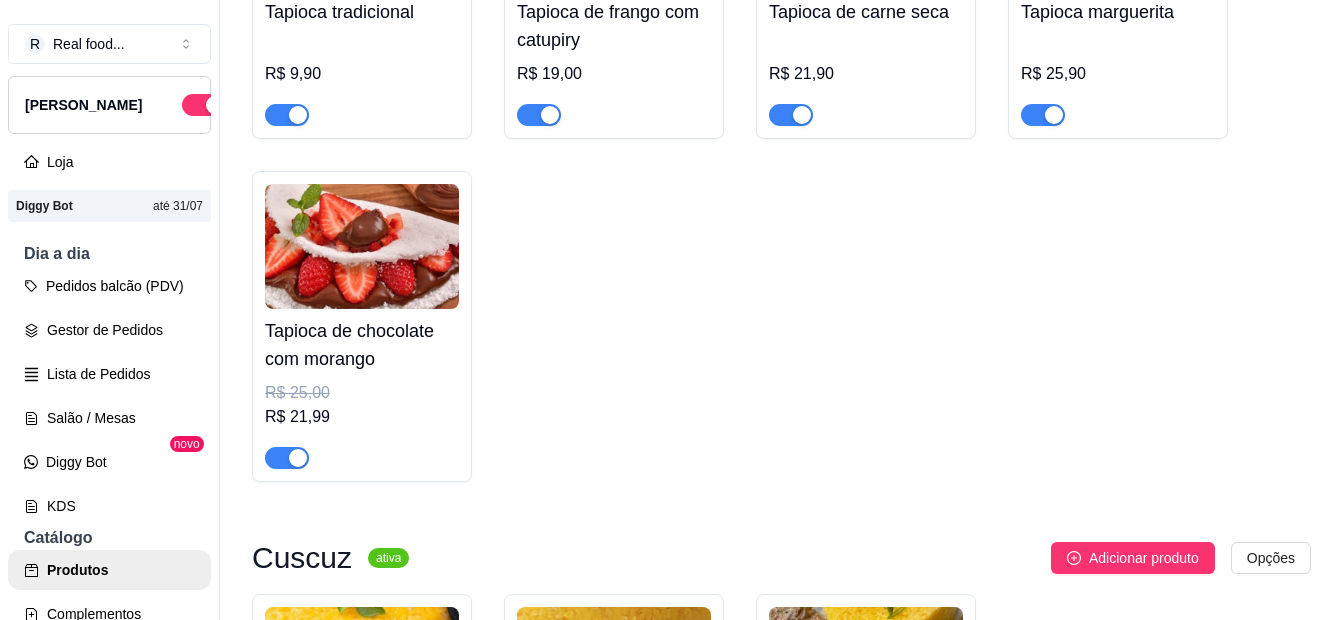 click on "Tapioca tradicional    R$ 9,90 Tapioca de frango com catupiry    R$ 19,00 Tapioca de carne seca    R$ 21,90 Tapioca marguerita    R$ 25,90 Tapioca de chocolate com morango   R$ 25,00 R$ 21,99" at bounding box center (781, 167) 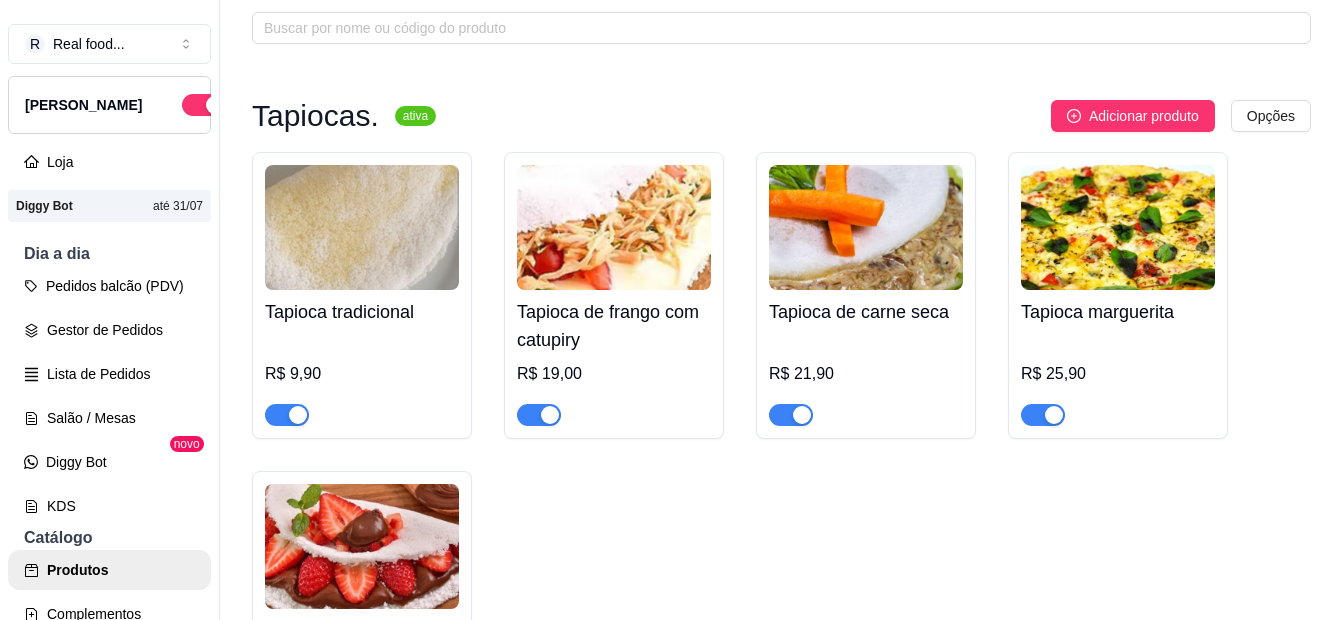 click on "Tapioca tradicional    R$ 9,90 Tapioca de frango com catupiry    R$ 19,00 Tapioca de carne seca    R$ 21,90 Tapioca marguerita    R$ 25,90 Tapioca de chocolate com morango   R$ 25,00 R$ 21,99" at bounding box center (781, 467) 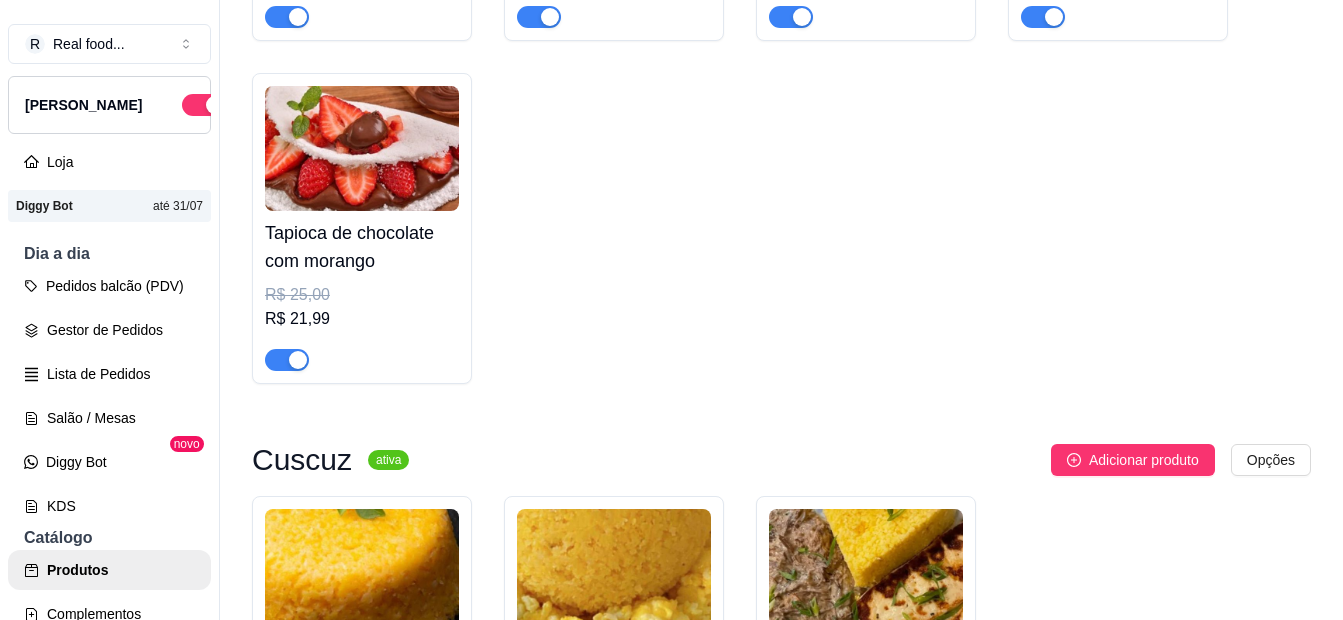 scroll, scrollTop: 500, scrollLeft: 0, axis: vertical 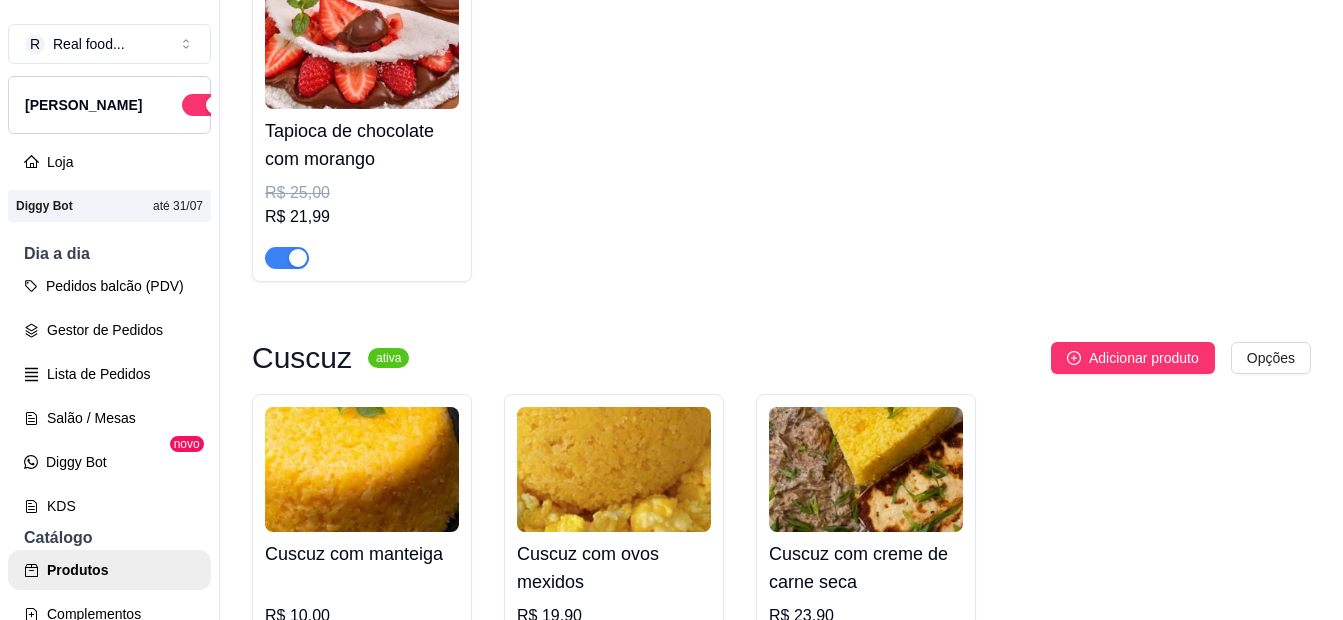 click on "Tapioca tradicional    R$ 9,90 Tapioca de frango com catupiry    R$ 19,00 Tapioca de carne seca    R$ 21,90 Tapioca marguerita    R$ 25,90 Tapioca de chocolate com morango   R$ 25,00 R$ 21,99" at bounding box center [781, -33] 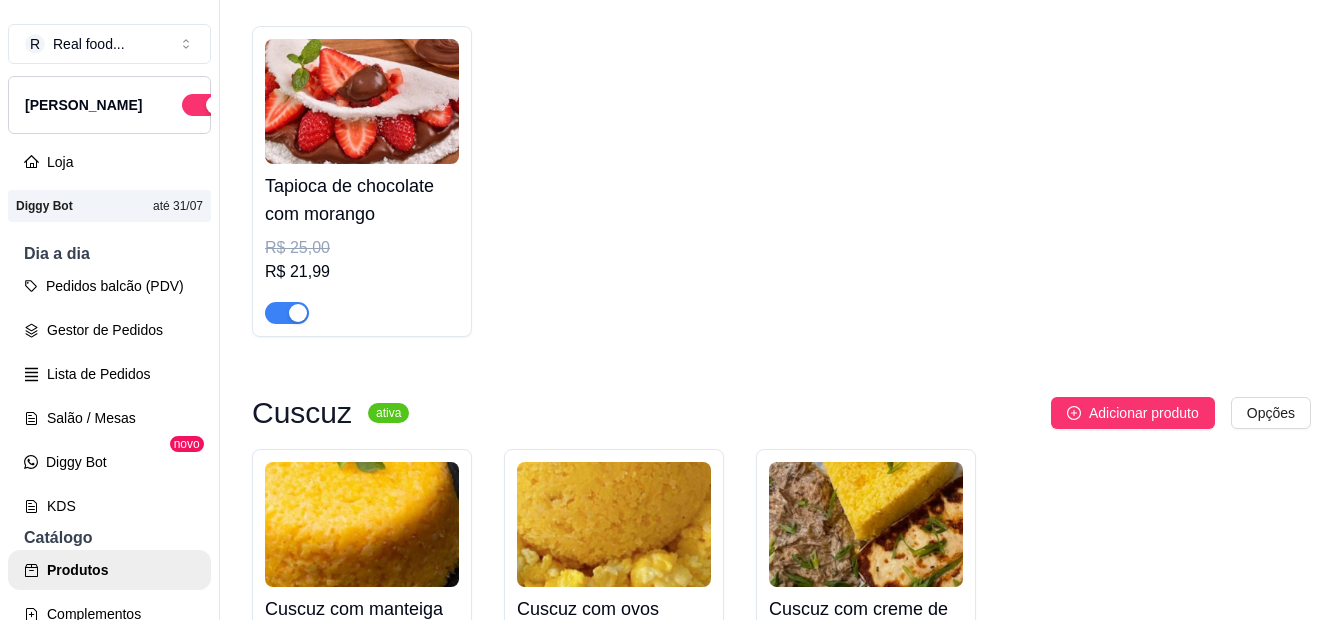 scroll, scrollTop: 500, scrollLeft: 0, axis: vertical 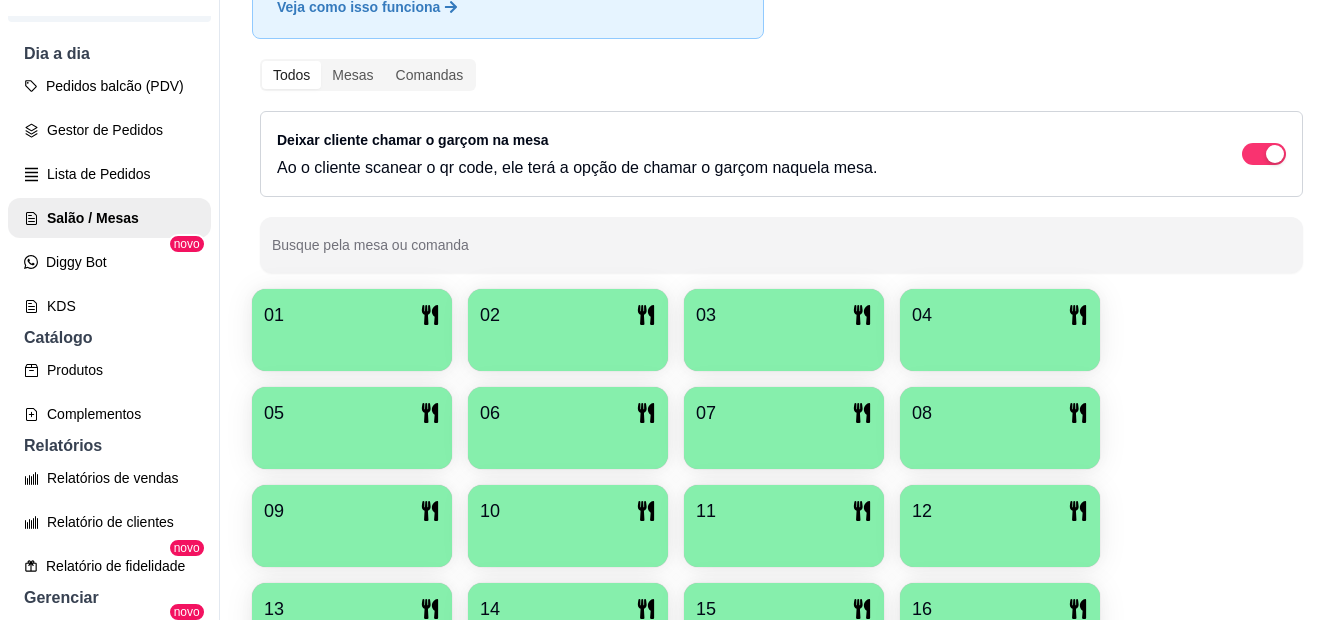 click at bounding box center (1000, 442) 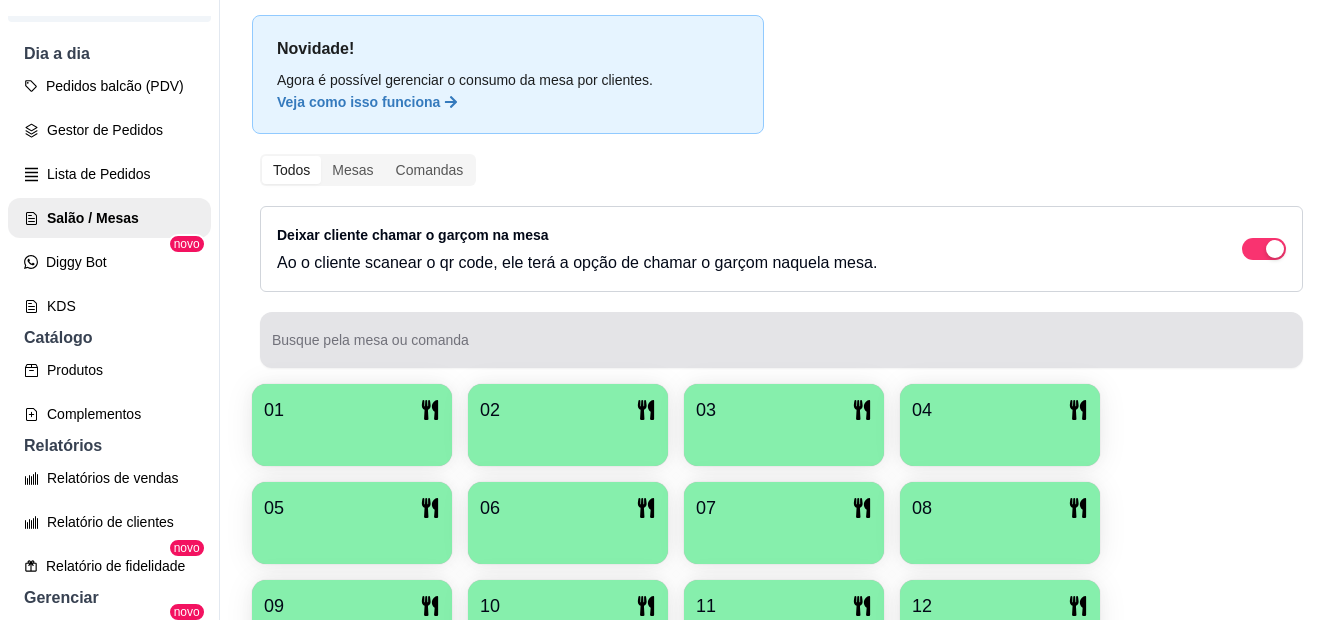 scroll, scrollTop: 0, scrollLeft: 0, axis: both 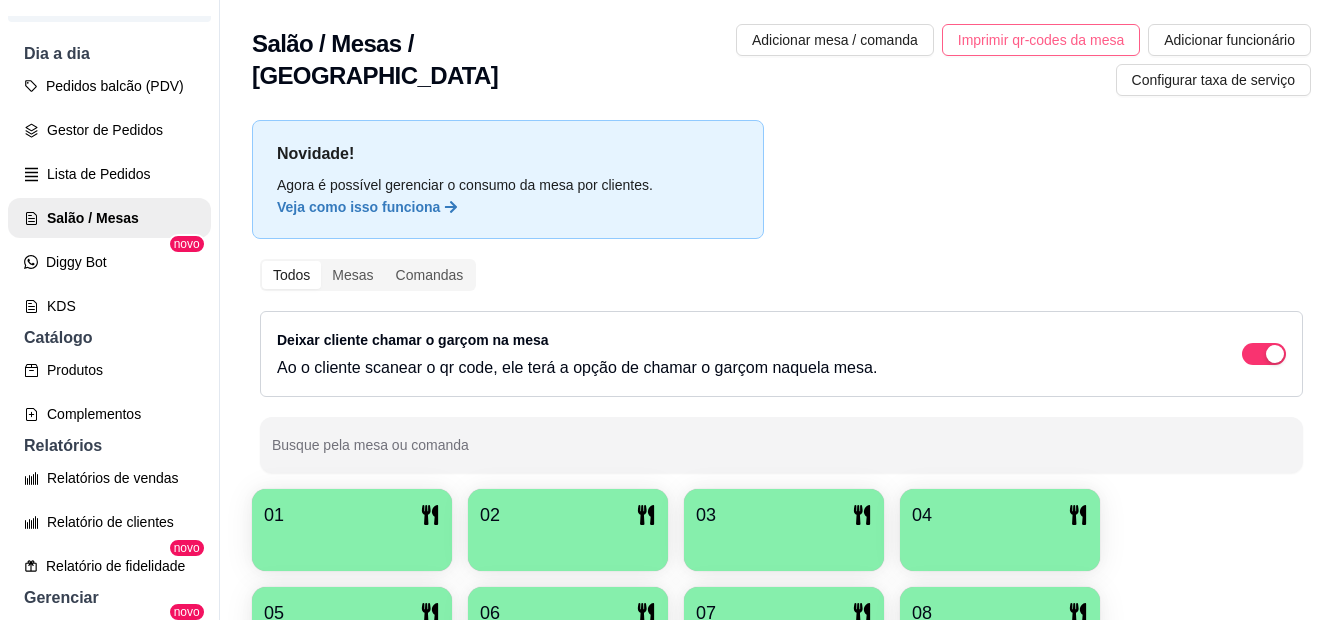 click on "Imprimir qr-codes da mesa" at bounding box center (1041, 40) 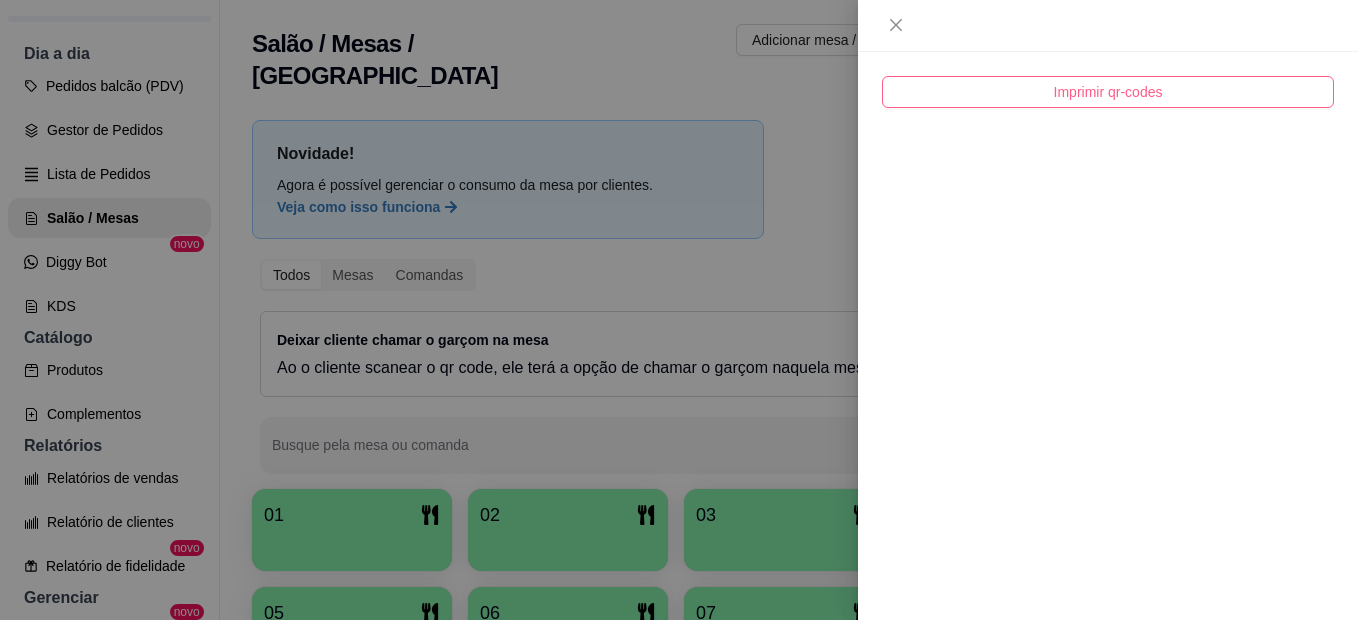 click on "Imprimir qr-codes" at bounding box center (1108, 92) 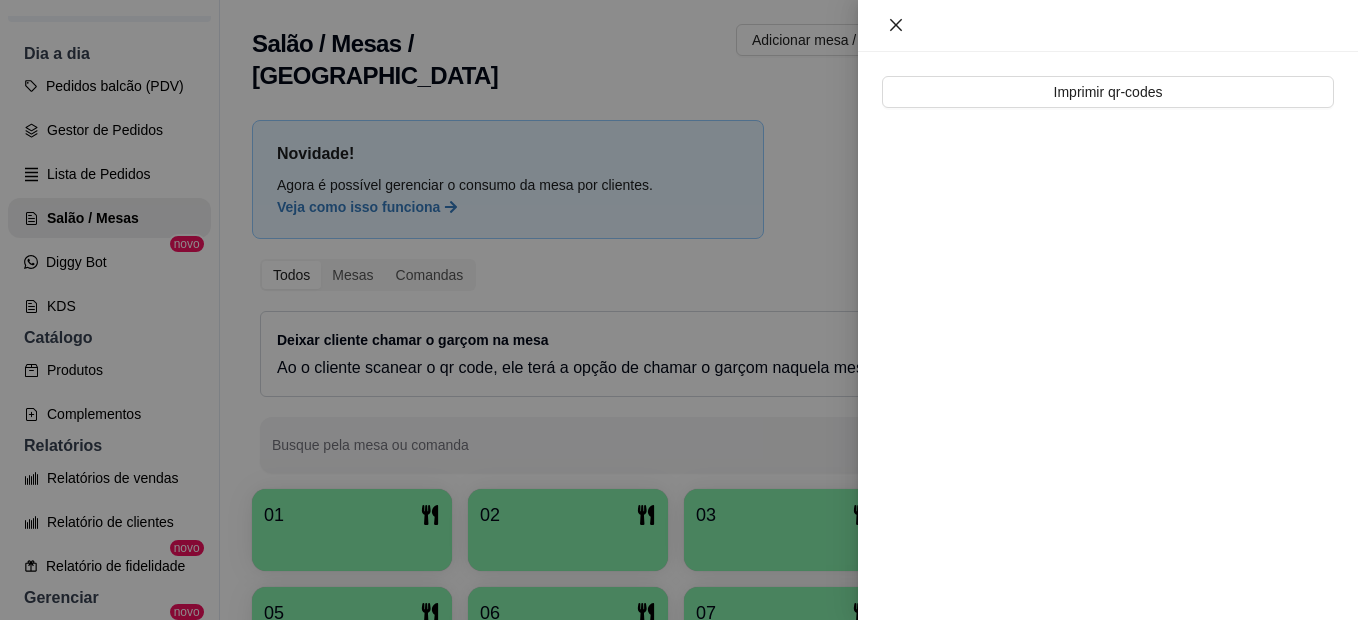 click at bounding box center [896, 25] 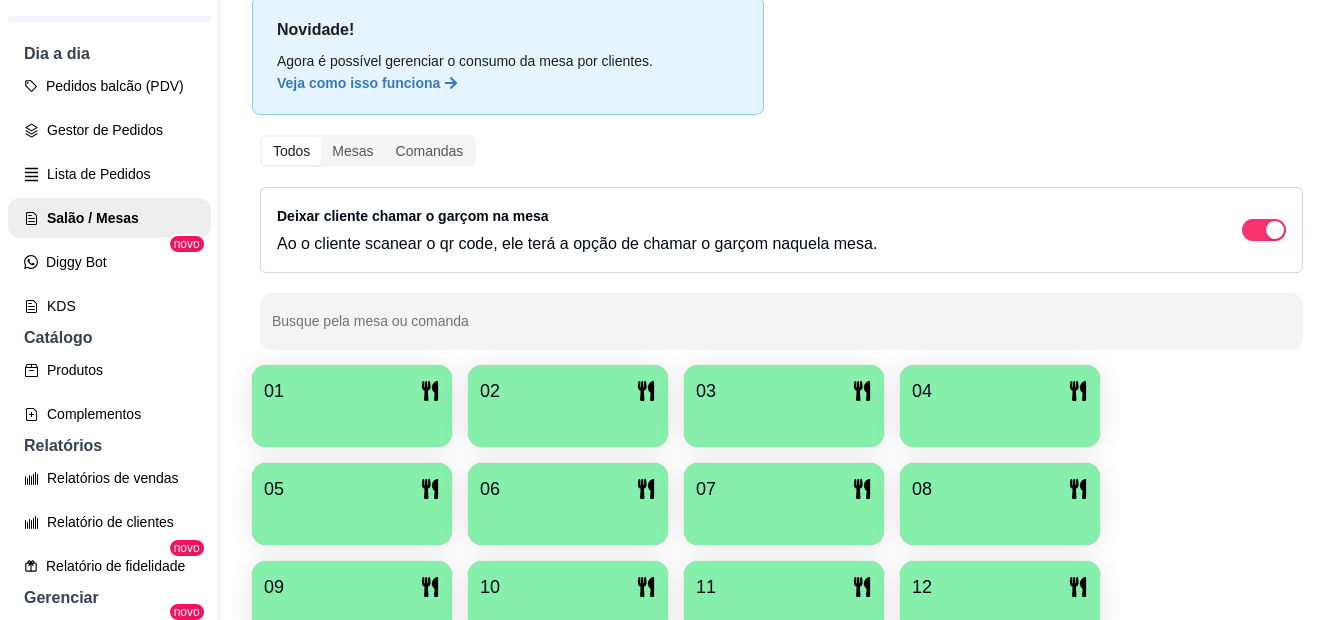 scroll, scrollTop: 400, scrollLeft: 0, axis: vertical 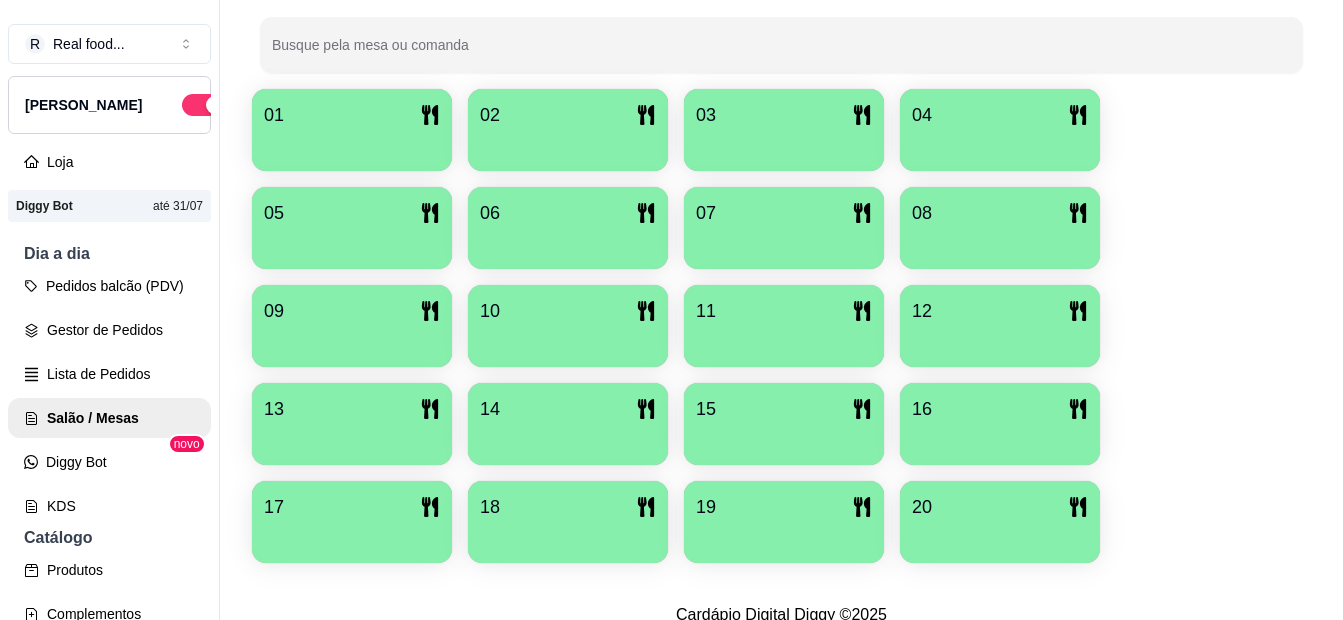 click at bounding box center (1000, 242) 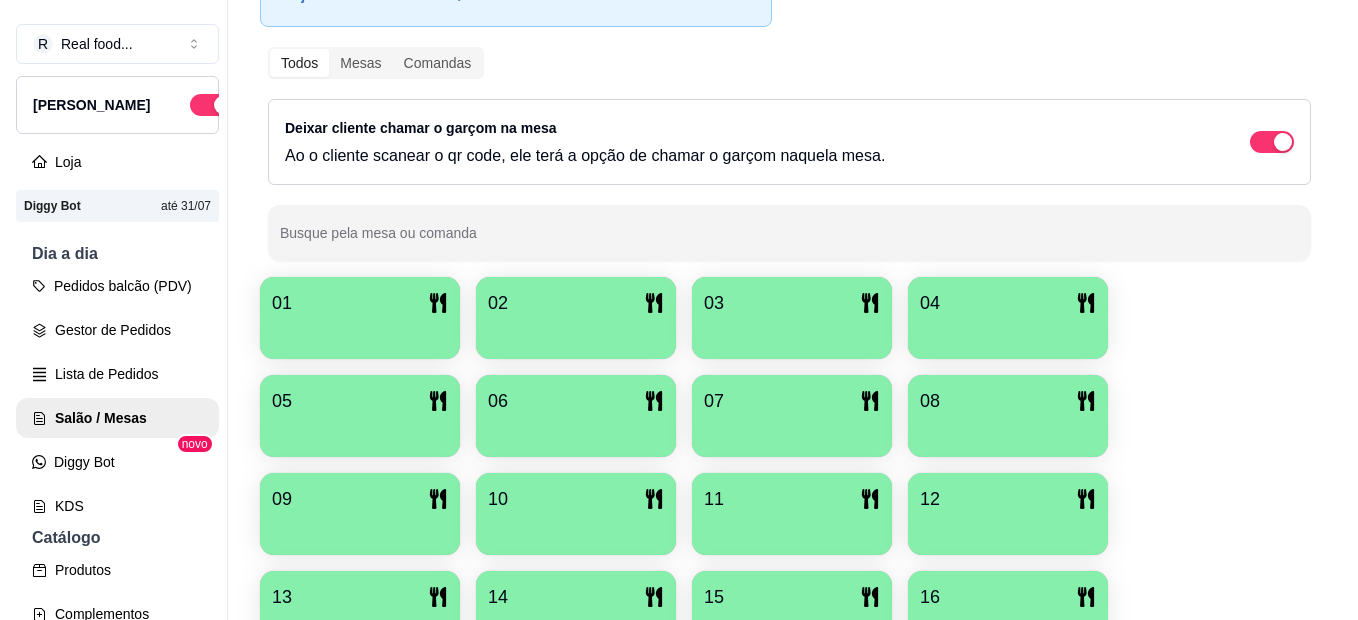 scroll, scrollTop: 200, scrollLeft: 0, axis: vertical 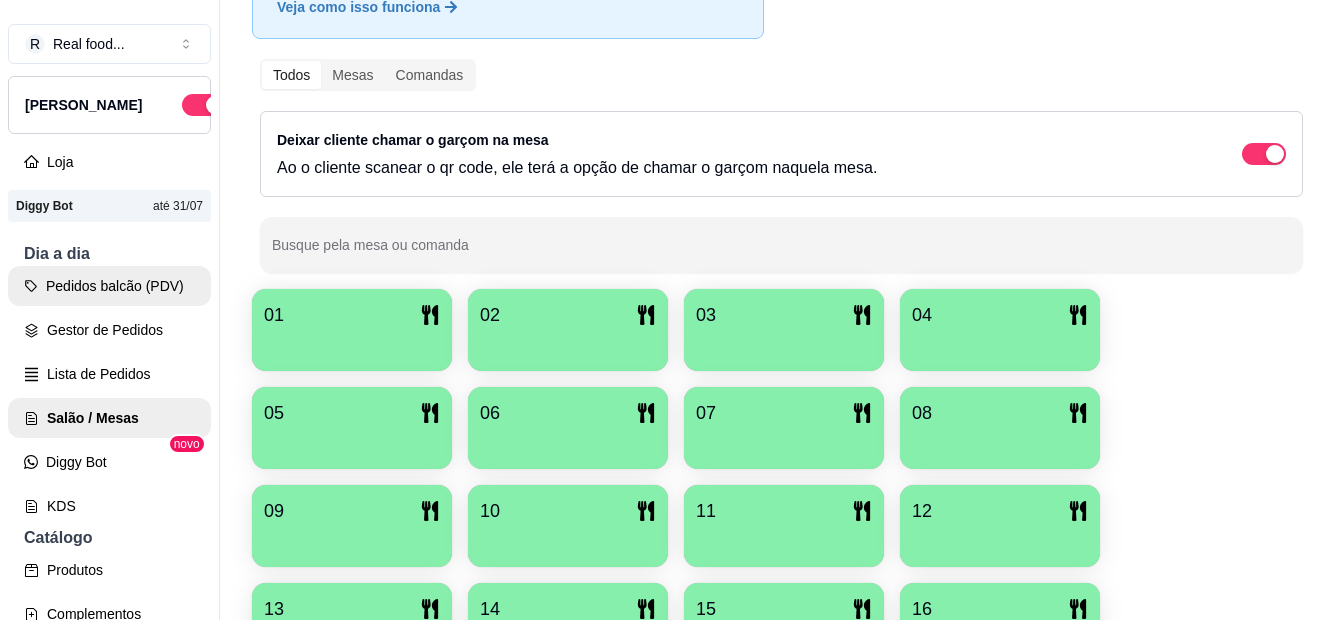 click on "Pedidos balcão (PDV)" at bounding box center (109, 286) 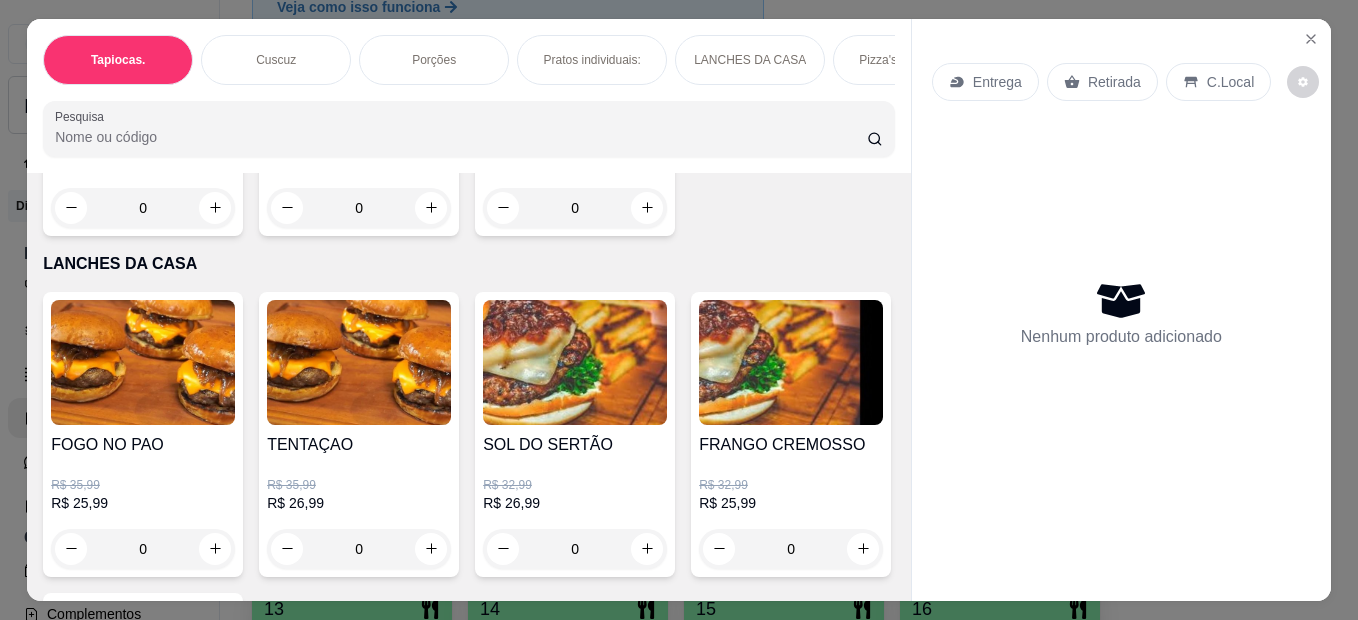 scroll, scrollTop: 2100, scrollLeft: 0, axis: vertical 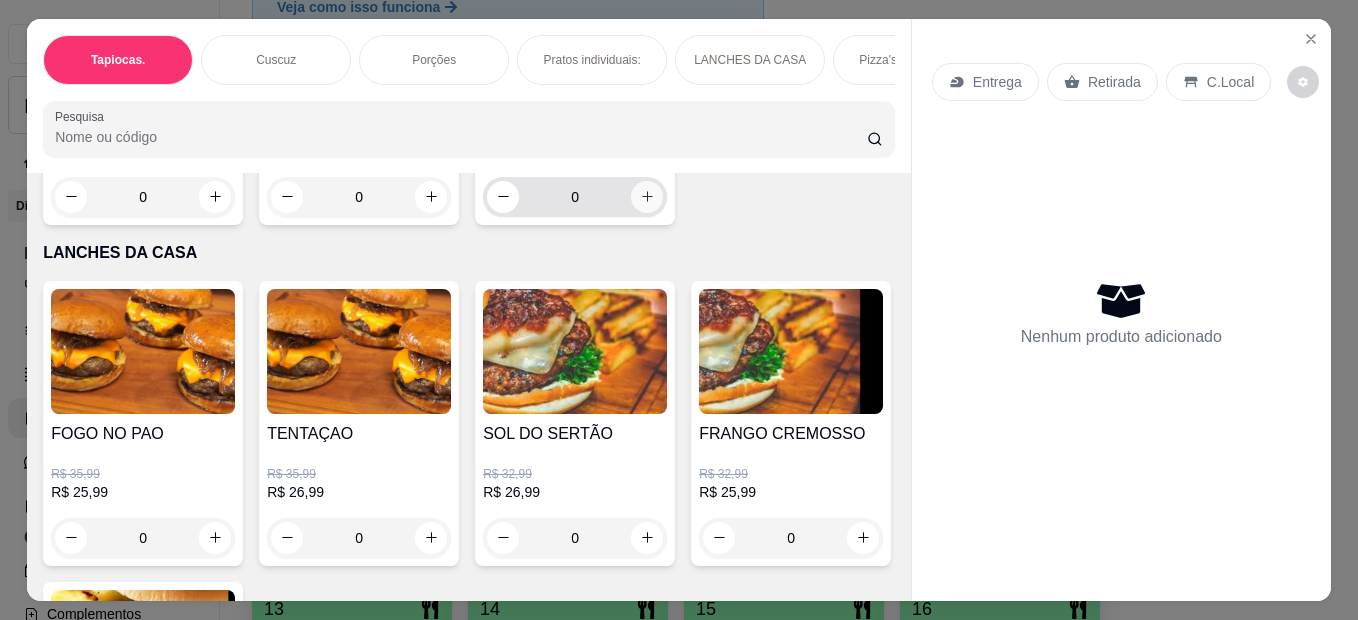 click 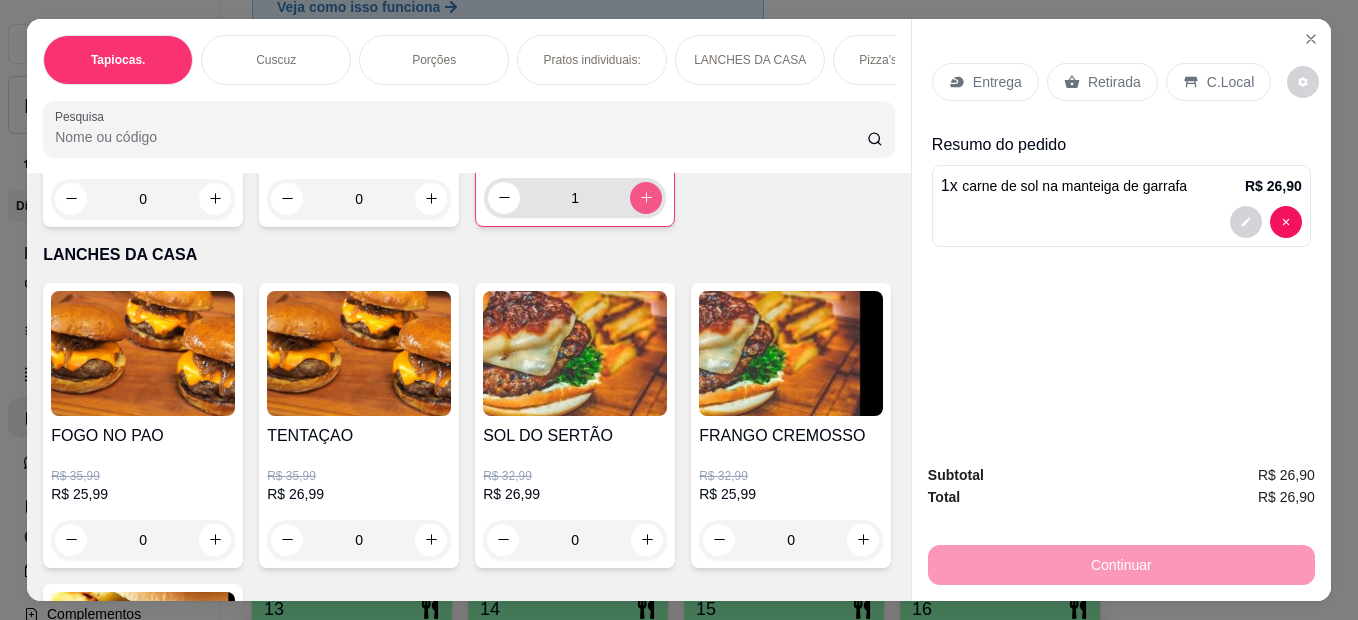 click 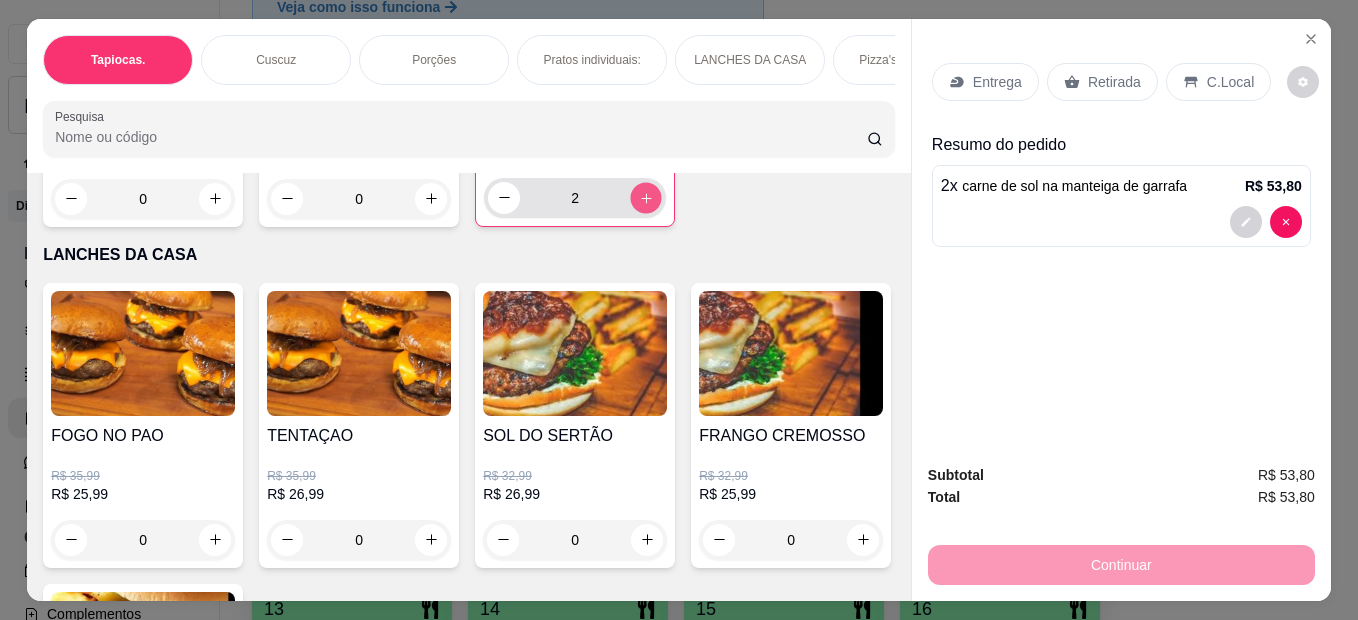 click 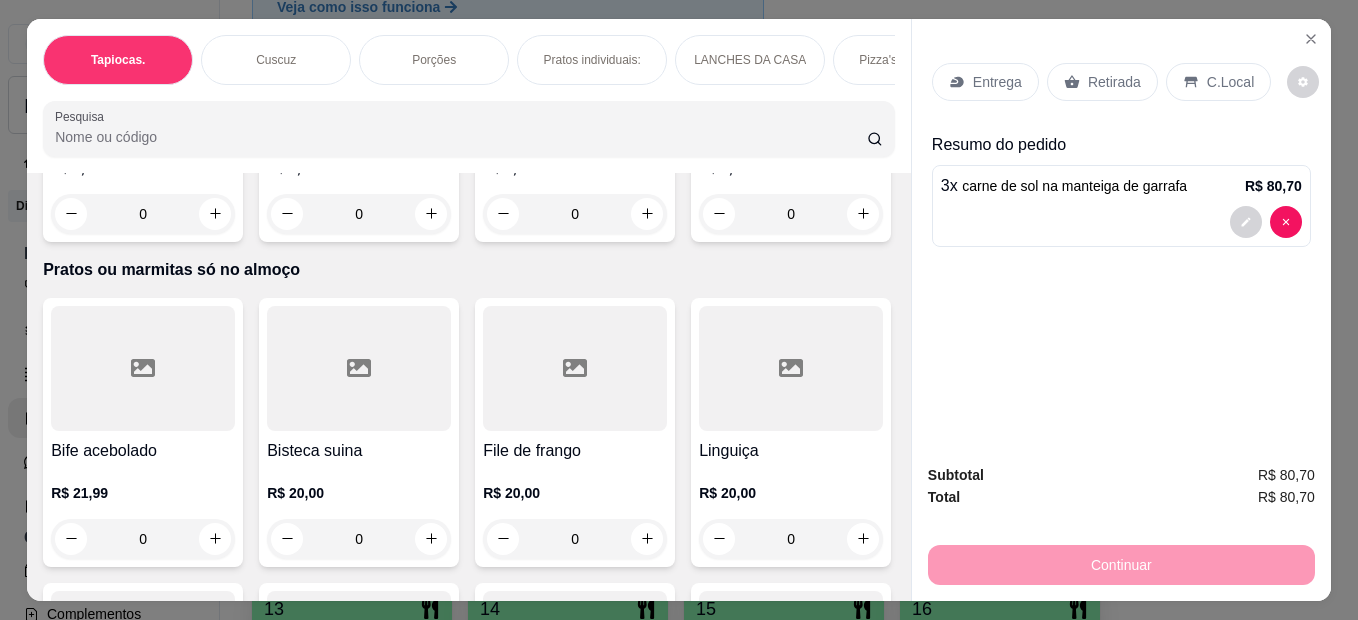 scroll, scrollTop: 4800, scrollLeft: 0, axis: vertical 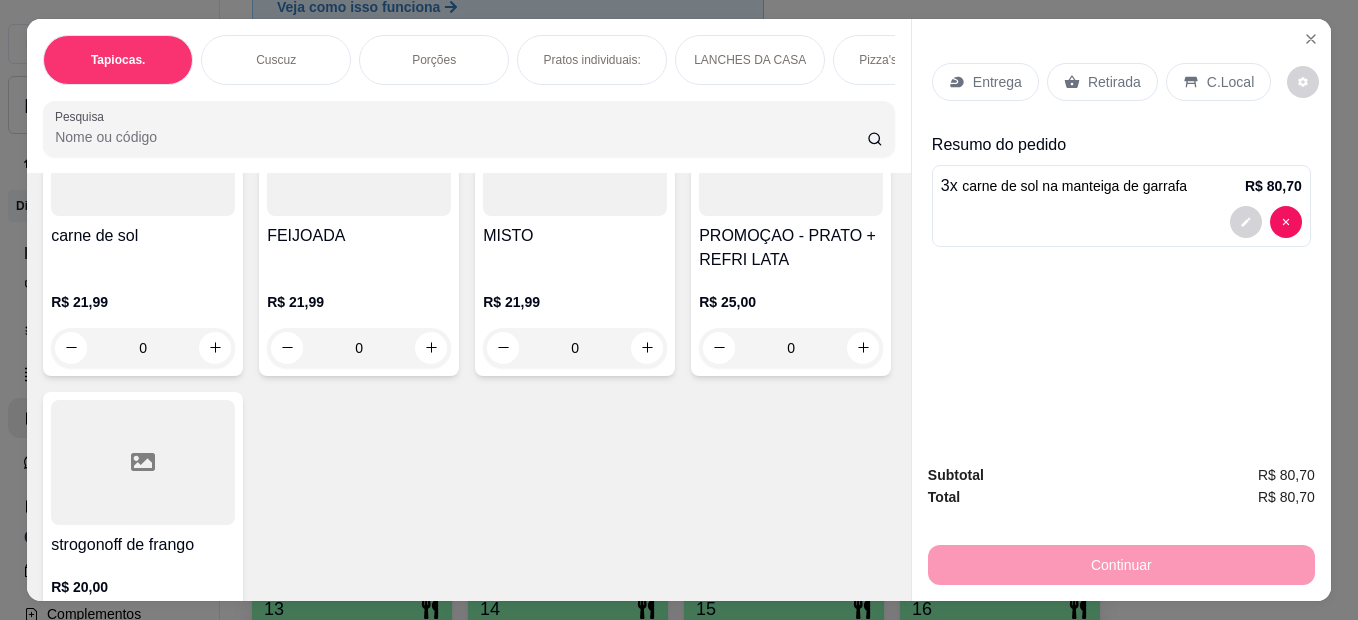 click on "0" at bounding box center [791, -571] 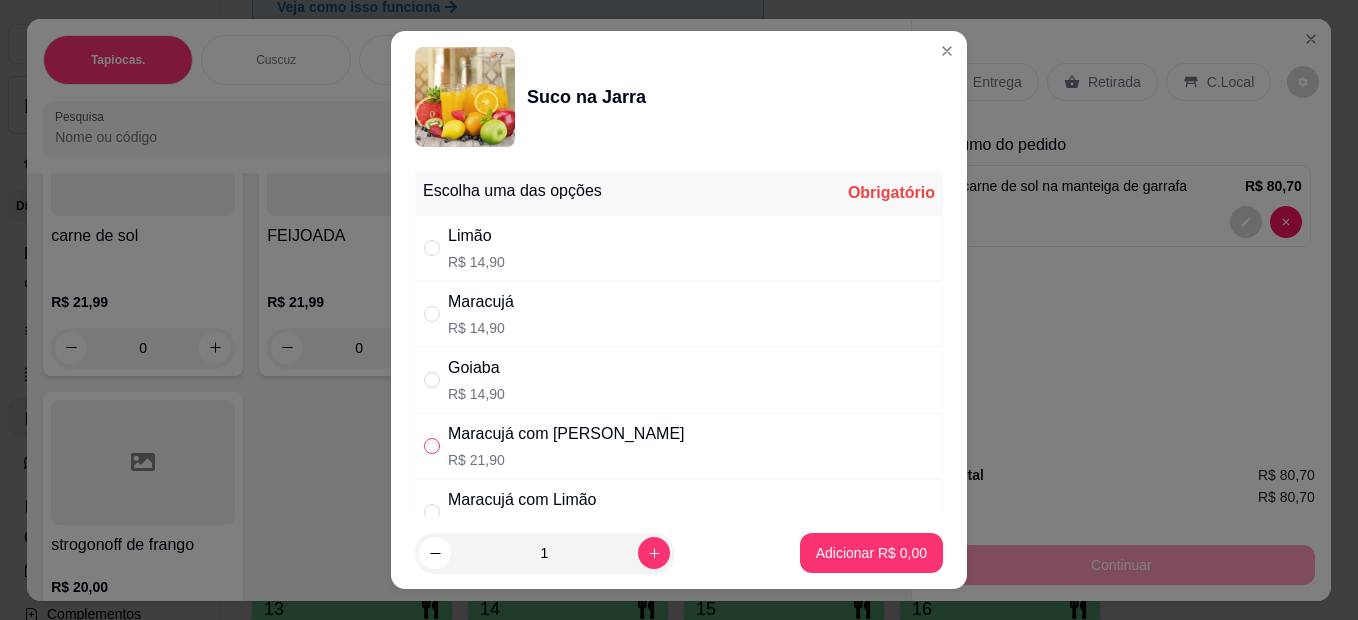 click at bounding box center (432, 446) 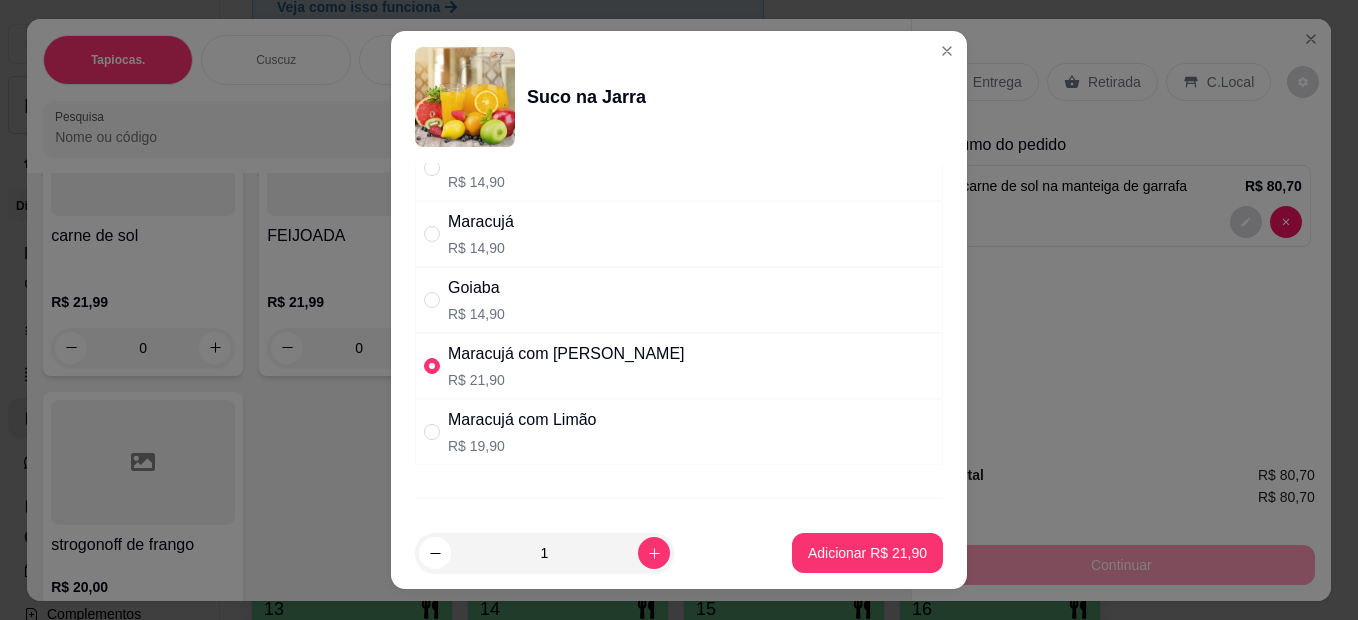 scroll, scrollTop: 100, scrollLeft: 0, axis: vertical 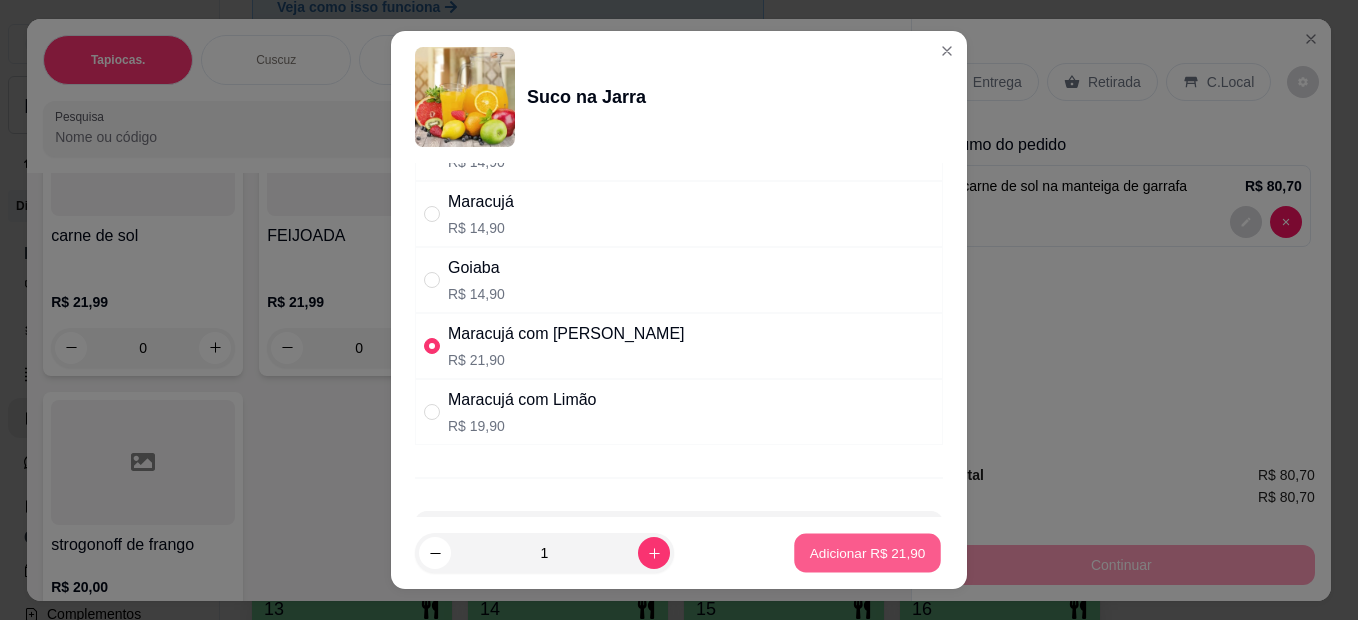 click on "Adicionar   R$ 21,90" at bounding box center (868, 552) 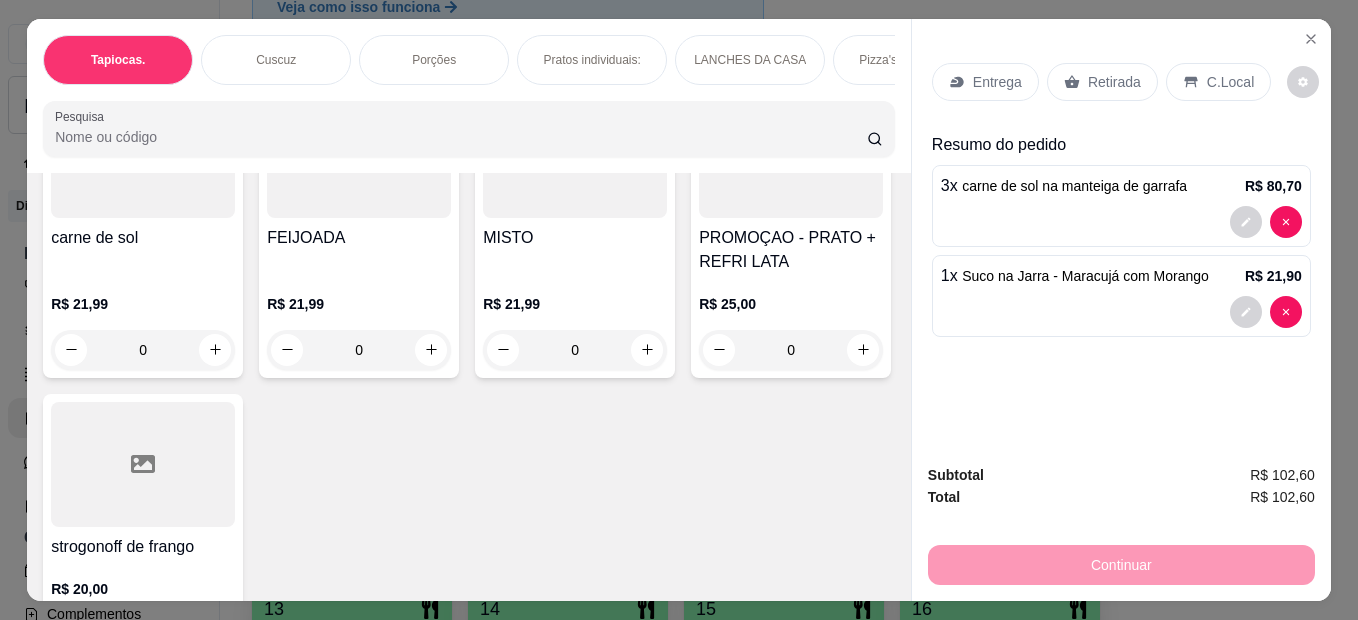 scroll, scrollTop: 4801, scrollLeft: 0, axis: vertical 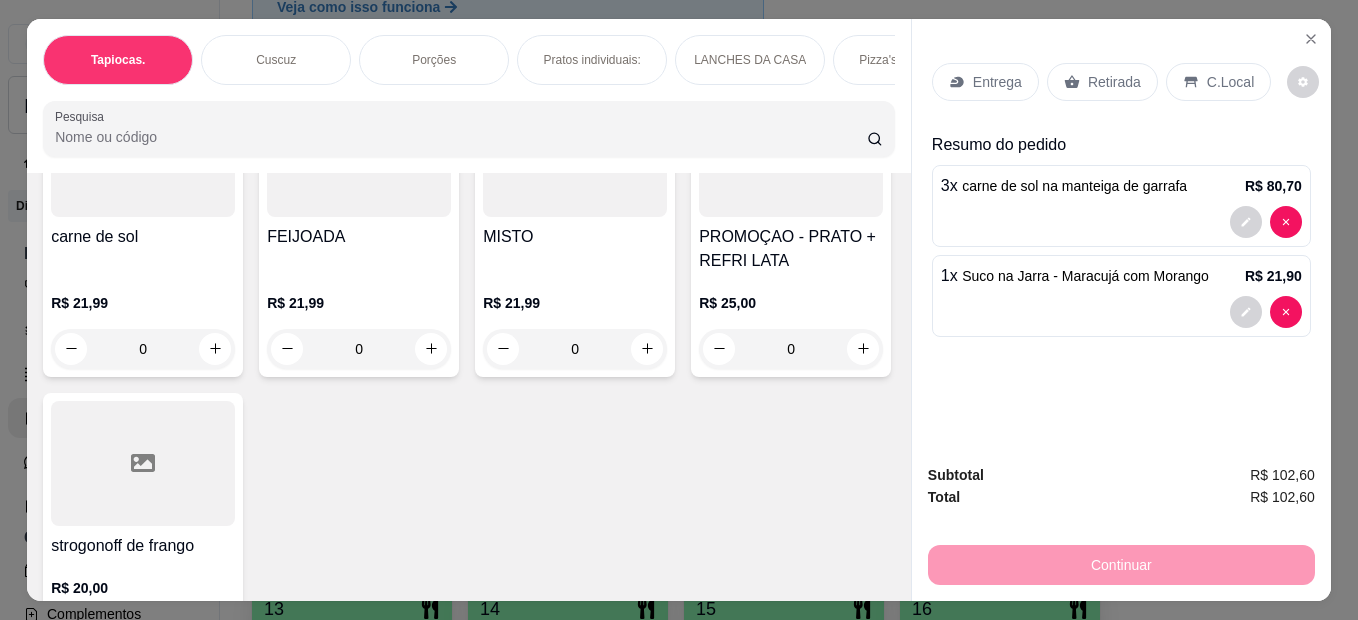 click on "C.Local" at bounding box center [1230, 82] 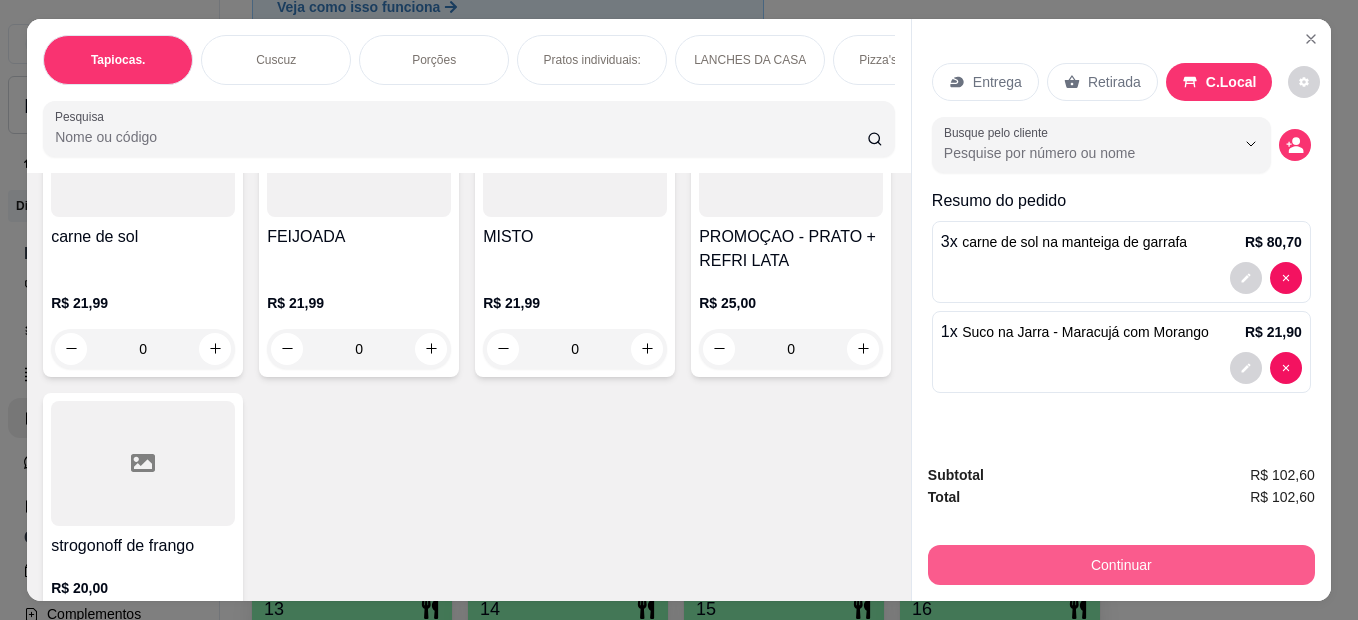 click on "Continuar" at bounding box center (1121, 565) 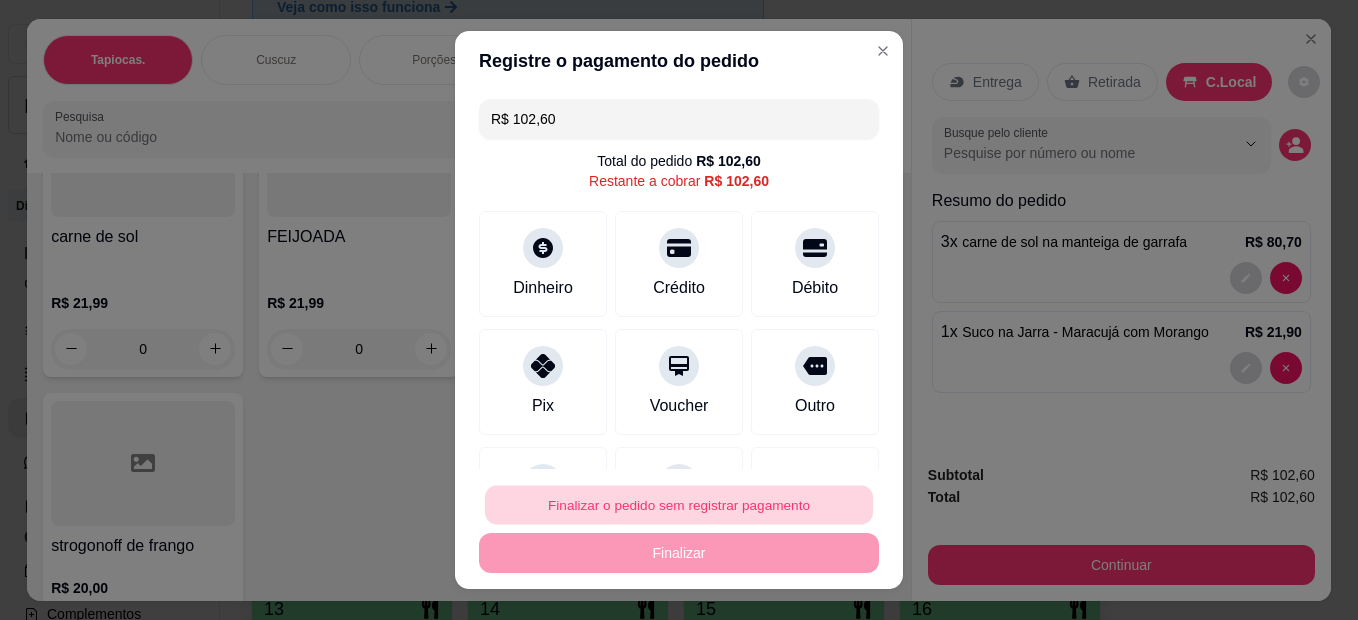 click on "Finalizar o pedido sem registrar pagamento" at bounding box center [679, 505] 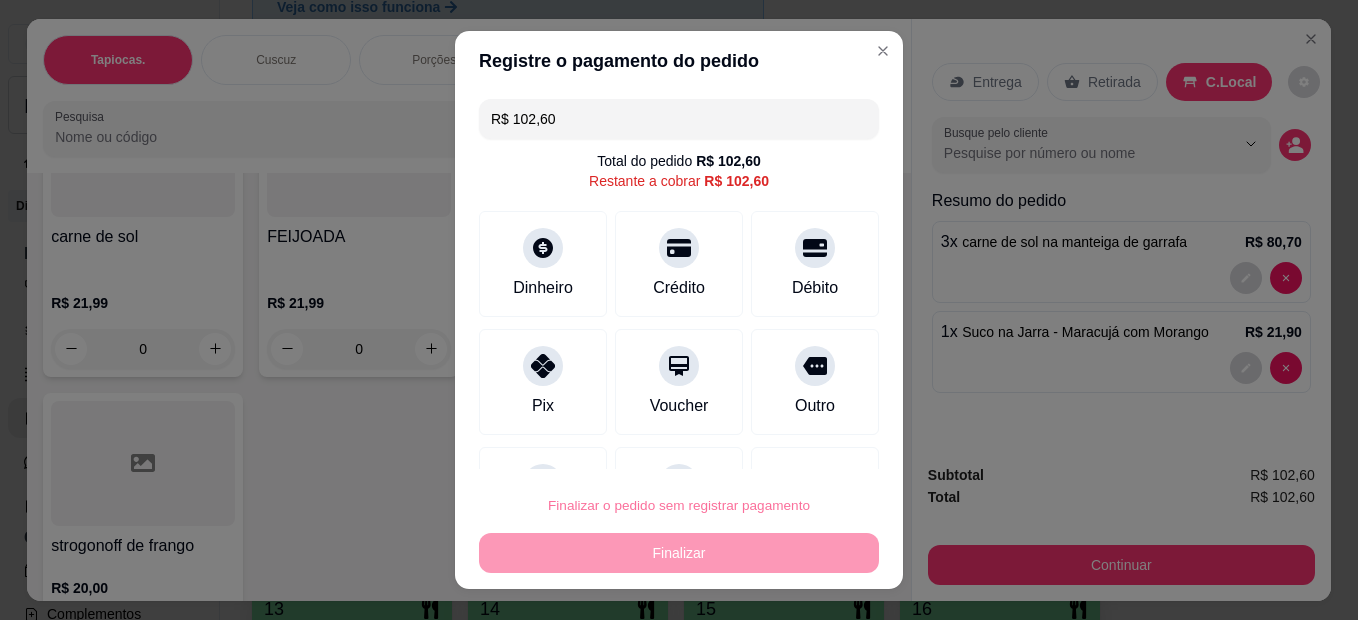 click on "Confirmar" at bounding box center (794, 448) 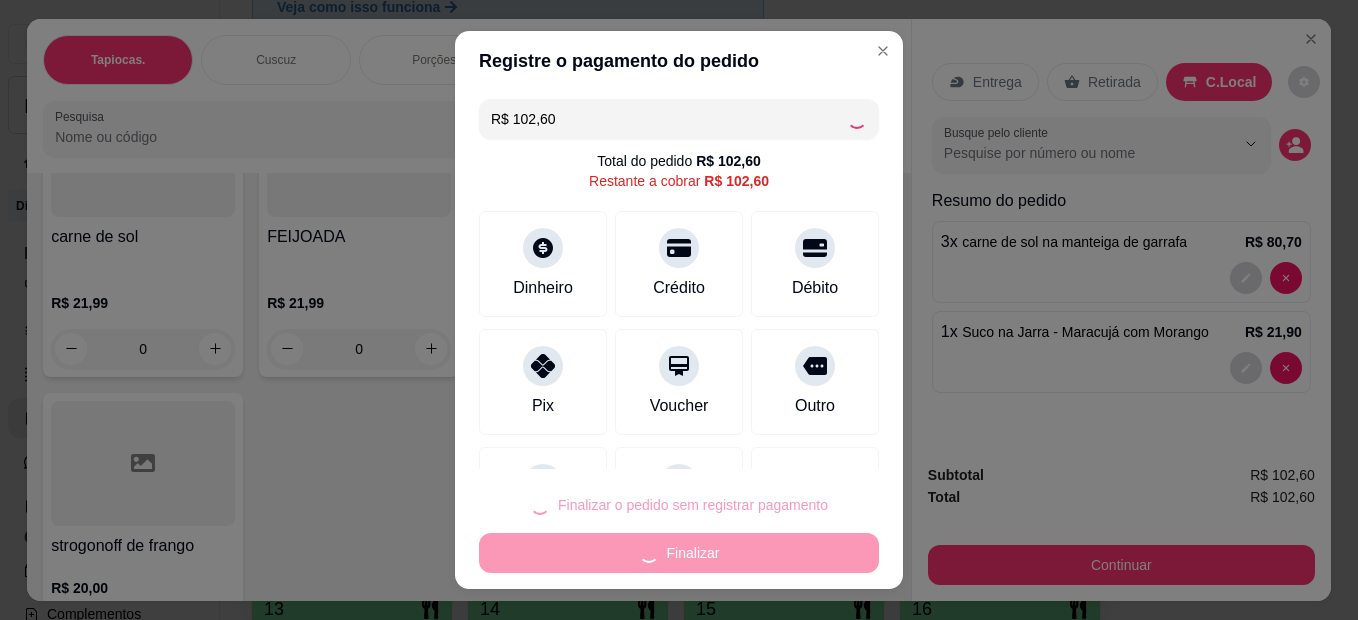 type on "0" 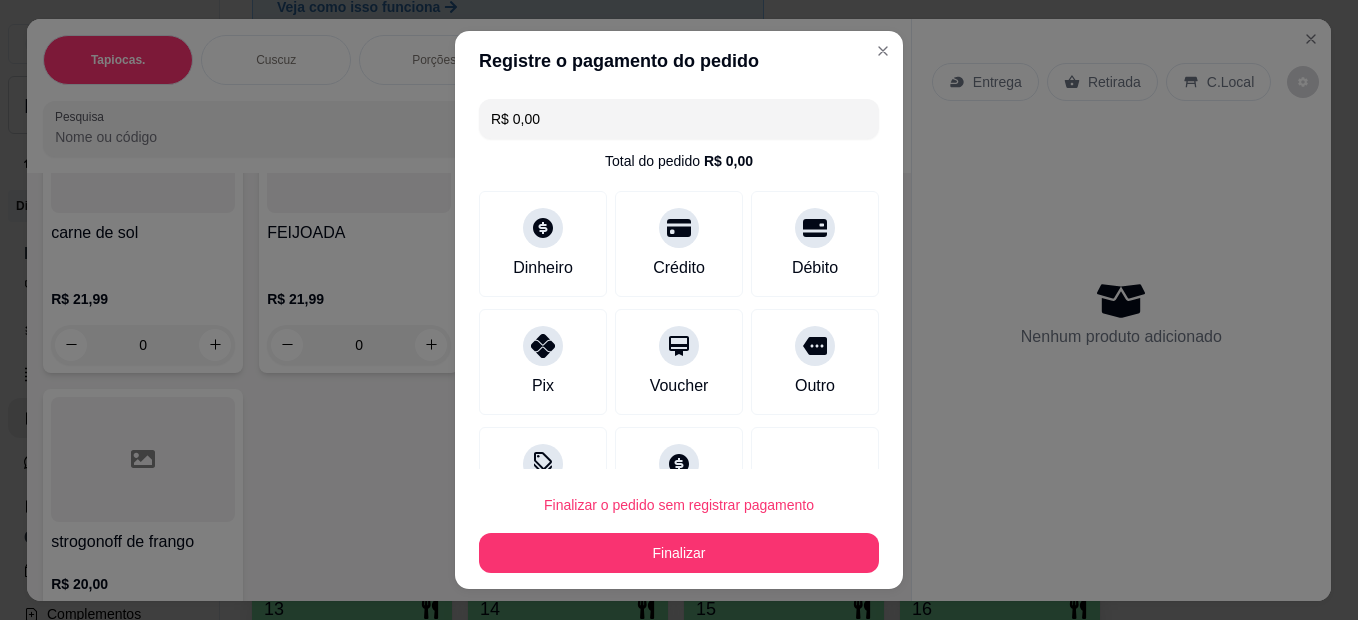 type on "R$ 0,00" 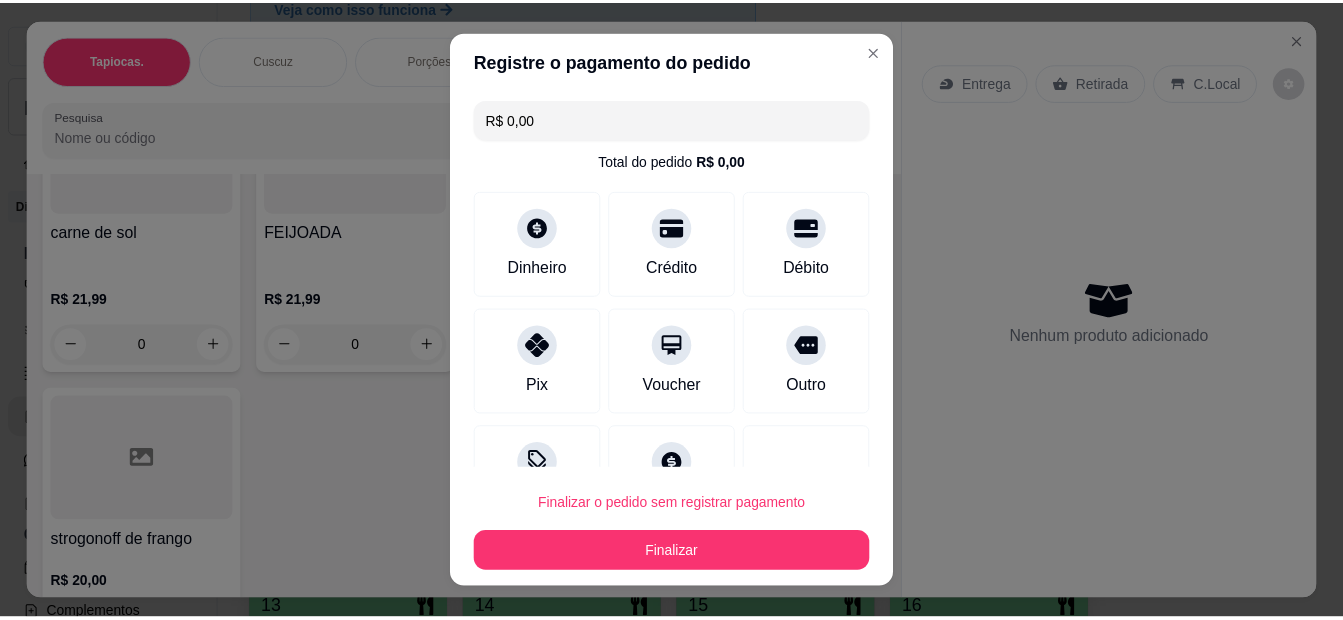 scroll, scrollTop: 4798, scrollLeft: 0, axis: vertical 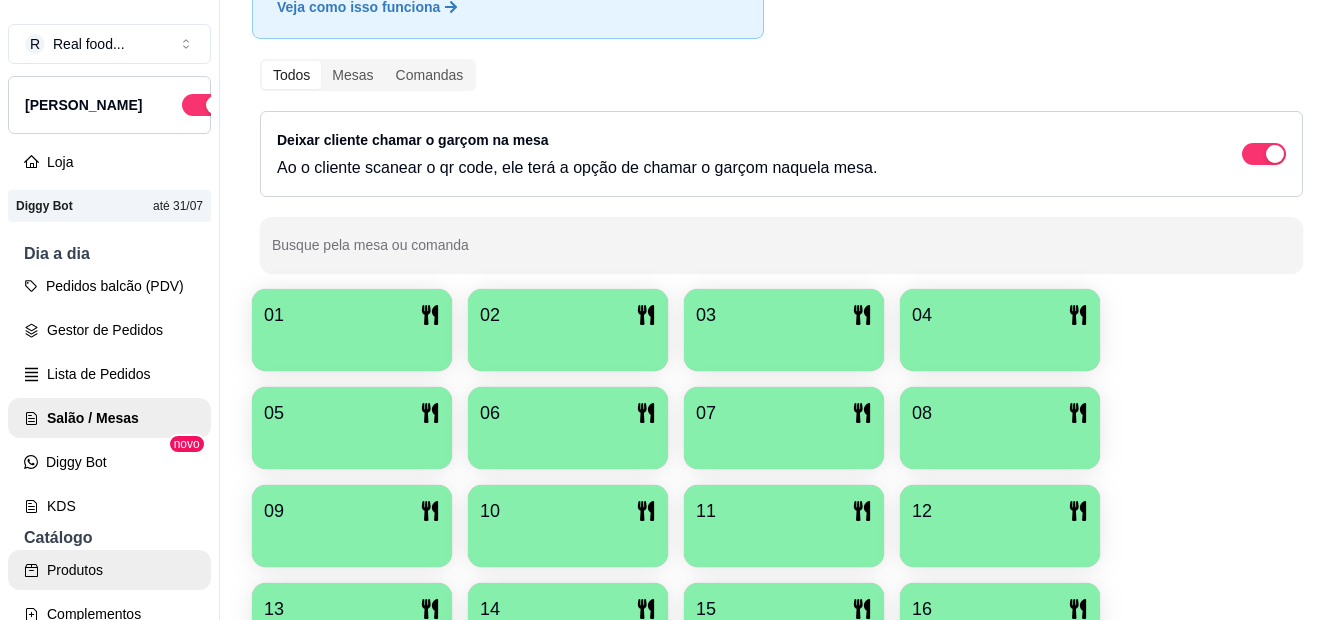 click on "Produtos" at bounding box center [109, 570] 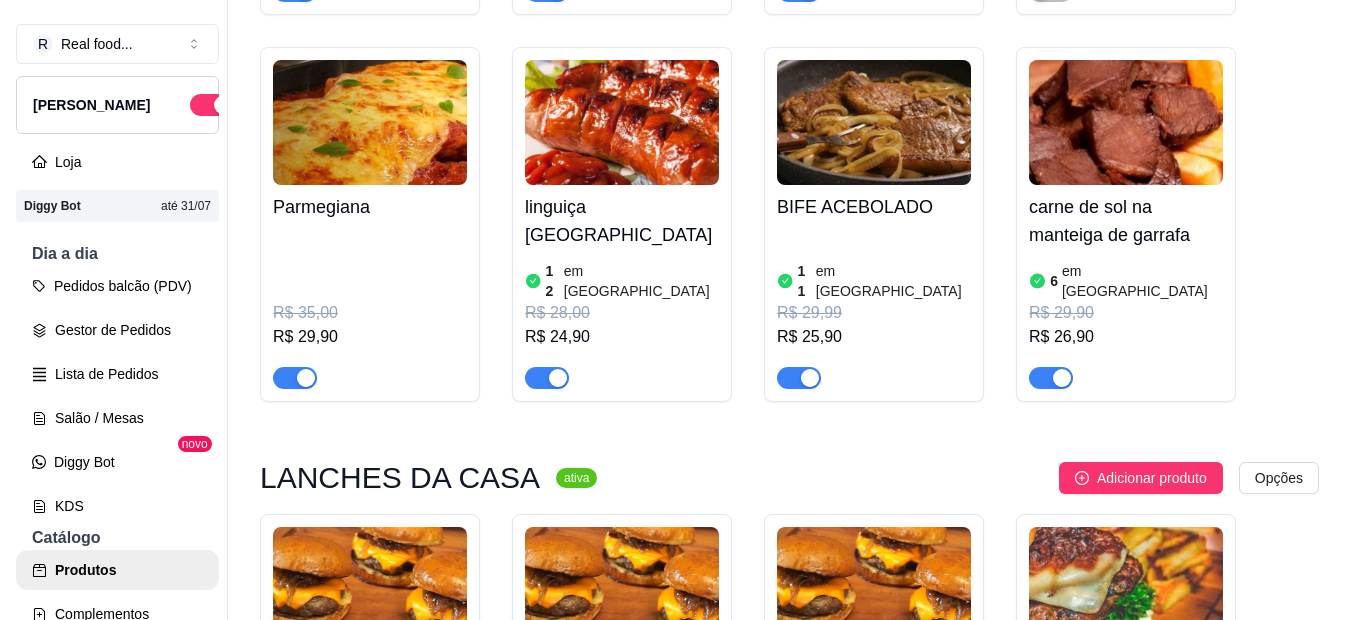 scroll, scrollTop: 2100, scrollLeft: 0, axis: vertical 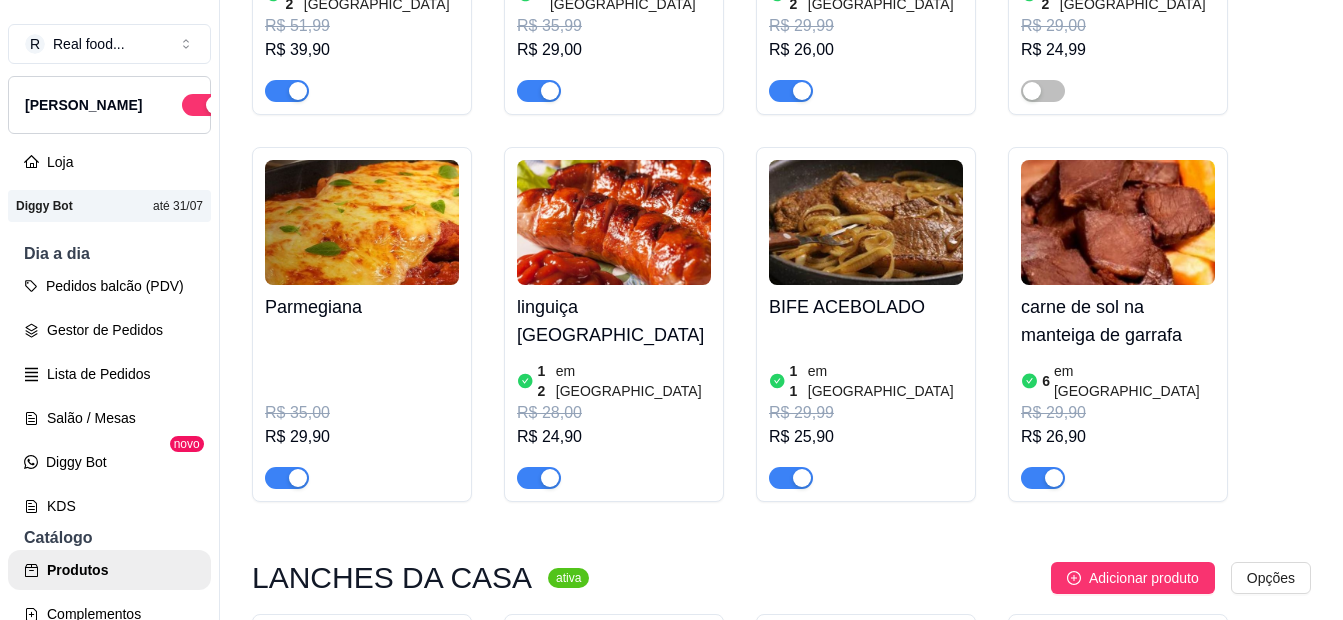 click on "carne de sol na manteiga de garrafa" at bounding box center [1118, 321] 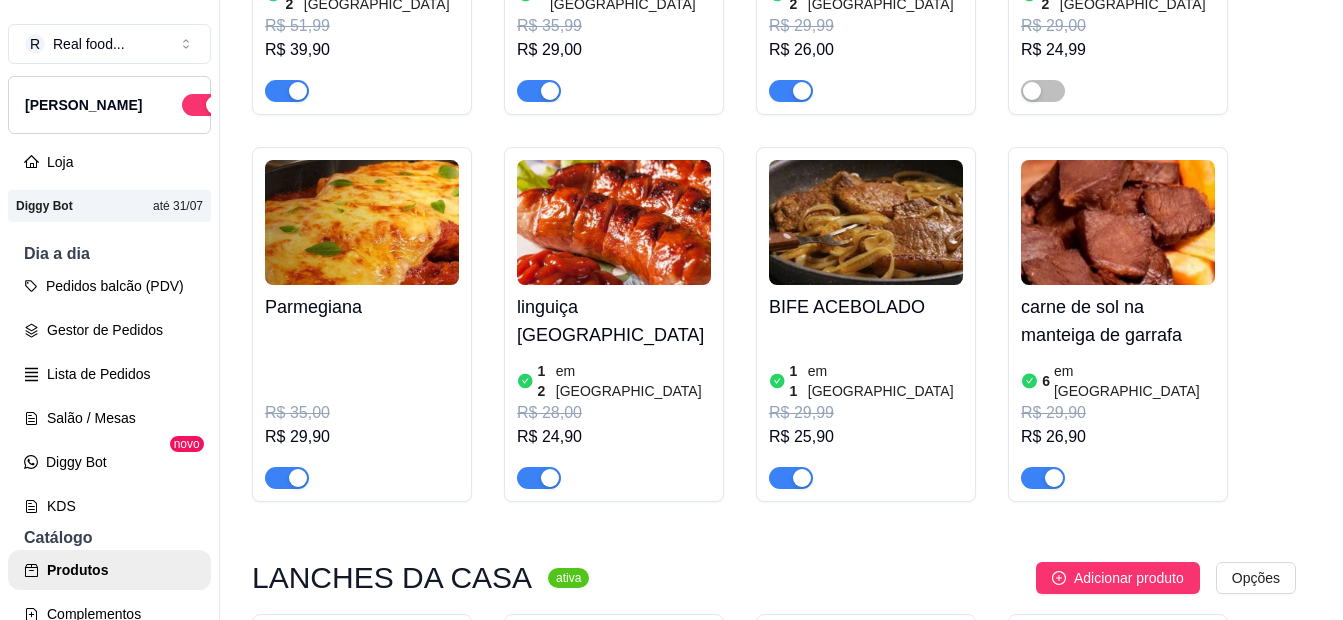 type 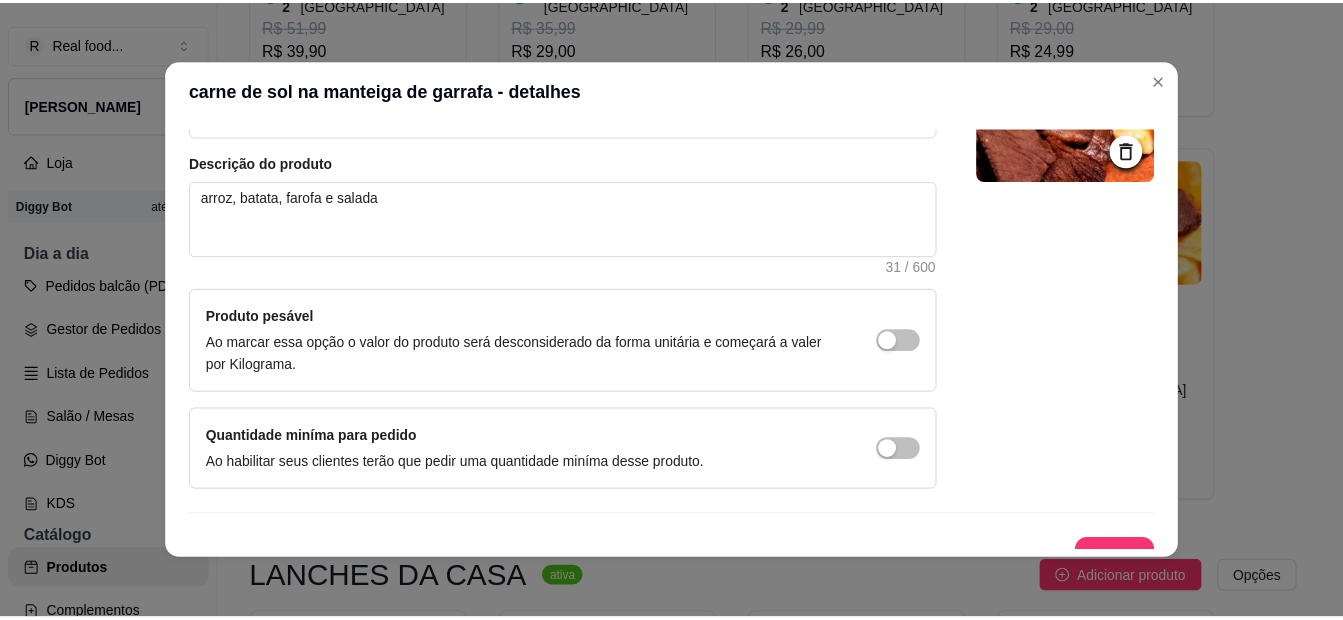 scroll, scrollTop: 100, scrollLeft: 0, axis: vertical 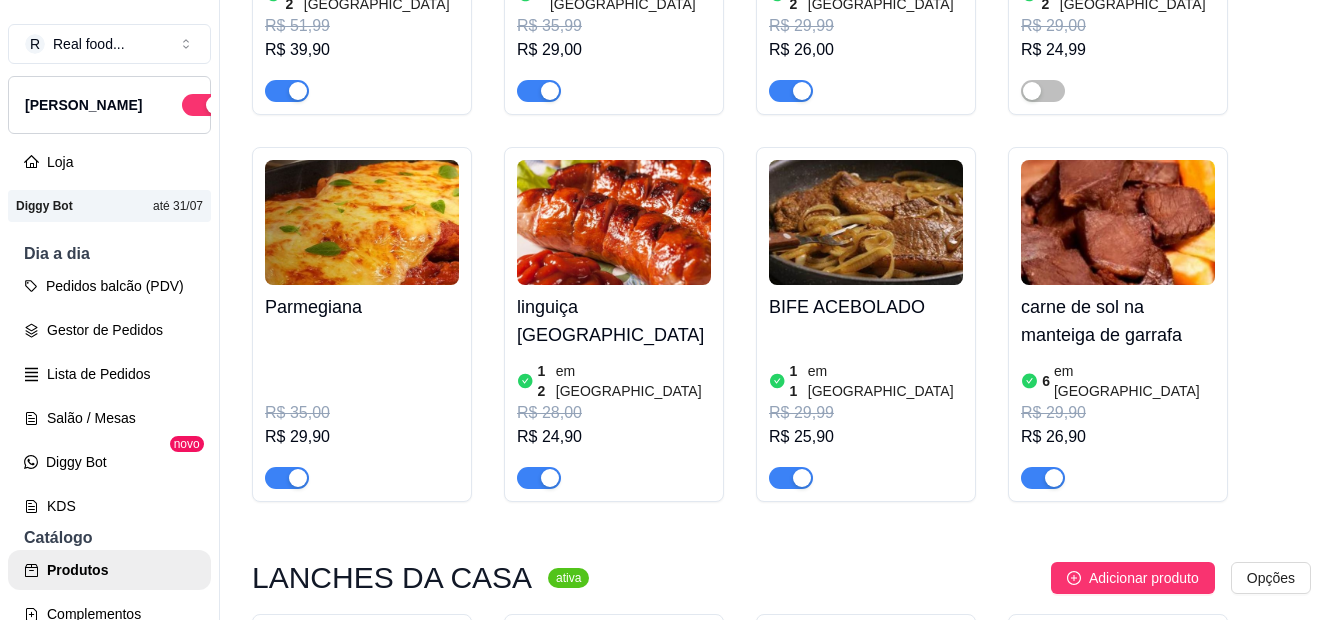 click on "Filé mignon ao molho rústico    12 em estoque R$ 51,99 R$ 39,90 Filé de tilápia    8 em estoque R$ 35,99 R$ 29,00 Filé de frango    12 em estoque R$ 29,99 R$ 26,00 Bife a cavalo    12 em estoque R$ 29,00 R$ 24,99 Parmegiana   R$ 35,00 R$ 29,90 linguiça toscana   12 em estoque R$ 28,00 R$ 24,90 BIFE ACEBOLADO   11 em estoque R$ 29,99 R$ 25,90 carne de sol na manteiga de garrafa   6 em estoque R$ 29,90 R$ 26,90" at bounding box center (781, 131) 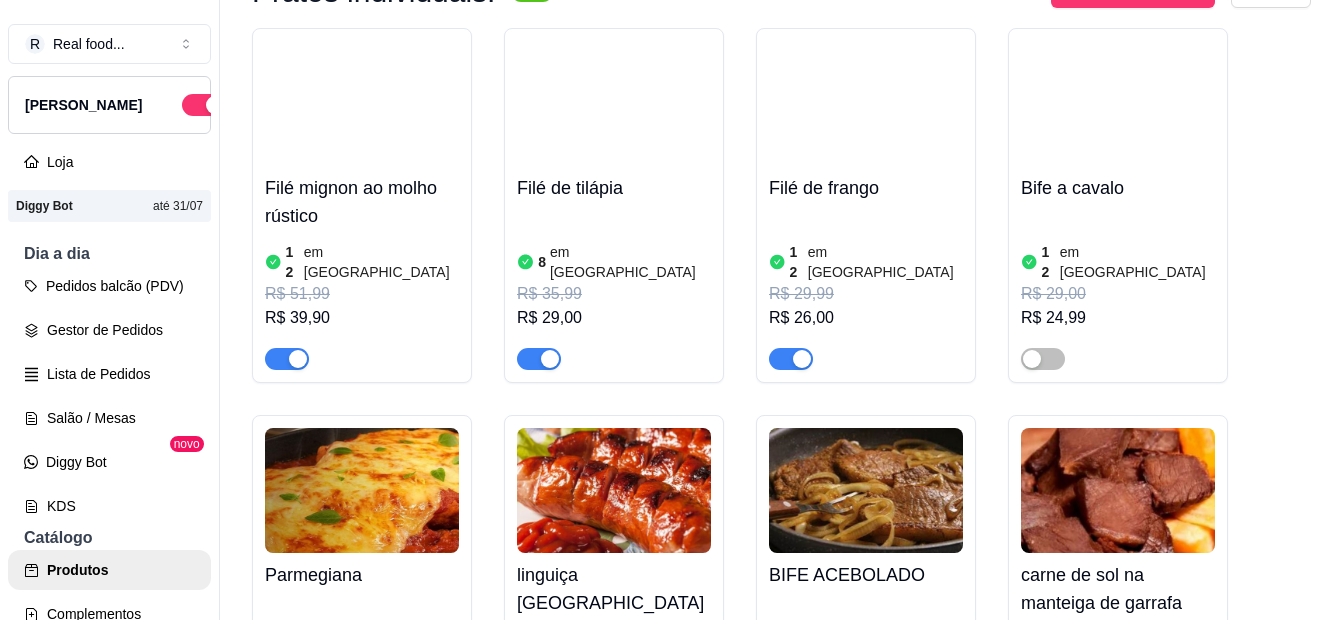 scroll, scrollTop: 1800, scrollLeft: 0, axis: vertical 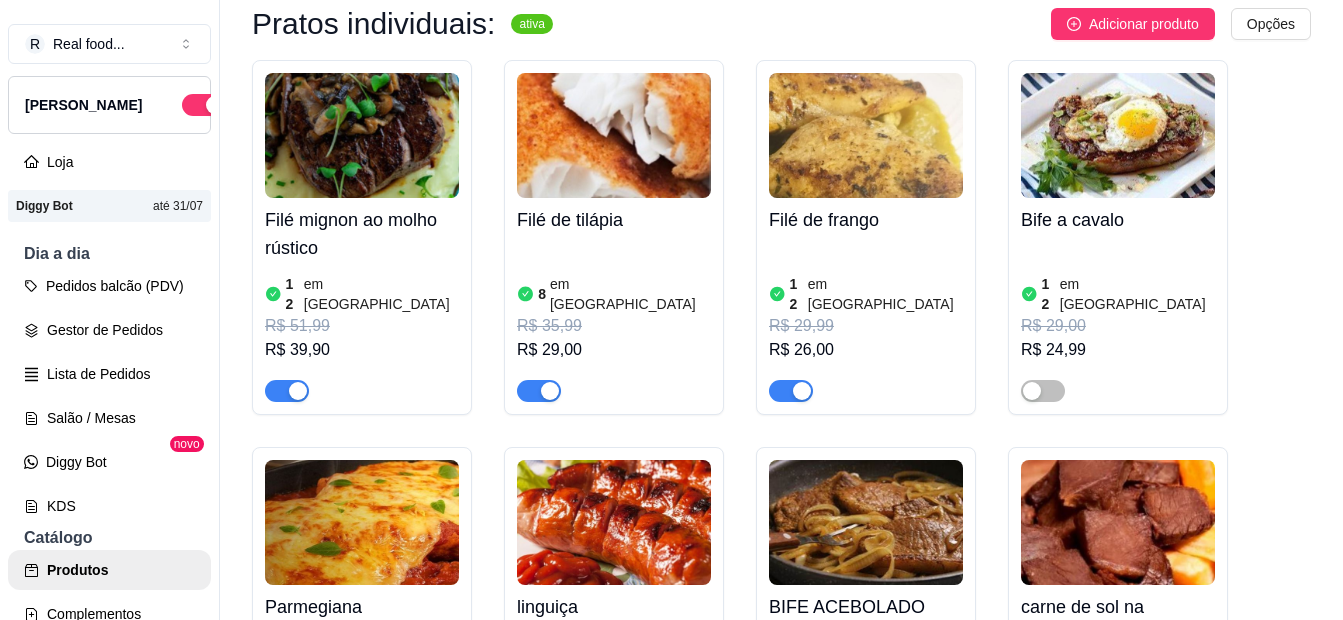 click on "Adicionar produto Opções" at bounding box center (940, 24) 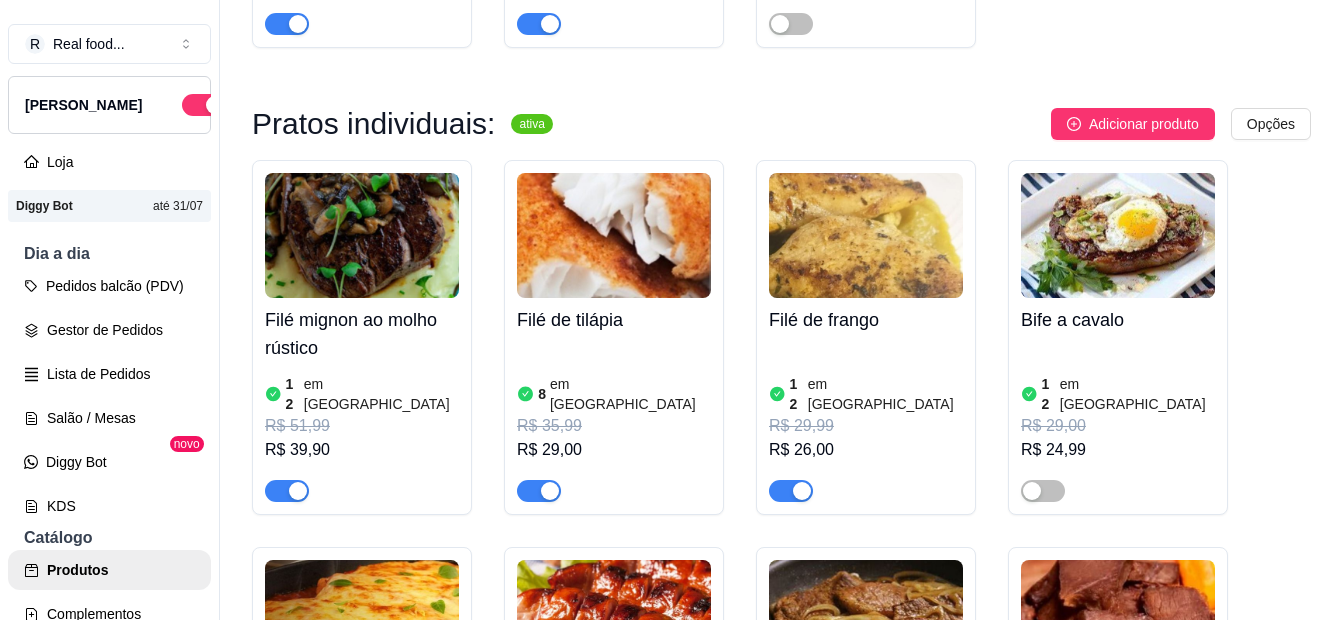 click on "ativa" at bounding box center [531, 124] 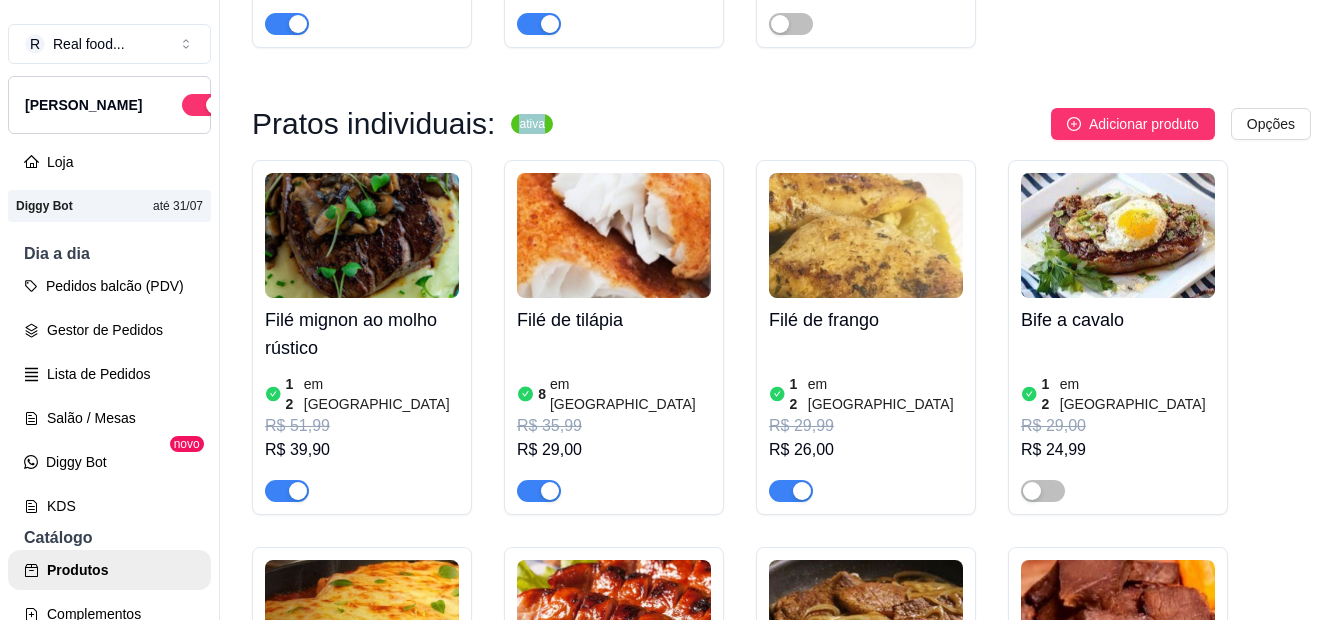 drag, startPoint x: 516, startPoint y: 105, endPoint x: 502, endPoint y: 97, distance: 16.124516 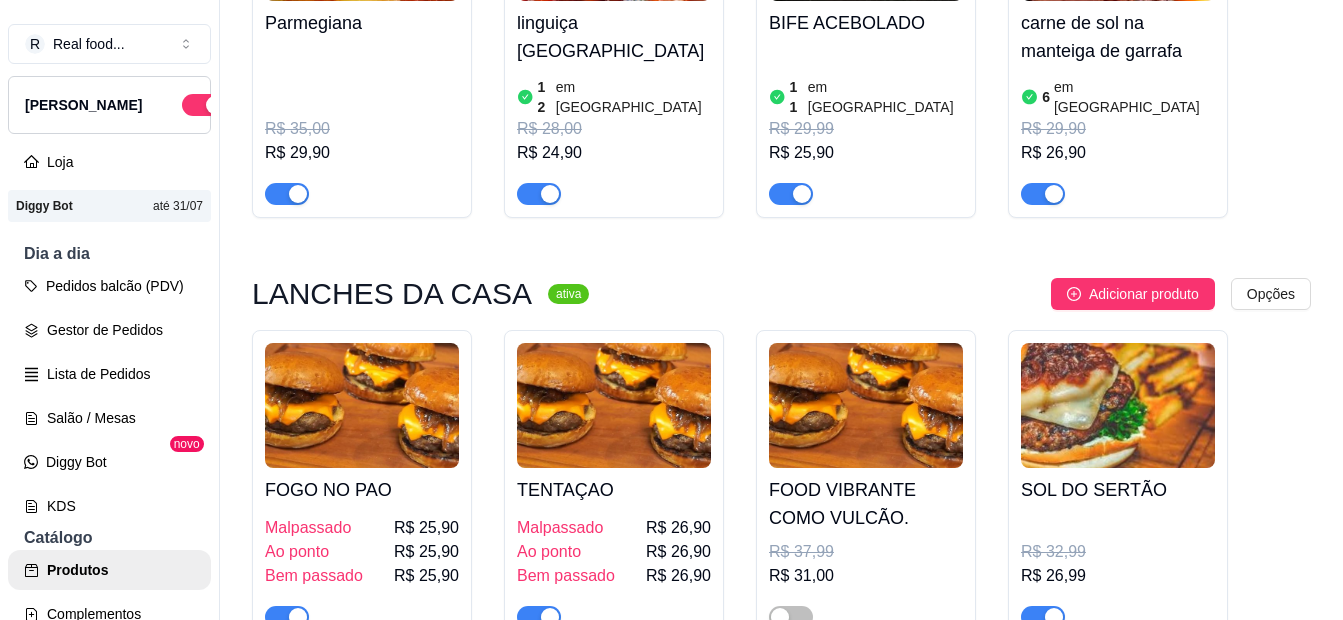 scroll, scrollTop: 2400, scrollLeft: 0, axis: vertical 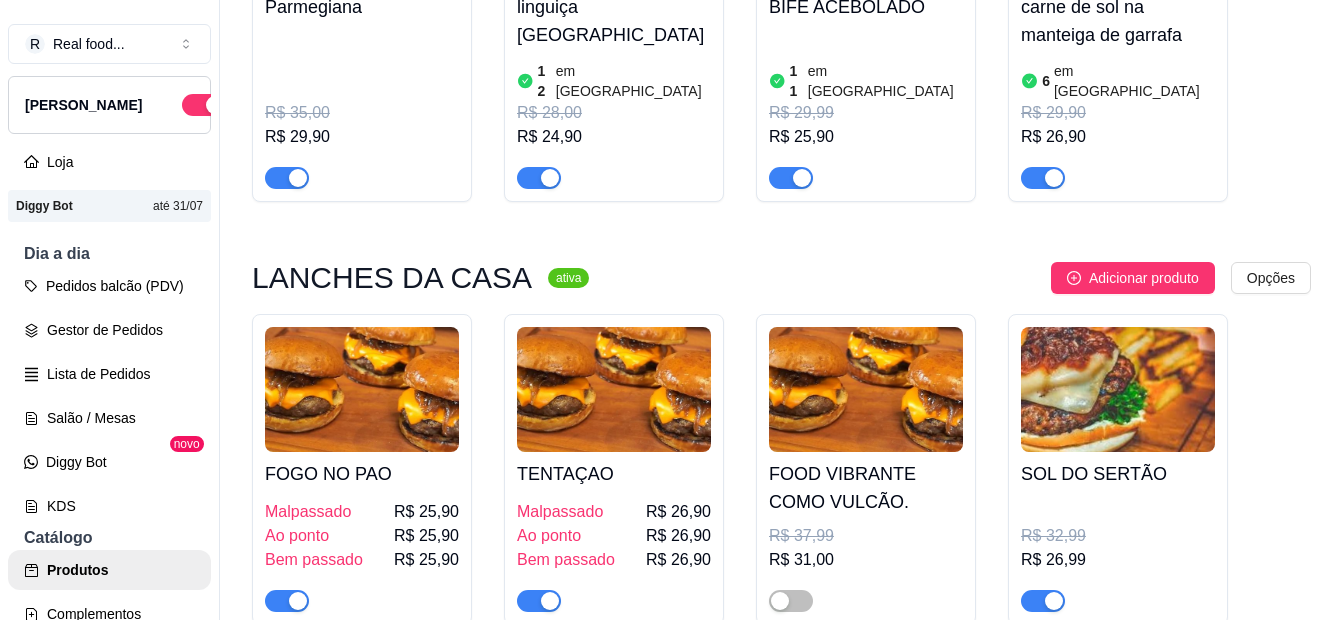 click on "FOGO NO PAO   Malpassado R$ 25,90 Ao ponto R$ 25,90 Bem passado R$ 25,90 TENTAÇAO   Malpassado R$ 26,90 Ao ponto R$ 26,90 Bem passado R$ 26,90 FOOD VIBRANTE COMO VULCÃO.   R$ 37,99 R$ 31,00 SOL DO SERTÃO   R$ 32,99 R$ 26,99 FRANGO CREMOSSO   R$ 32,99 R$ 25,99 FOOD CUBANA DE PERNIL SUINO   R$ 33,00 R$ 26,00 CARIBE NO PÃO   Malpassado R$ 32,90 Ao ponto R$ 32,90 Mal passado R$ 32,90" at bounding box center (781, 641) 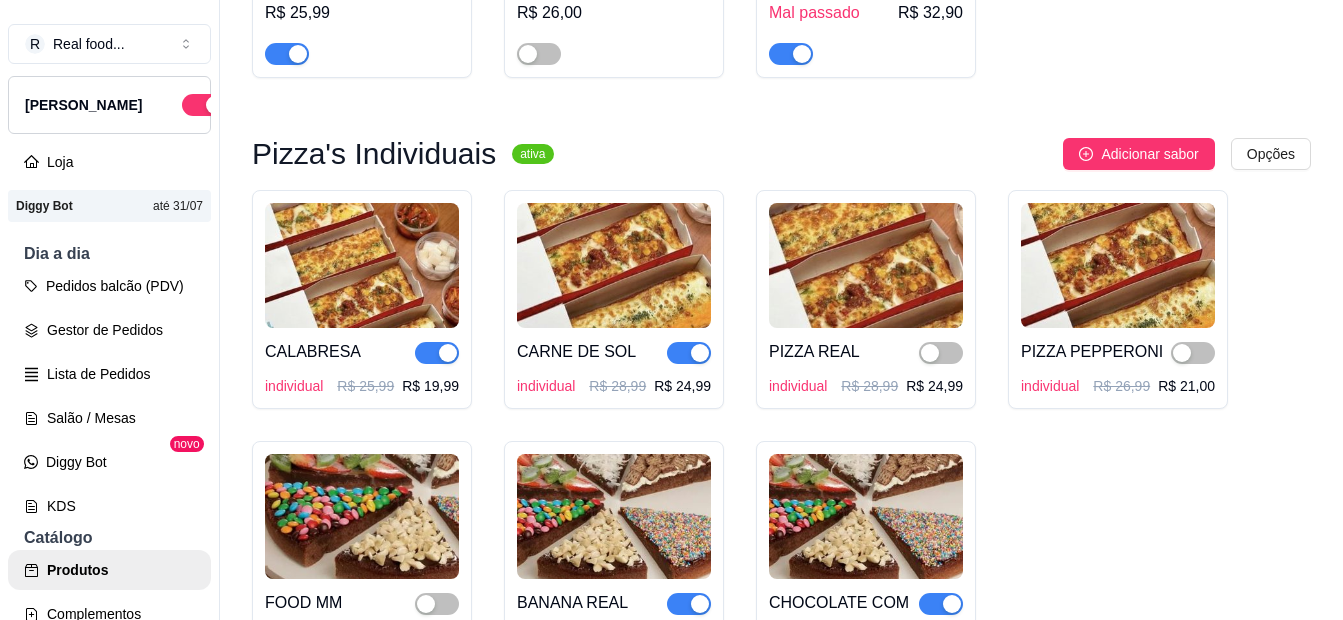 scroll, scrollTop: 3300, scrollLeft: 0, axis: vertical 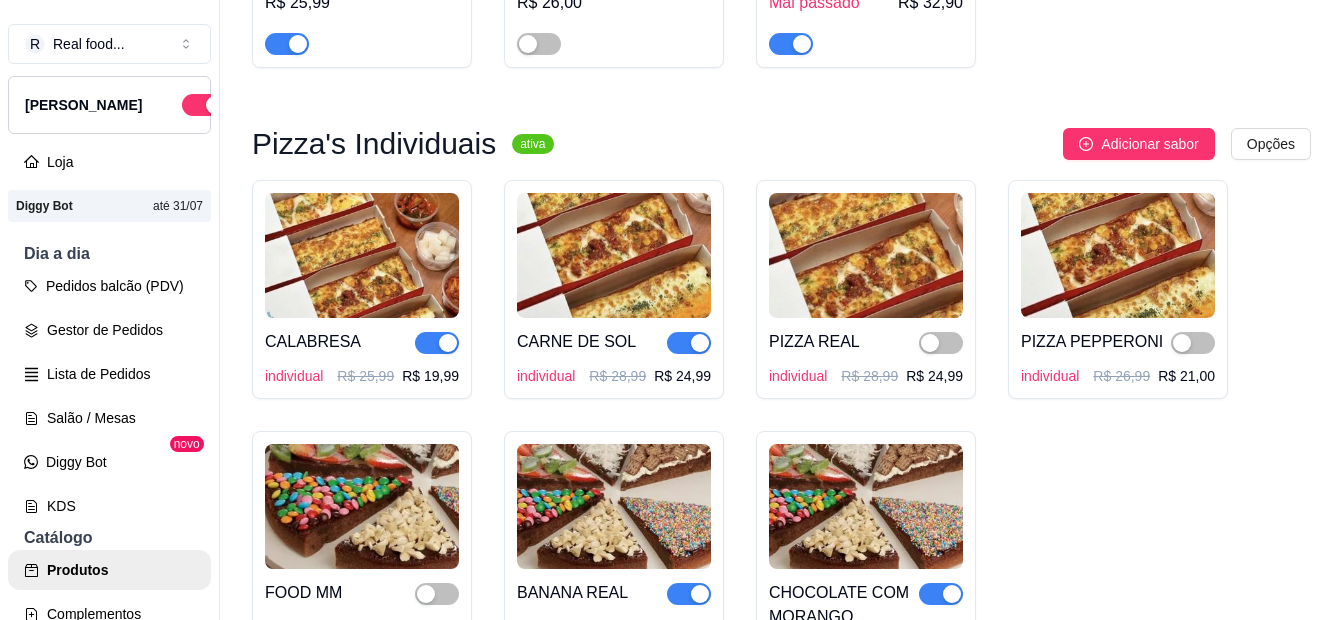 click on "CALABRESA   individual R$ 25,99 R$ 19,99 CARNE DE SOL   individual R$ 28,99 R$ 24,99 PIZZA REAL   individual R$ 28,99 R$ 24,99 PIZZA PEPPERONI   individual R$ 26,99 R$ 21,00 FOOD MM   individual R$ 26,99 R$ 21,99 BANANA REAL   individual R$ 24,99 R$ 18,99 CHOCOLATE COM MORANGO   individual R$ 25,99 R$ 21,99" at bounding box center (781, 427) 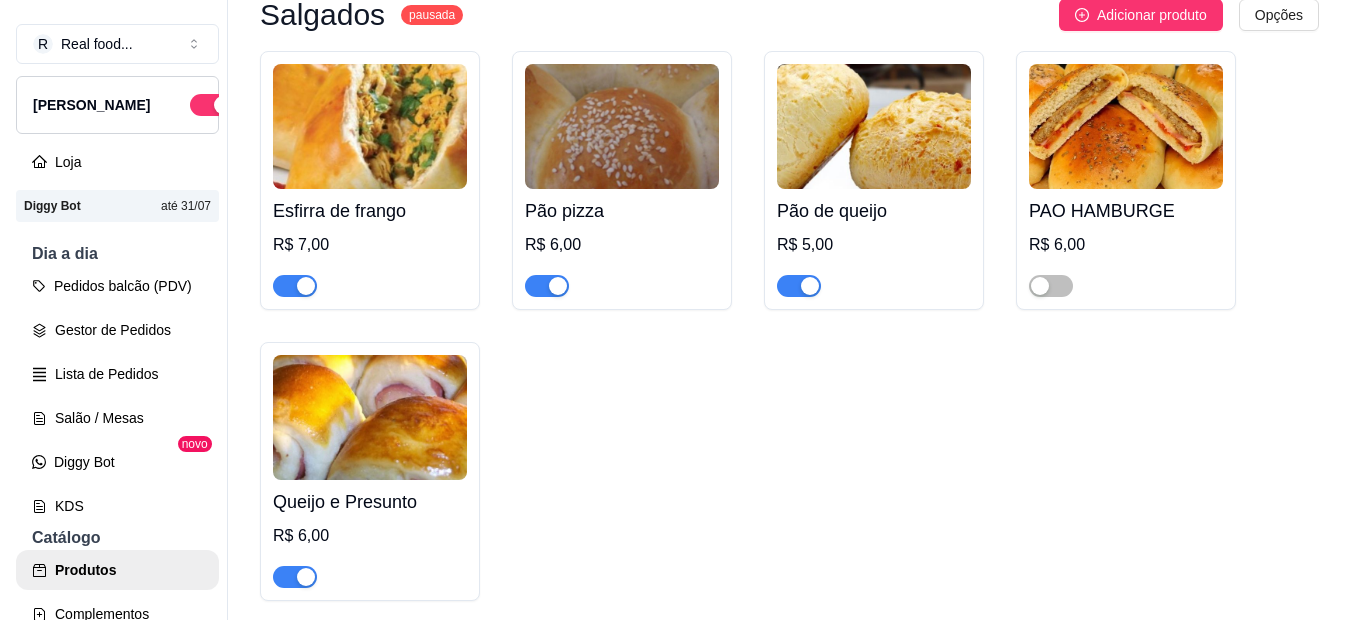 scroll, scrollTop: 4000, scrollLeft: 0, axis: vertical 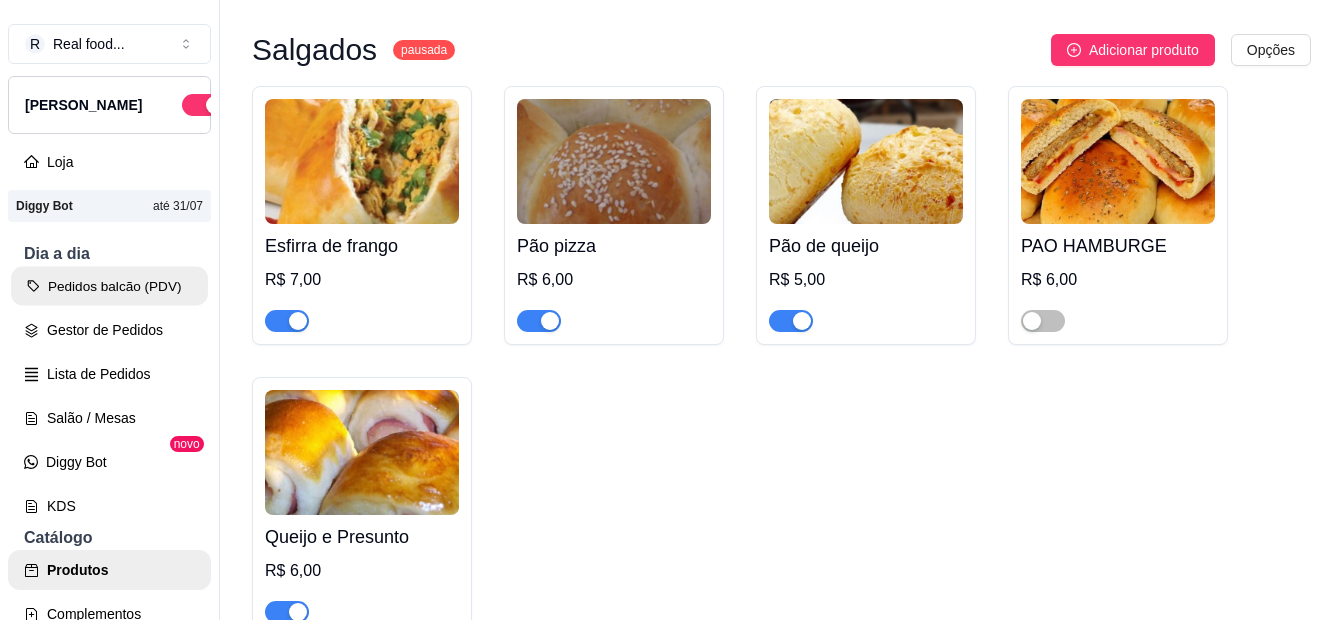 click on "Pedidos balcão (PDV)" at bounding box center (109, 286) 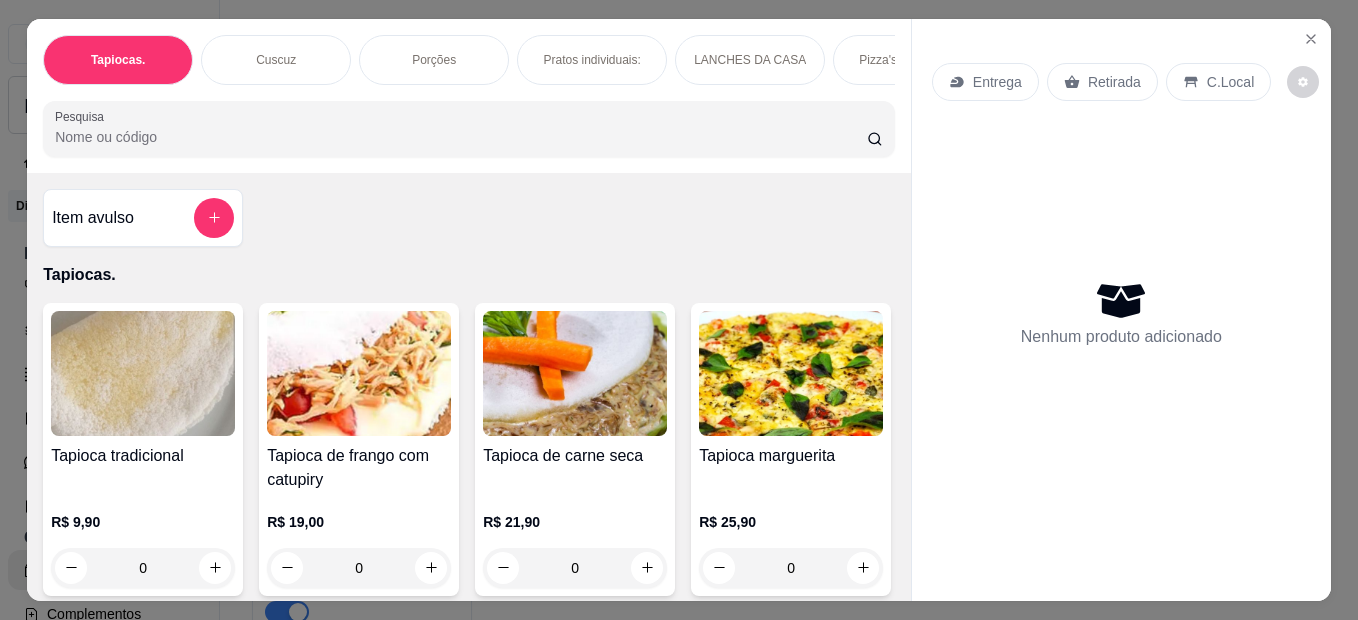 scroll, scrollTop: 53, scrollLeft: 0, axis: vertical 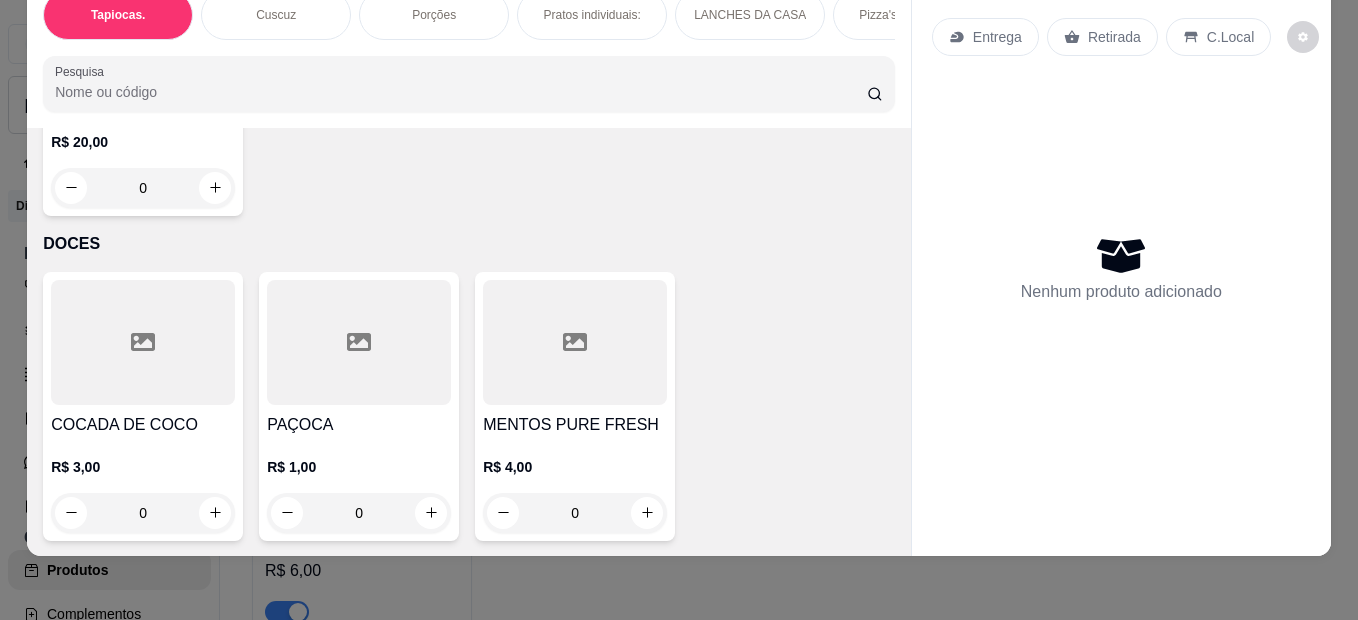 click on "COCADA DE COCO   R$ 3,00 0 PAÇOCA   R$ 1,00 0 MENTOS PURE FRESH   R$ 4,00 0" at bounding box center (469, 406) 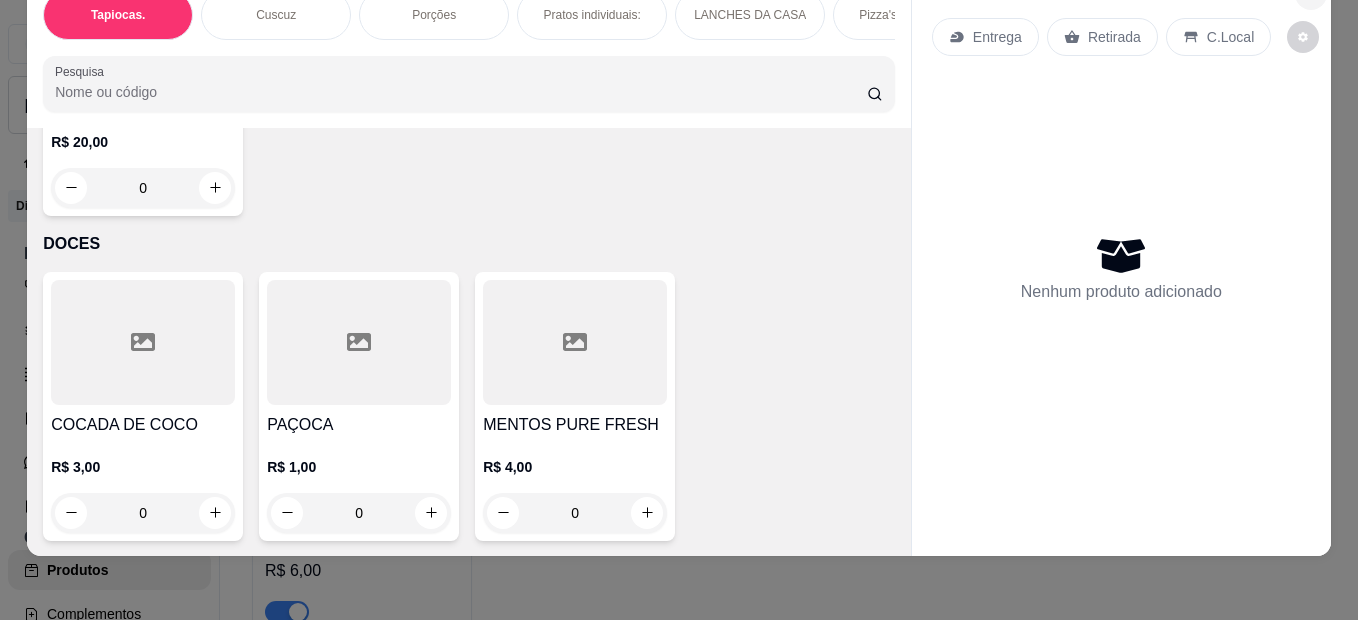 click 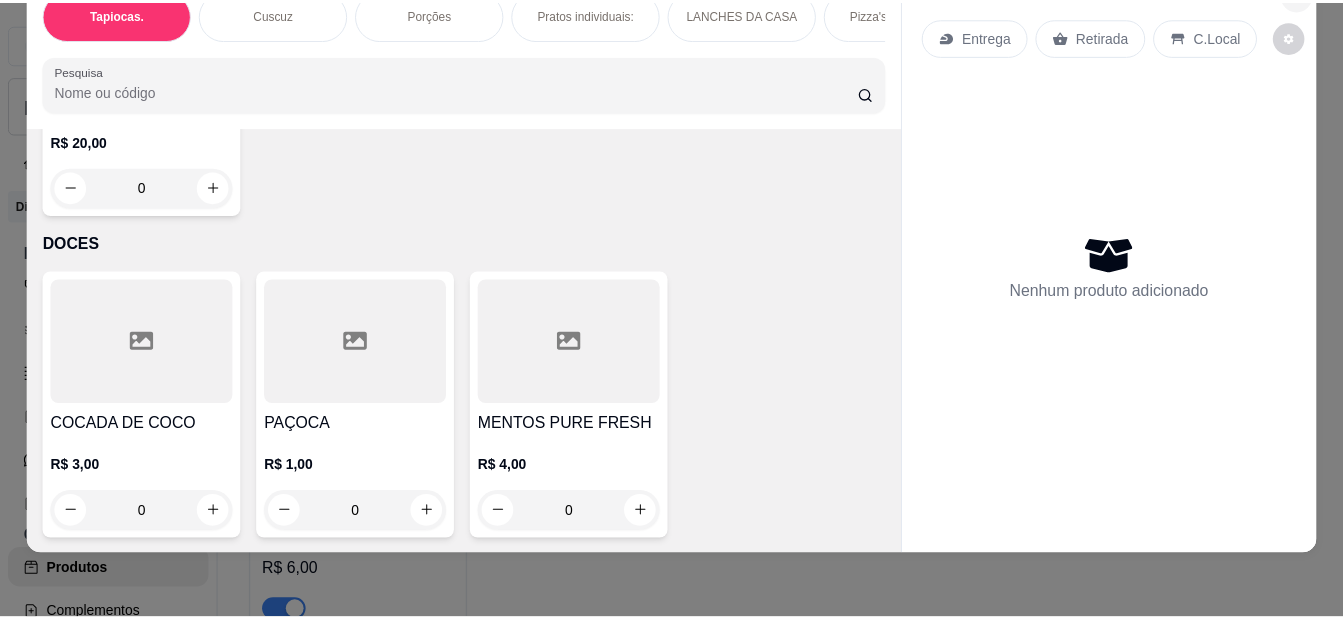 scroll, scrollTop: 0, scrollLeft: 0, axis: both 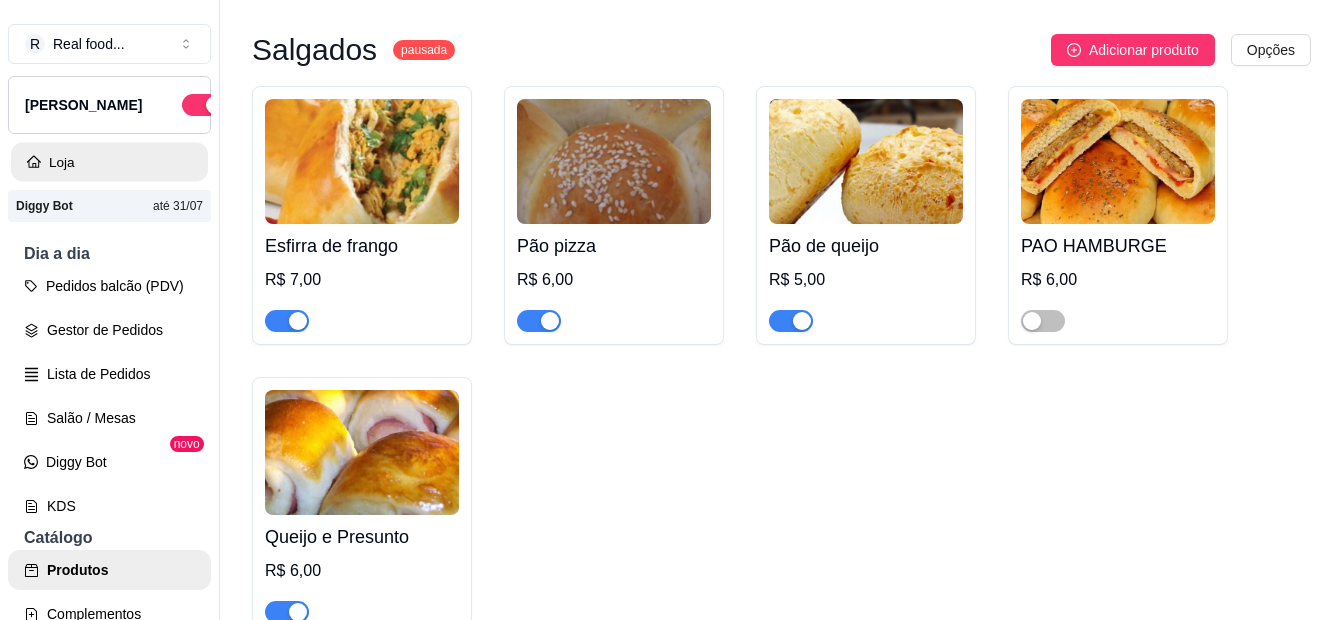 click on "Loja" at bounding box center [109, 162] 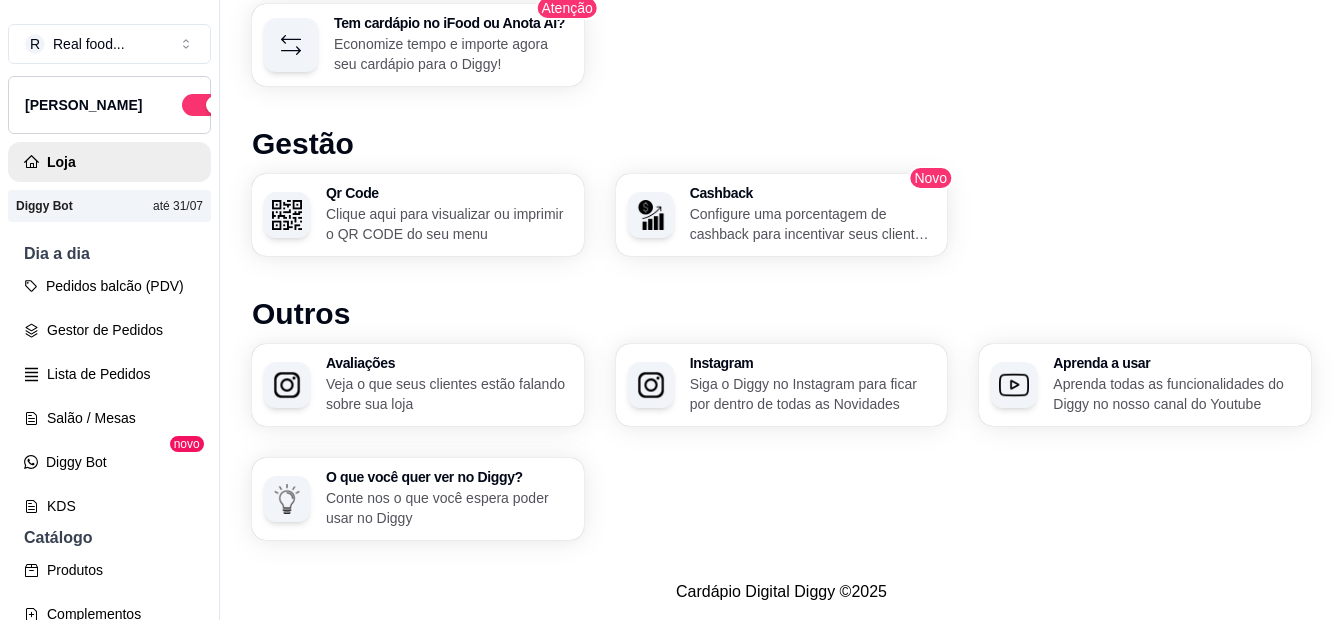 scroll, scrollTop: 0, scrollLeft: 0, axis: both 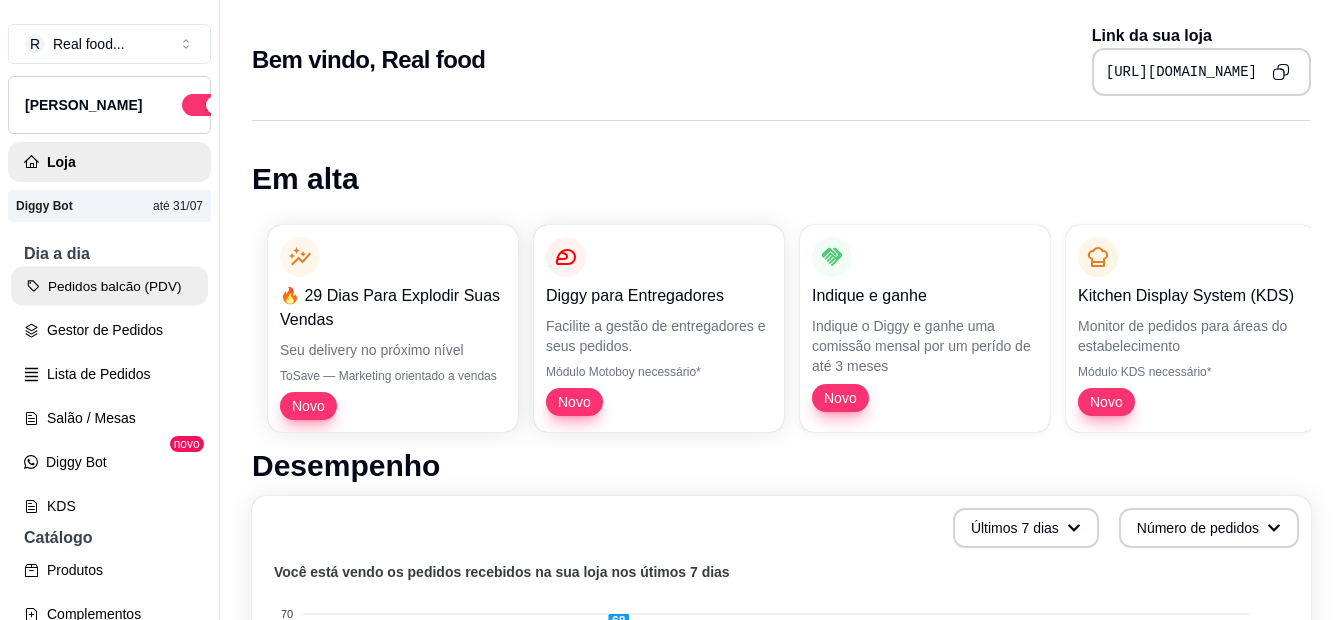click on "Pedidos balcão (PDV)" at bounding box center (109, 286) 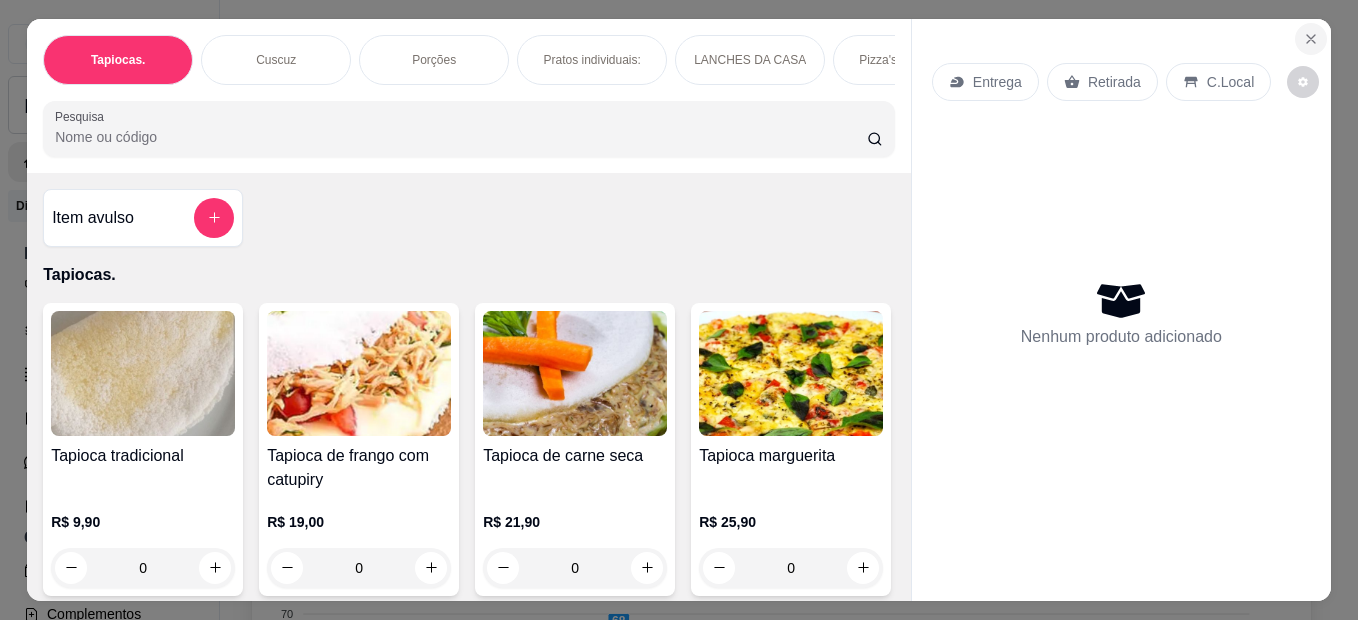 click 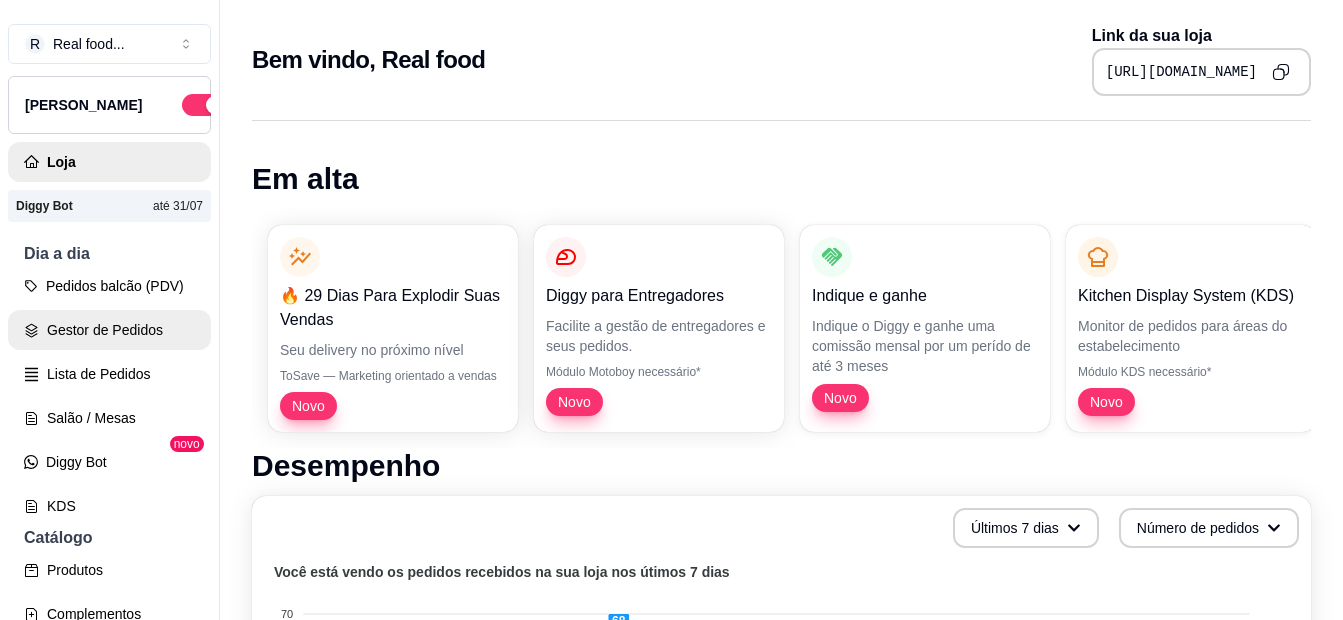 click on "Gestor de Pedidos" at bounding box center [109, 330] 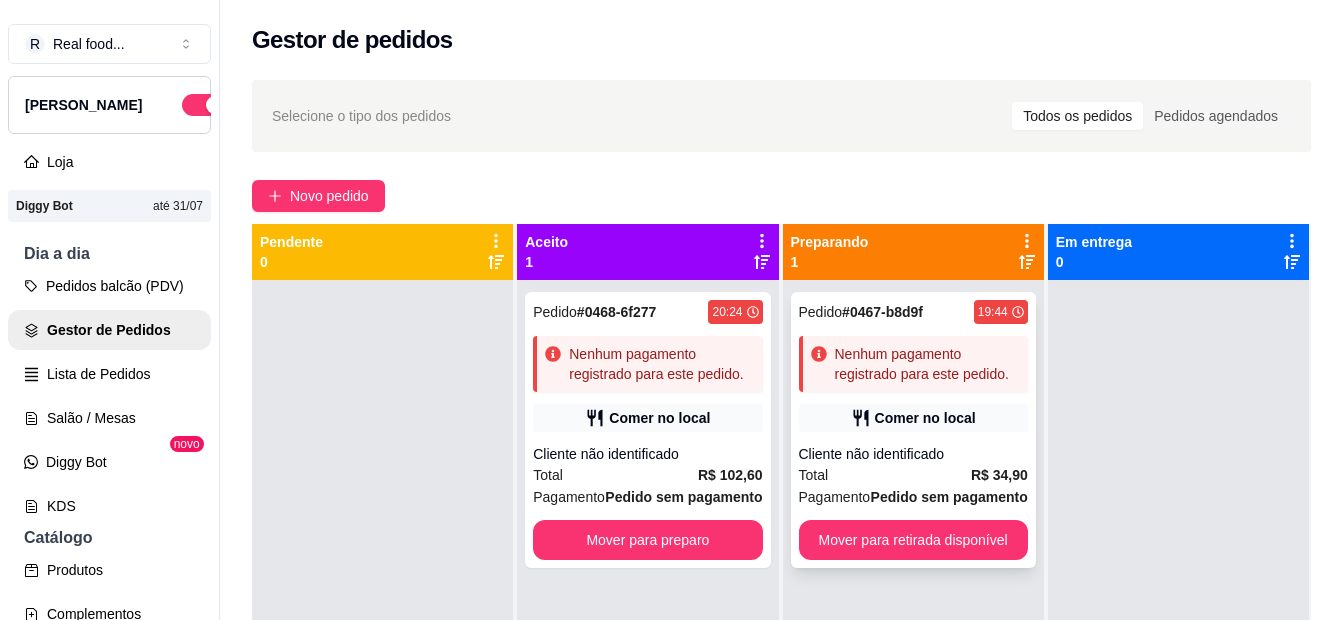 scroll, scrollTop: 56, scrollLeft: 0, axis: vertical 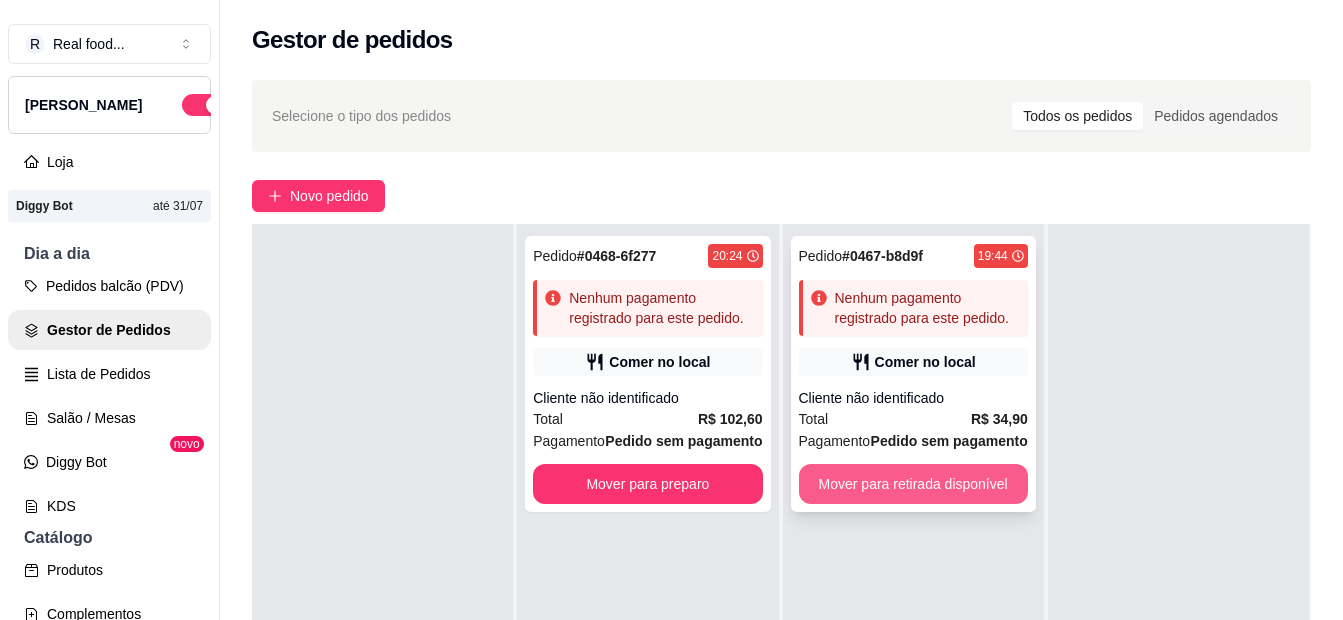 click on "Mover para retirada disponível" at bounding box center (913, 484) 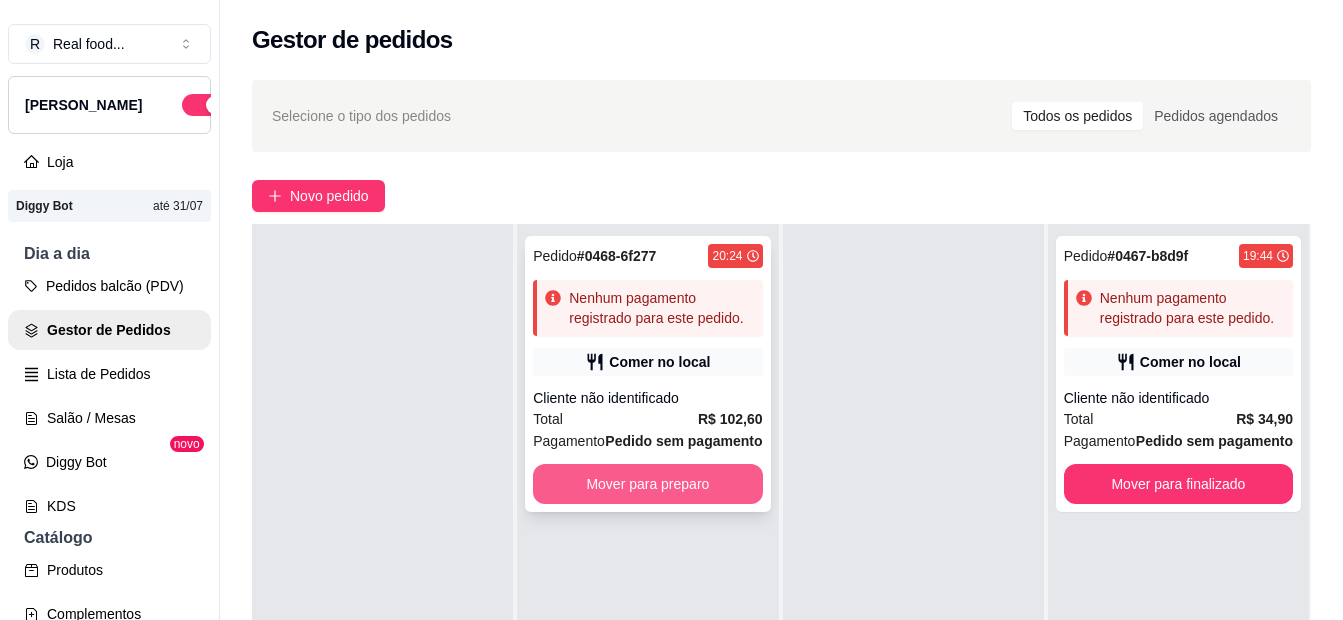 click on "Mover para preparo" at bounding box center [647, 484] 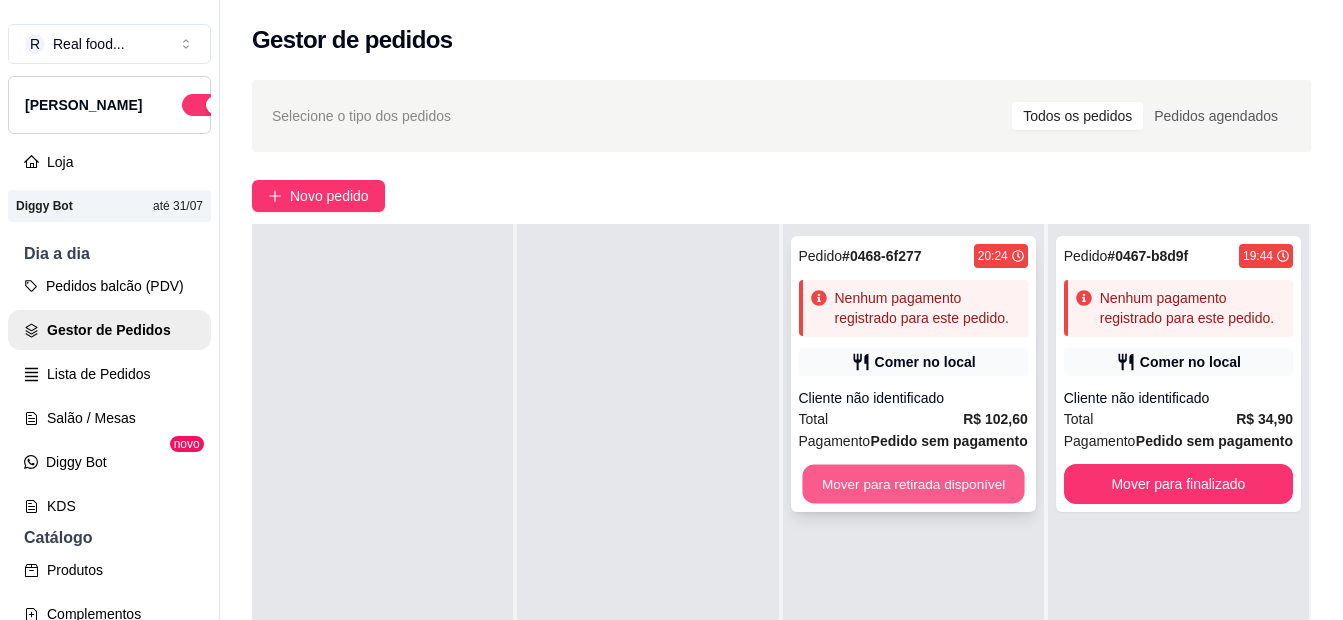 click on "Mover para retirada disponível" at bounding box center [913, 484] 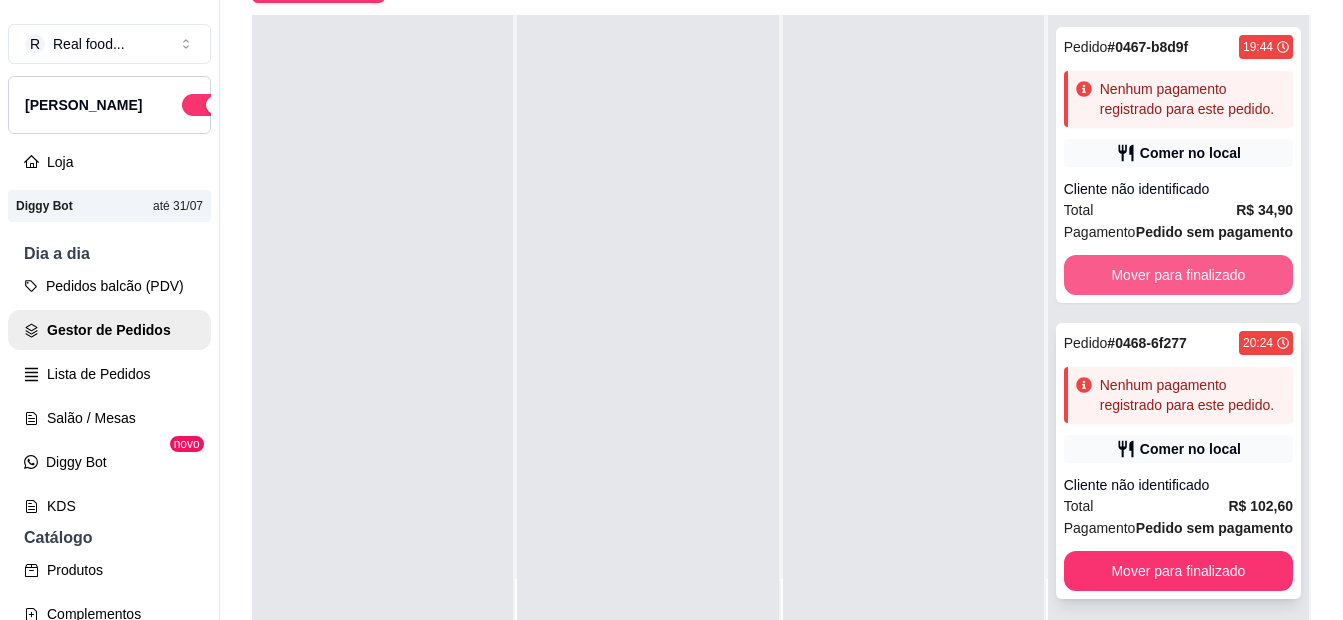 scroll, scrollTop: 300, scrollLeft: 0, axis: vertical 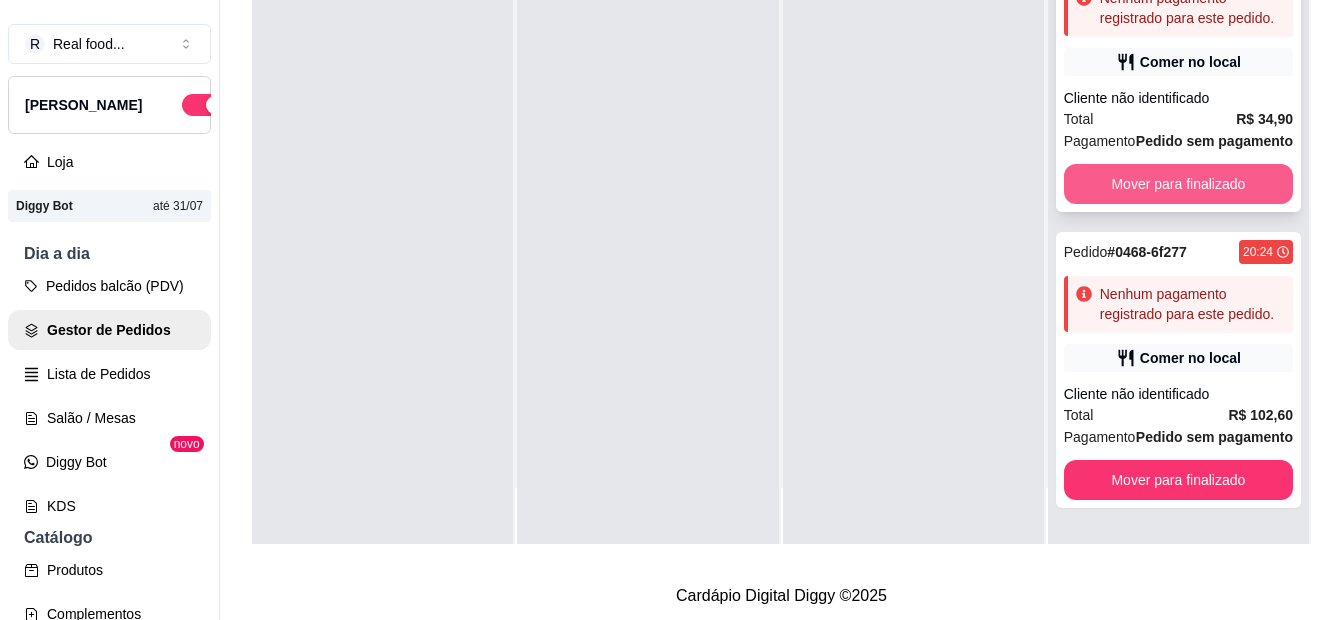 click on "Mover para finalizado" at bounding box center [1178, 184] 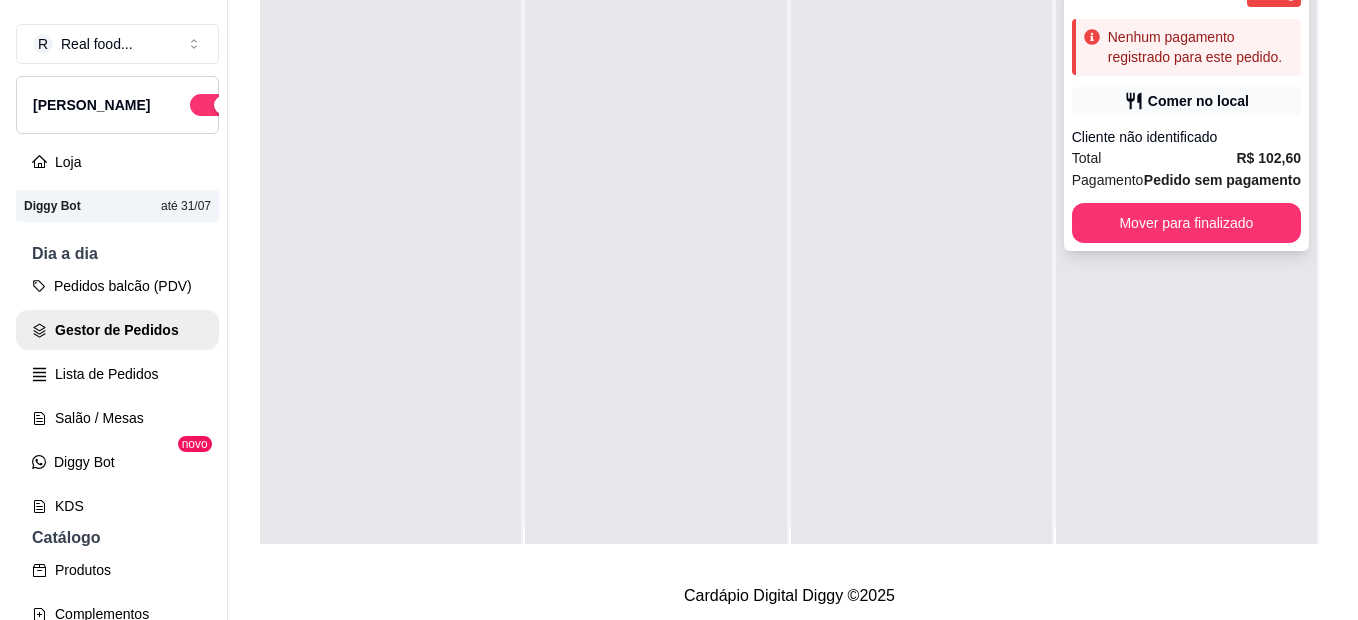 scroll, scrollTop: 0, scrollLeft: 0, axis: both 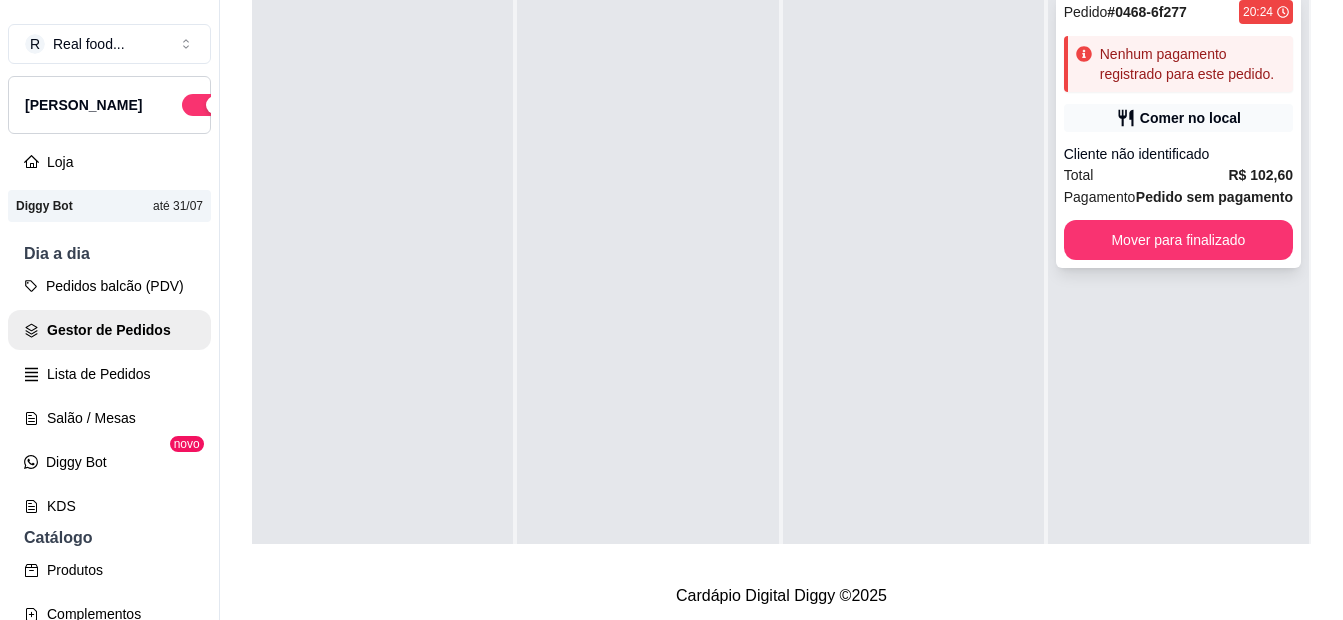 click on "Total R$ 102,60" at bounding box center [1178, 175] 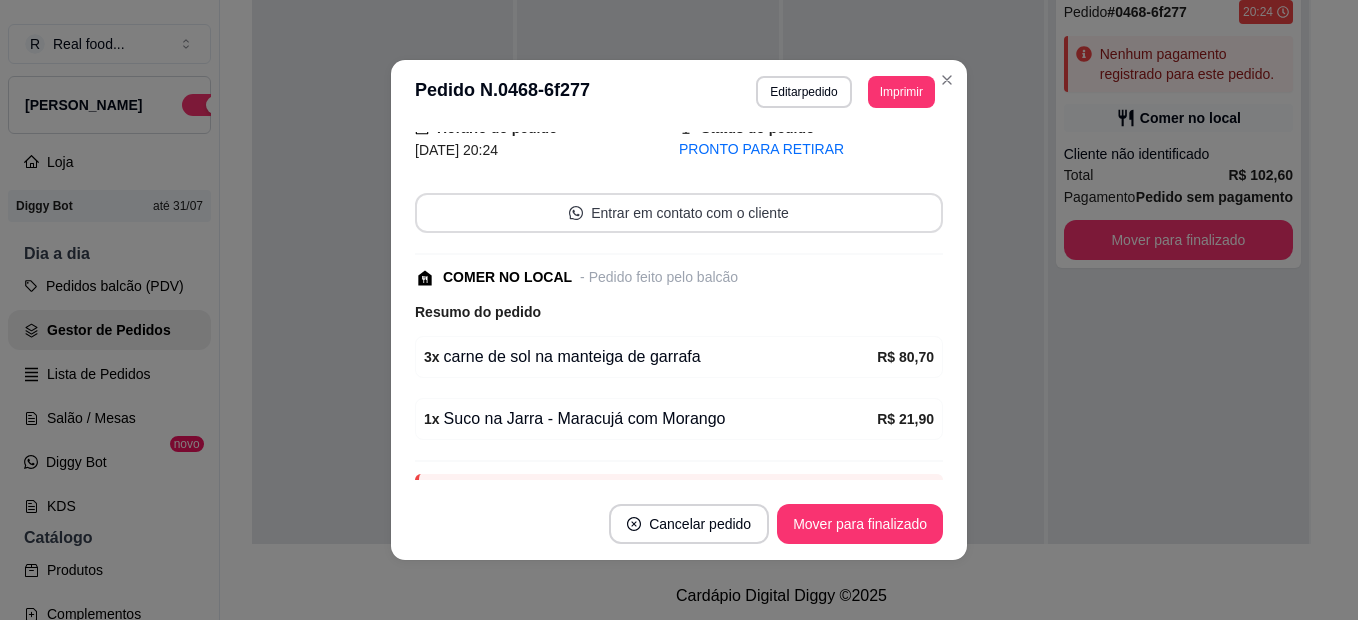 scroll, scrollTop: 187, scrollLeft: 0, axis: vertical 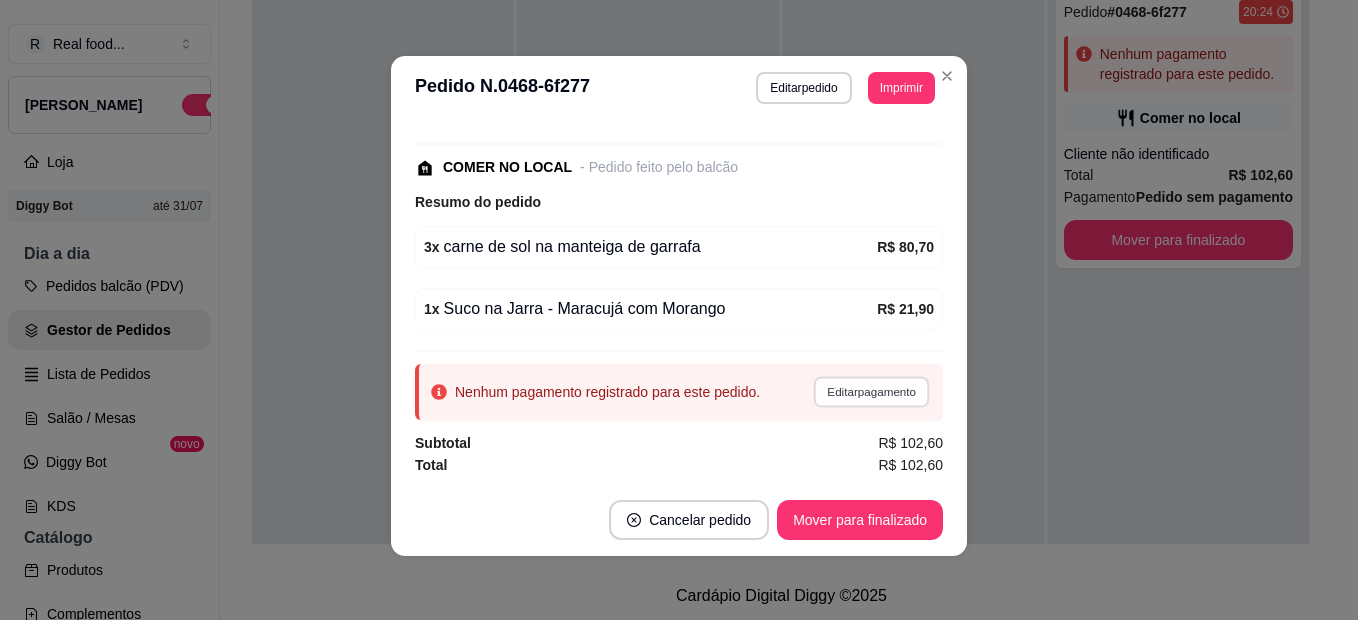 click on "Editar  pagamento" at bounding box center [871, 391] 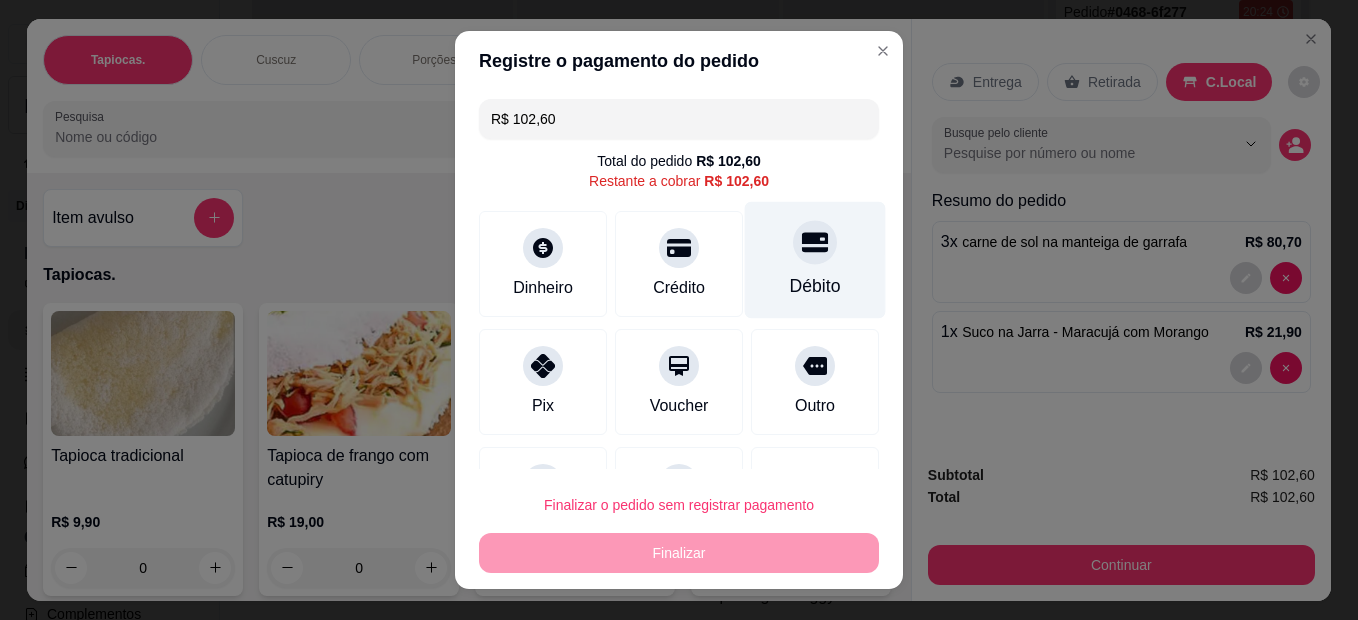 click 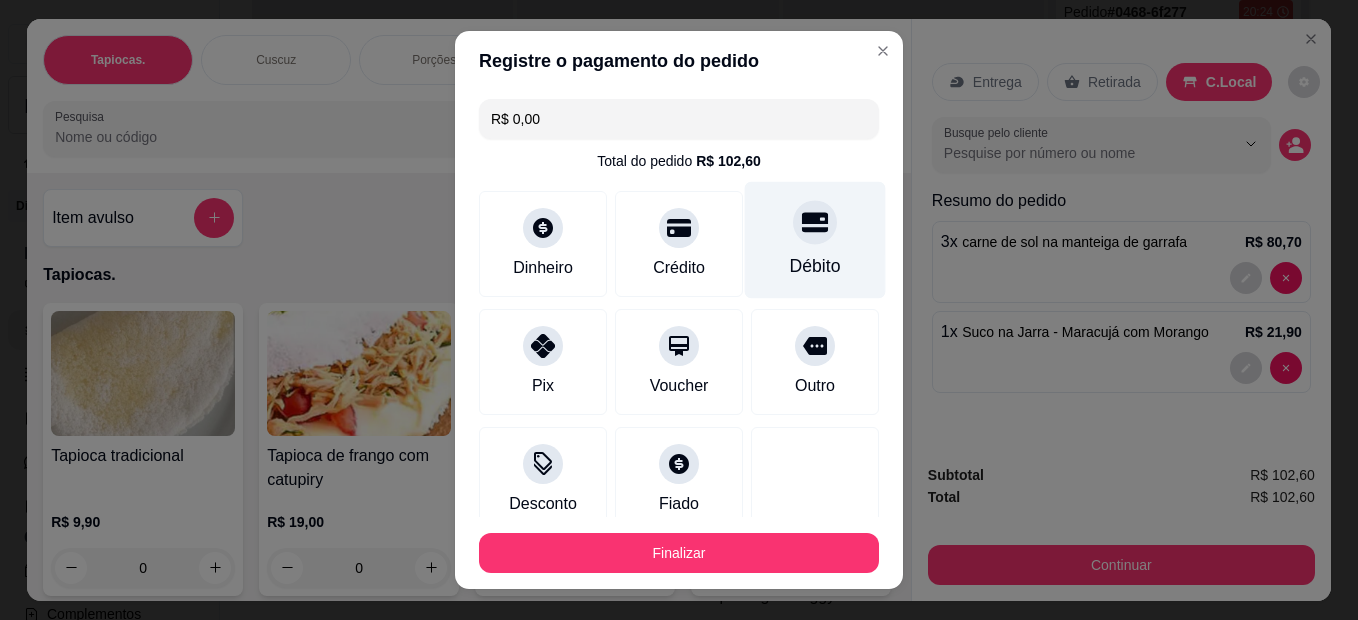 click on "Débito" at bounding box center (815, 240) 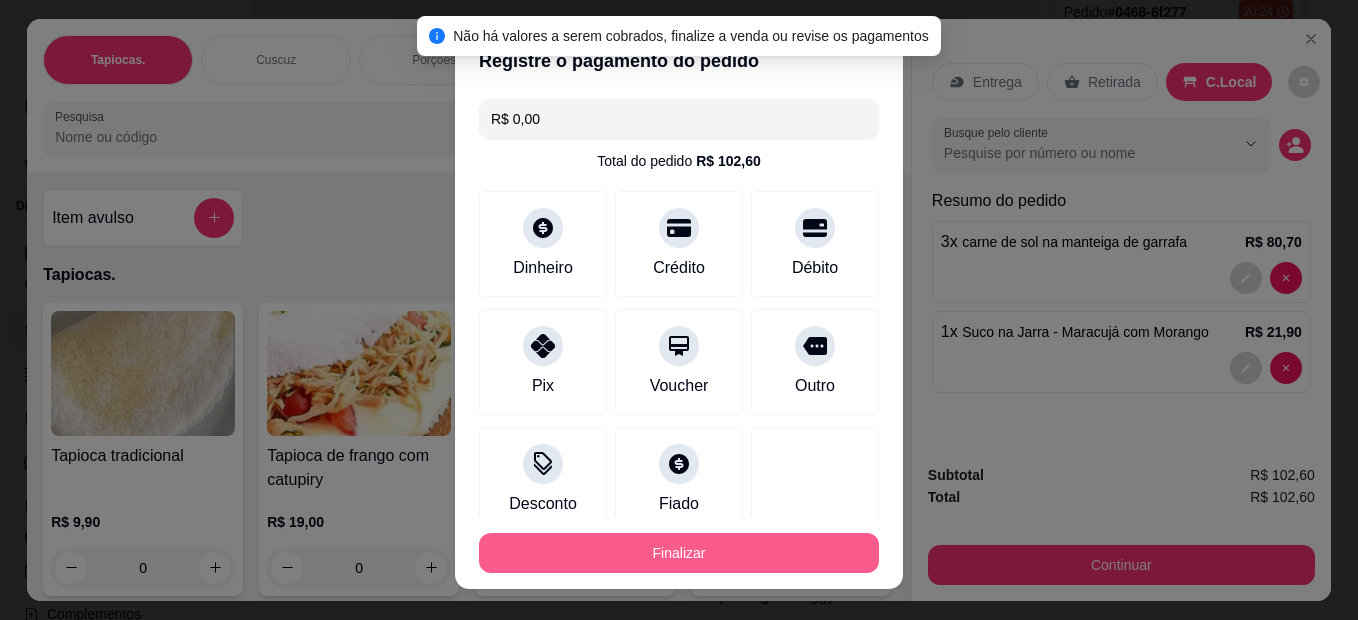 click on "Finalizar" at bounding box center [679, 553] 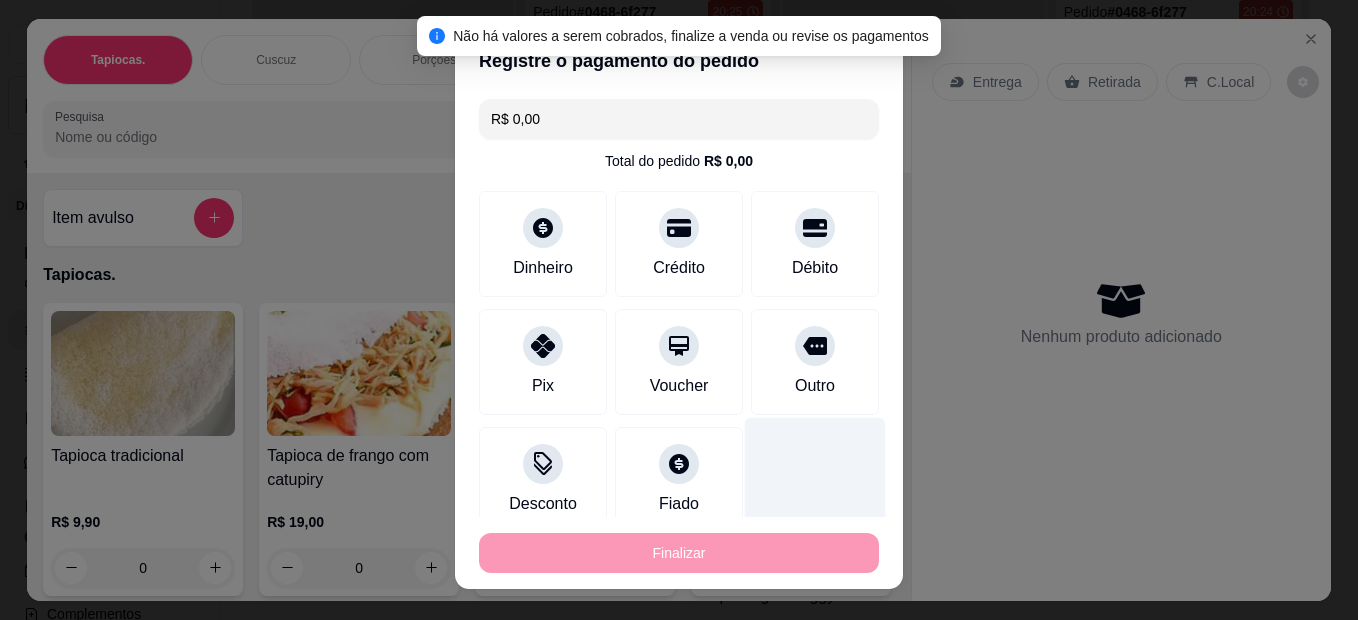 type on "0" 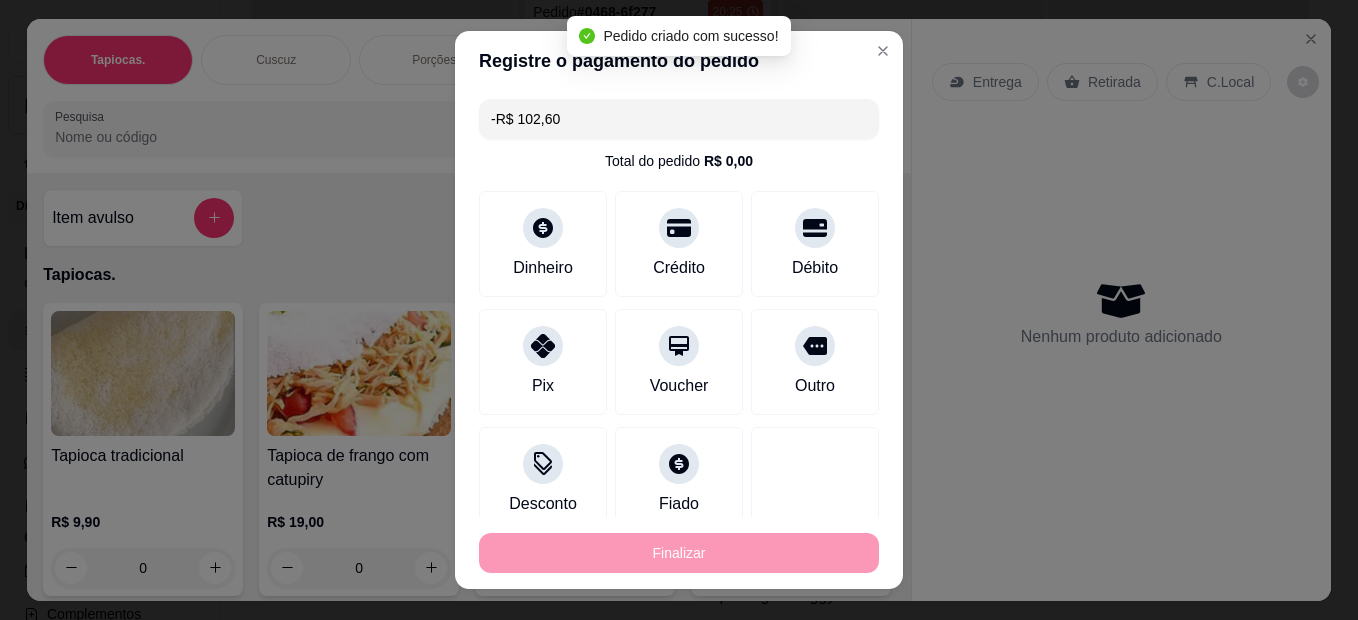 scroll, scrollTop: 231, scrollLeft: 0, axis: vertical 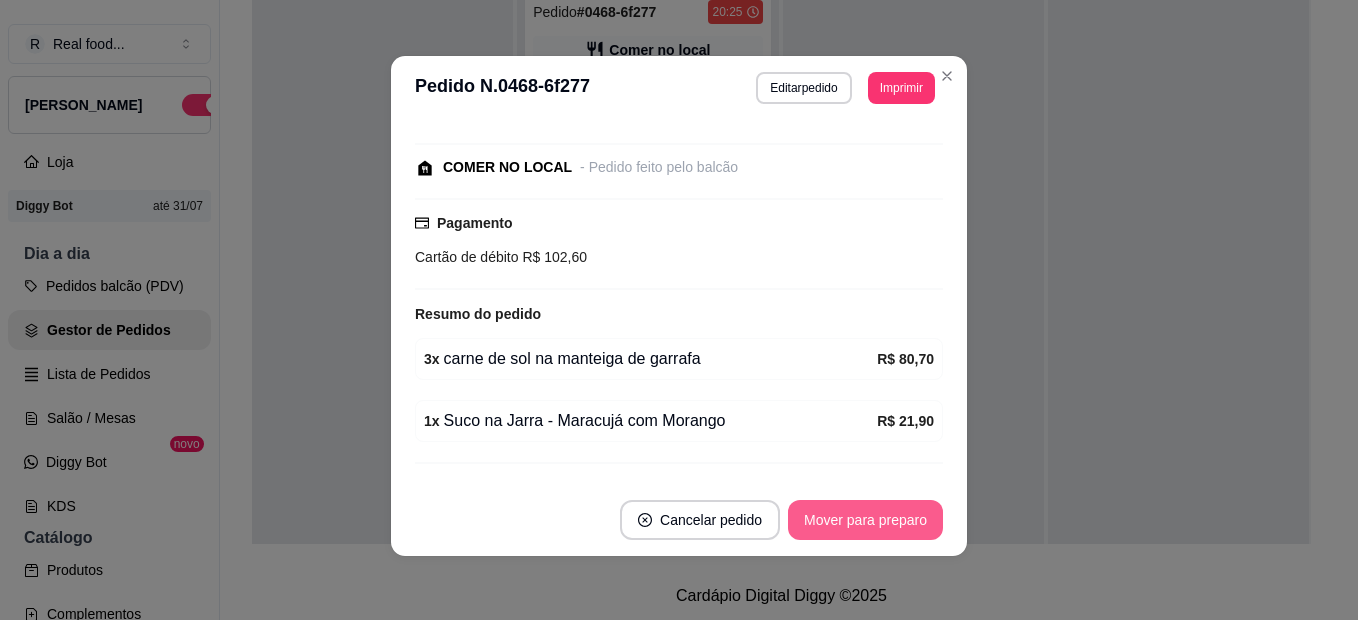 click on "Mover para preparo" at bounding box center [865, 520] 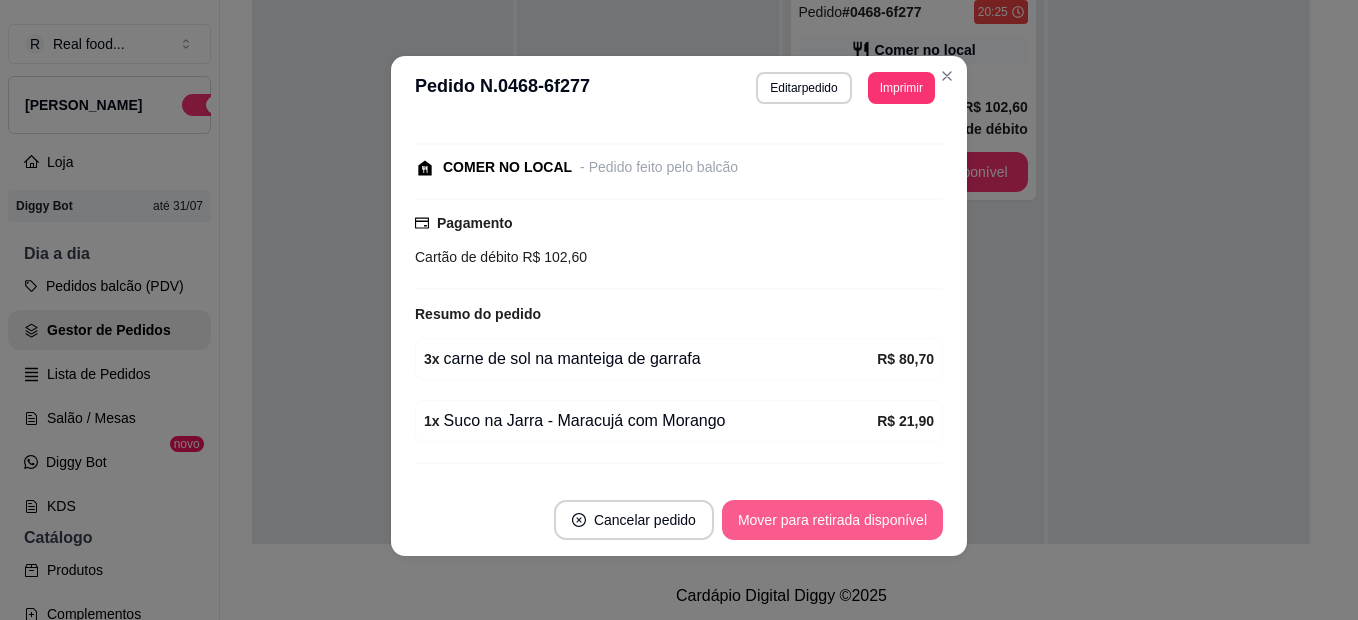 click on "Mover para retirada disponível" at bounding box center [832, 520] 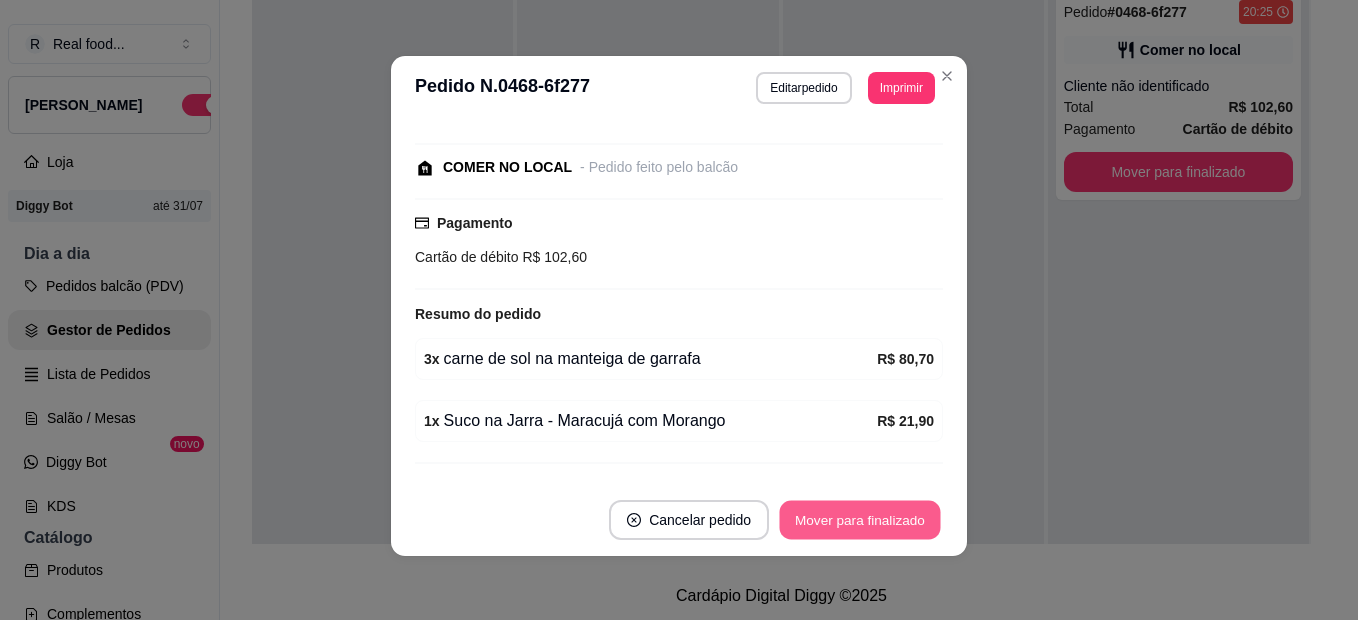 click on "Mover para finalizado" at bounding box center [860, 520] 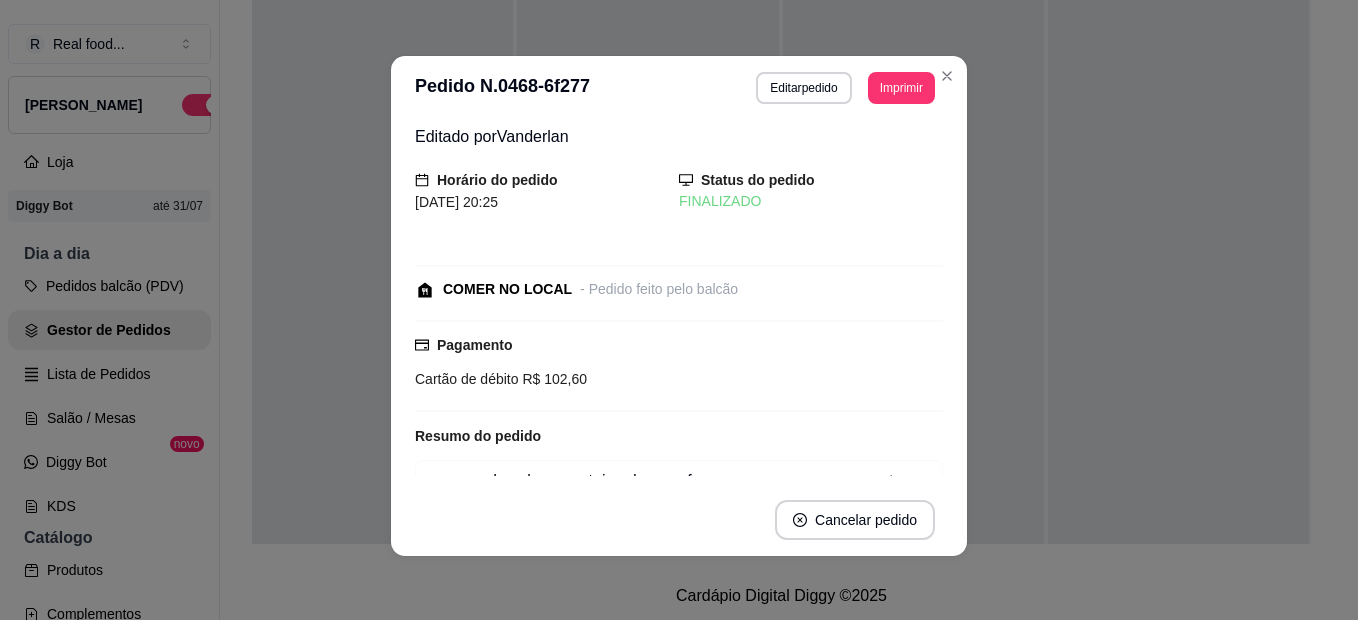 scroll, scrollTop: 0, scrollLeft: 0, axis: both 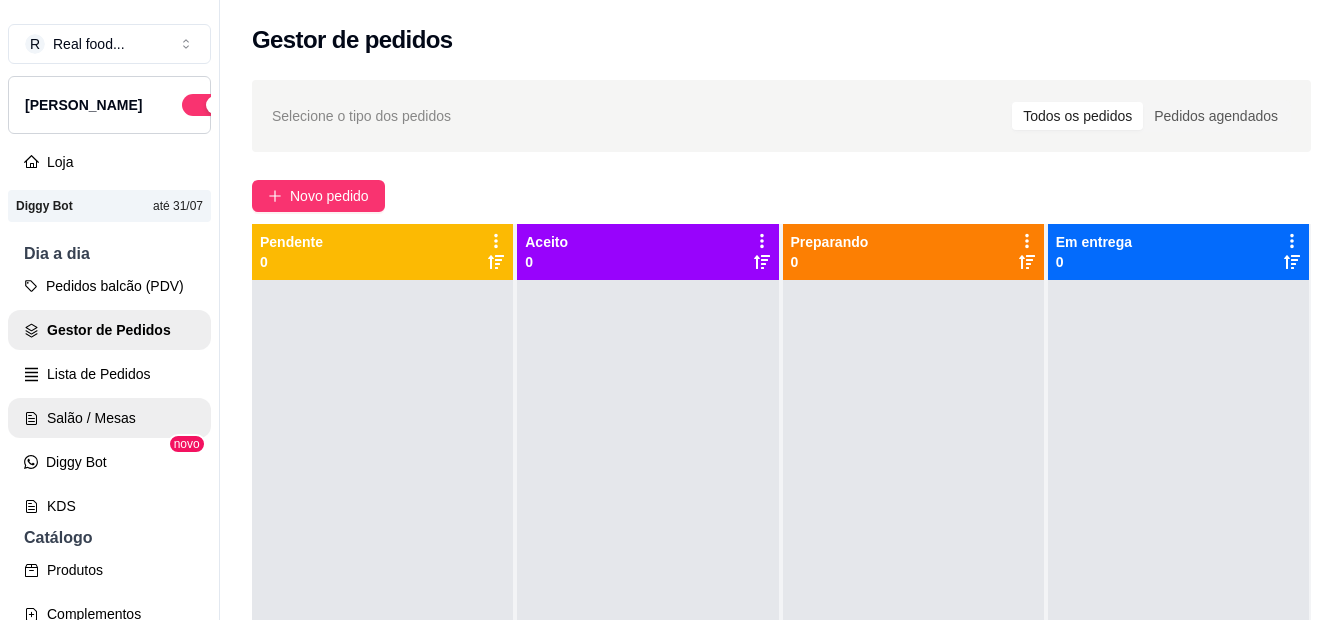 click on "Salão / Mesas" at bounding box center [109, 418] 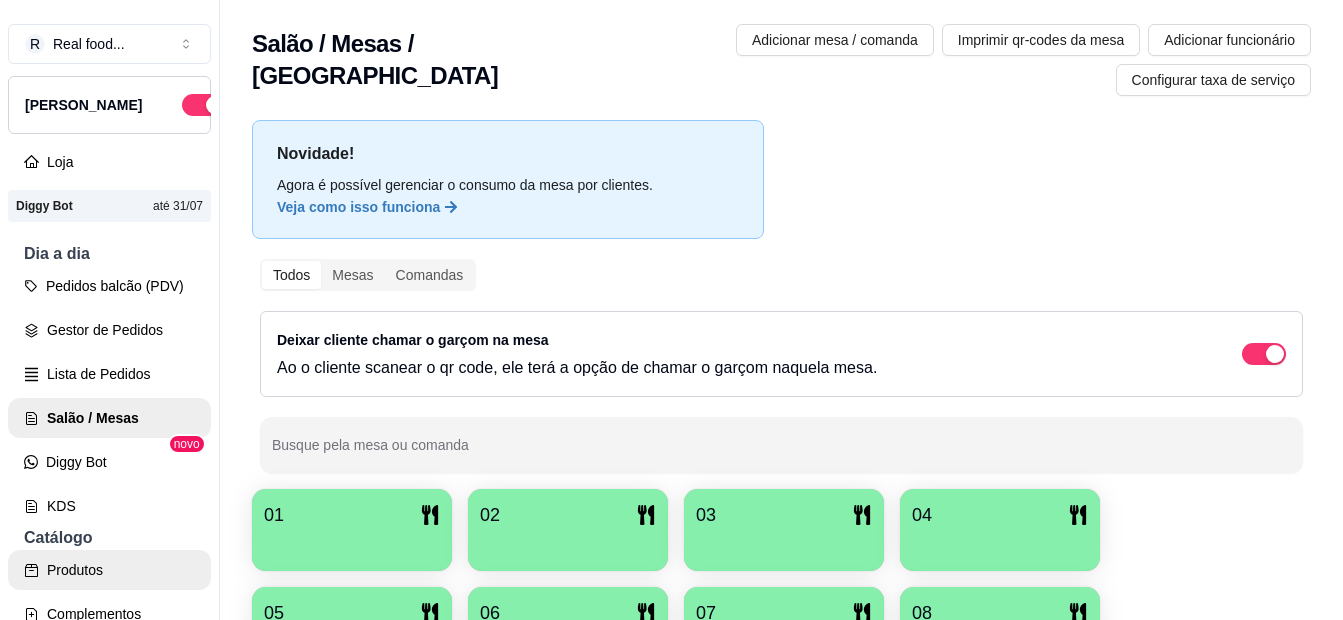 scroll, scrollTop: 100, scrollLeft: 0, axis: vertical 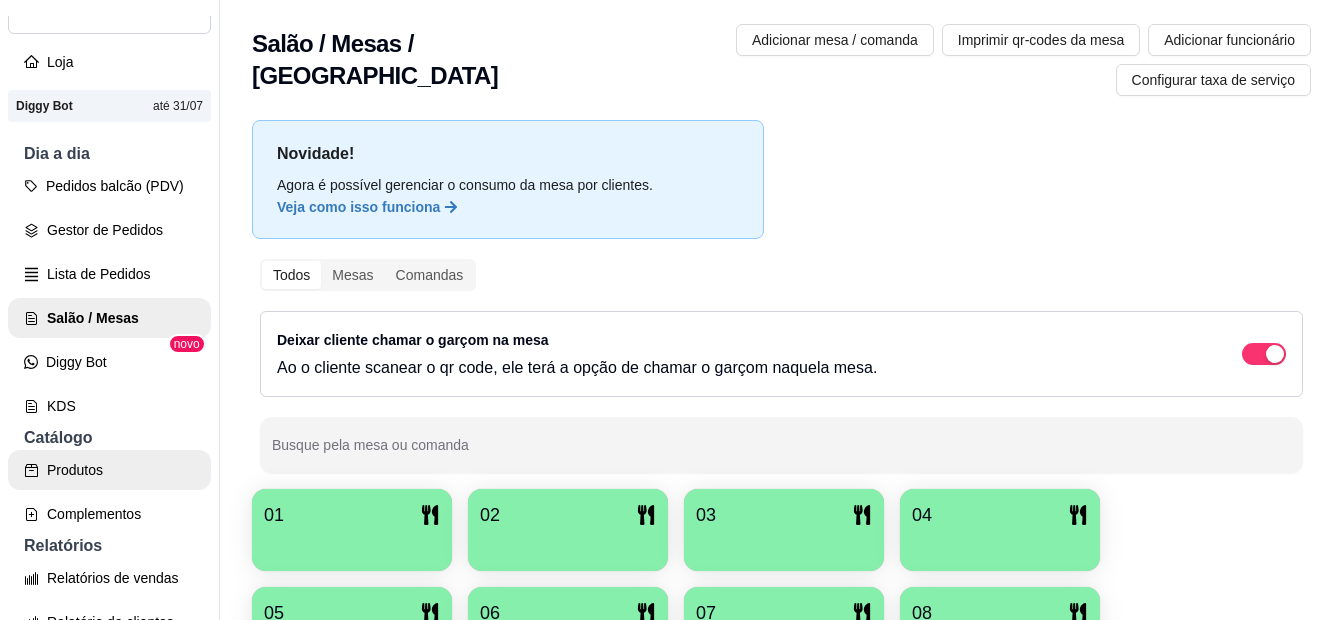 click on "Produtos" at bounding box center [109, 470] 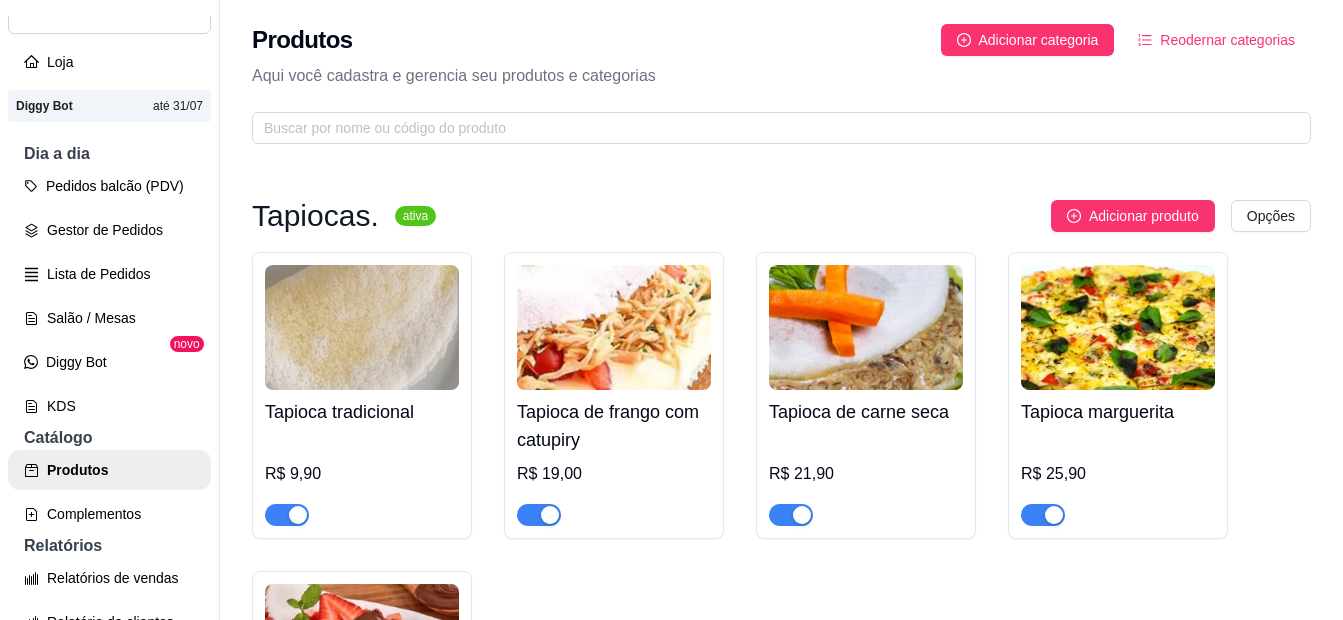click on "Tapioca tradicional    R$ 9,90 Tapioca de frango com catupiry    R$ 19,00 Tapioca de carne seca    R$ 21,90 Tapioca marguerita    R$ 25,90 Tapioca de chocolate com morango   R$ 25,00 R$ 21,99" at bounding box center [781, 567] 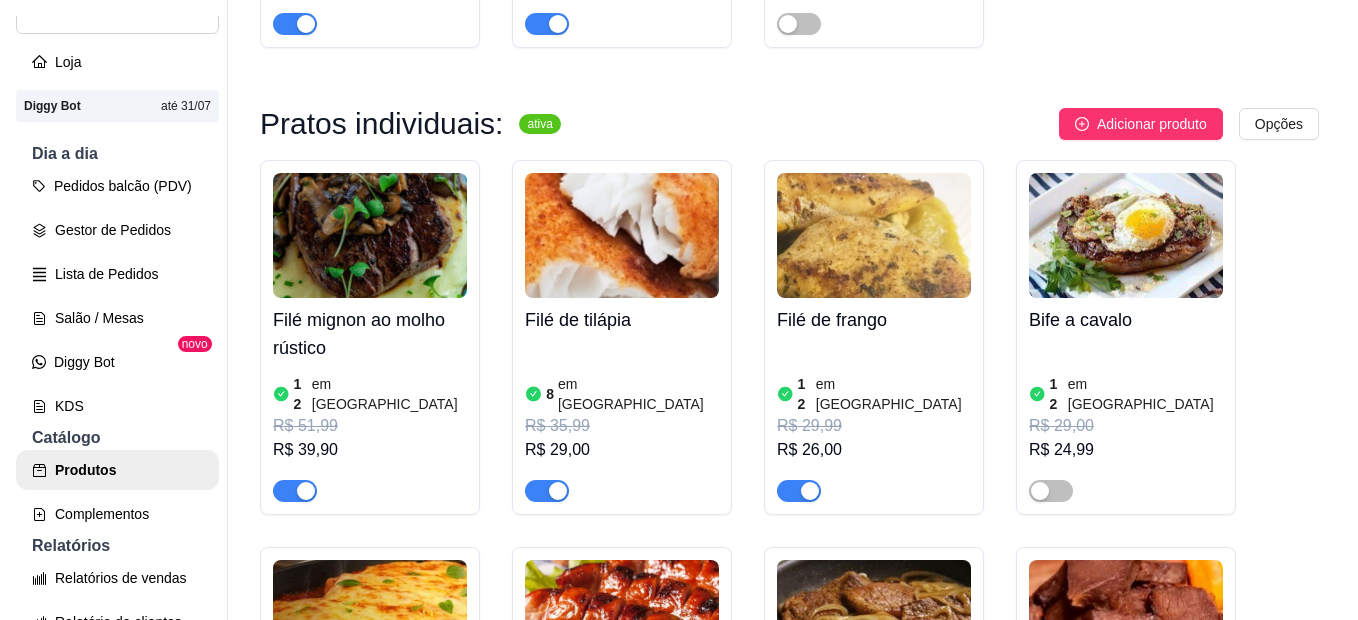 scroll, scrollTop: 1900, scrollLeft: 0, axis: vertical 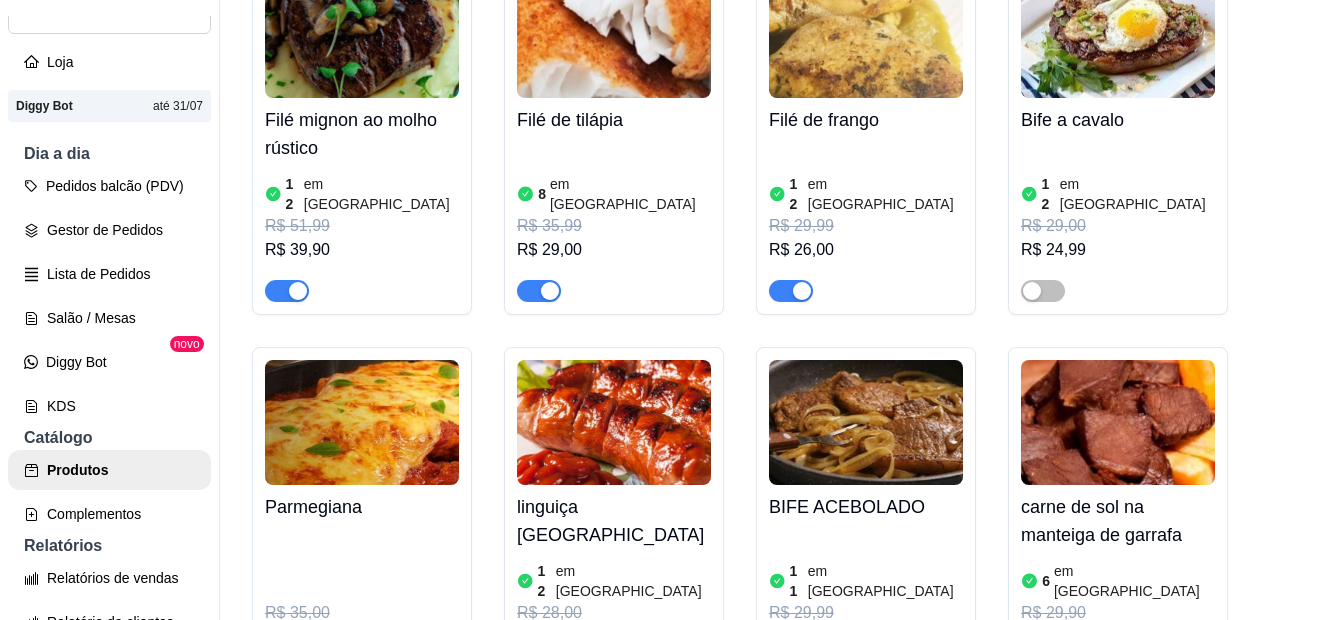 click on "Filé mignon ao molho rústico    12 em estoque R$ 51,99 R$ 39,90 Filé de tilápia    8 em estoque R$ 35,99 R$ 29,00 Filé de frango    12 em estoque R$ 29,99 R$ 26,00 Bife a cavalo    12 em estoque R$ 29,00 R$ 24,99 Parmegiana   R$ 35,00 R$ 29,90 linguiça toscana   12 em estoque R$ 28,00 R$ 24,90 BIFE ACEBOLADO   11 em estoque R$ 29,99 R$ 25,90 carne de sol na manteiga de garrafa   6 em estoque R$ 29,90 R$ 26,90" at bounding box center (781, 331) 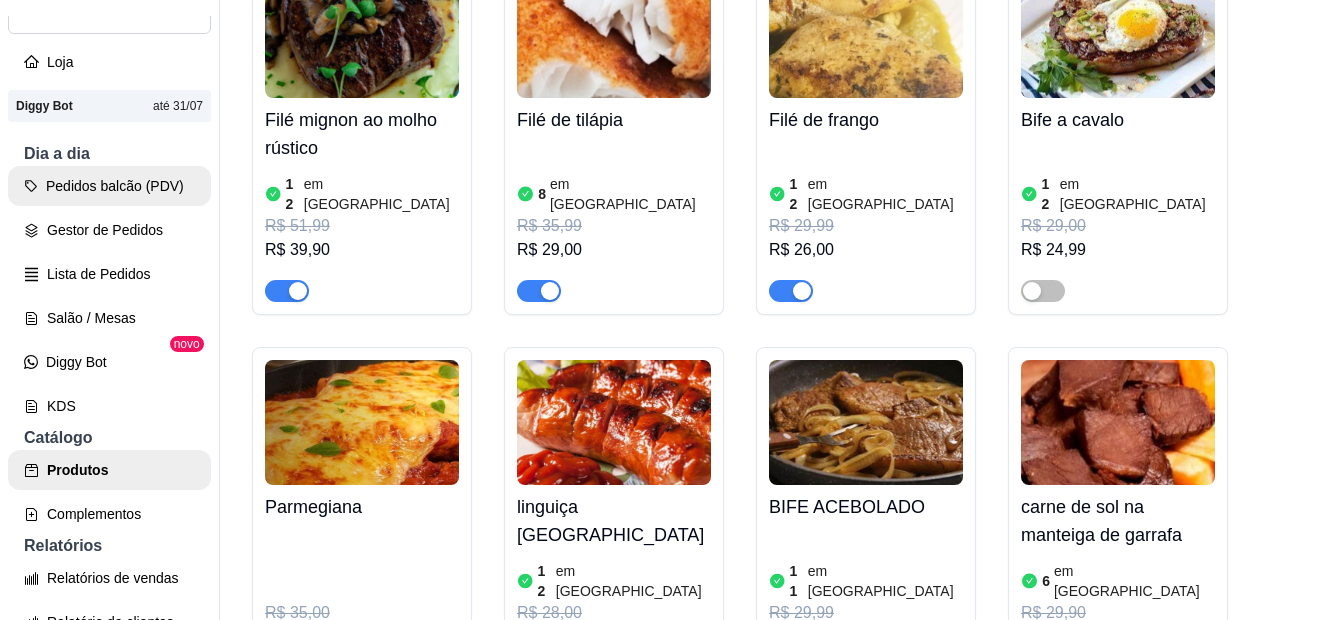 click on "Pedidos balcão (PDV)" at bounding box center (109, 186) 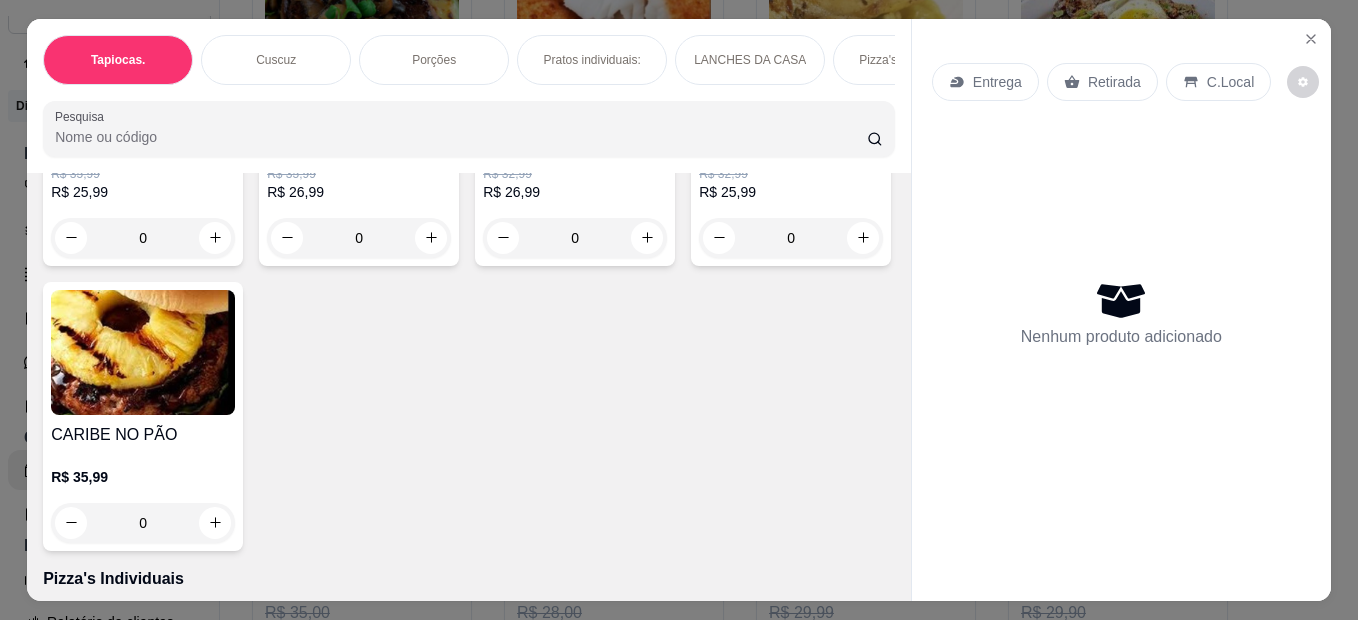 scroll, scrollTop: 2600, scrollLeft: 0, axis: vertical 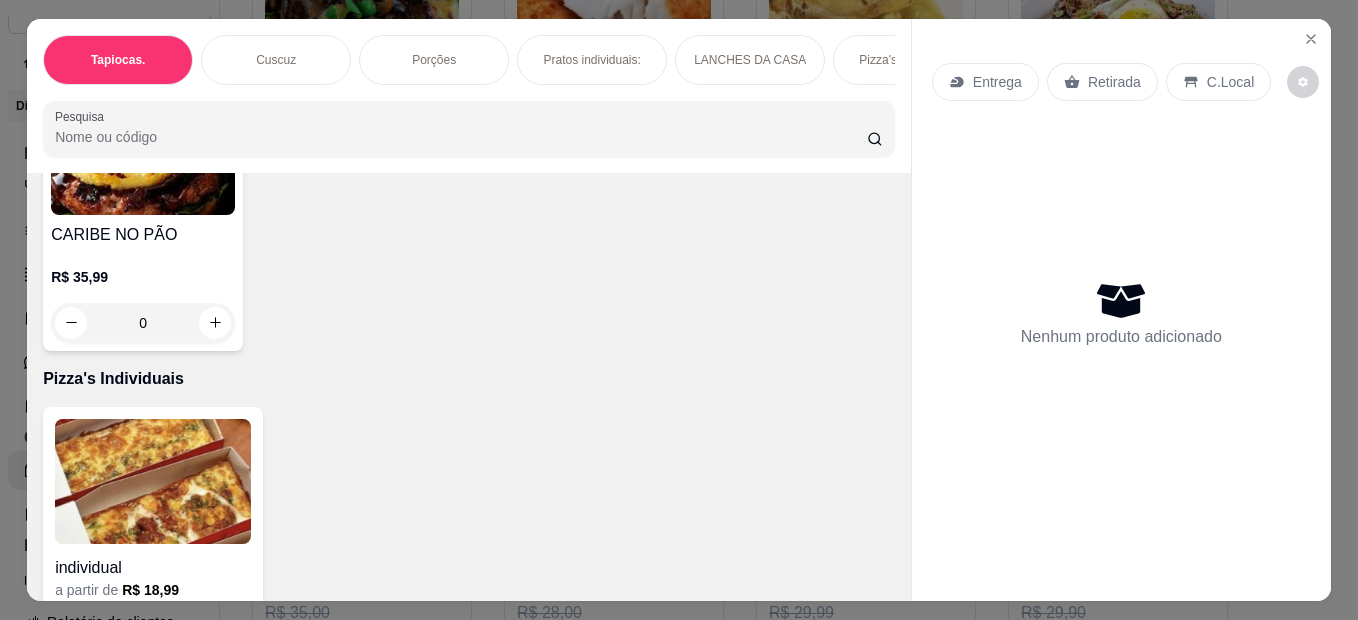 click on "FOGO NO PAO   R$ 35,99 R$ 25,99 0 TENTAÇAO   R$ 35,99 R$ 26,99 0 SOL DO SERTÃO   R$ 32,99 R$ 26,99 0 FRANGO CREMOSSO   R$ 32,99 R$ 25,99 0 CARIBE NO PÃO   R$ 35,99 0" at bounding box center (469, 66) 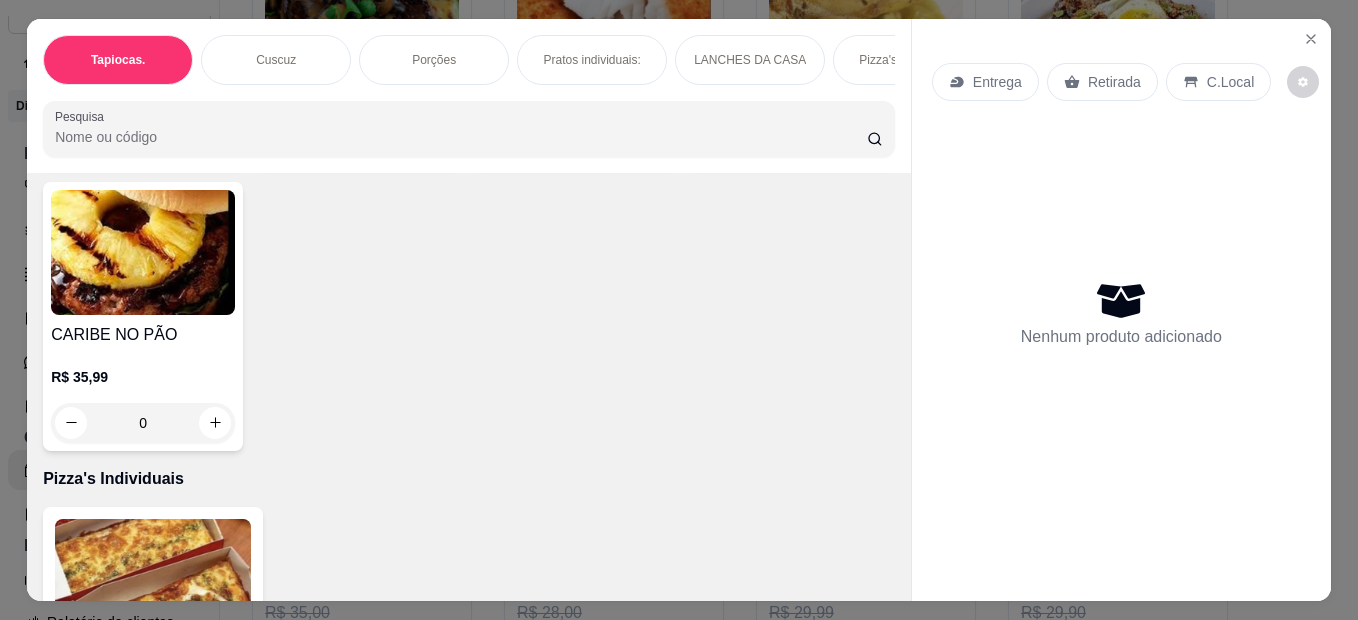 click on "FOGO NO PAO   R$ 35,99 R$ 25,99 0 TENTAÇAO   R$ 35,99 R$ 26,99 0 SOL DO SERTÃO   R$ 32,99 R$ 26,99 0 FRANGO CREMOSSO   R$ 32,99 R$ 25,99 0 CARIBE NO PÃO   R$ 35,99 0" at bounding box center (469, 166) 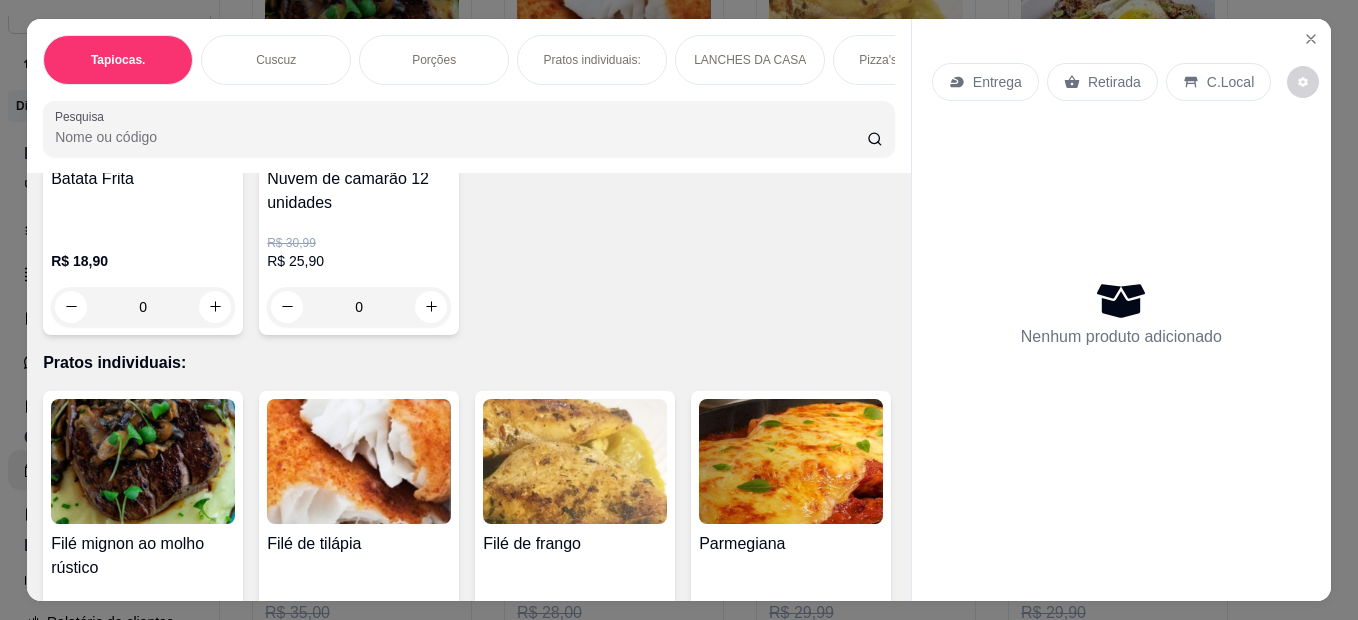scroll, scrollTop: 1600, scrollLeft: 0, axis: vertical 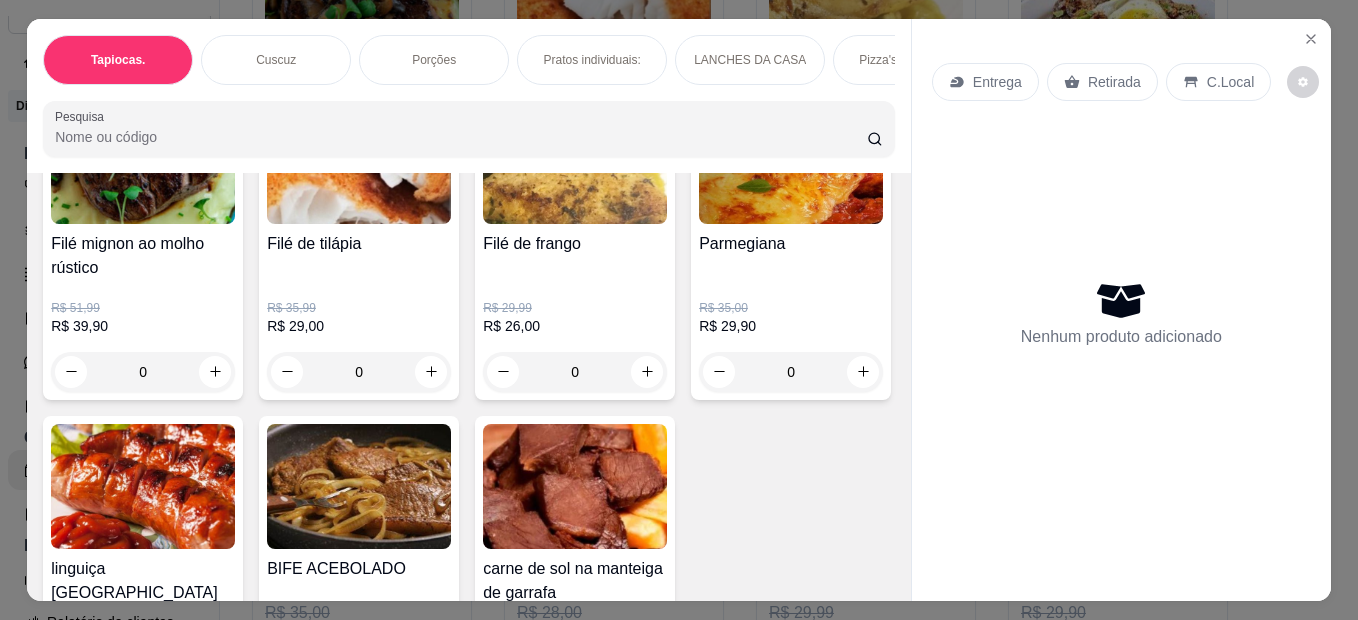 click on "Filé mignon ao molho rústico    R$ 51,99 R$ 39,90 0 Filé de tilápia    R$ 35,99 R$ 29,00 0 Filé de frango    R$ 29,99 R$ 26,00 0 Parmegiana   R$ 35,00 R$ 29,90 0 linguiça toscana   R$ 28,00 R$ 24,90 0 BIFE ACEBOLADO   R$ 29,99 R$ 25,90 0 carne de sol na manteiga de garrafa   R$ 29,90 R$ 26,90 0" at bounding box center [469, 408] 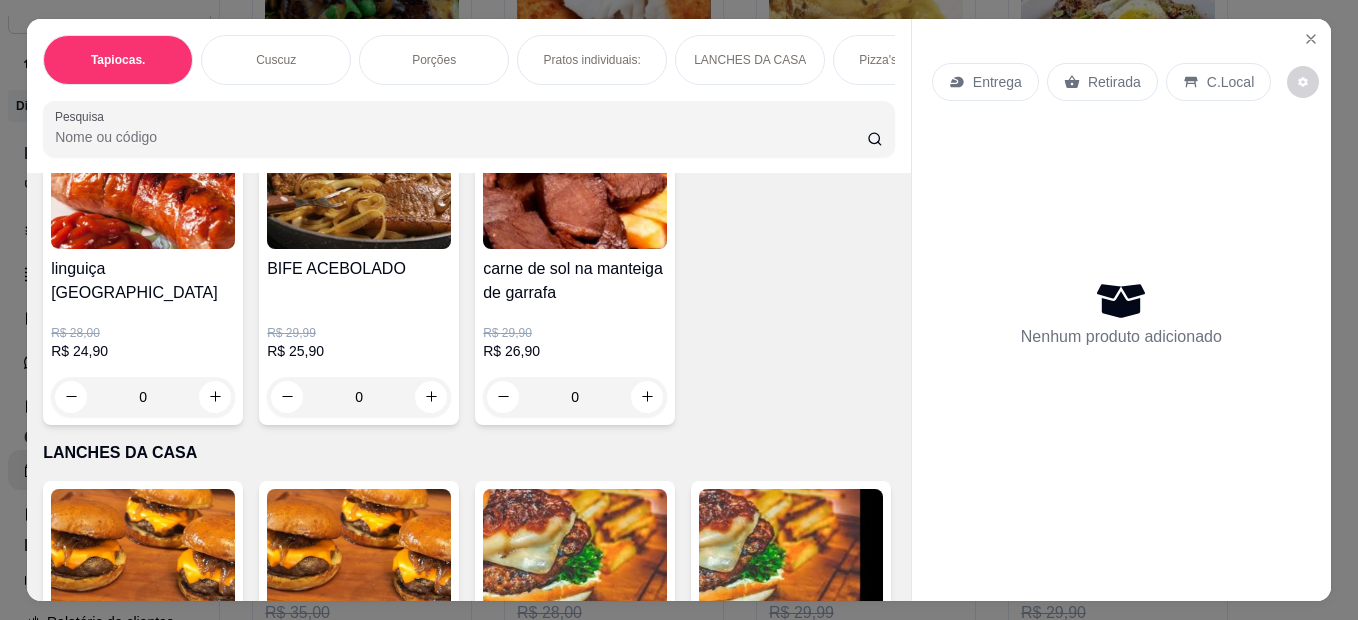 scroll, scrollTop: 1800, scrollLeft: 0, axis: vertical 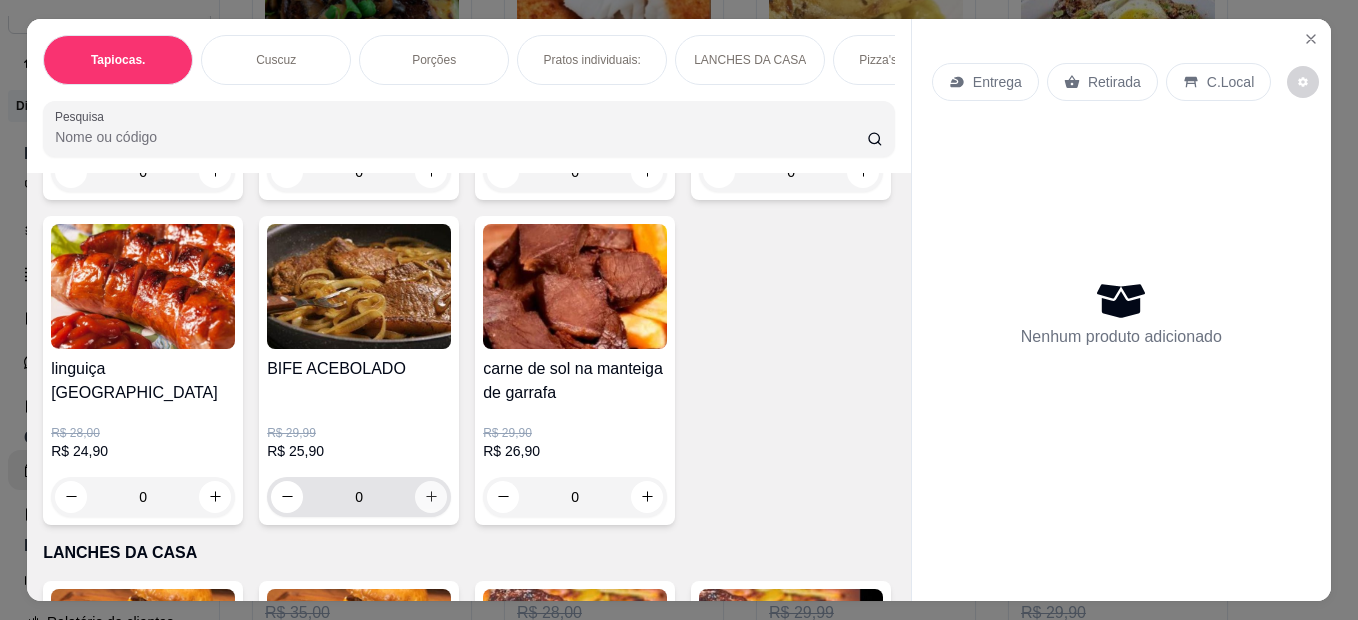click at bounding box center [431, 497] 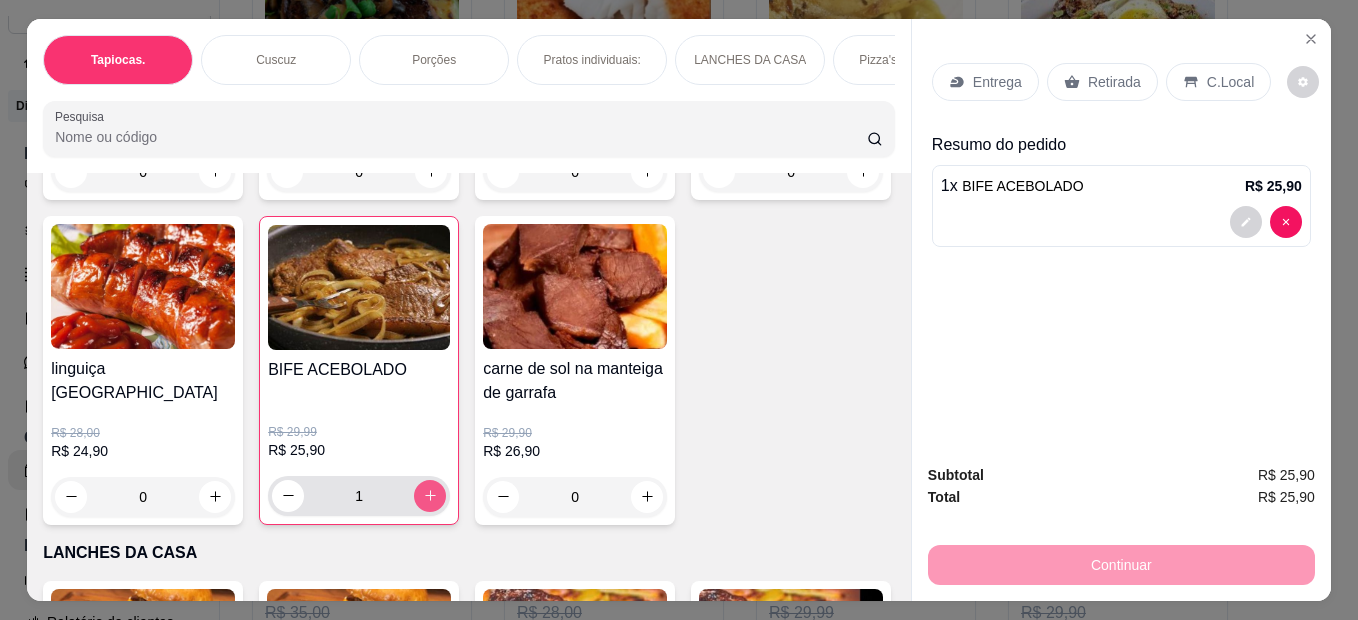 type on "1" 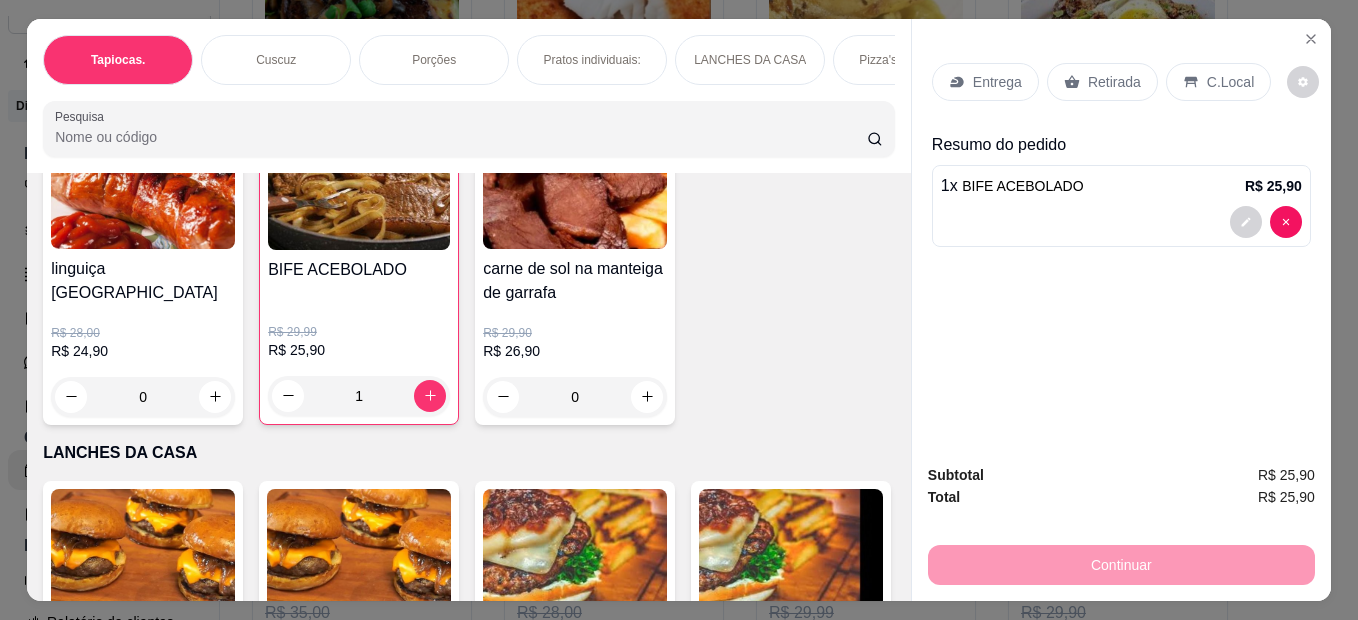 scroll, scrollTop: 1700, scrollLeft: 0, axis: vertical 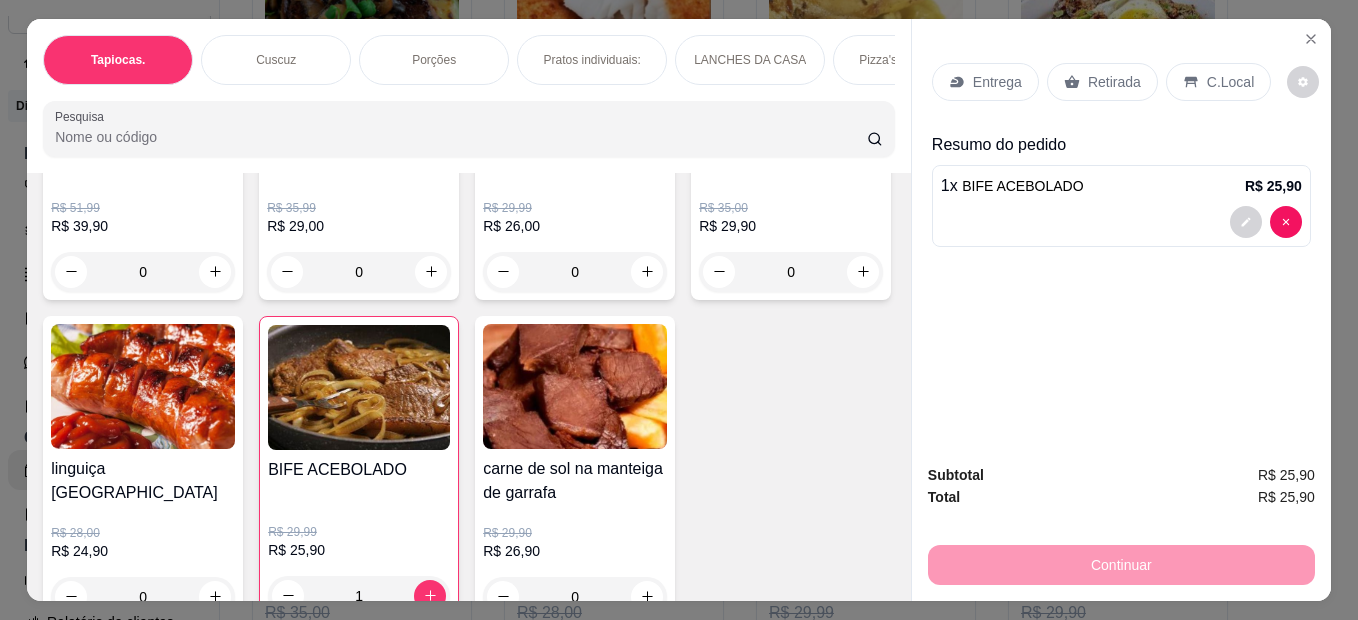 click on "Filé mignon ao molho rústico    R$ 51,99 R$ 39,90 0 Filé de tilápia    R$ 35,99 R$ 29,00 0 Filé de frango    R$ 29,99 R$ 26,00 0 Parmegiana   R$ 35,00 R$ 29,90 0 linguiça toscana   R$ 28,00 R$ 24,90 0 BIFE ACEBOLADO   R$ 29,99 R$ 25,90 1 carne de sol na manteiga de garrafa   R$ 29,90 R$ 26,90 0" at bounding box center (469, 308) 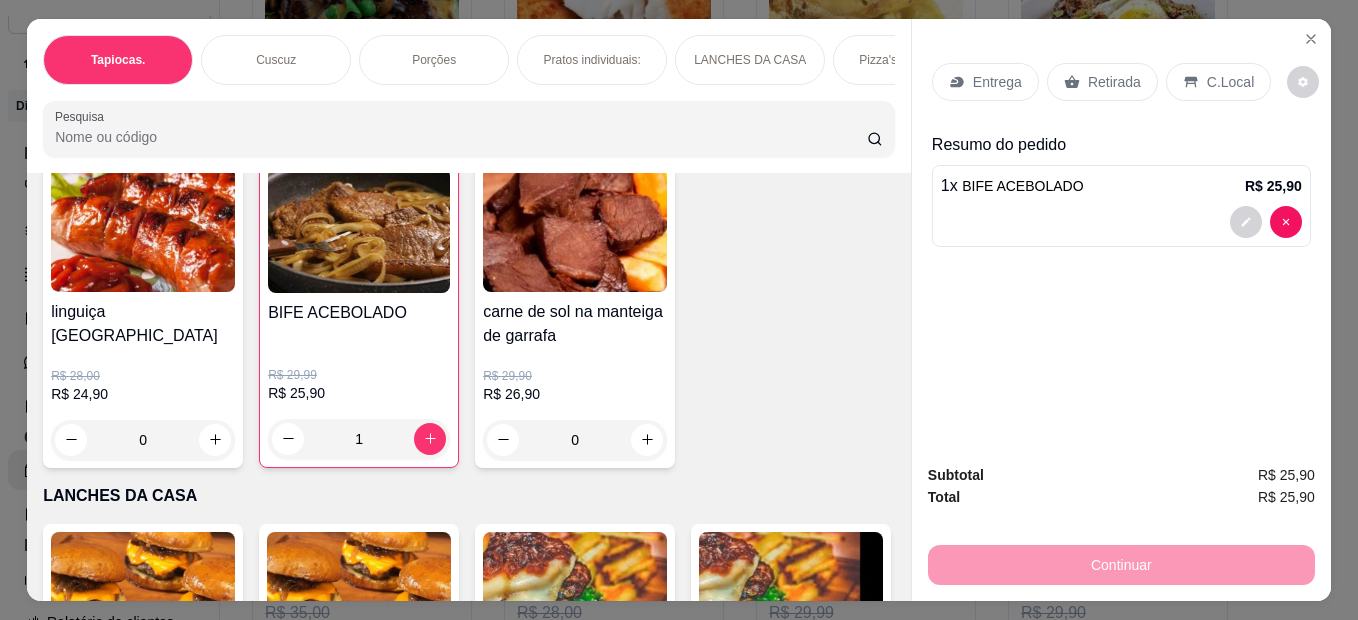 scroll, scrollTop: 1900, scrollLeft: 0, axis: vertical 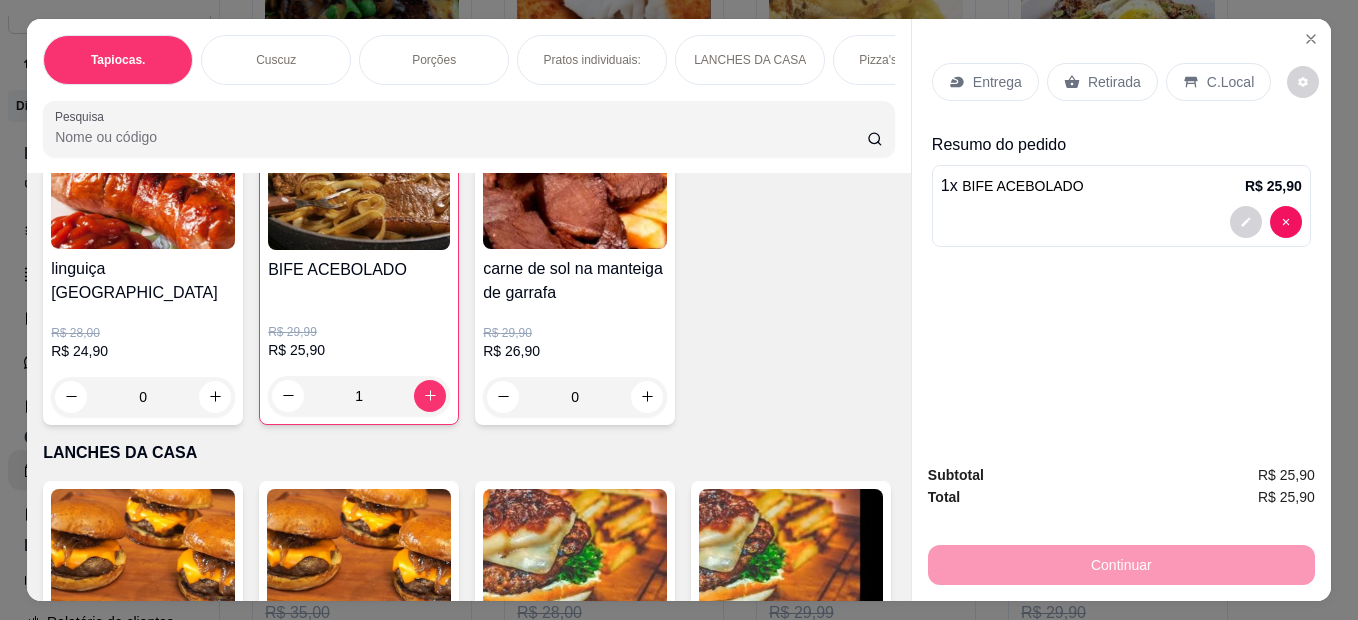click on "Filé mignon ao molho rústico    R$ 51,99 R$ 39,90 0 Filé de tilápia    R$ 35,99 R$ 29,00 0 Filé de frango    R$ 29,99 R$ 26,00 0 Parmegiana   R$ 35,00 R$ 29,90 0 linguiça toscana   R$ 28,00 R$ 24,90 0 BIFE ACEBOLADO   R$ 29,99 R$ 25,90 1 carne de sol na manteiga de garrafa   R$ 29,90 R$ 26,90 0" at bounding box center [469, 108] 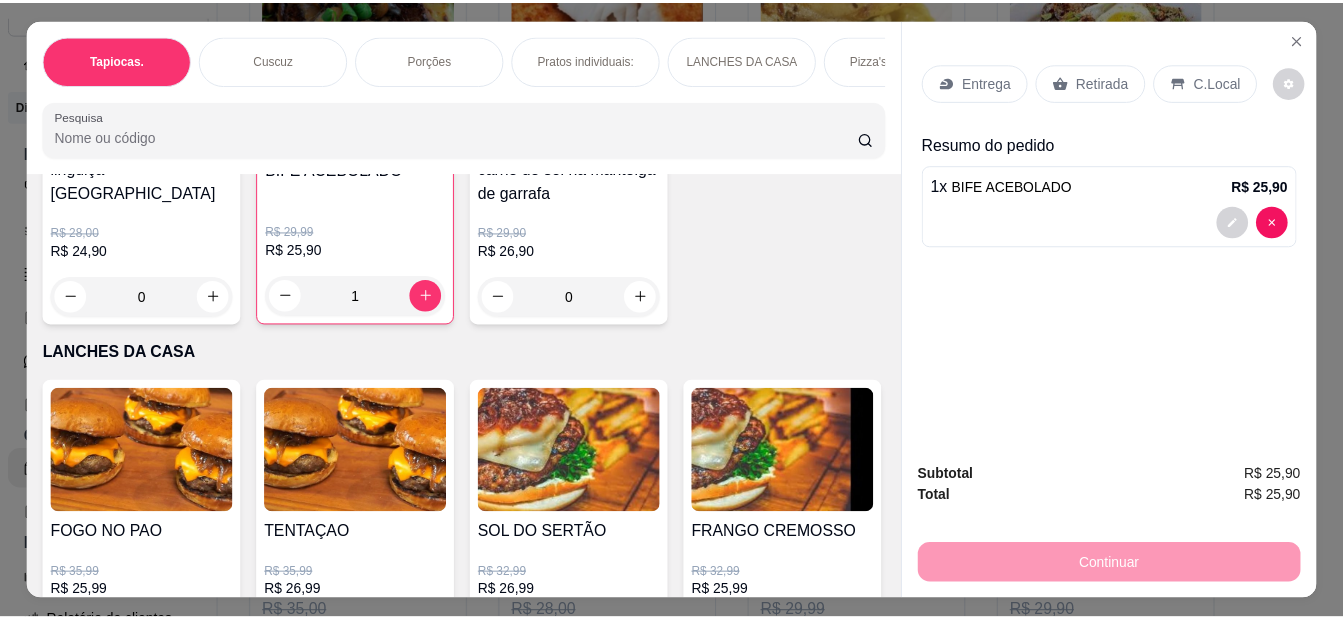 scroll, scrollTop: 1800, scrollLeft: 0, axis: vertical 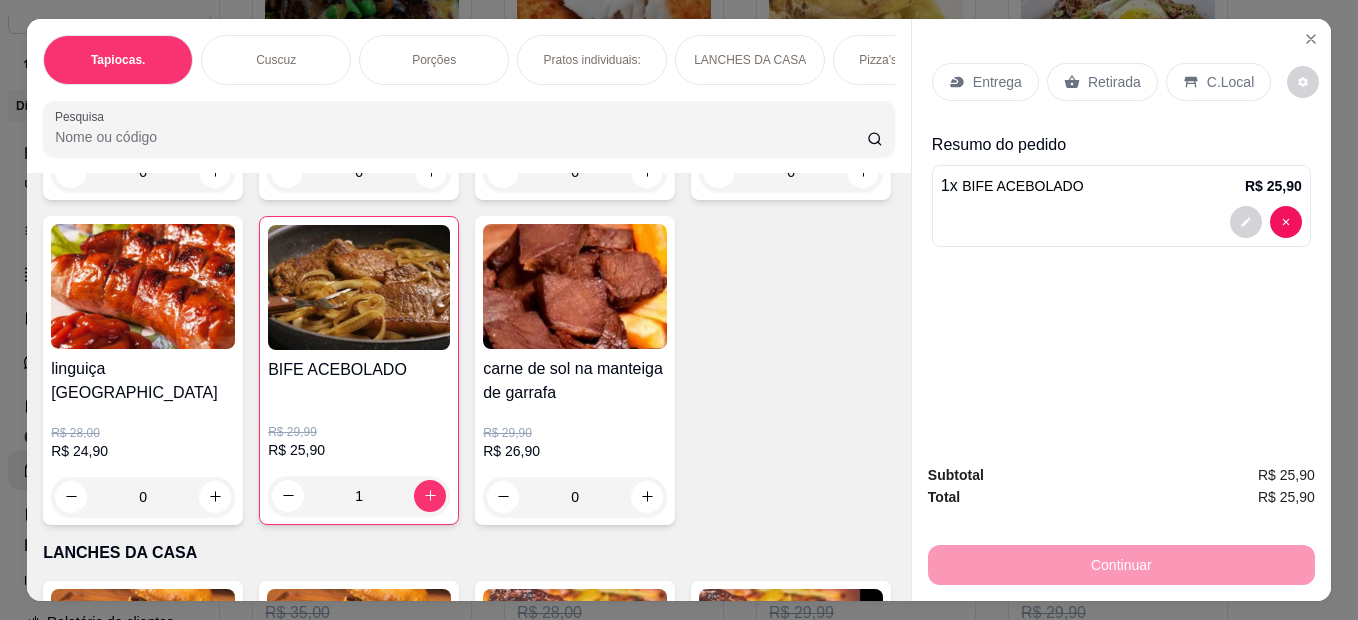 click on "C.Local" at bounding box center [1230, 82] 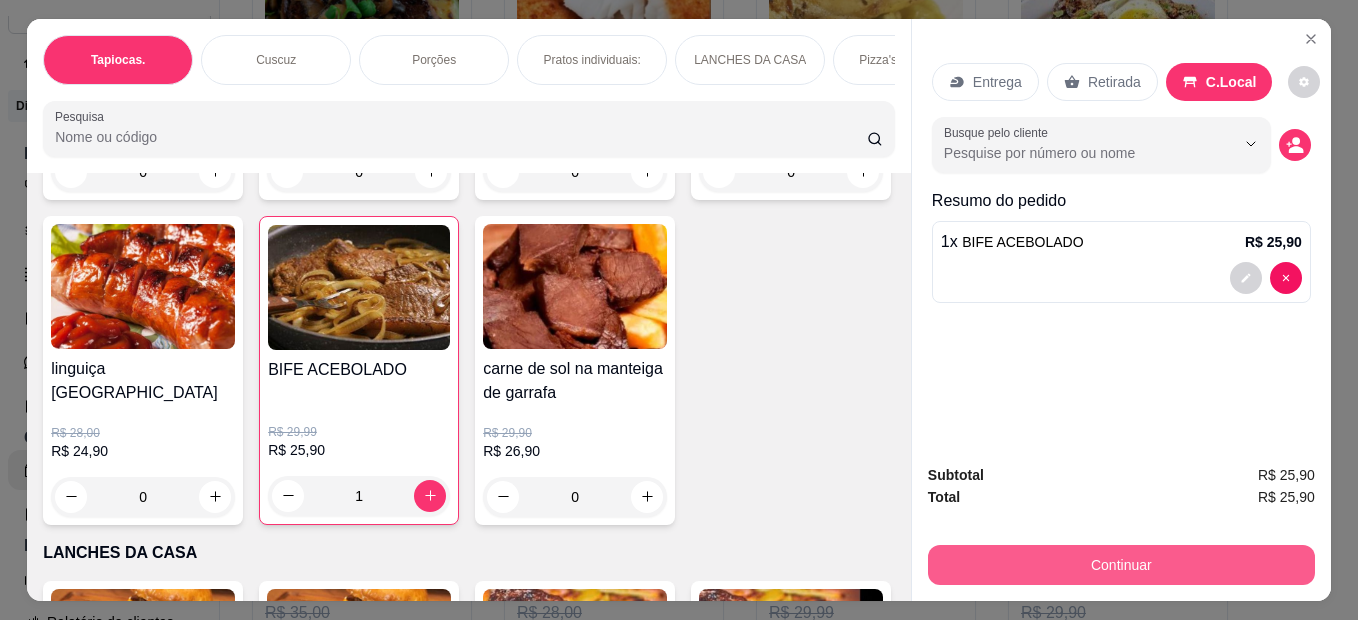 click on "Continuar" at bounding box center (1121, 565) 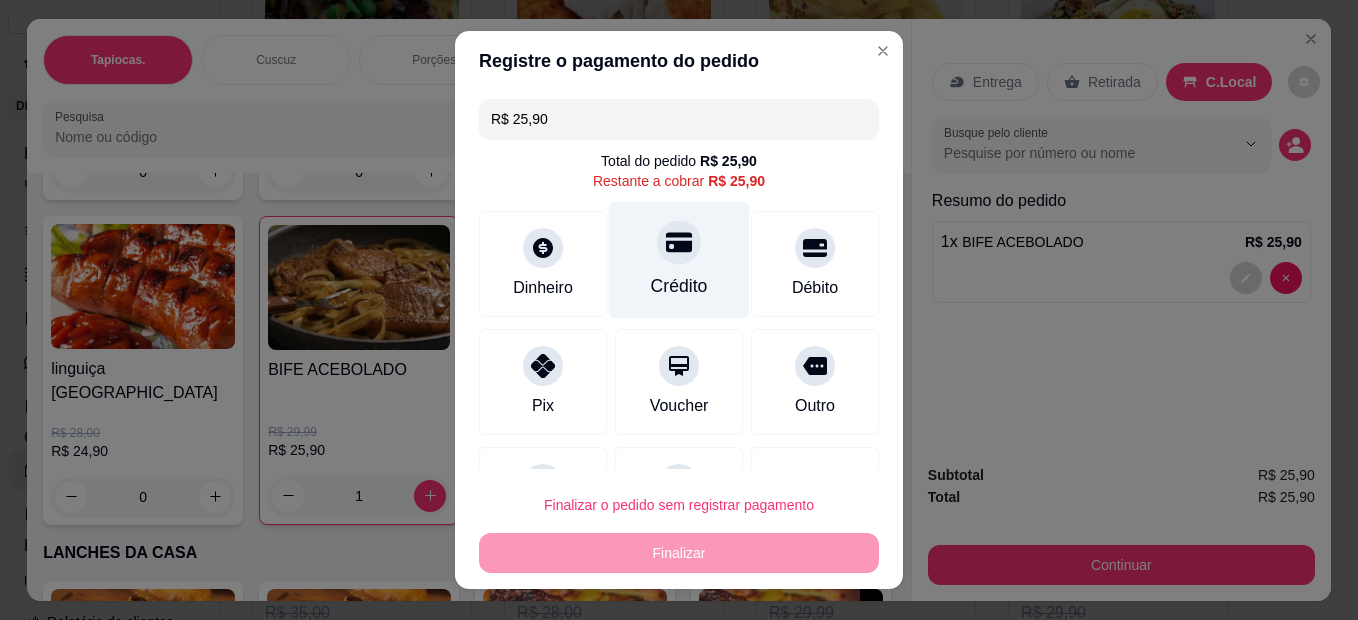 click 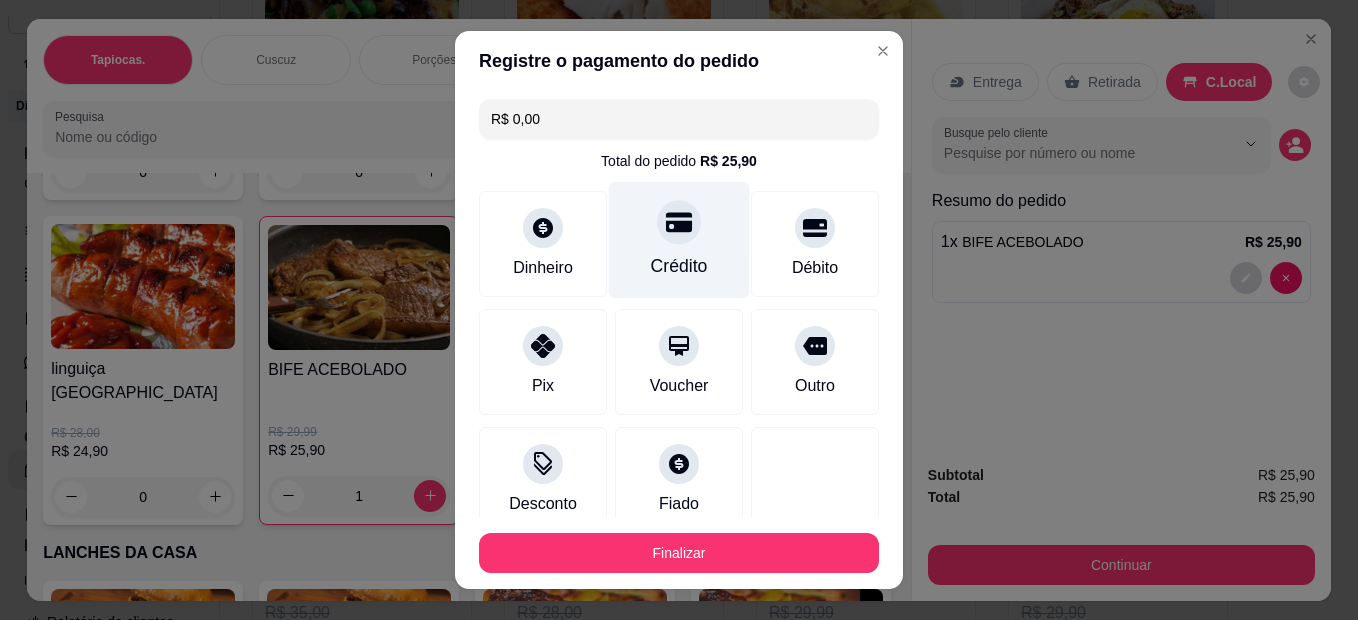 type on "R$ 0,00" 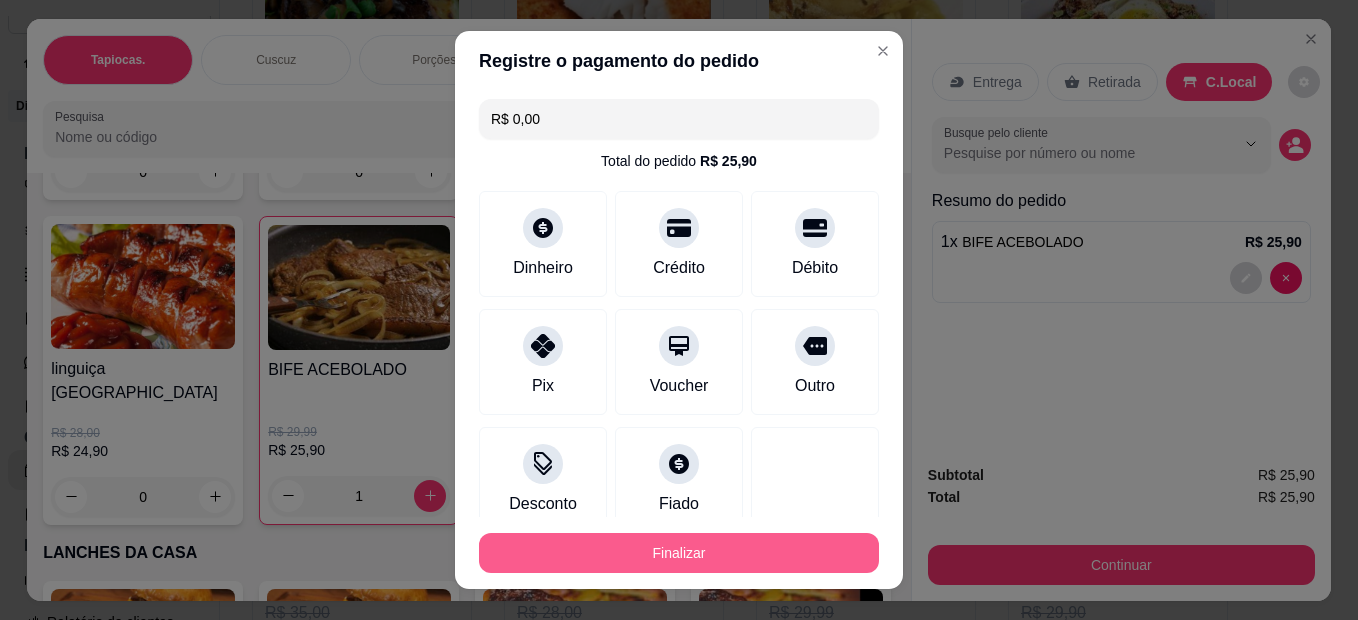click on "Finalizar" at bounding box center (679, 553) 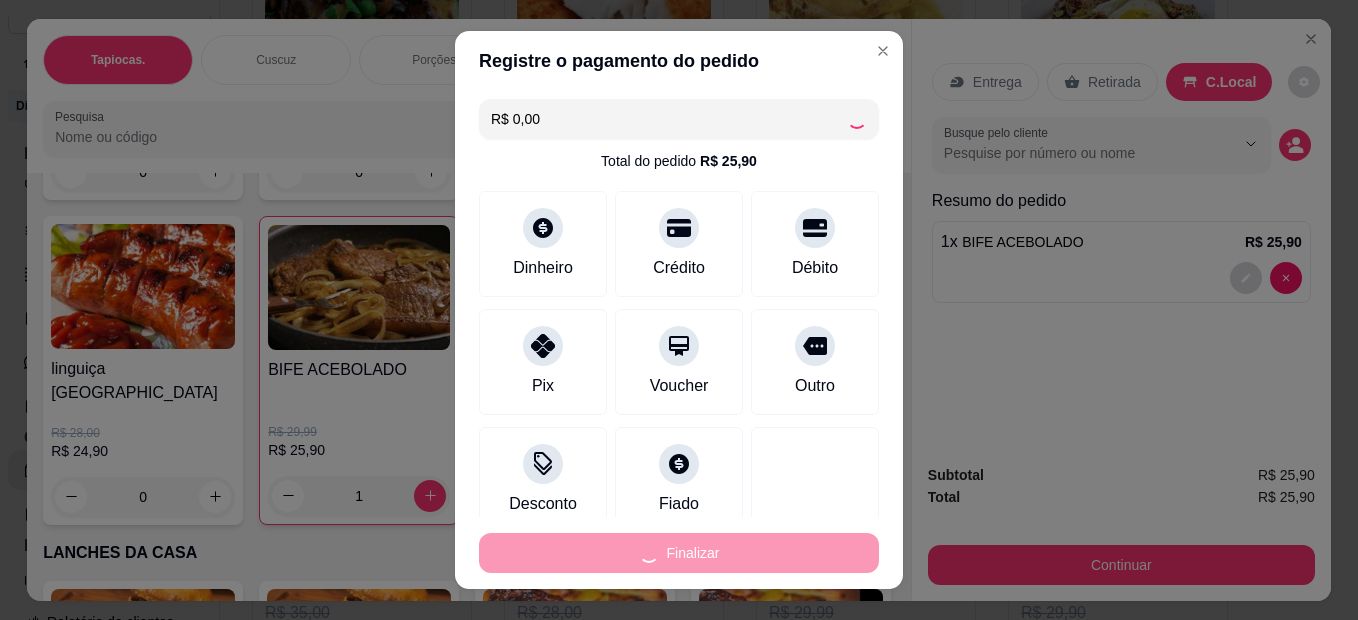 type on "0" 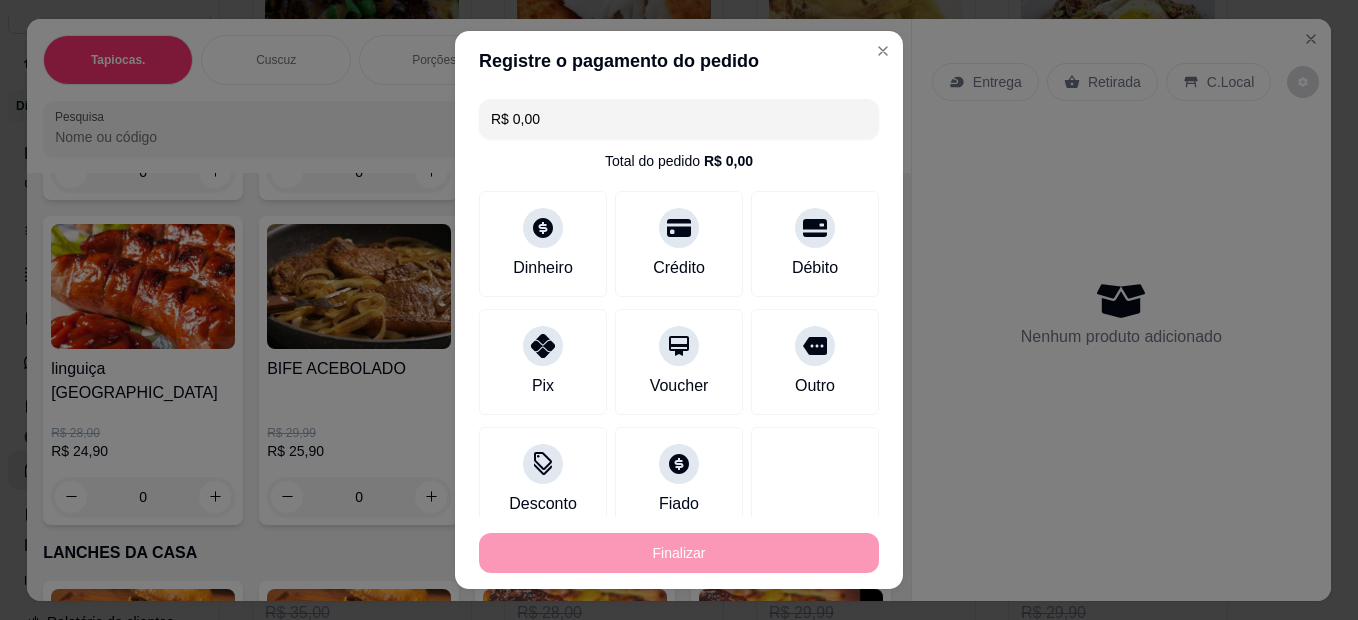 type on "-R$ 25,90" 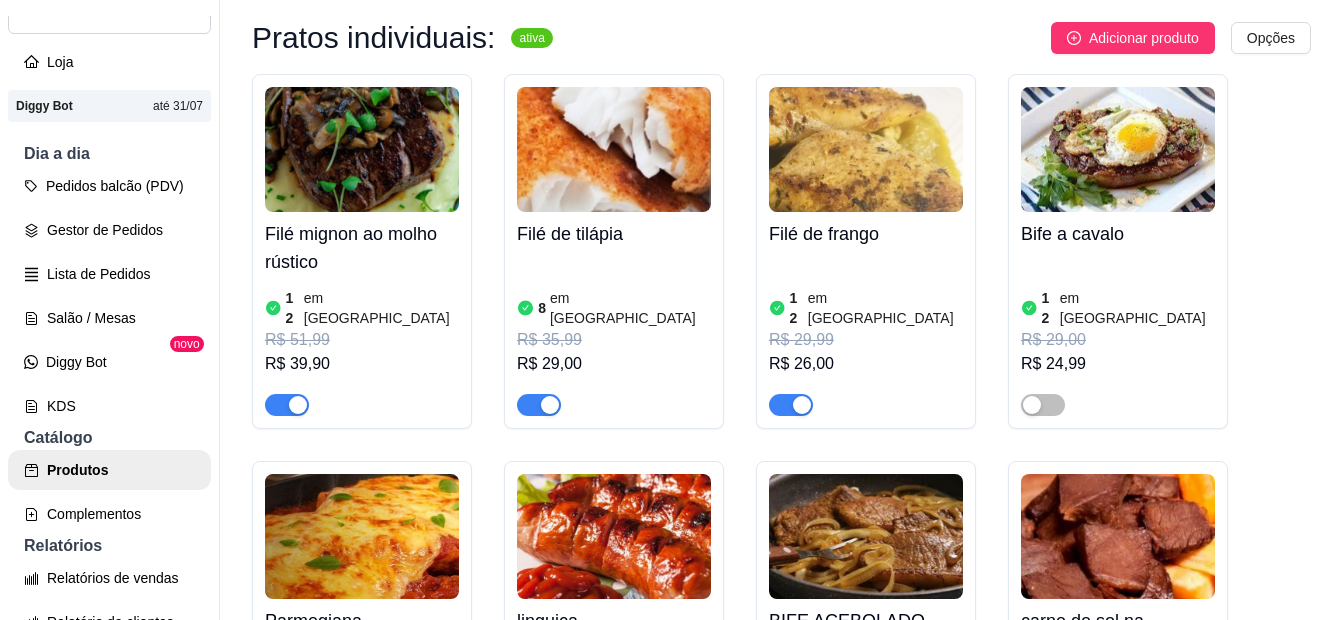 scroll, scrollTop: 1600, scrollLeft: 0, axis: vertical 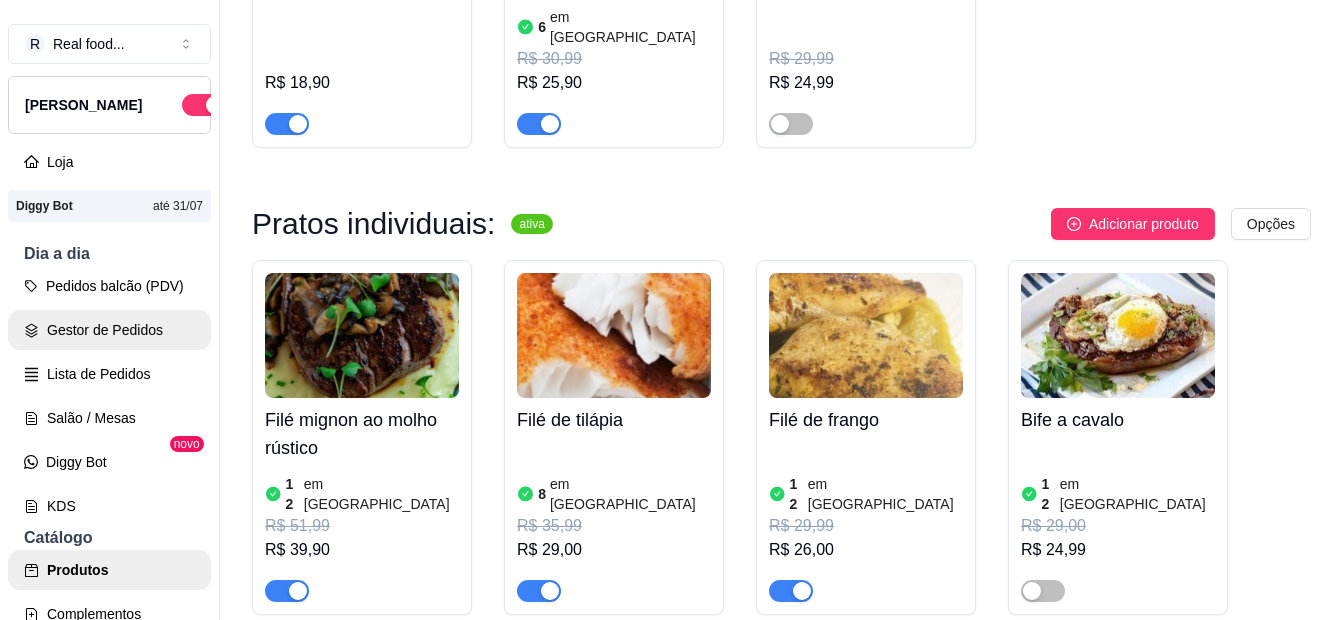 click on "Gestor de Pedidos" at bounding box center [109, 330] 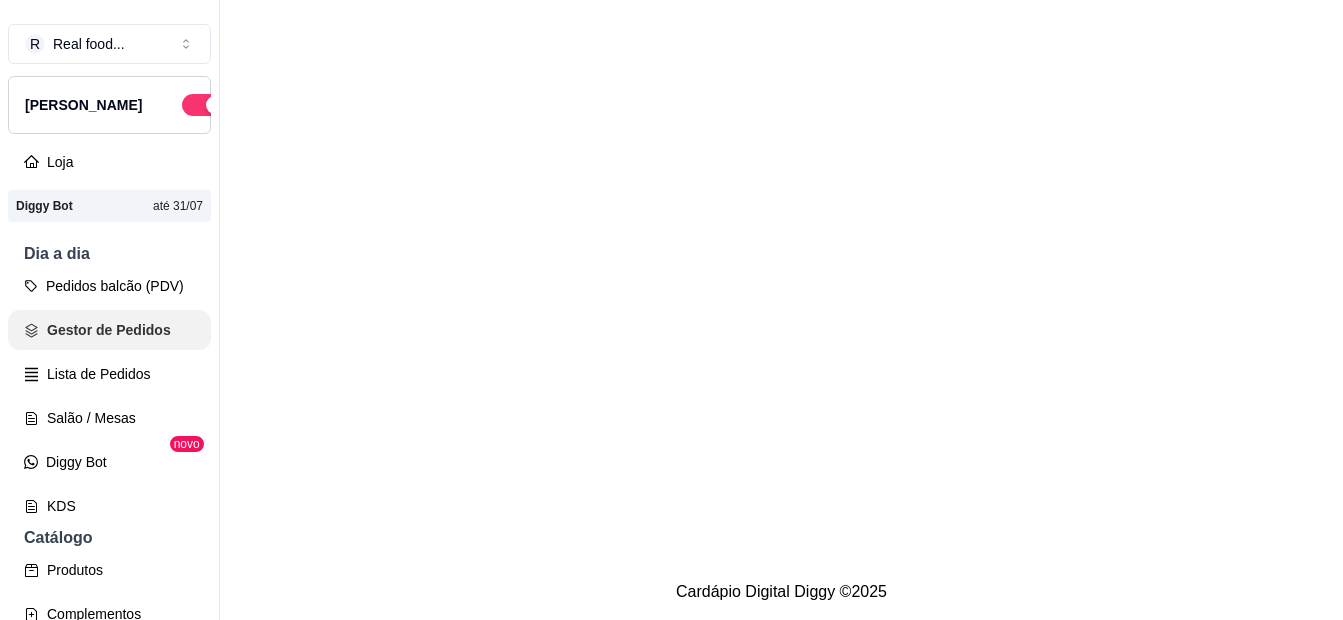 scroll, scrollTop: 0, scrollLeft: 0, axis: both 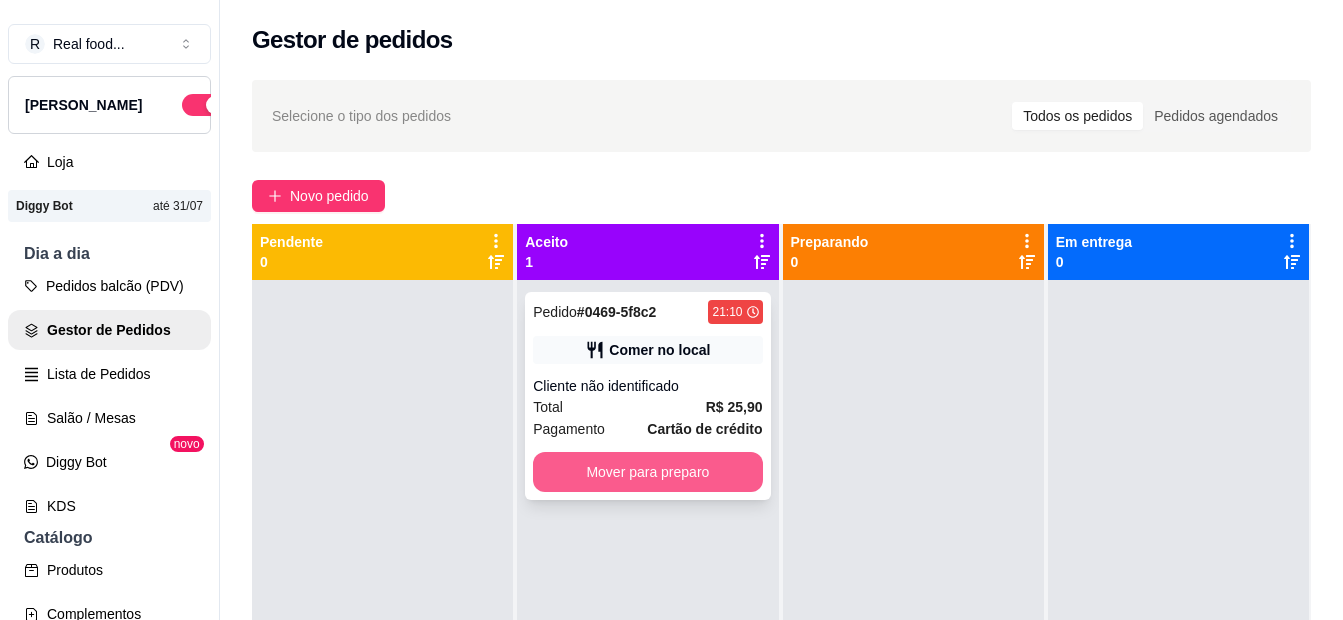 click on "Mover para preparo" at bounding box center [647, 472] 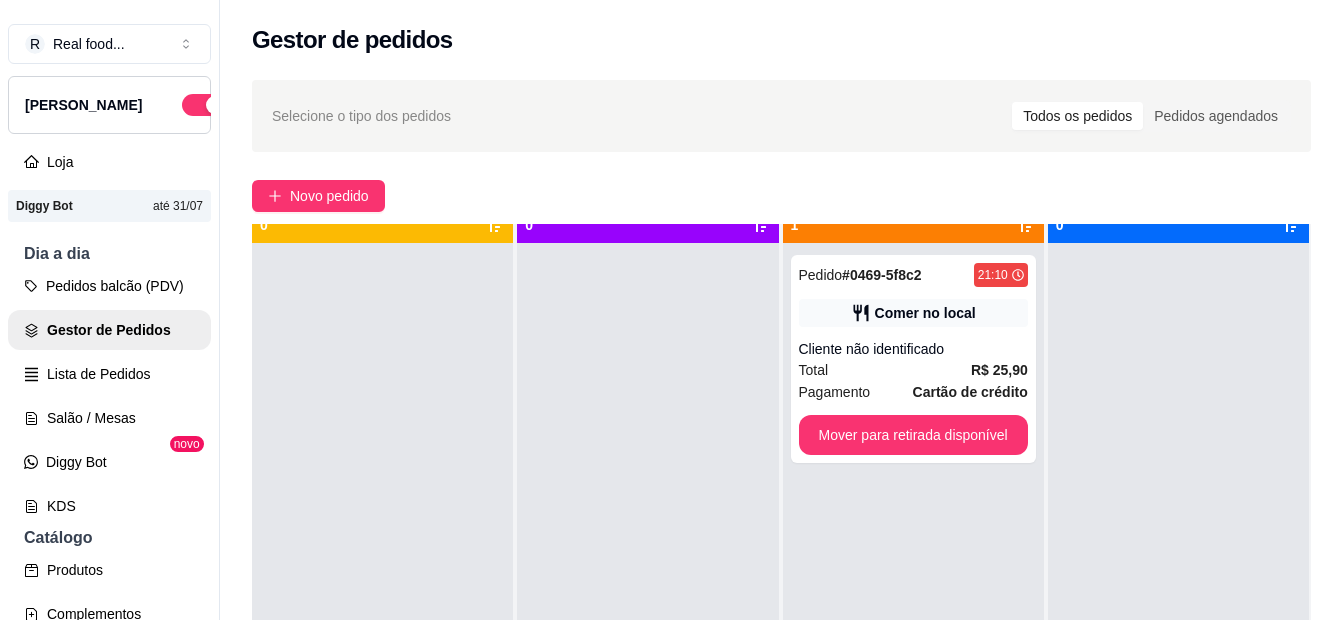 scroll, scrollTop: 56, scrollLeft: 0, axis: vertical 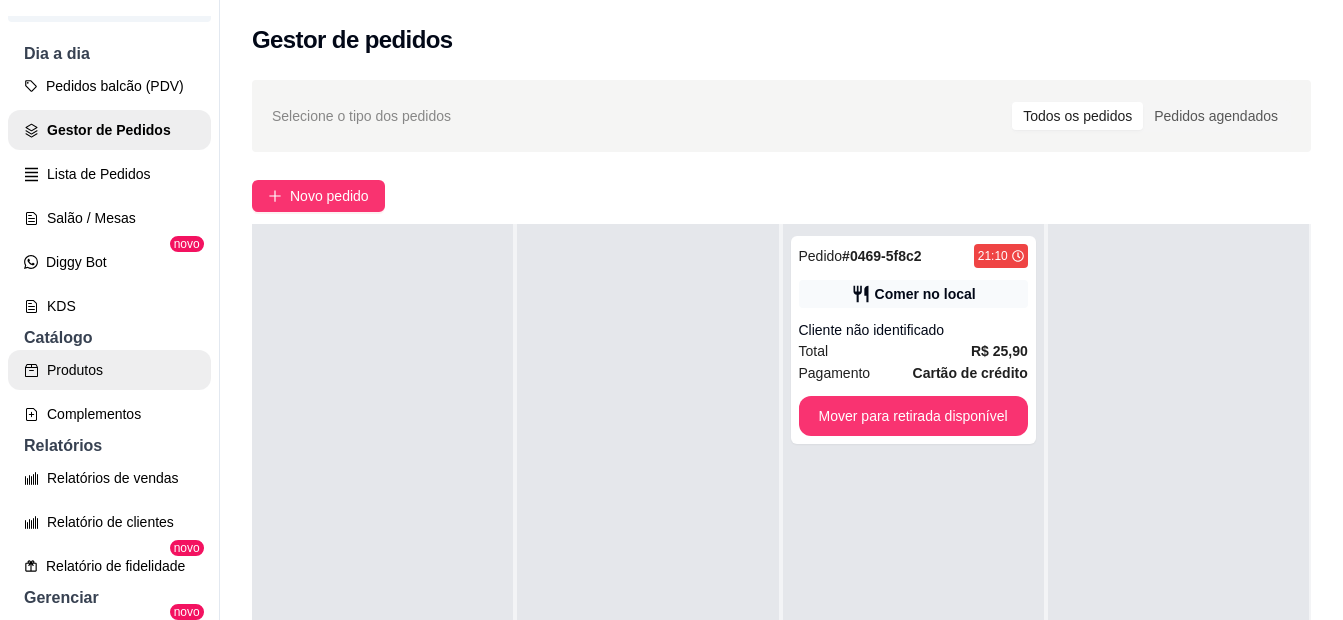 click on "Produtos" at bounding box center (109, 370) 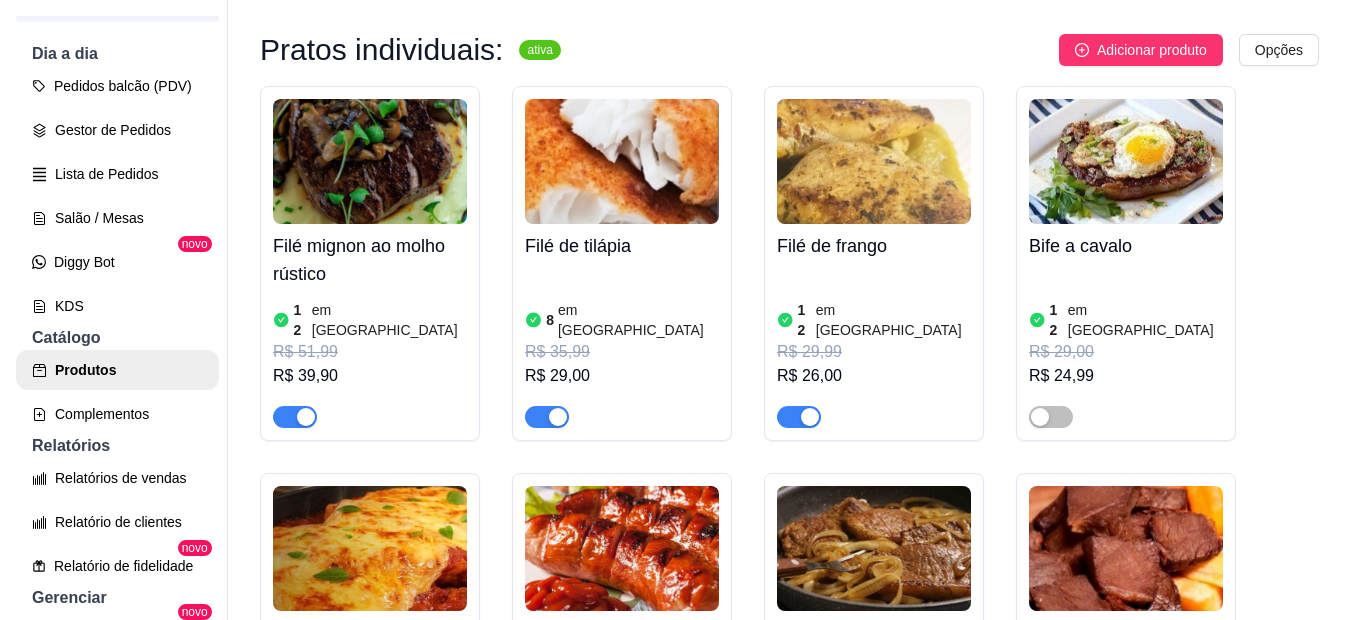 scroll, scrollTop: 1700, scrollLeft: 0, axis: vertical 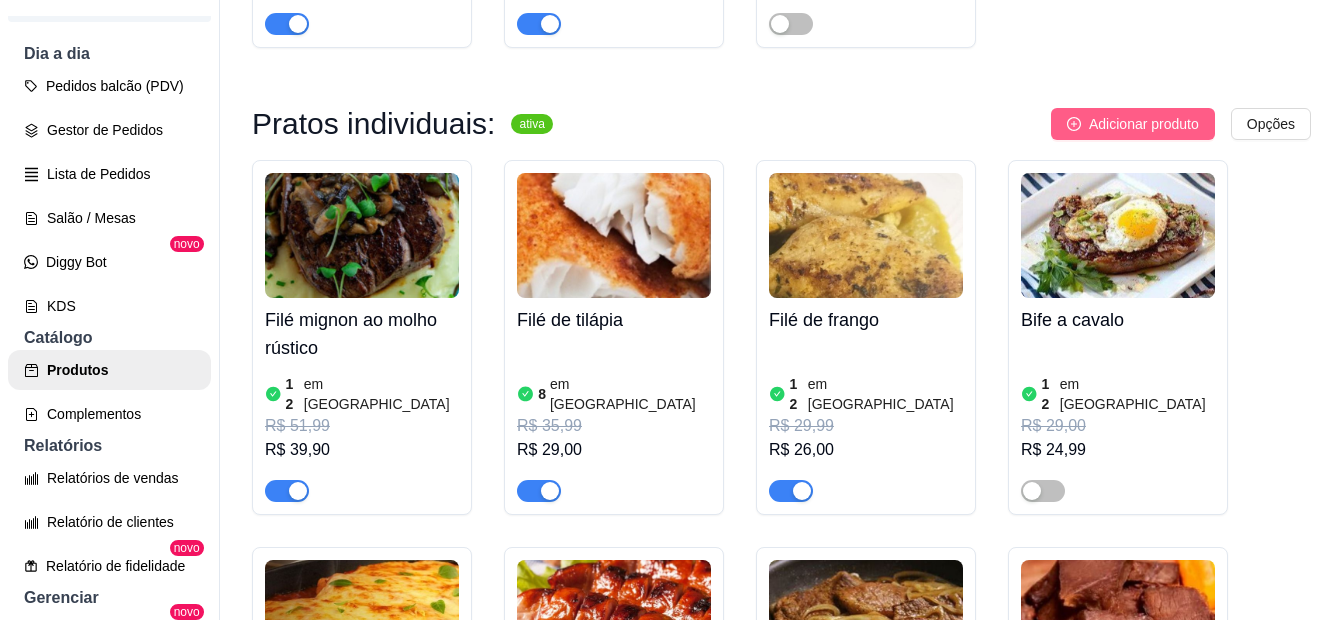 click on "Adicionar produto" at bounding box center [1144, 124] 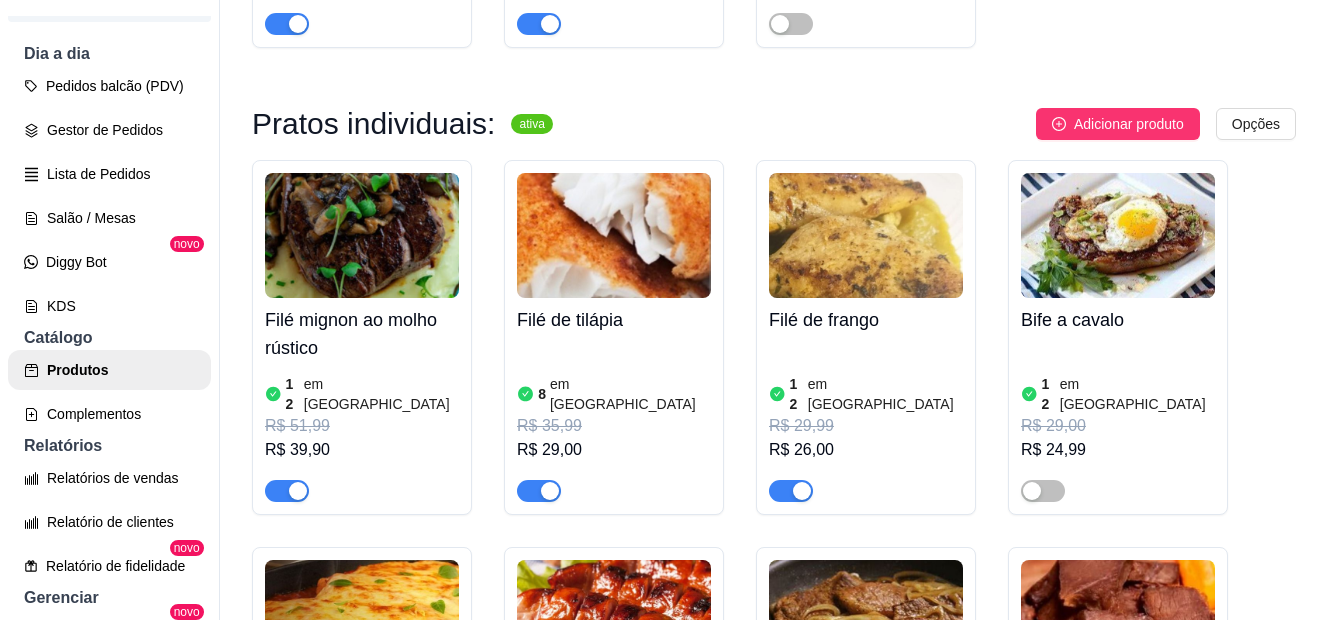 type 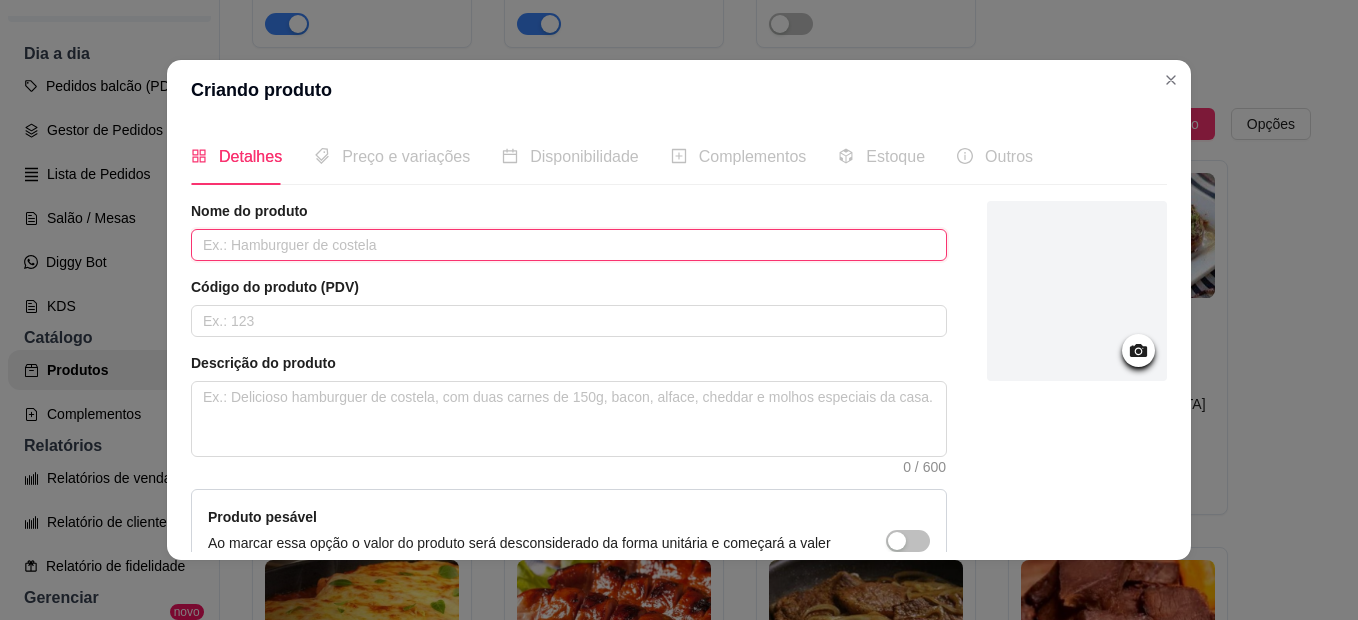 click at bounding box center [569, 245] 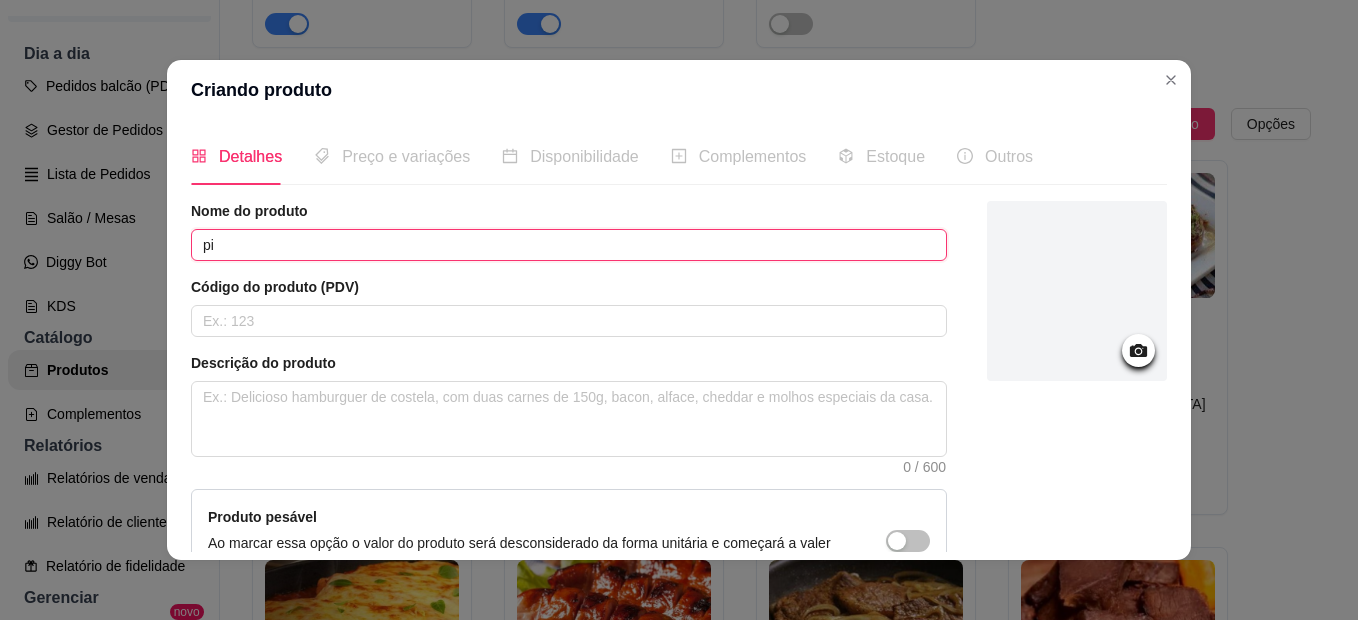 type on "p" 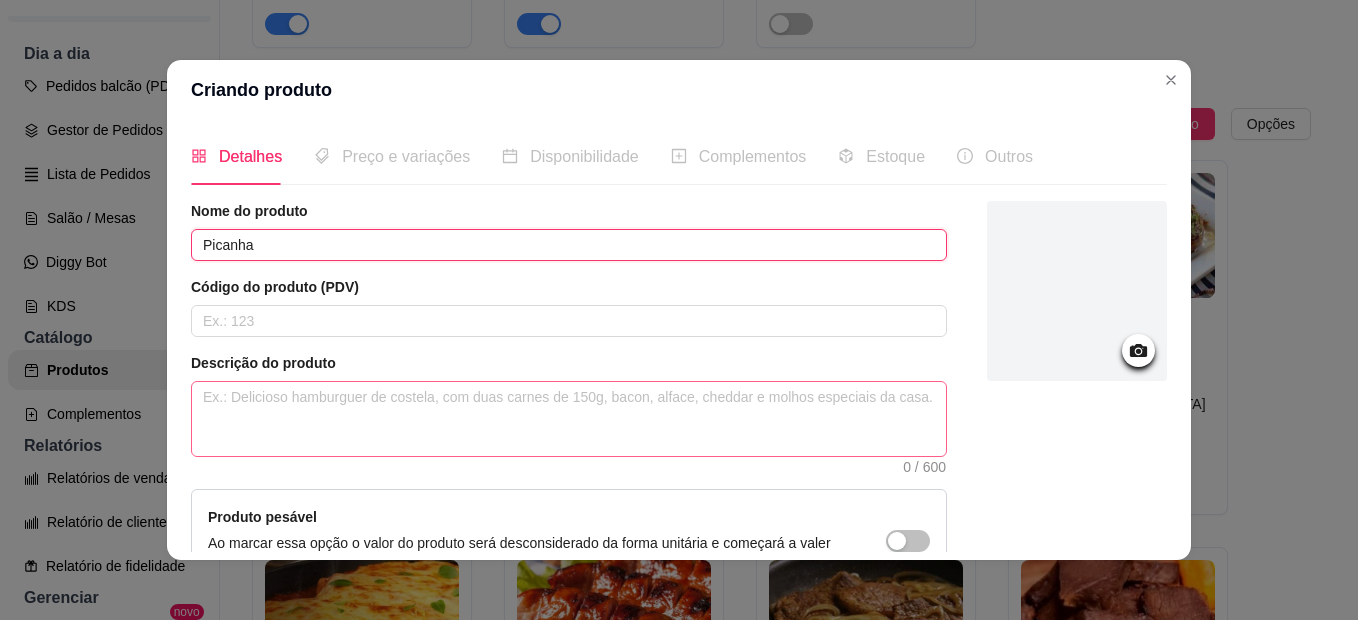 type on "Picanha" 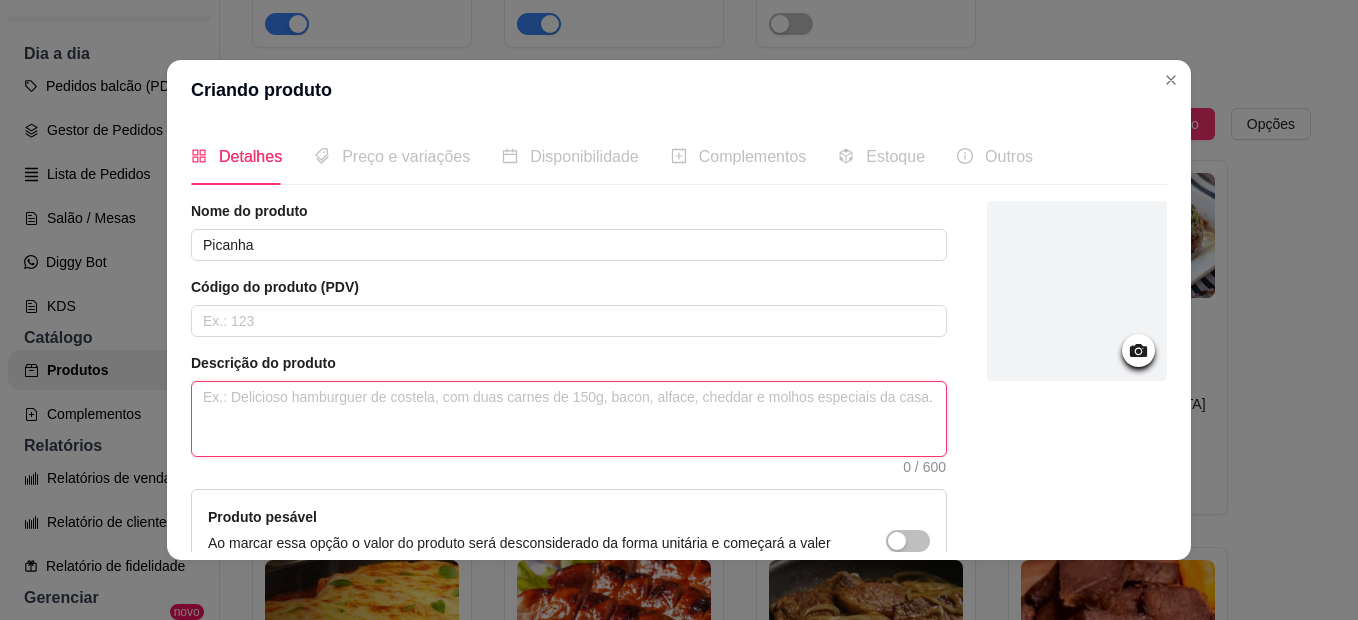 click at bounding box center (569, 419) 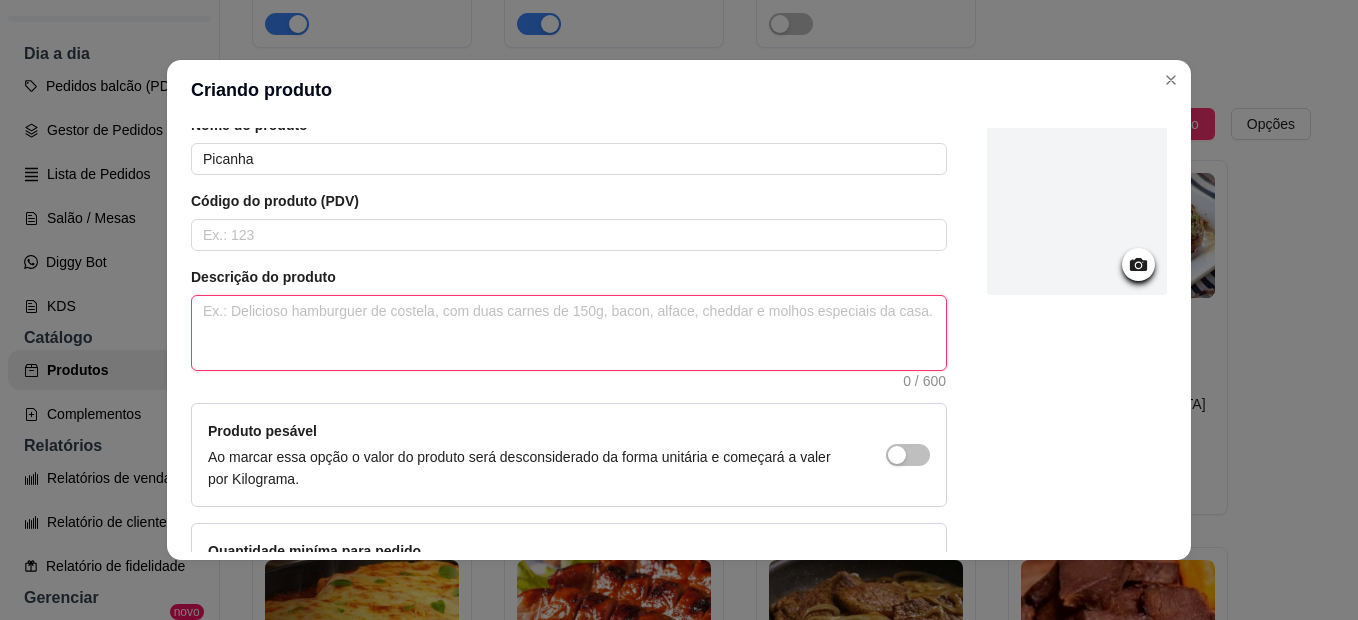 scroll, scrollTop: 0, scrollLeft: 0, axis: both 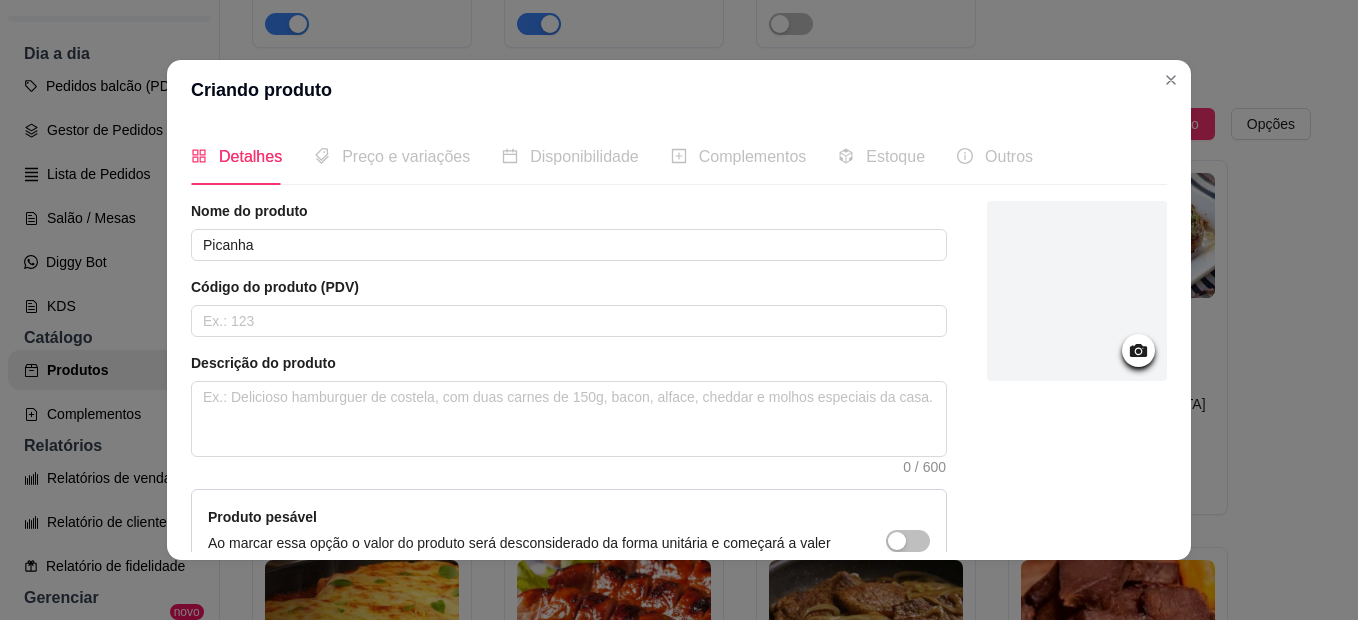 click on "Preço e variações" at bounding box center (406, 156) 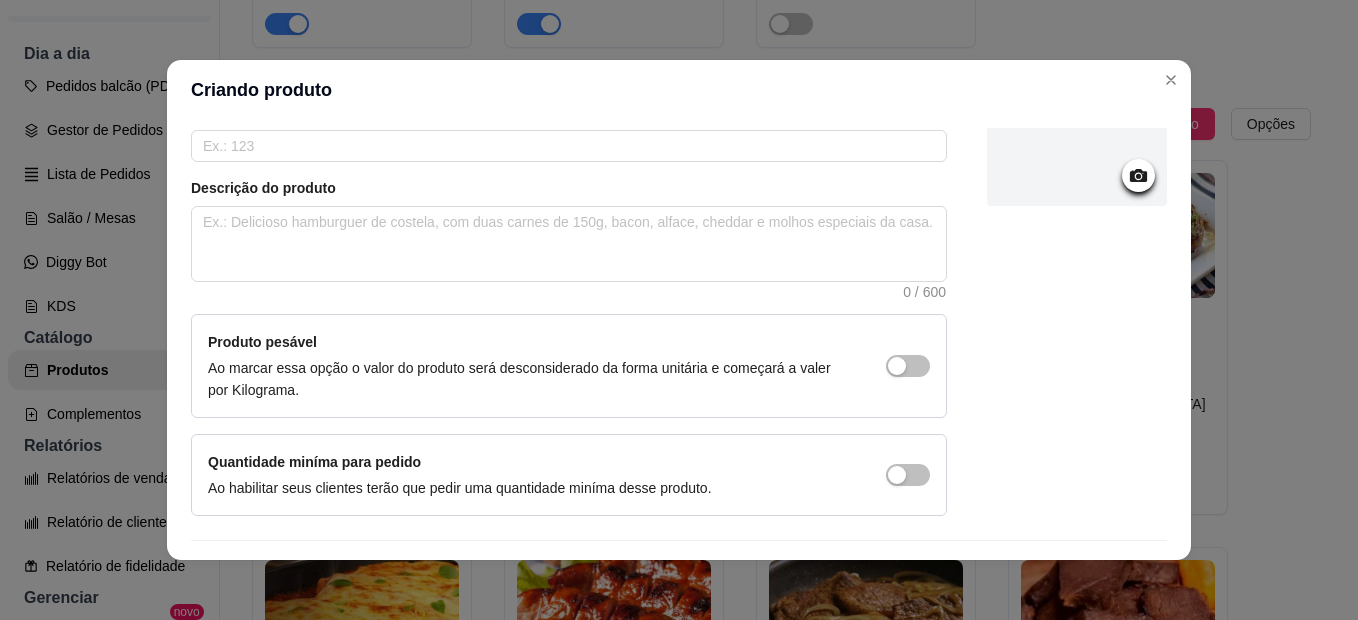 scroll, scrollTop: 228, scrollLeft: 0, axis: vertical 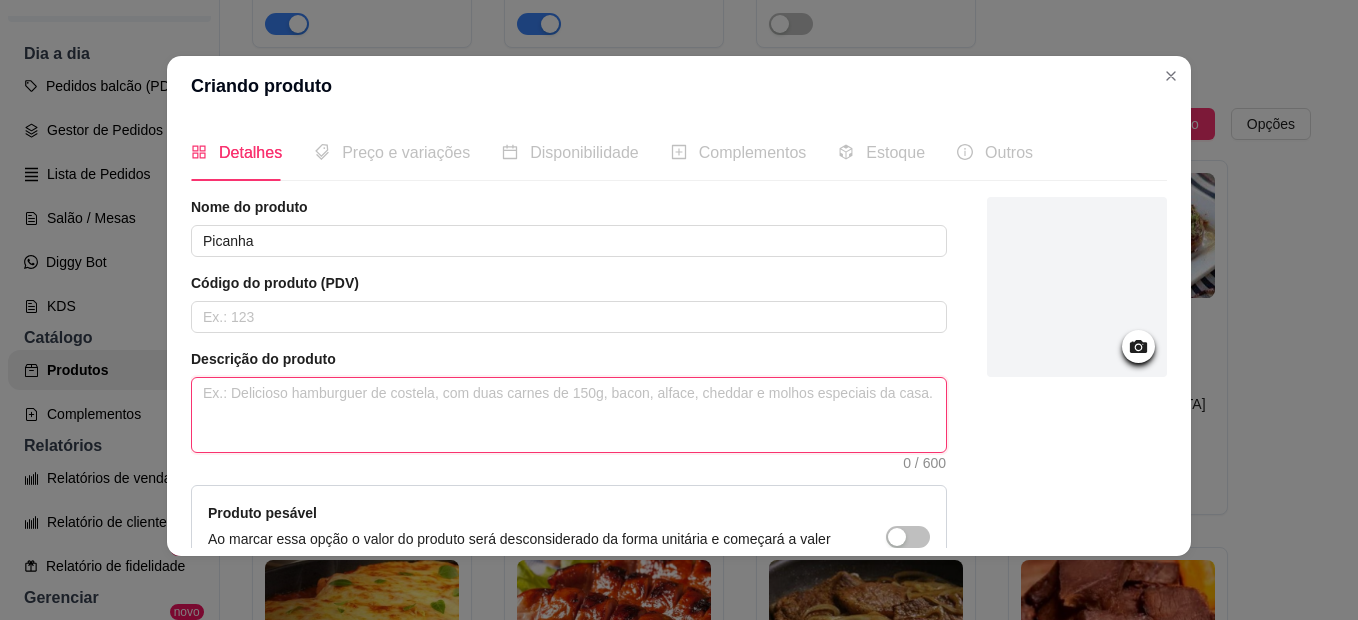click at bounding box center (569, 415) 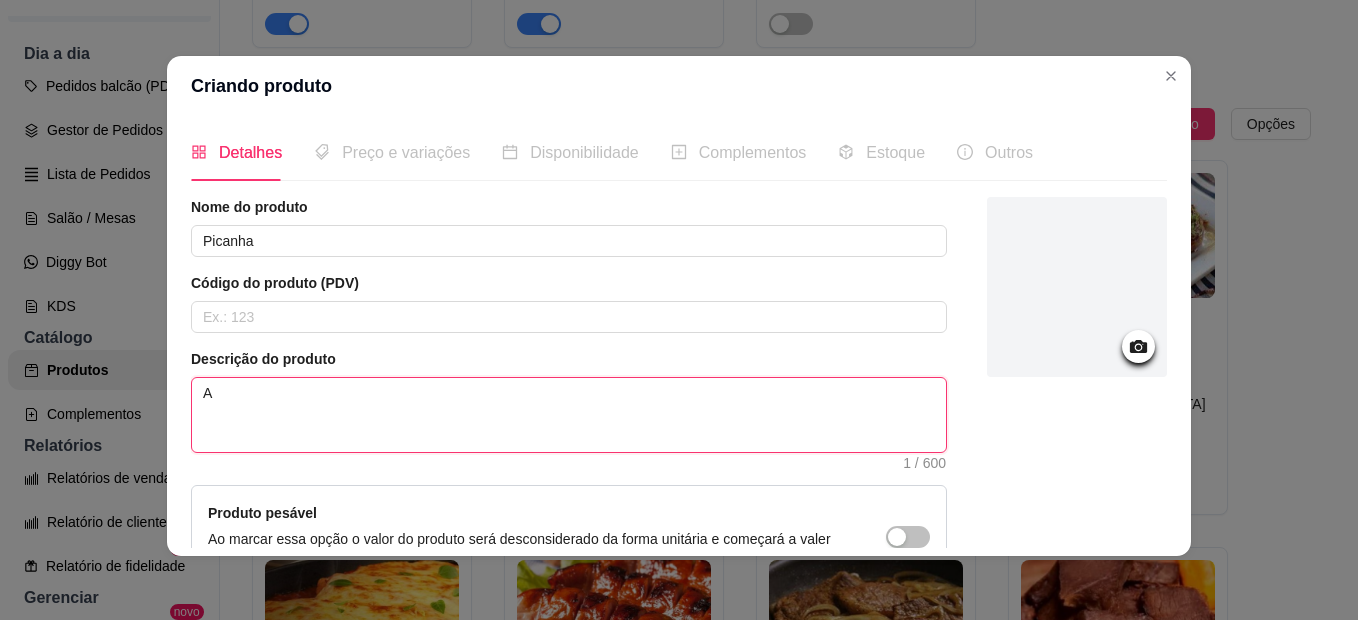 type 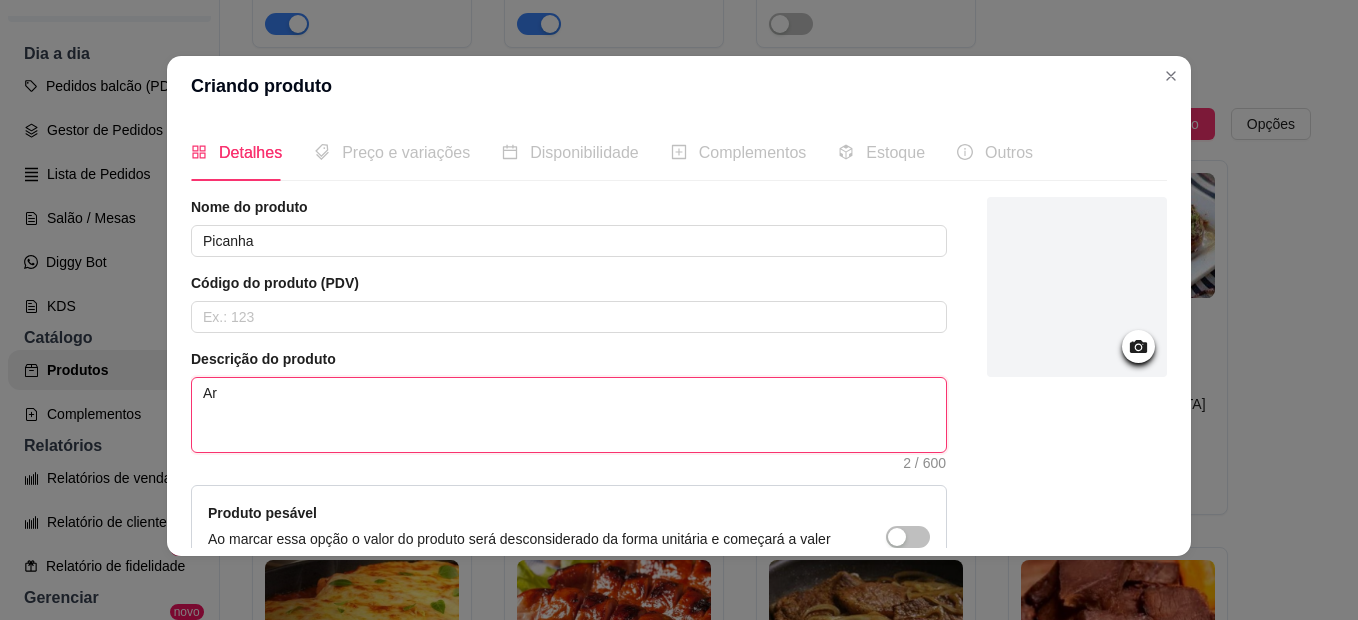 type 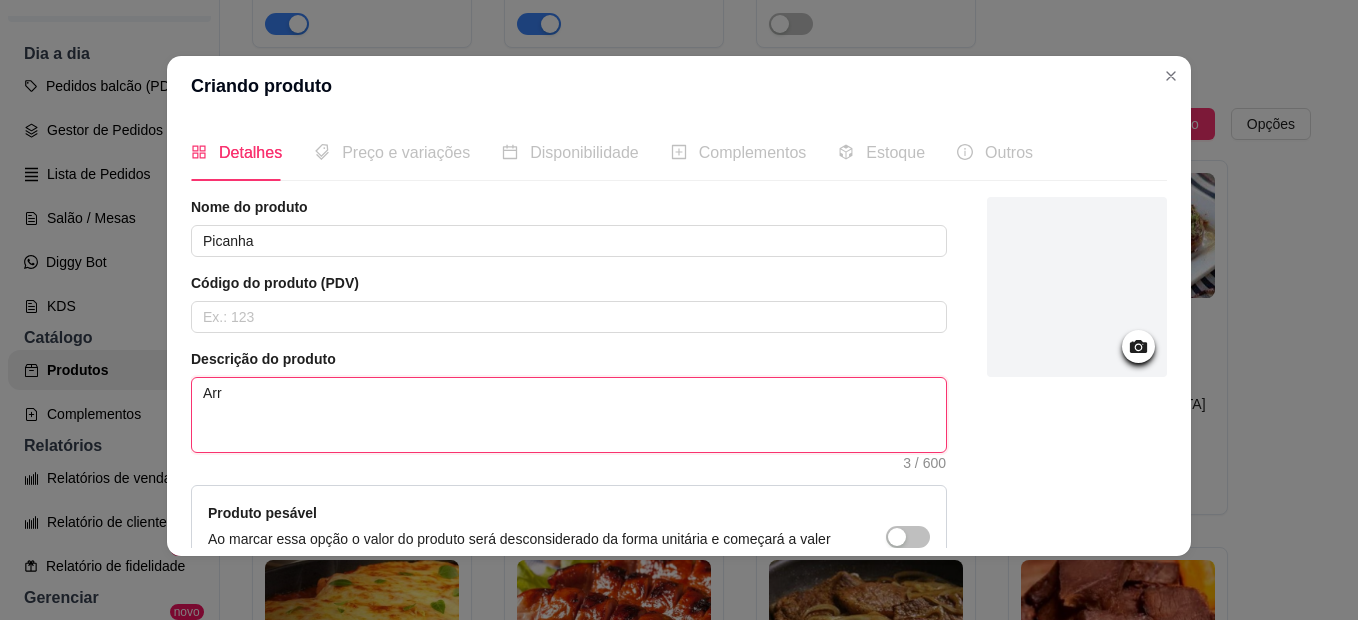 type 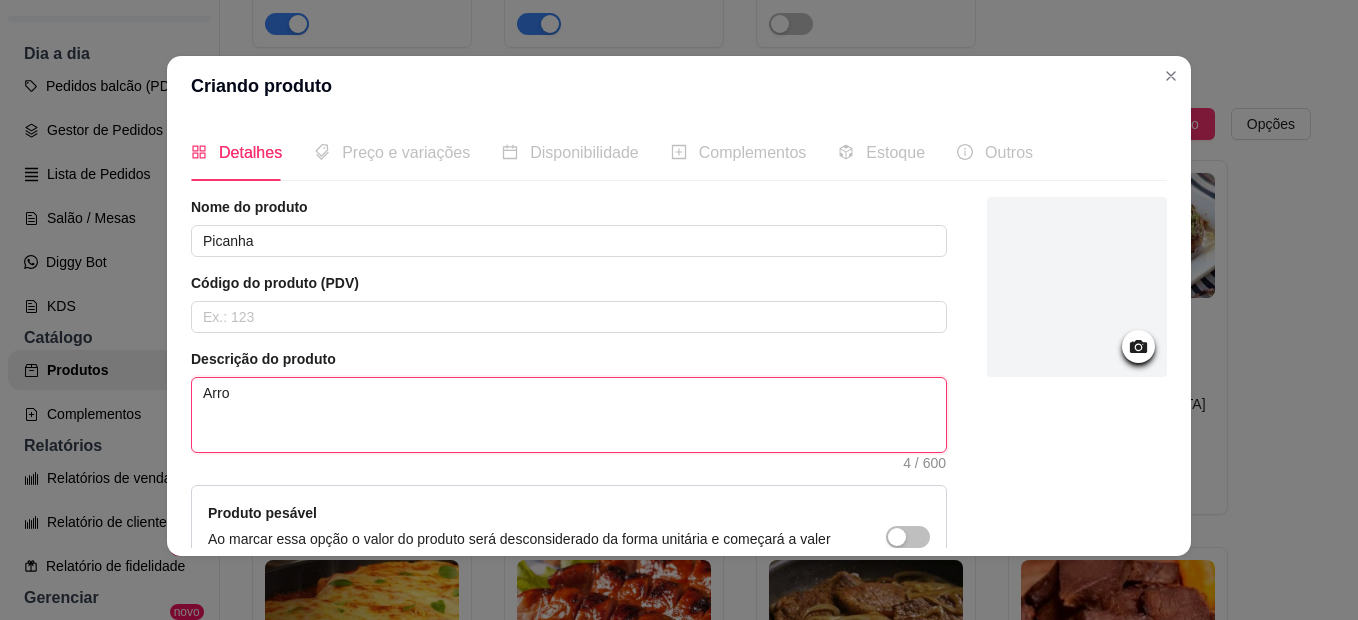 type 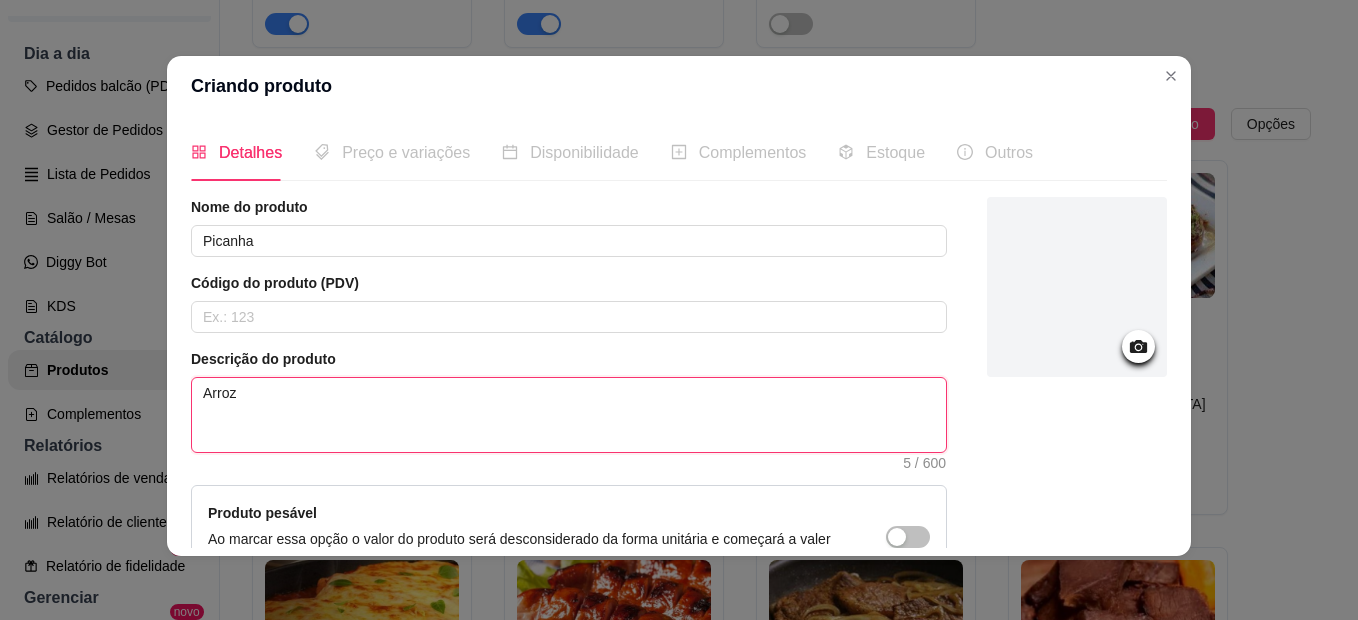 type 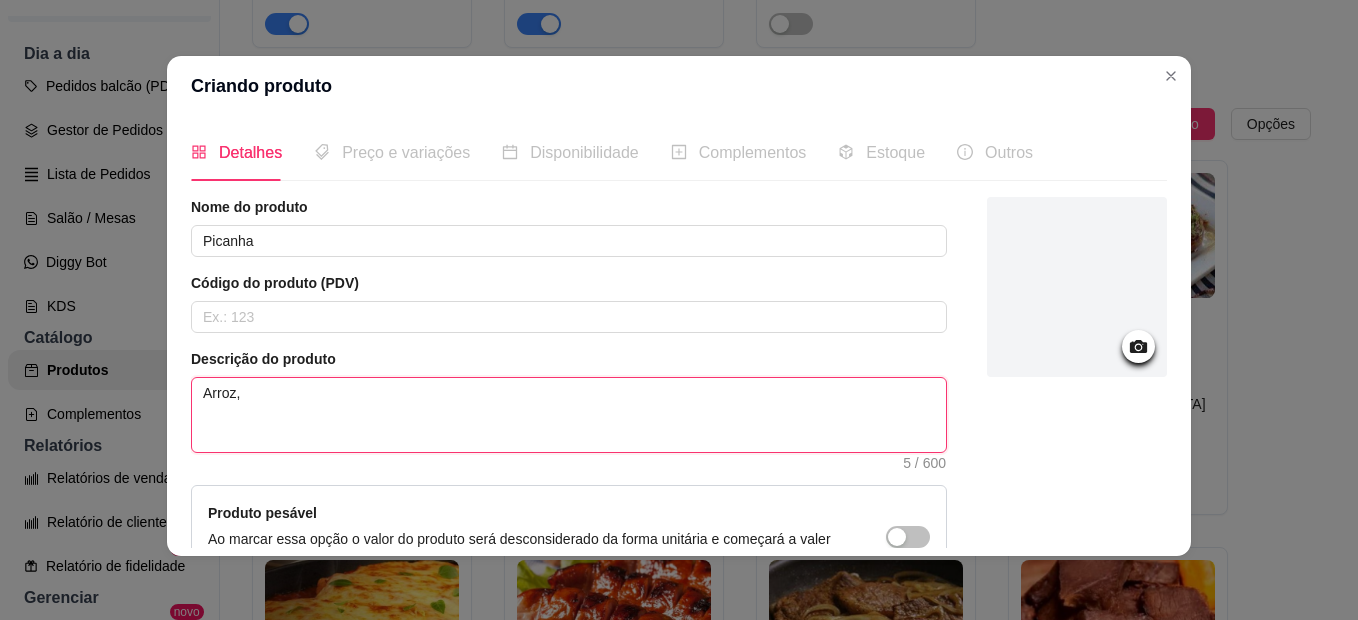 type 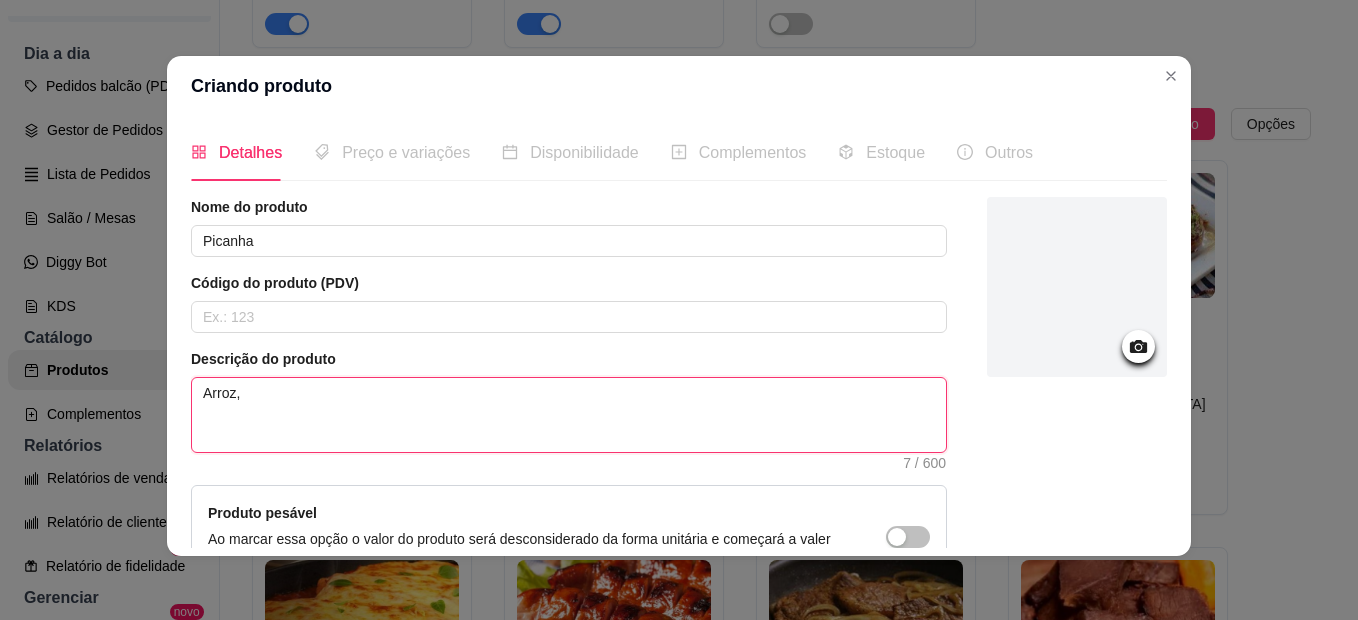 type 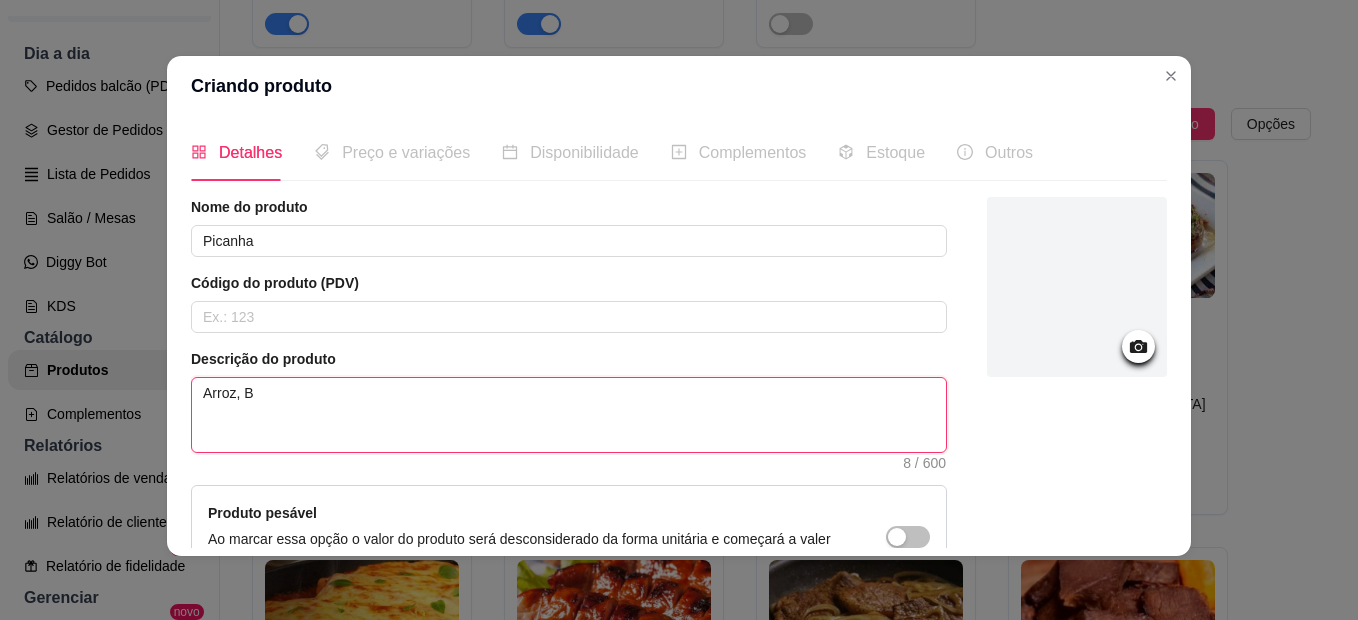 type 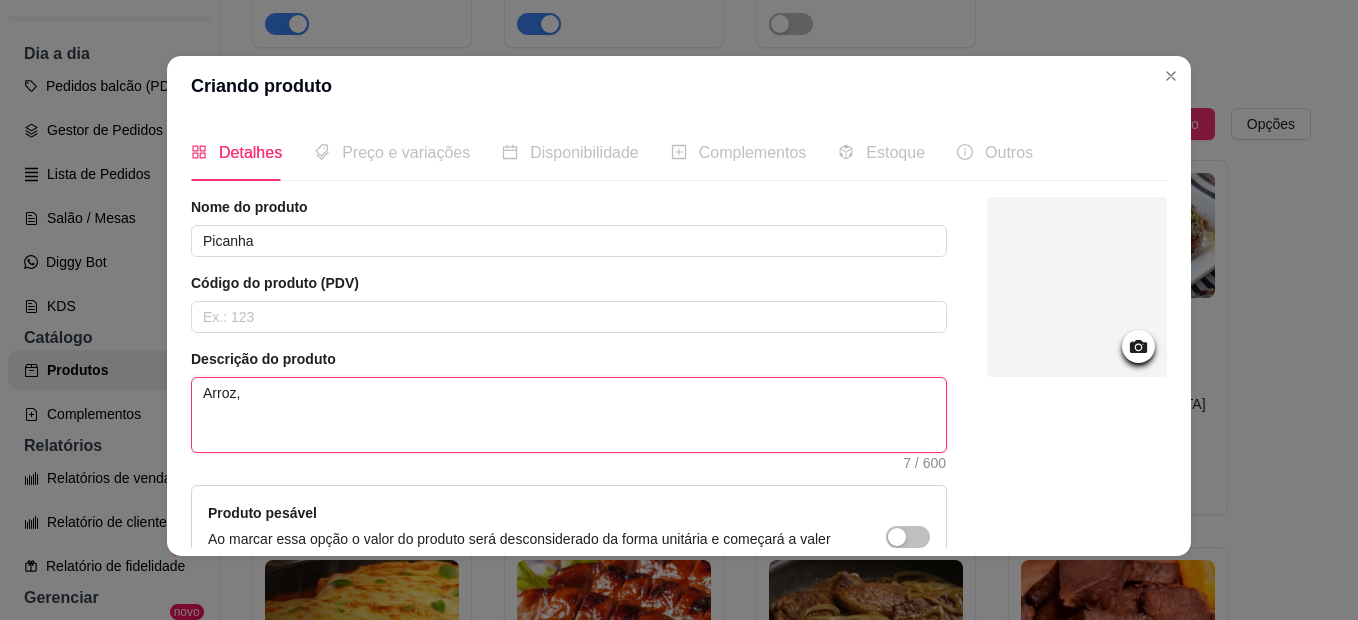 type 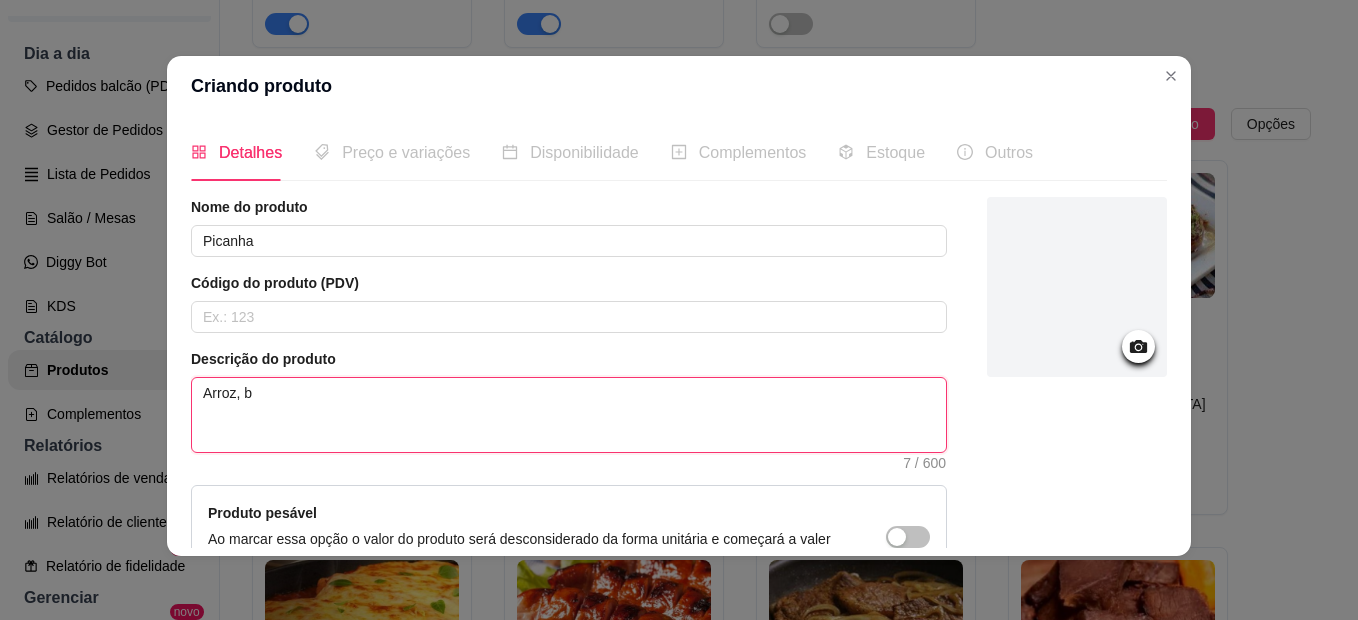 type on "Arroz, ba" 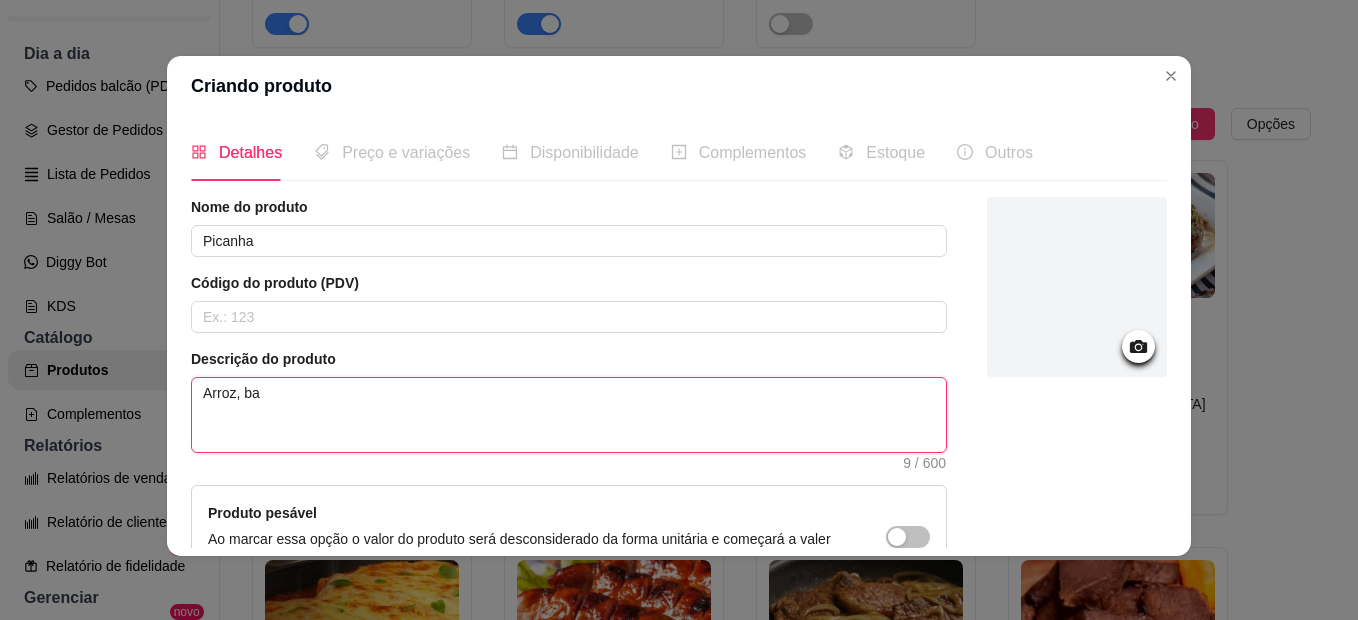 type 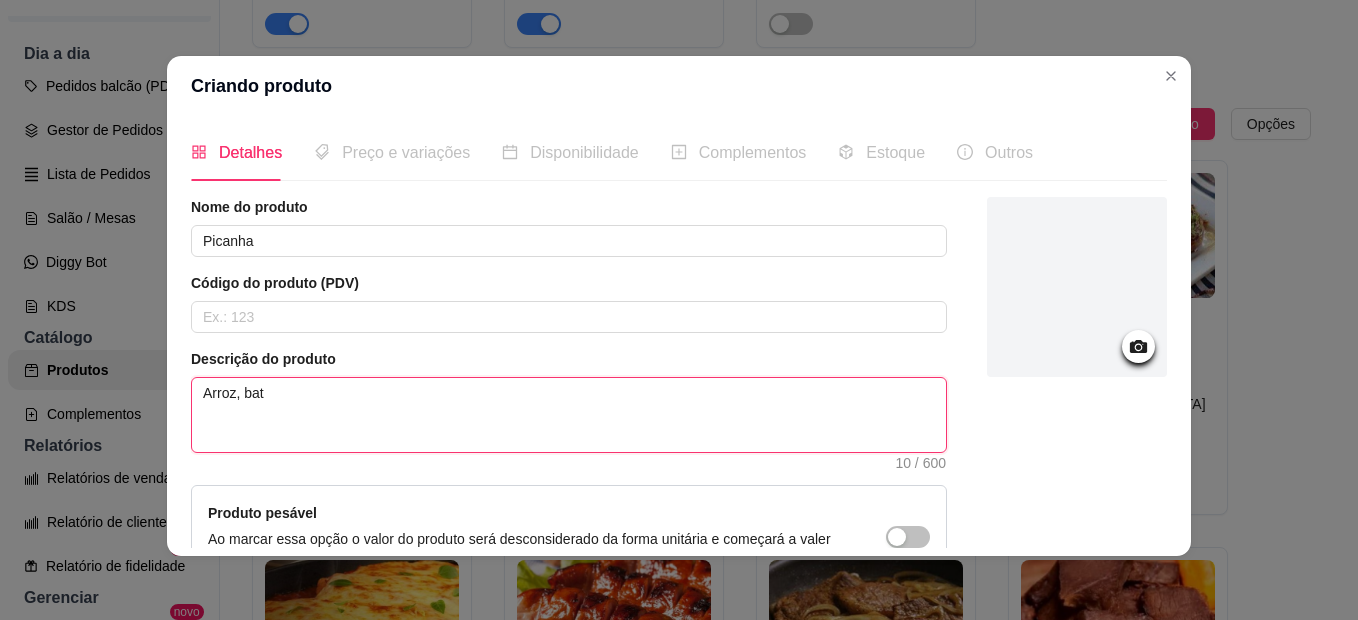 type 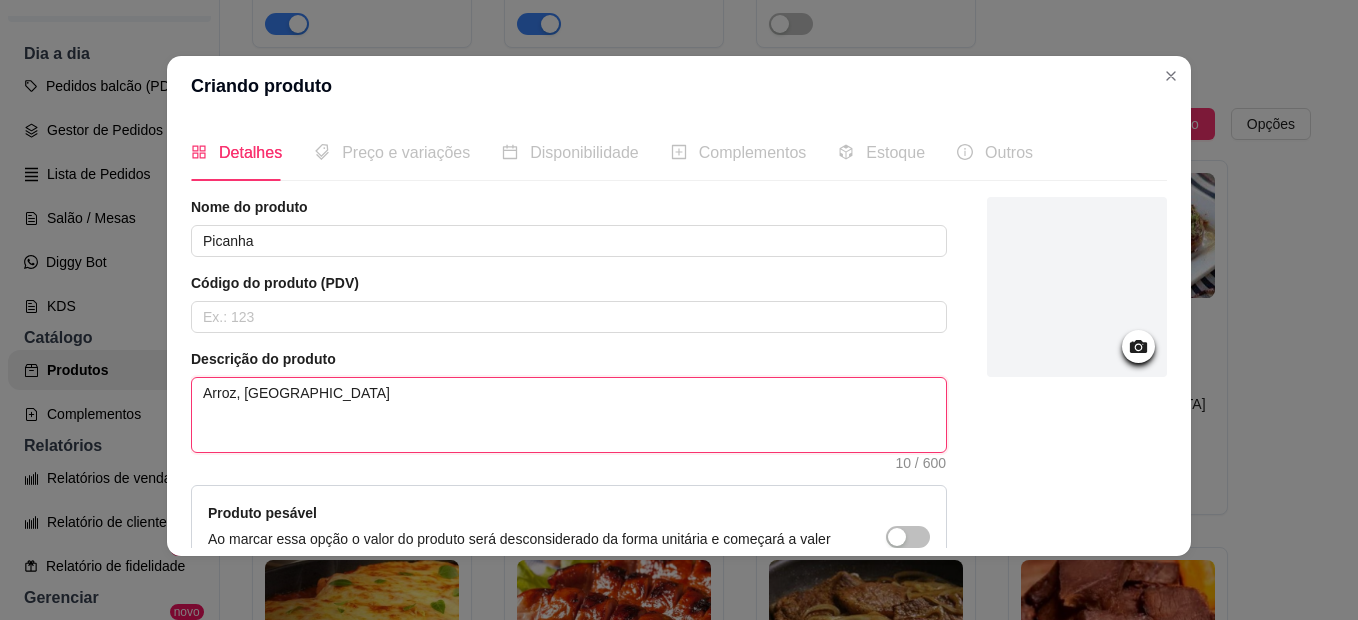 type 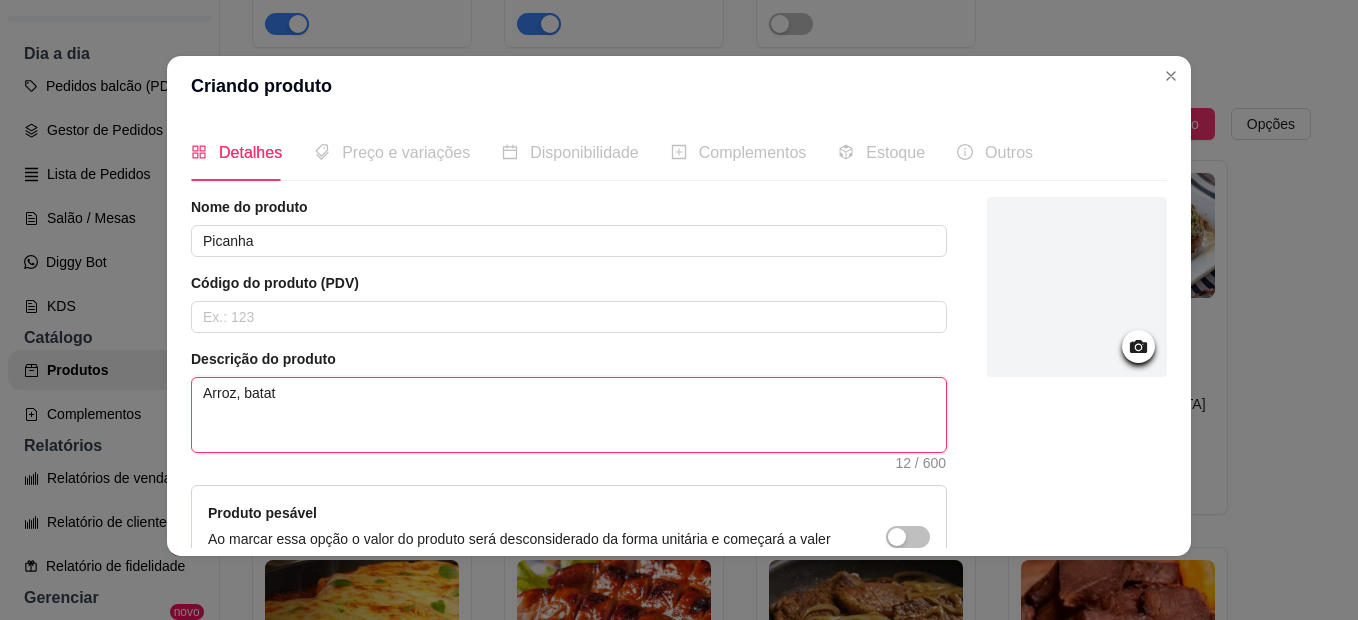 type 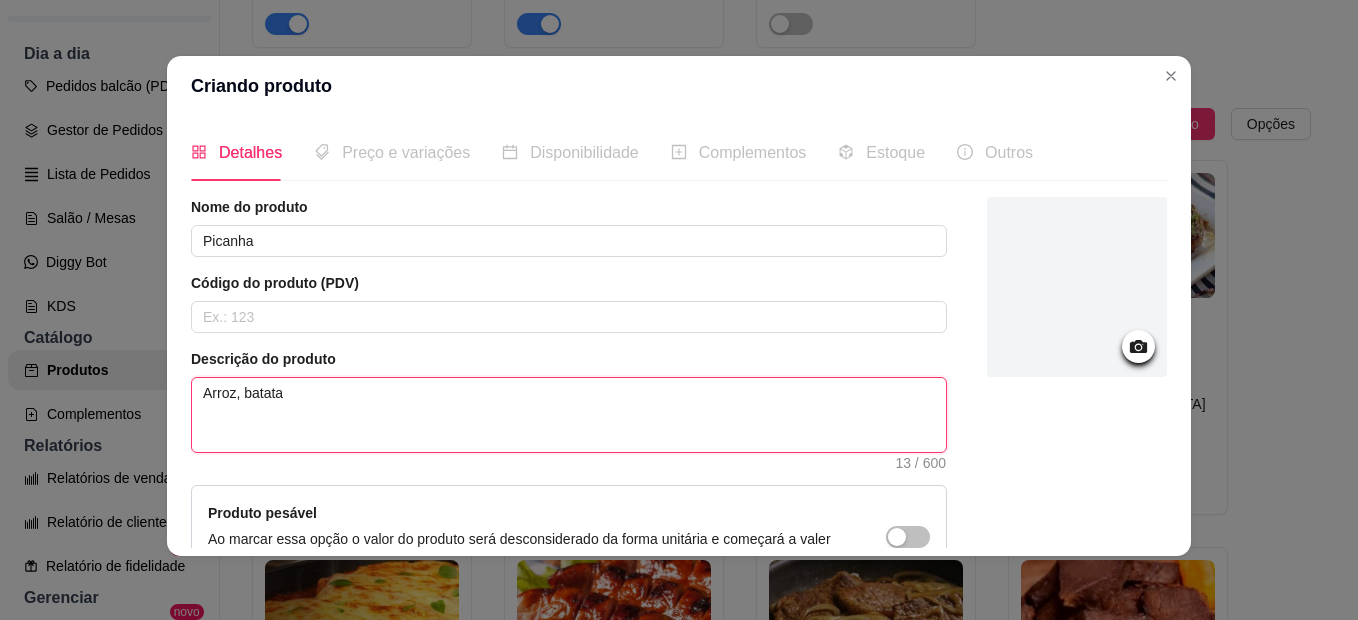 type 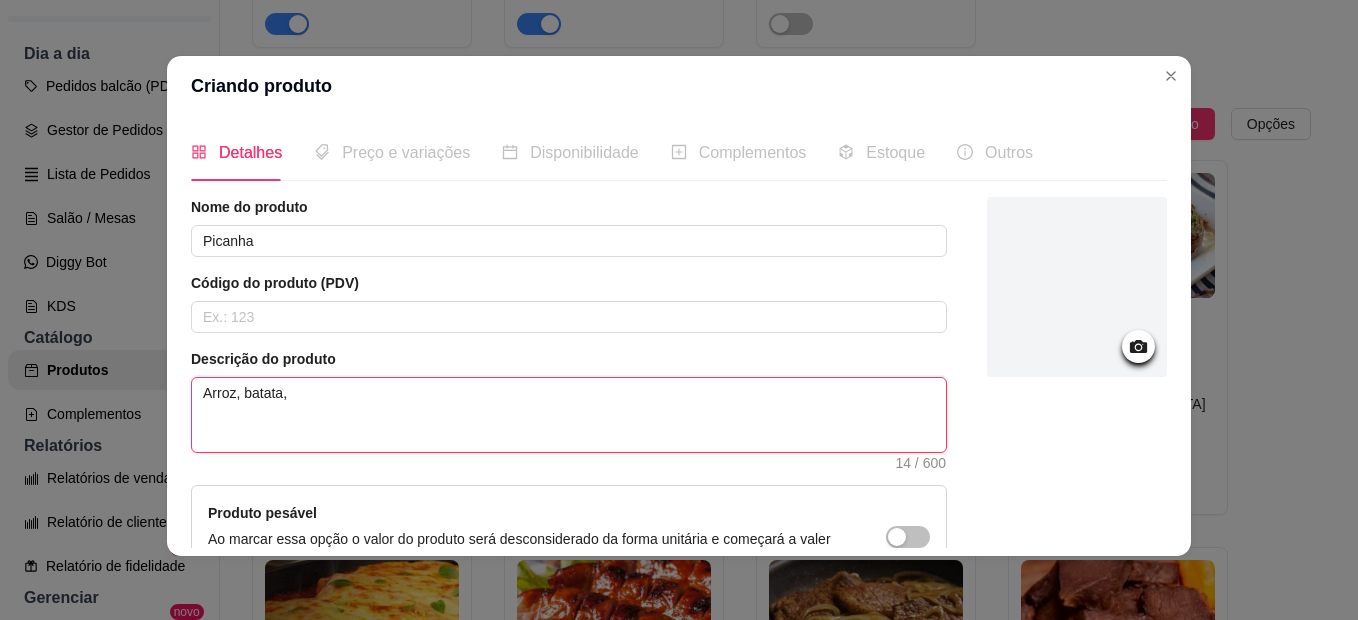 type 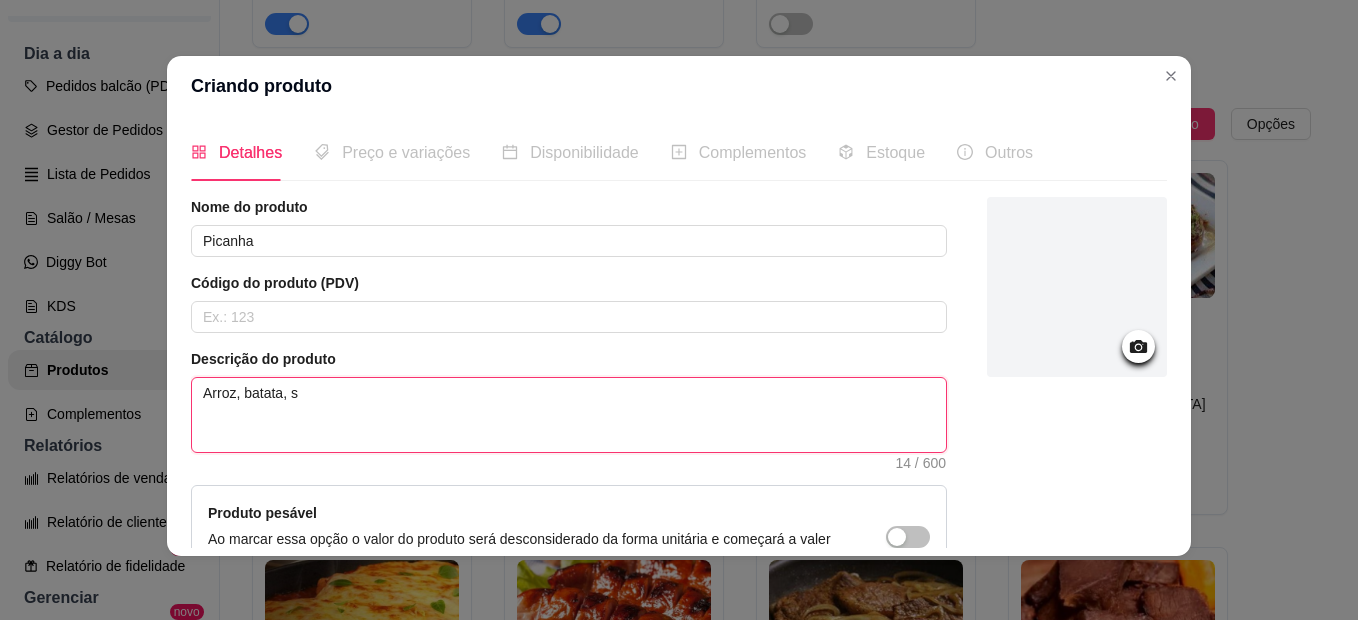 type 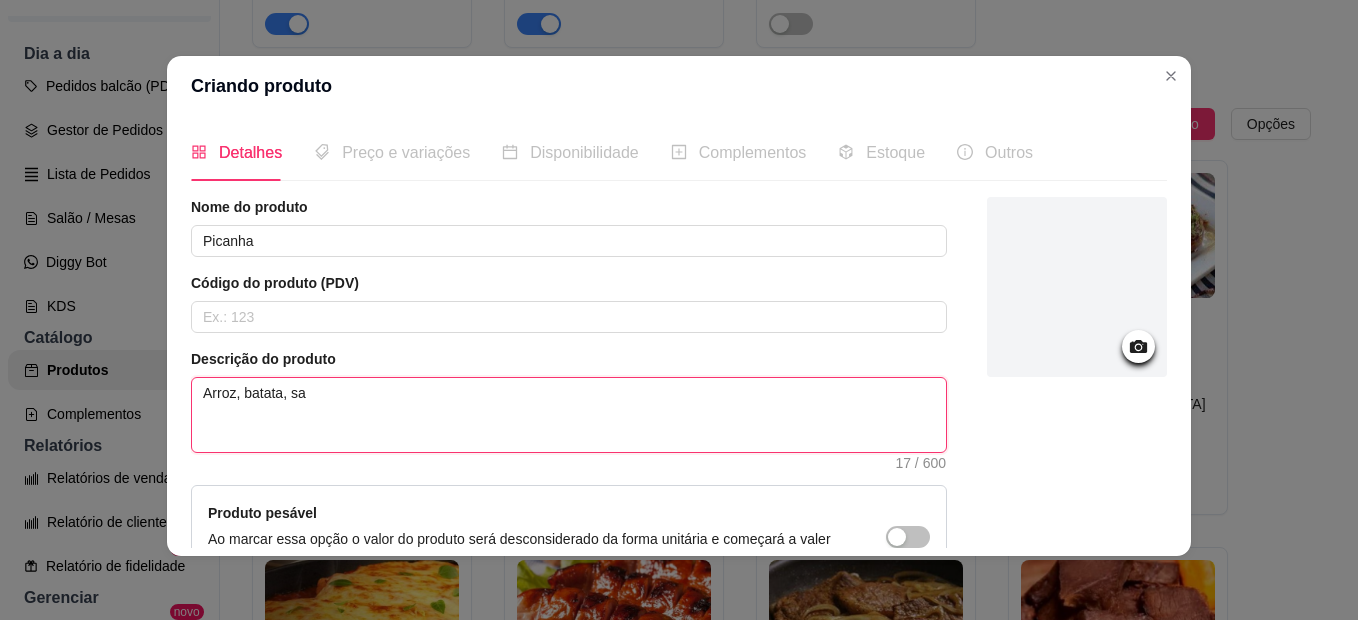 type 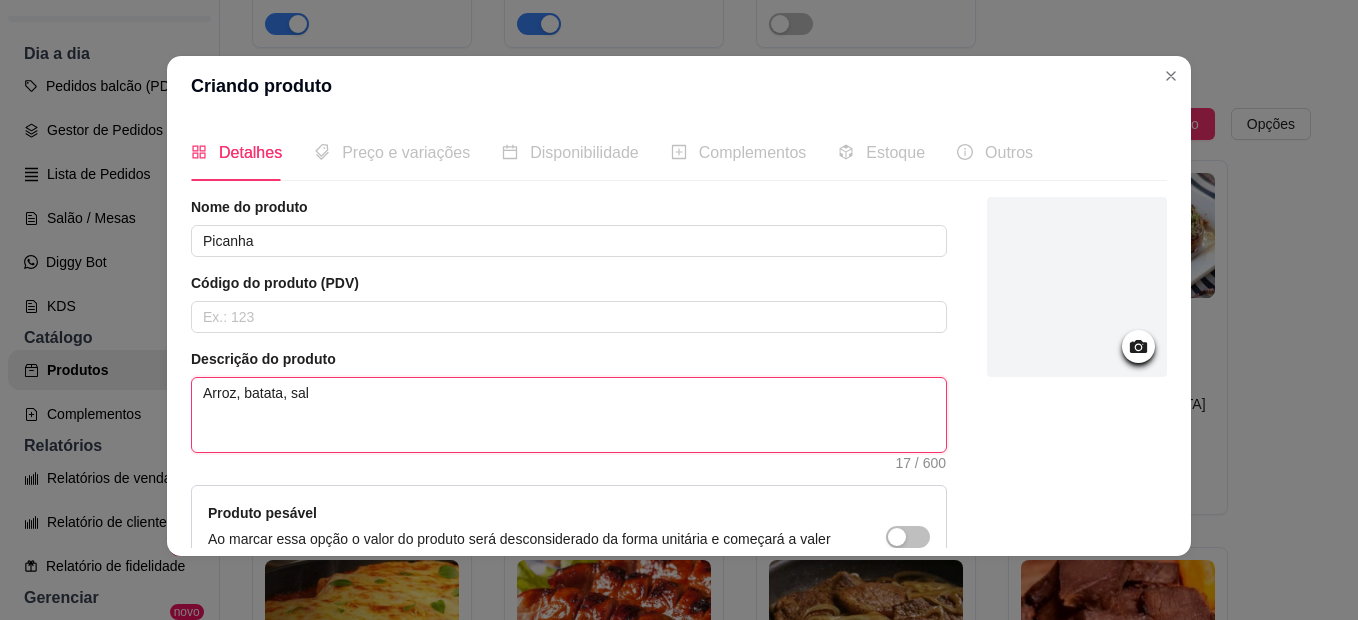 type 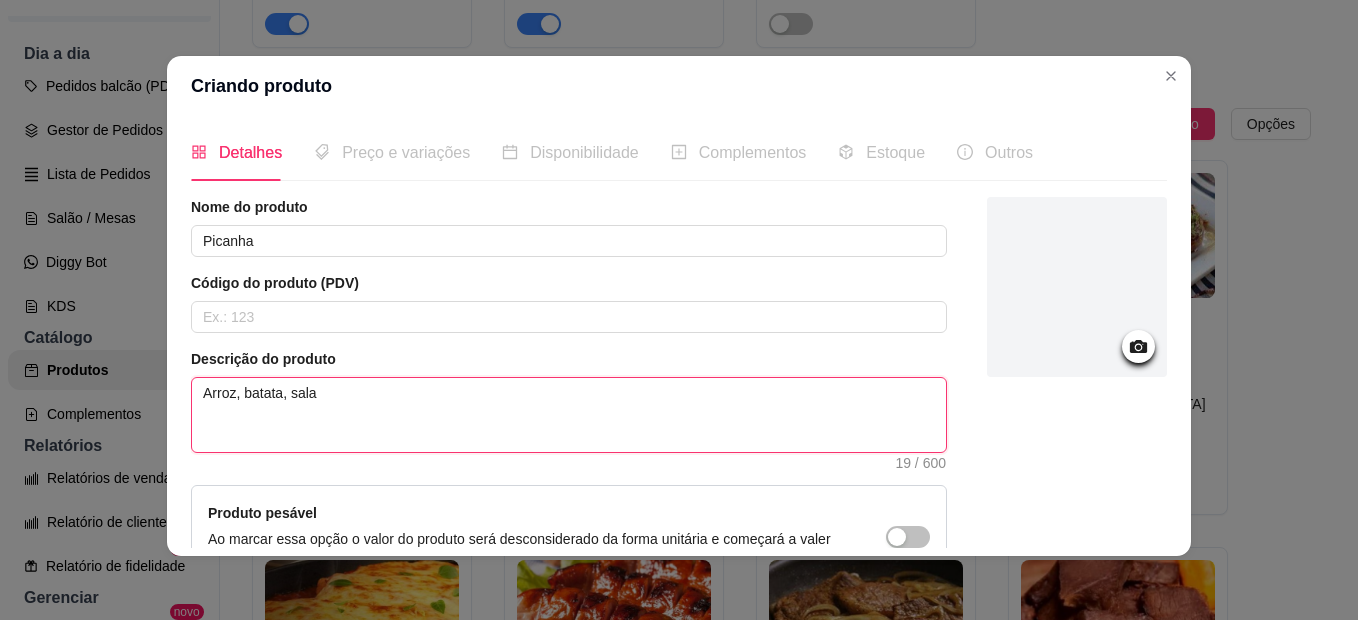 type 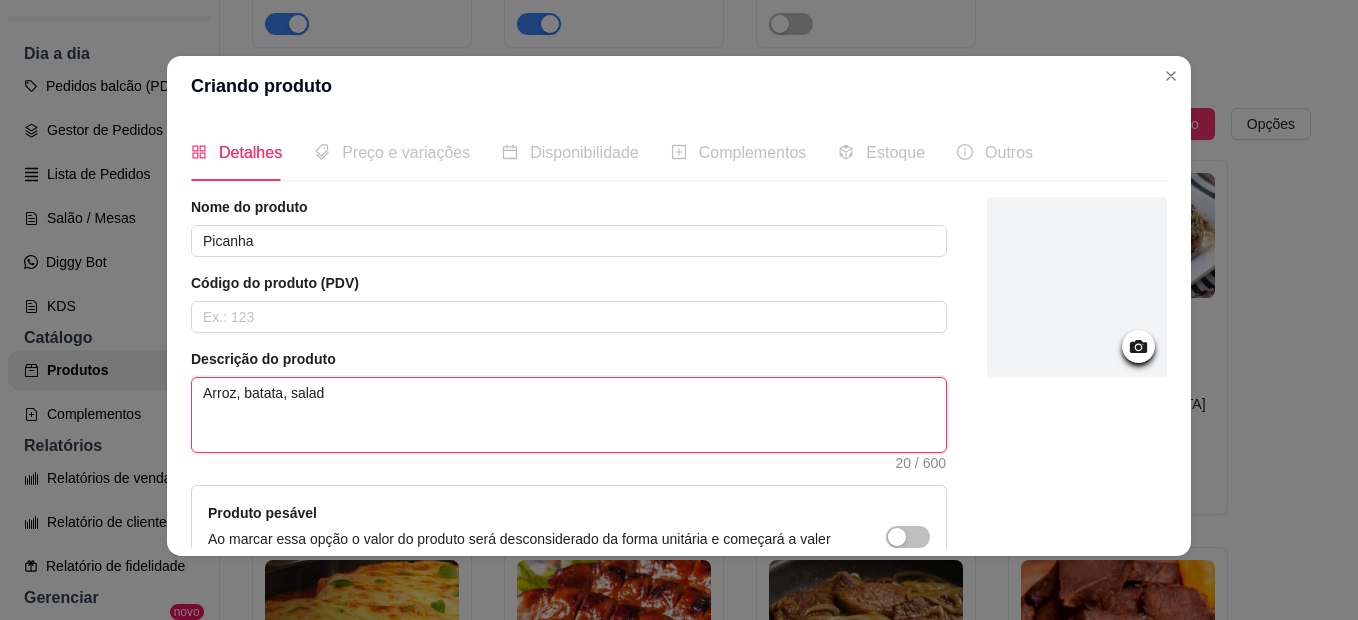 type 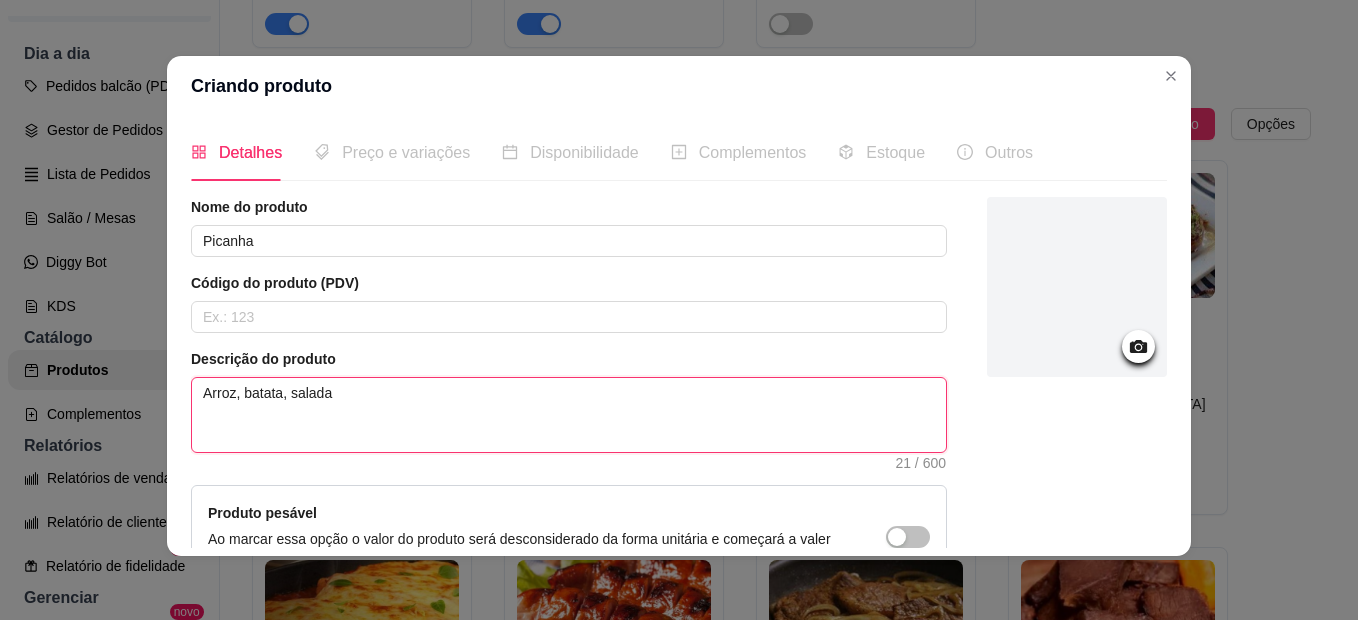 type 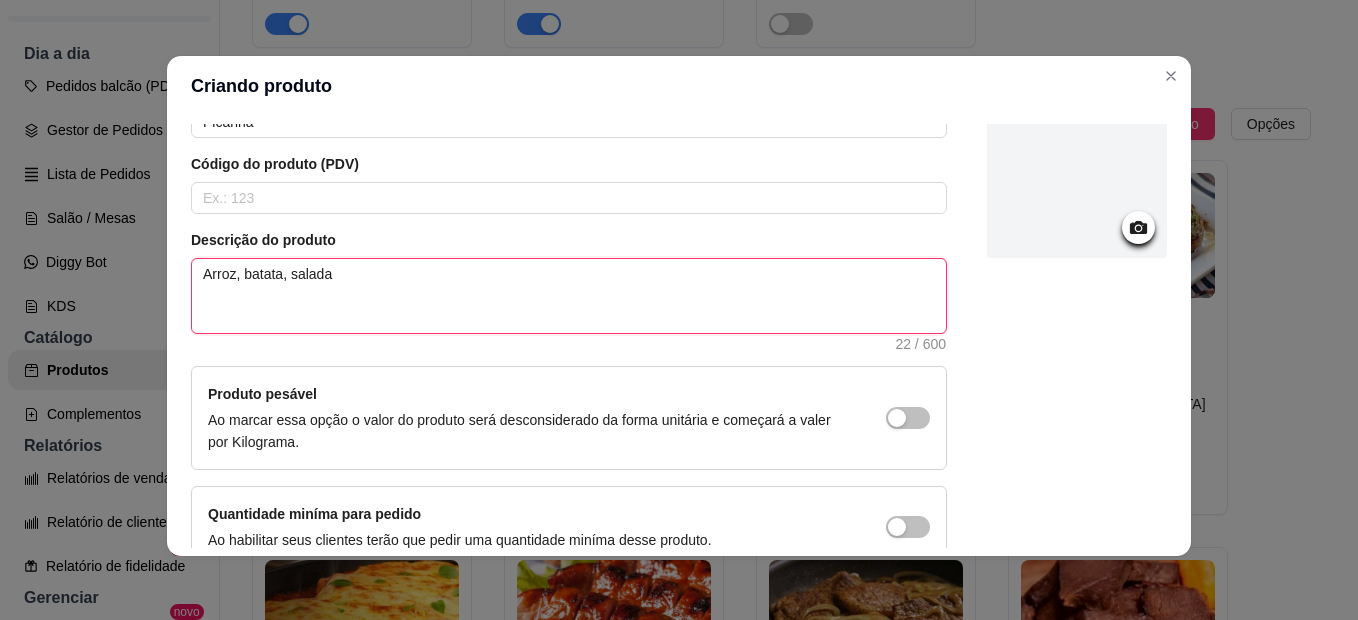 scroll, scrollTop: 0, scrollLeft: 0, axis: both 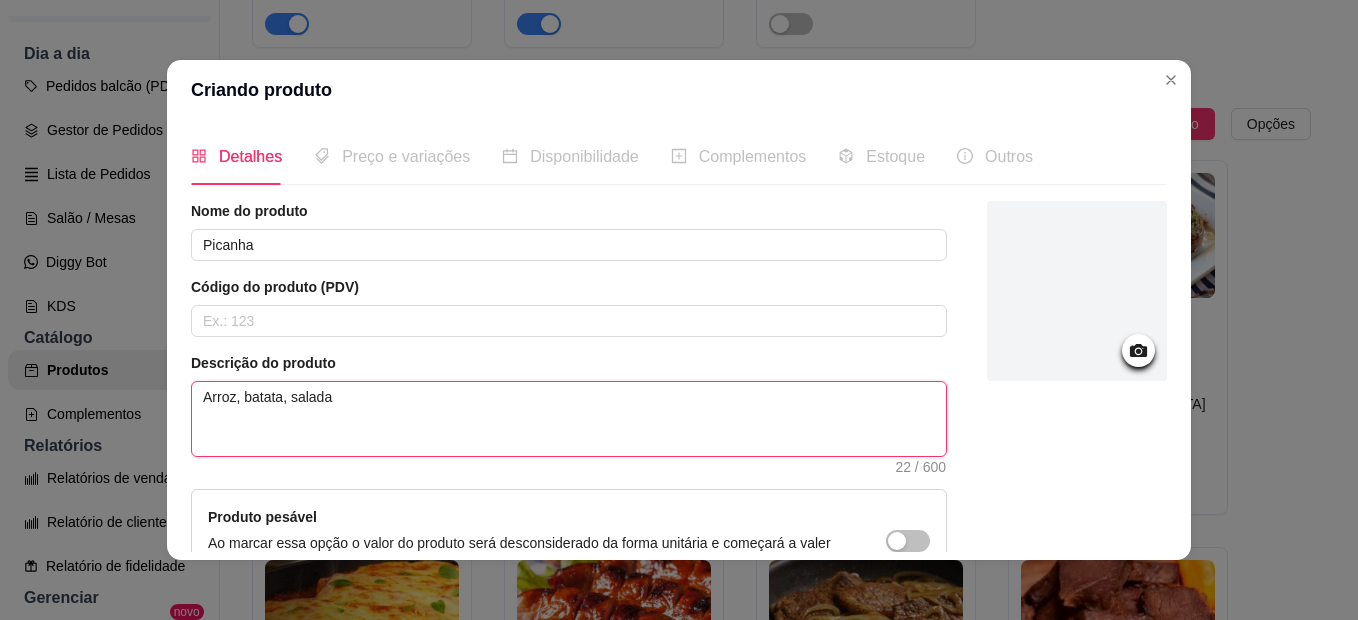 type on "Arroz, batata, salada" 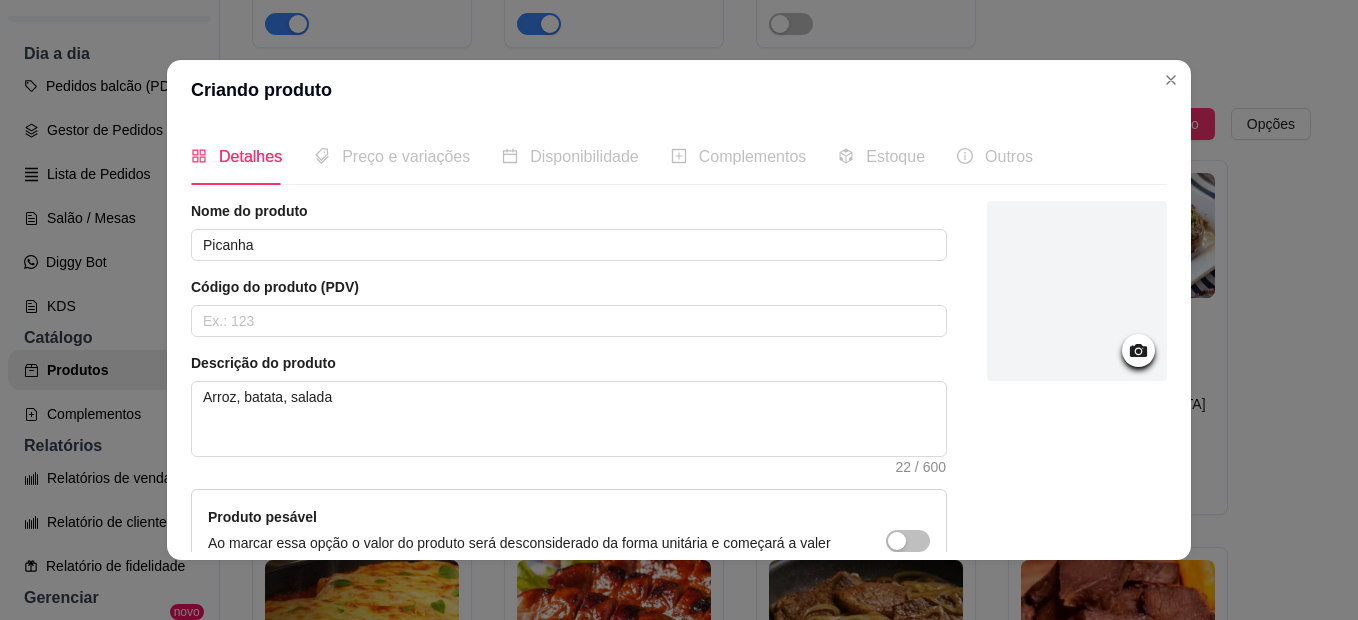 click on "Preço e variações" at bounding box center (406, 156) 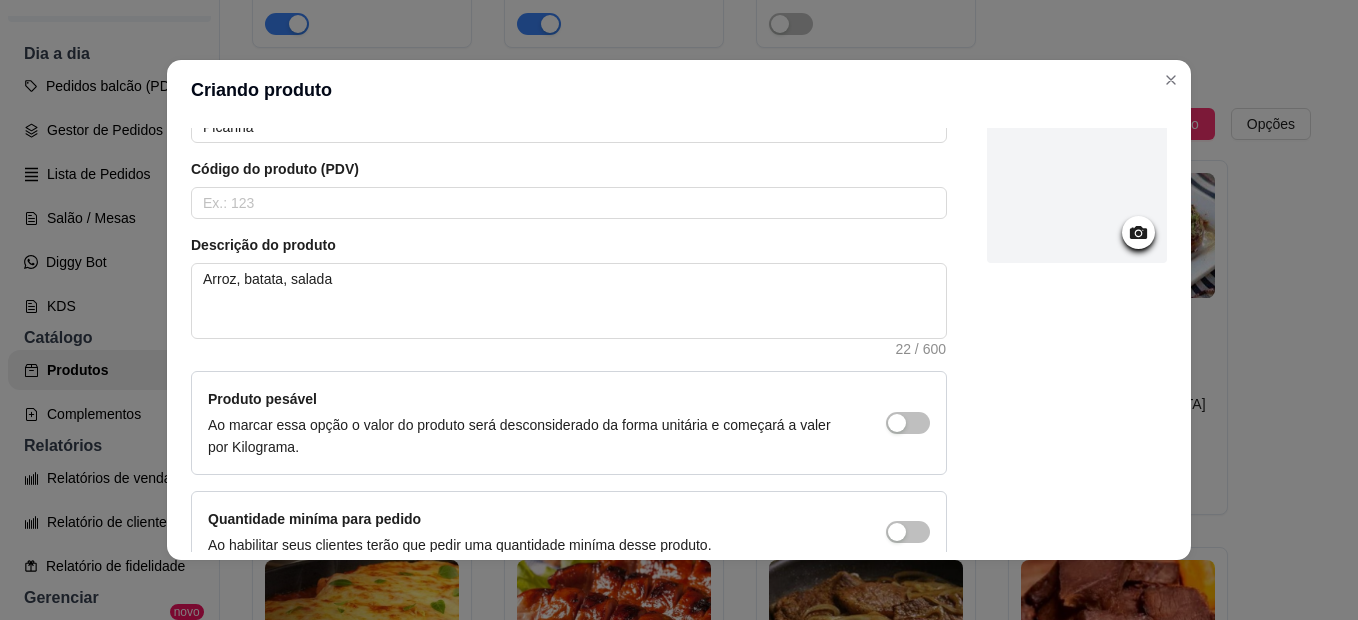 scroll, scrollTop: 0, scrollLeft: 0, axis: both 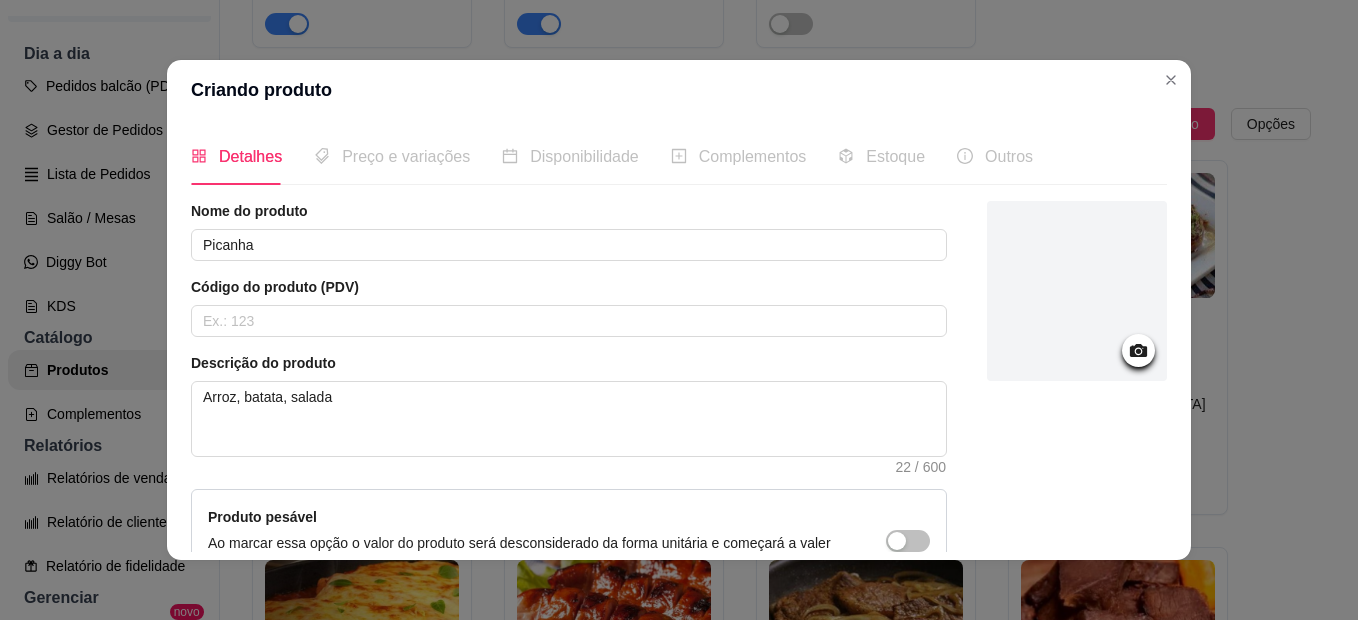 click on "Preço e variações" at bounding box center [392, 156] 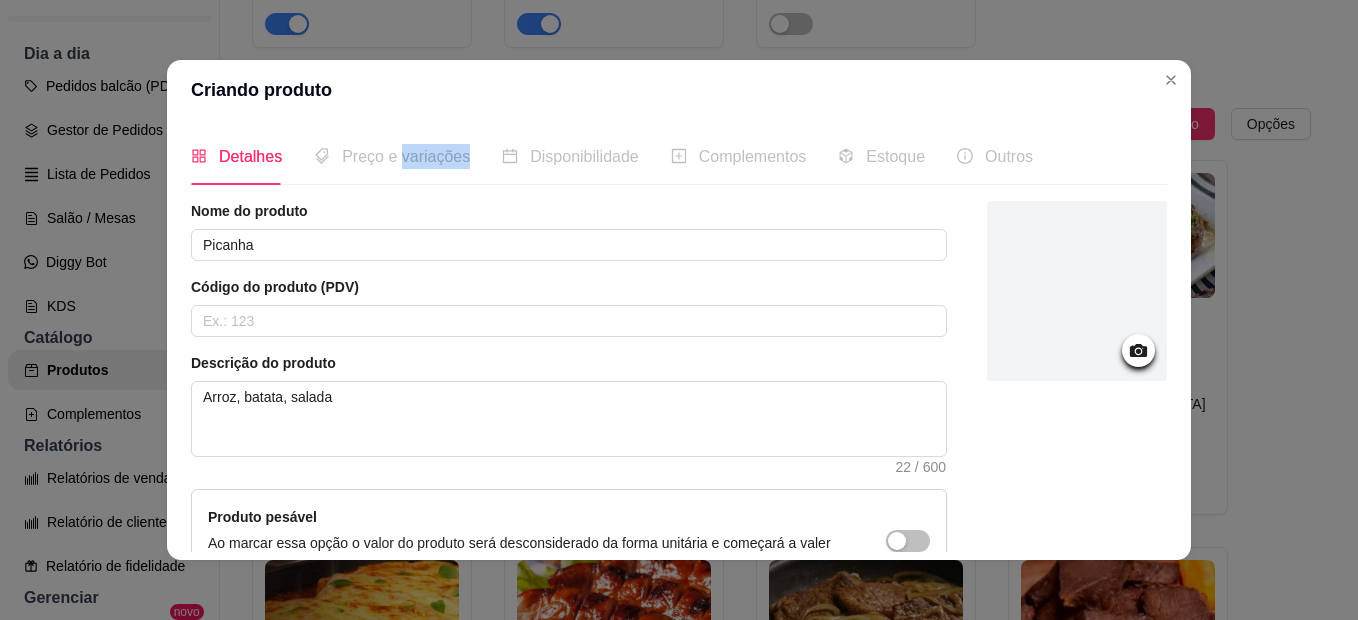 click on "Preço e variações" at bounding box center (392, 156) 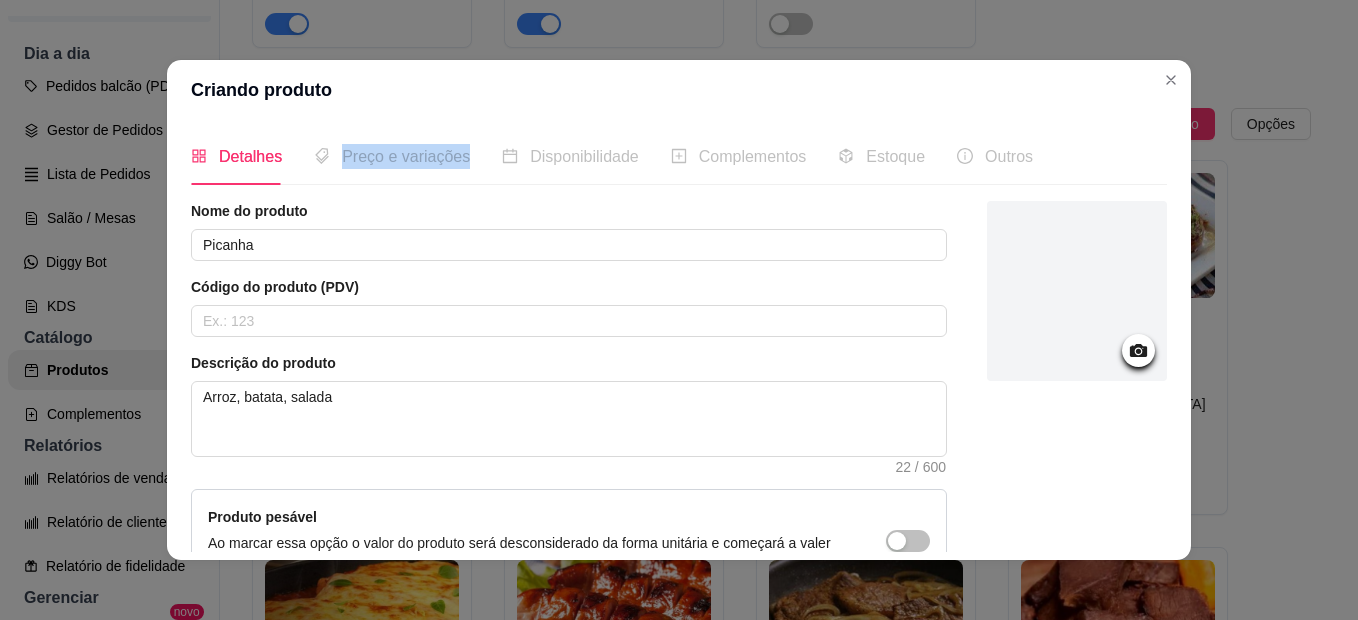 drag, startPoint x: 403, startPoint y: 167, endPoint x: 391, endPoint y: 179, distance: 16.970562 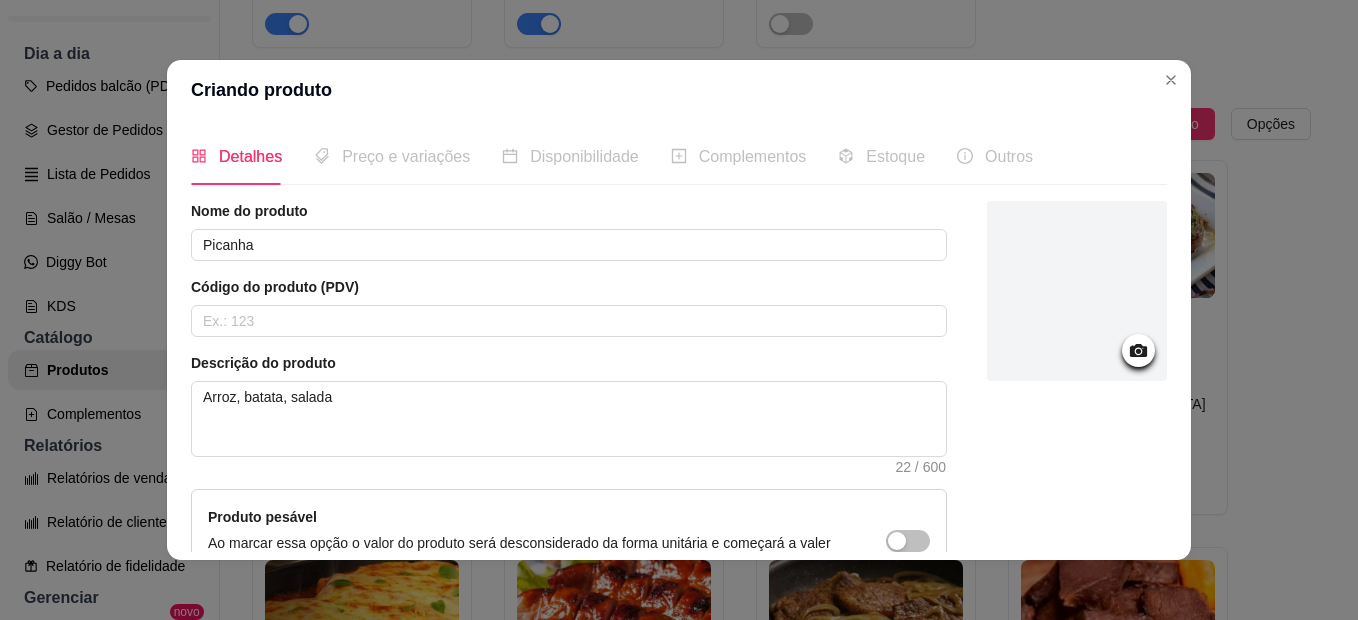 click on "Preço e variações" at bounding box center (406, 156) 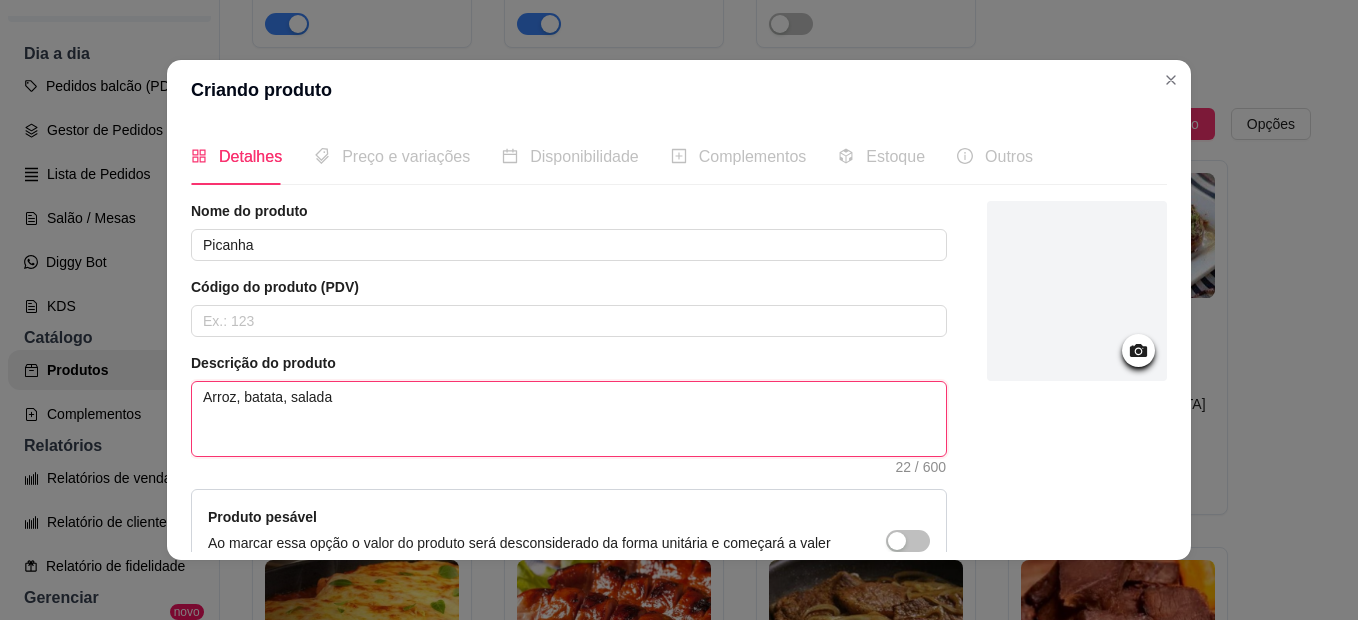 click on "Arroz, batata, salada" at bounding box center [569, 419] 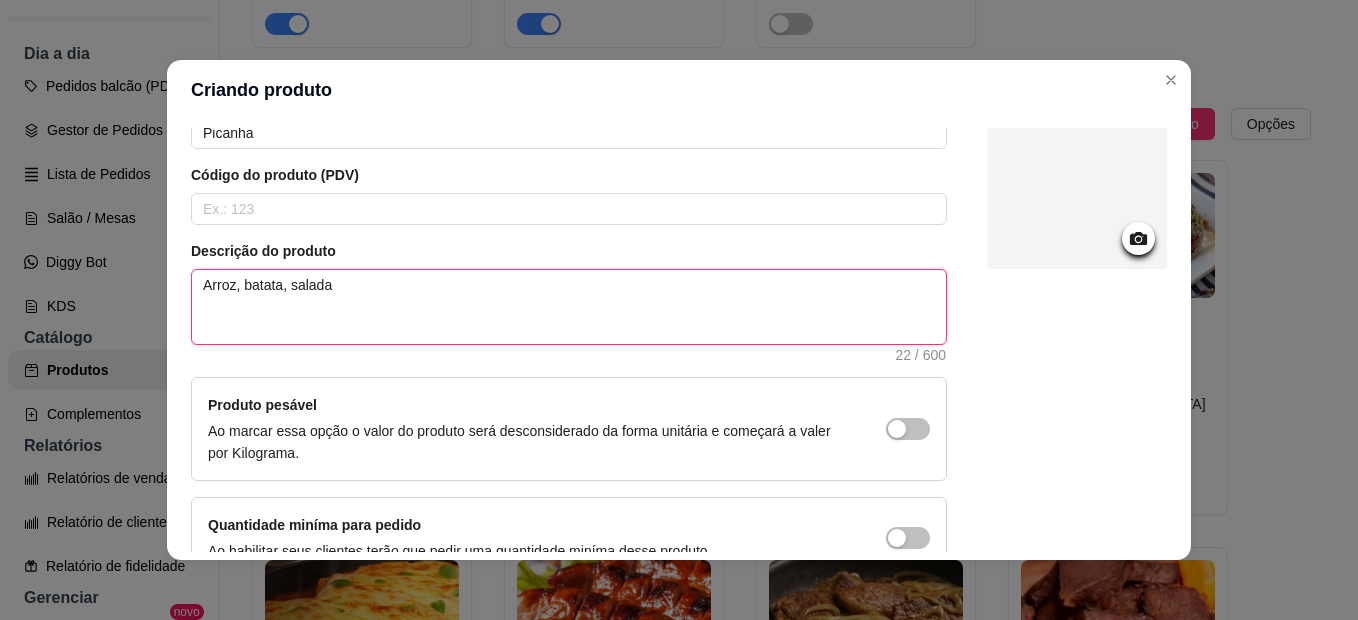 scroll, scrollTop: 228, scrollLeft: 0, axis: vertical 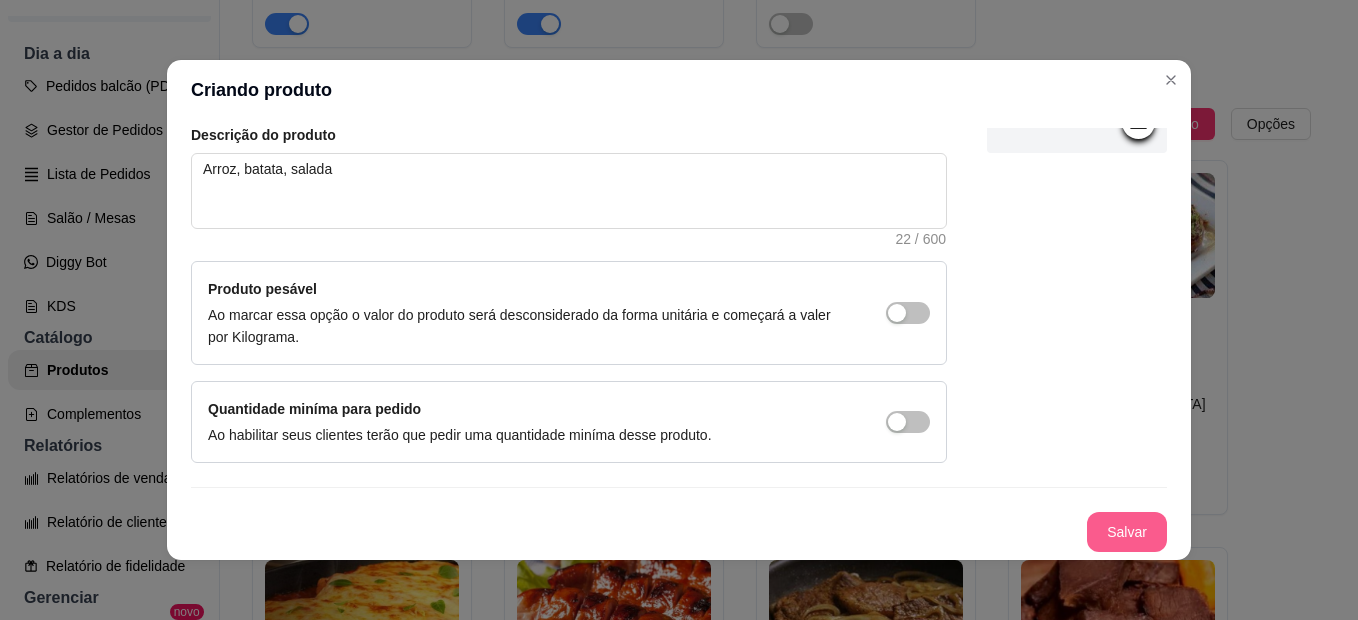 click on "Salvar" at bounding box center (1127, 532) 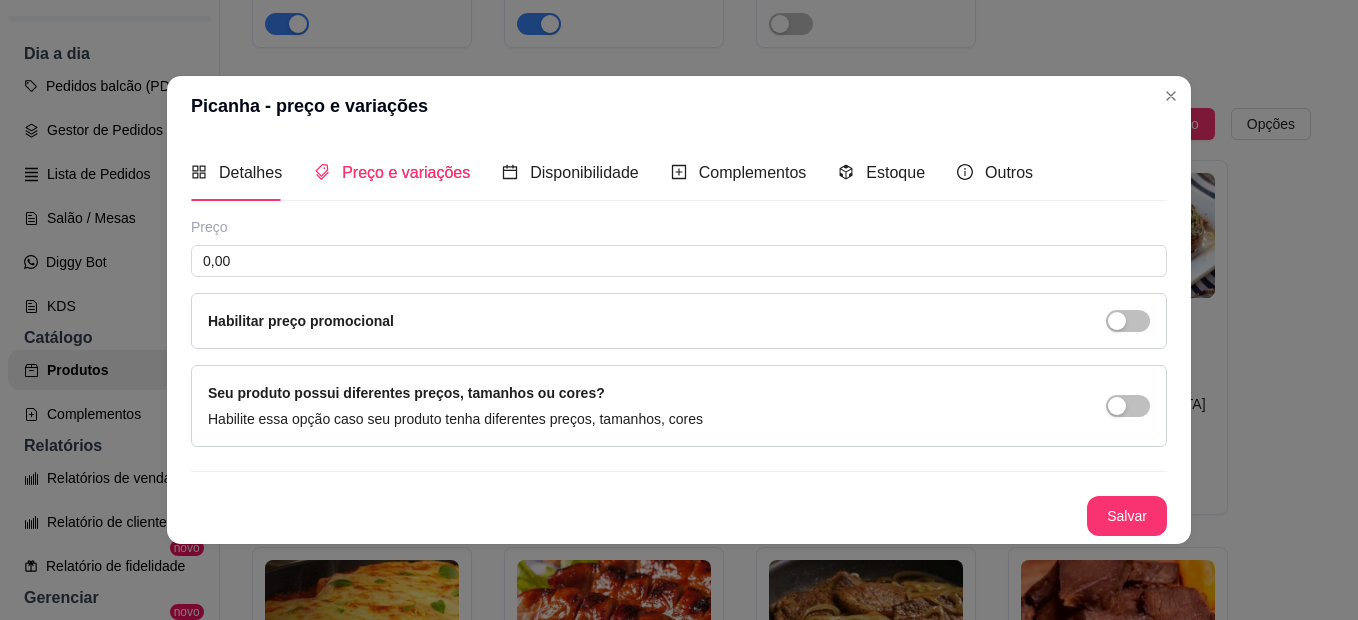 type 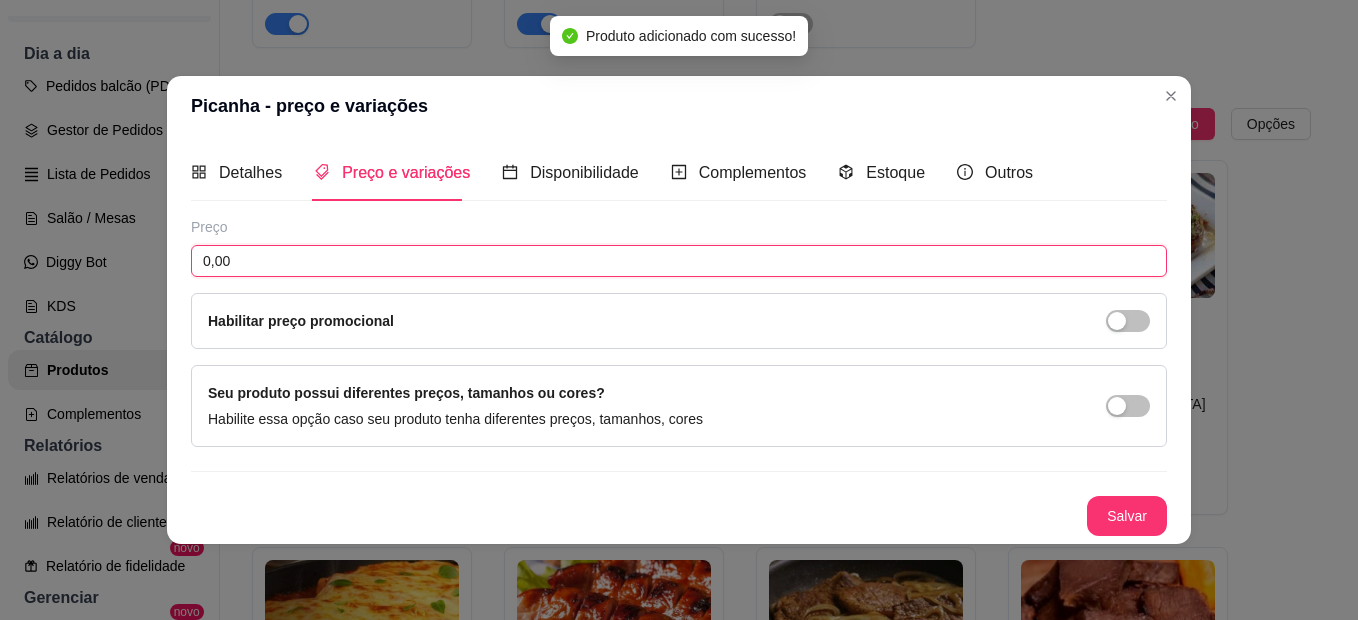 drag, startPoint x: 348, startPoint y: 270, endPoint x: 117, endPoint y: 269, distance: 231.00217 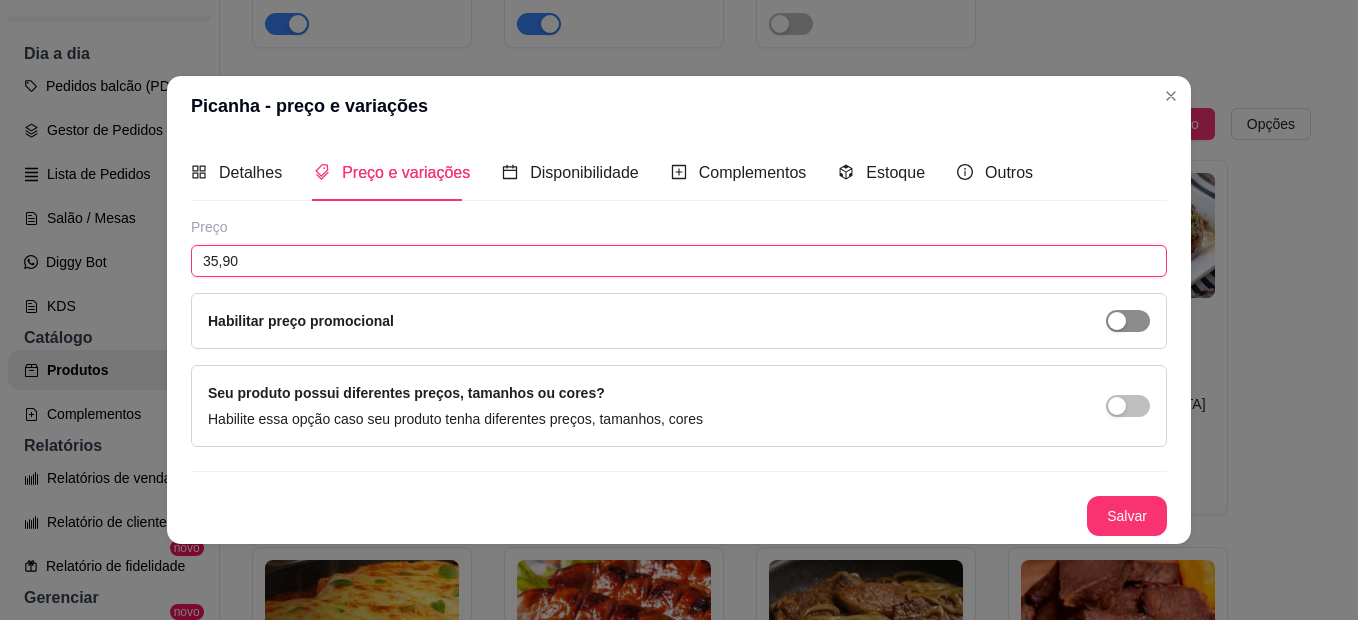 type on "35,90" 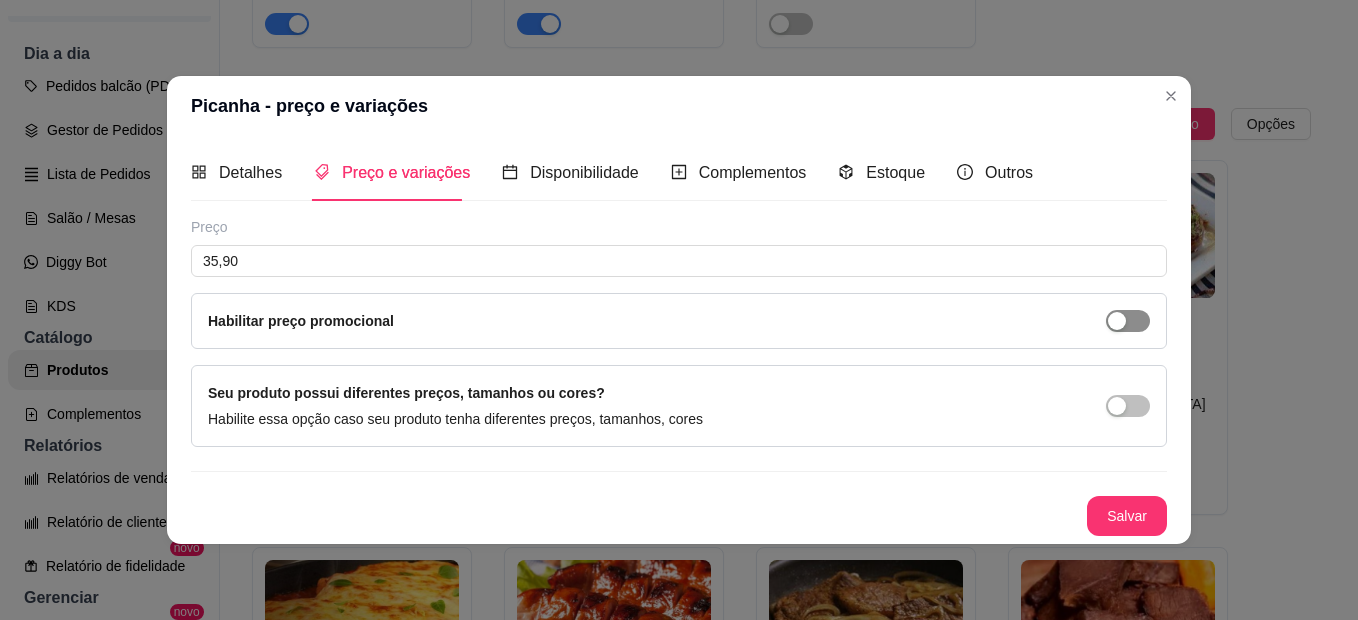 click at bounding box center [1128, 321] 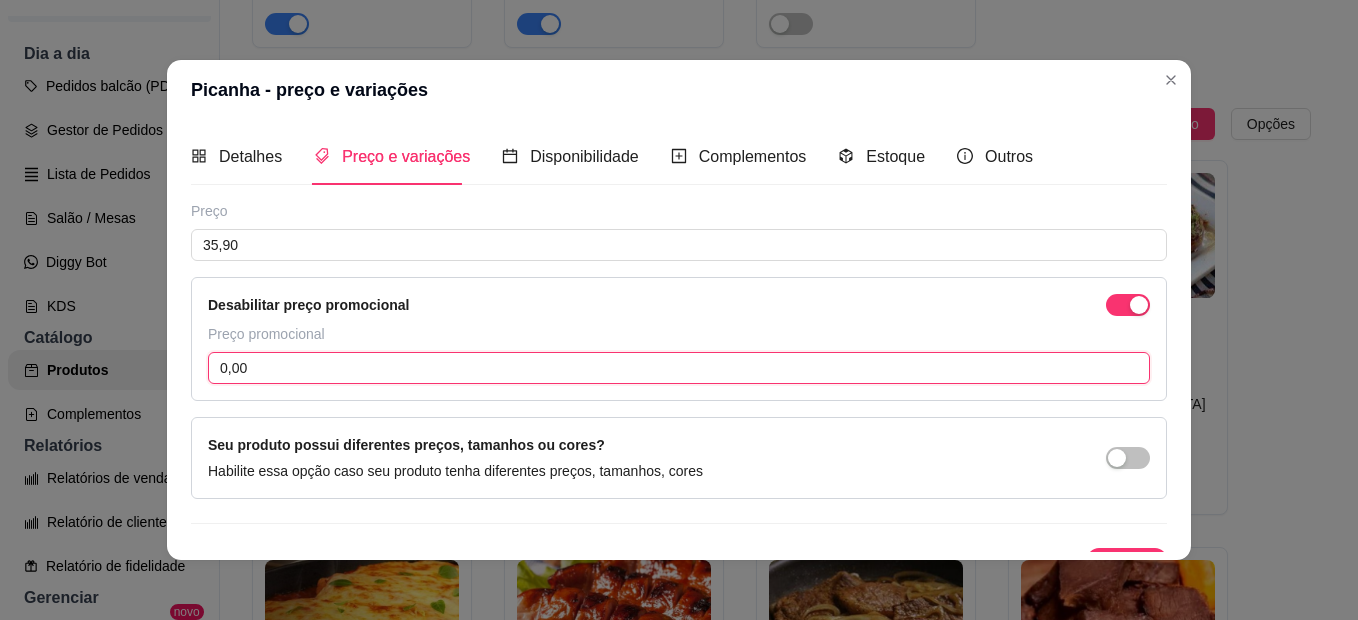 drag, startPoint x: 546, startPoint y: 375, endPoint x: -4, endPoint y: 451, distance: 555.2261 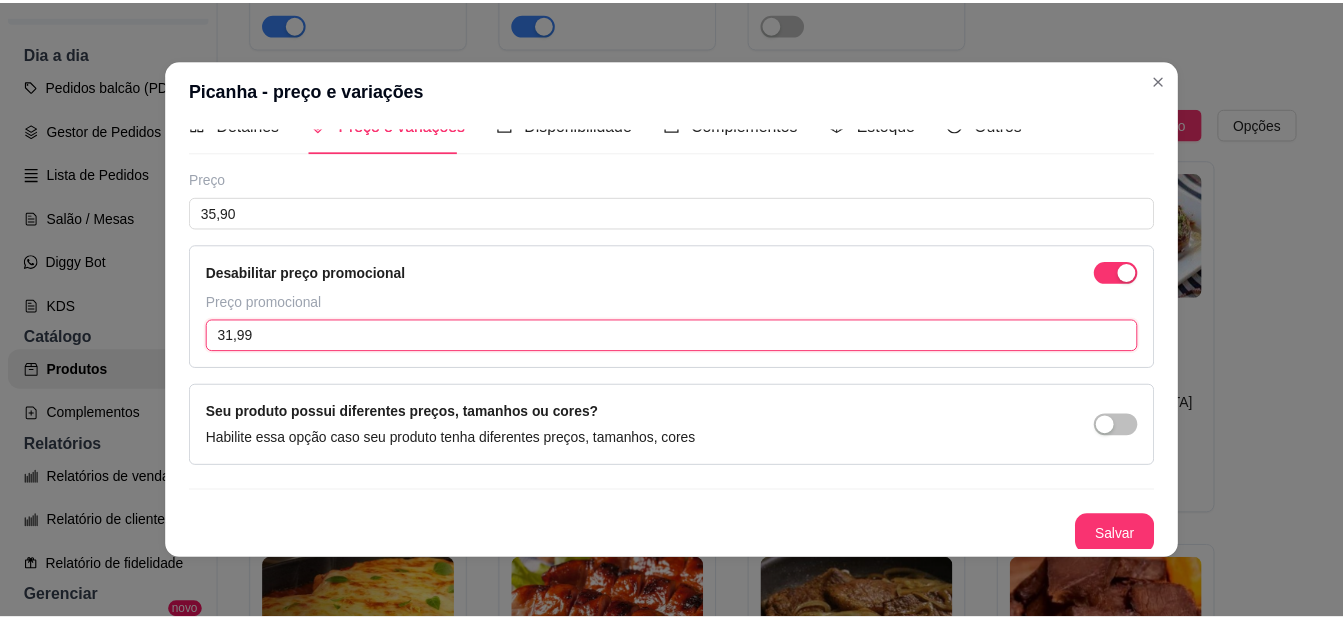 scroll, scrollTop: 36, scrollLeft: 0, axis: vertical 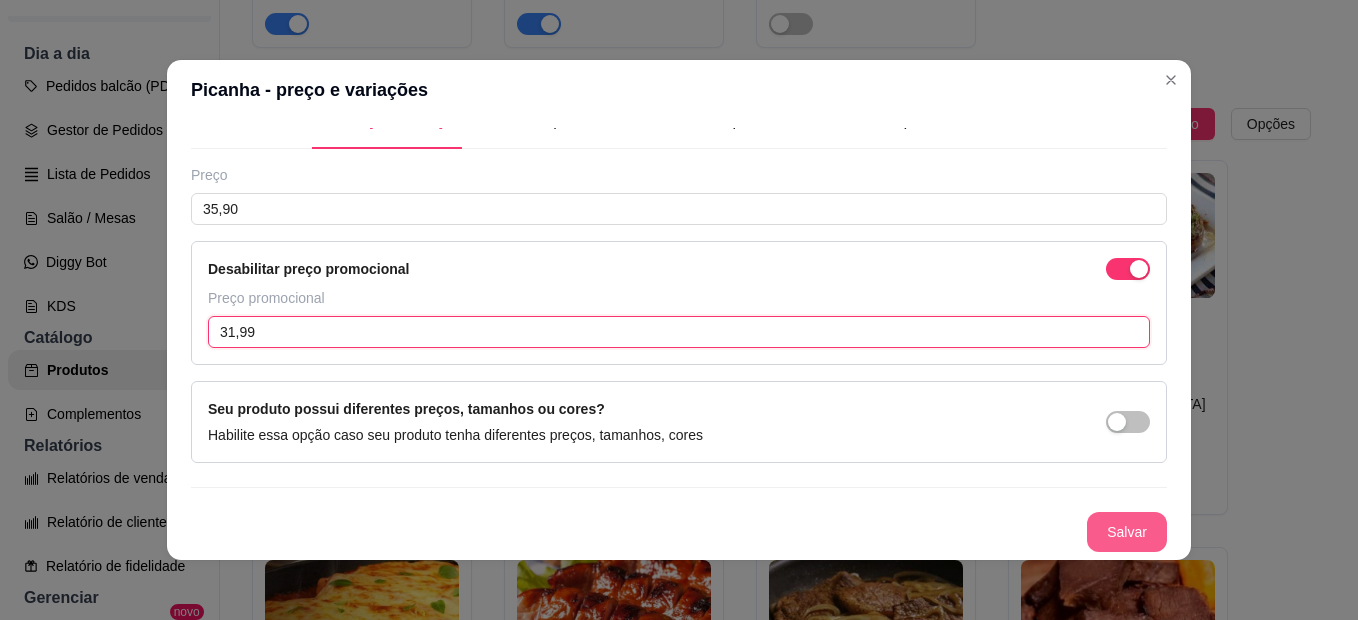 type on "31,99" 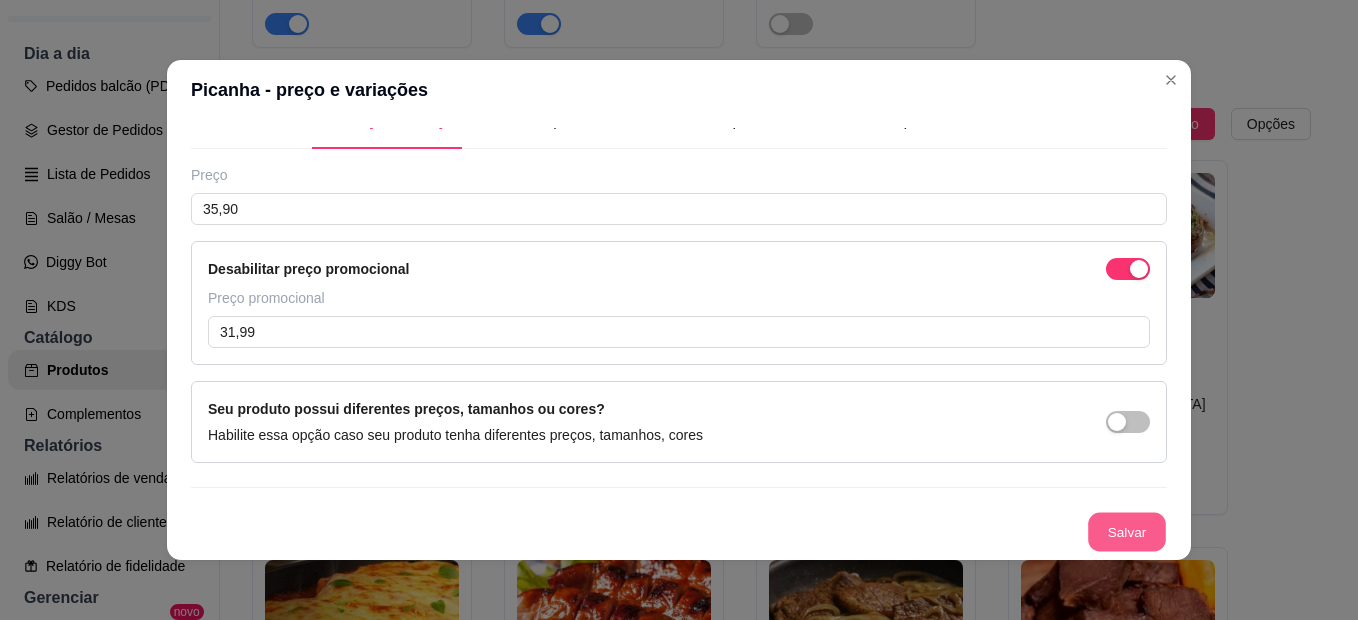 click on "Salvar" at bounding box center (1127, 532) 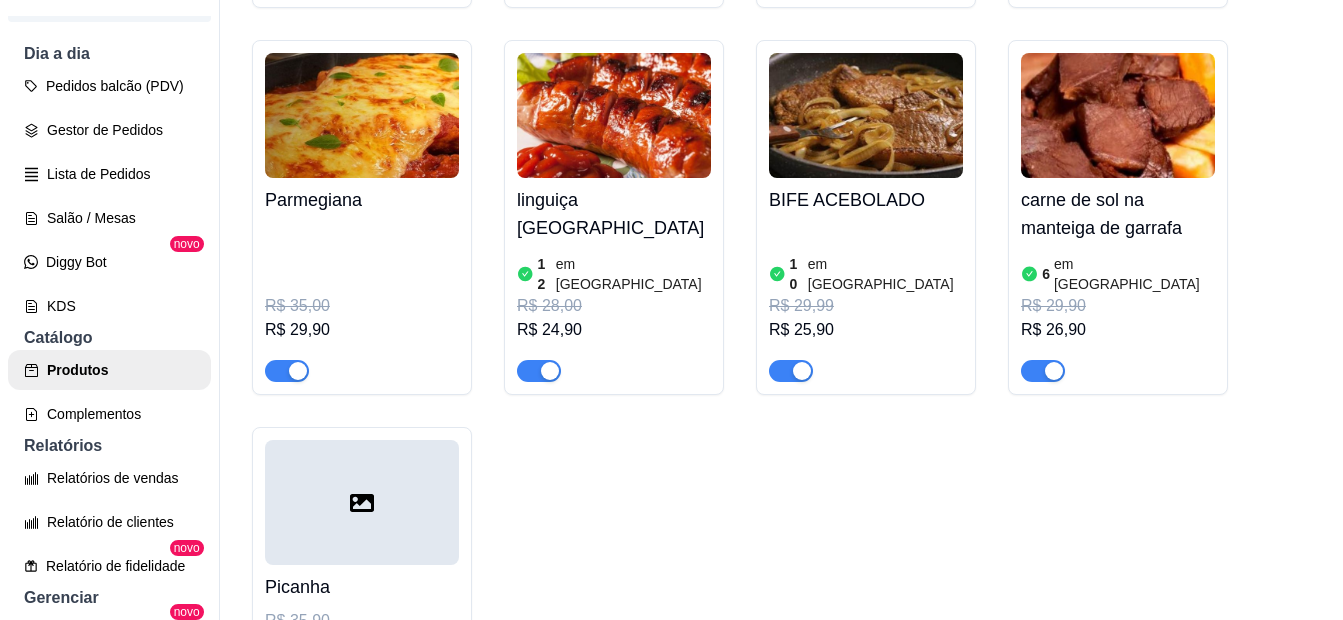 scroll, scrollTop: 2200, scrollLeft: 0, axis: vertical 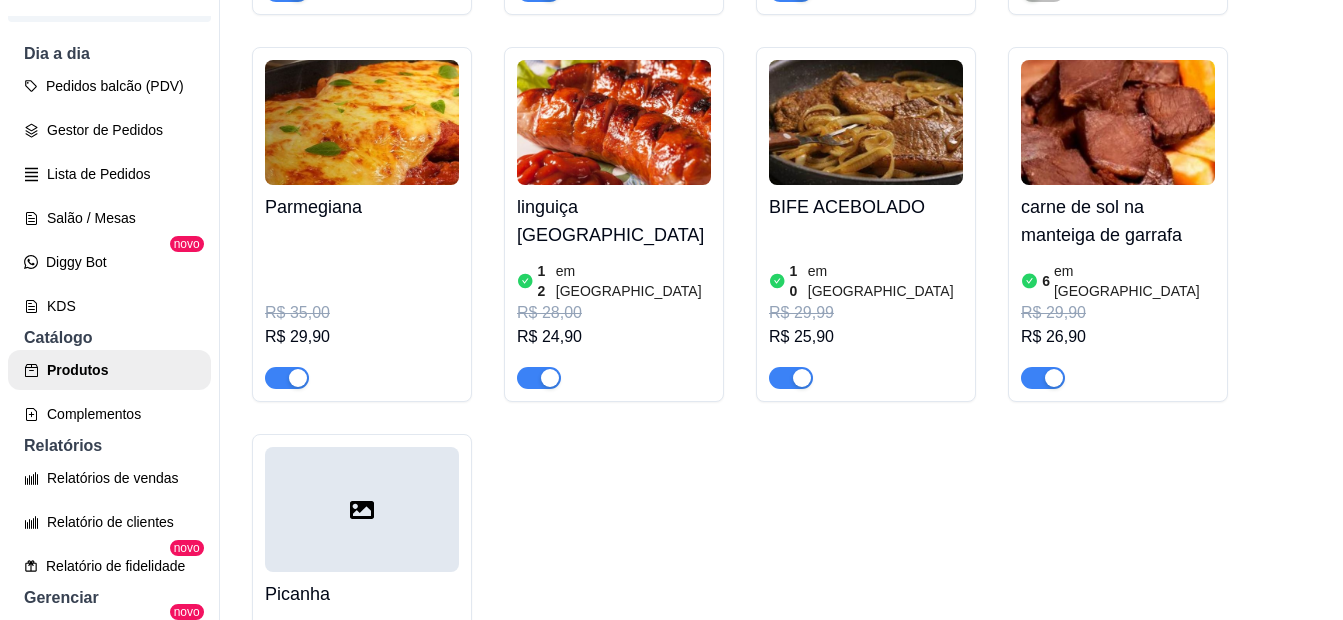 click at bounding box center (362, 509) 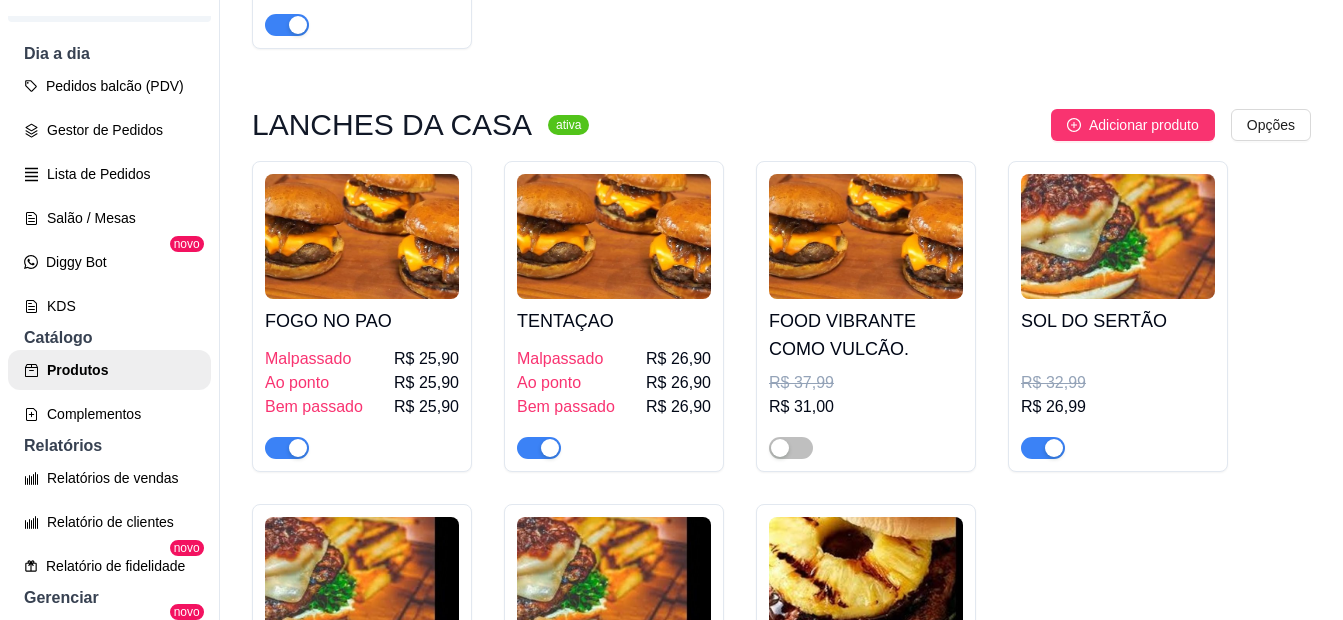scroll, scrollTop: 2900, scrollLeft: 0, axis: vertical 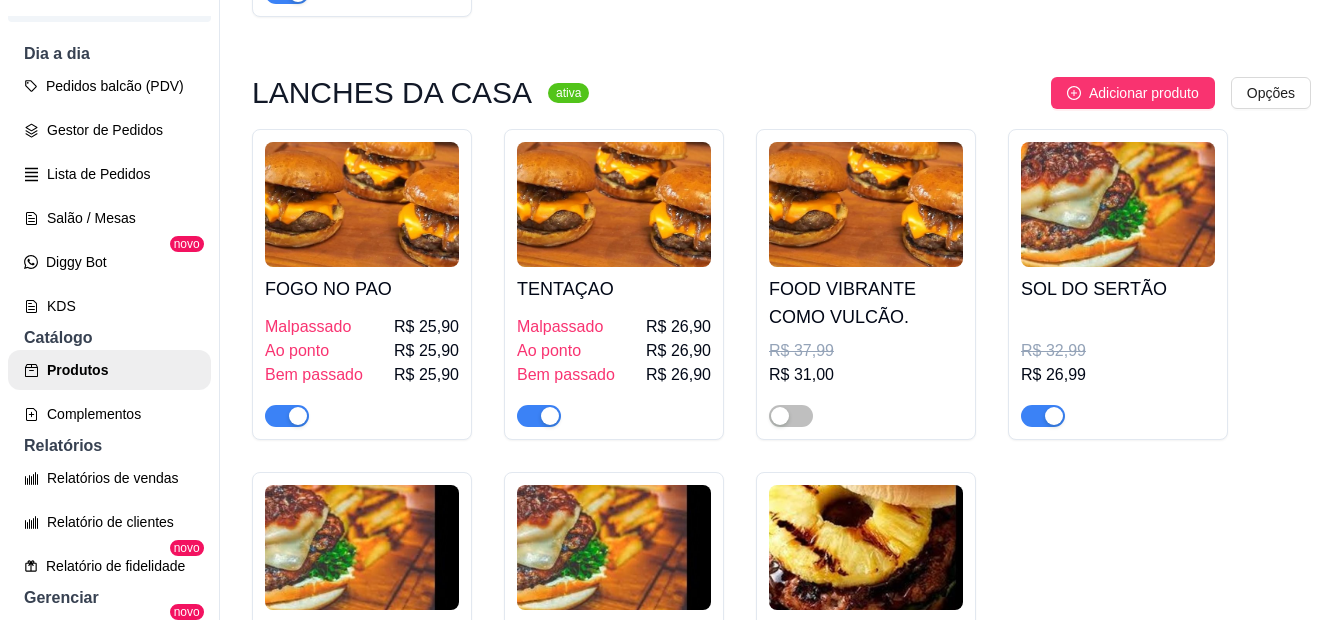 click on "FOGO NO PAO   Malpassado R$ 25,90 Ao ponto R$ 25,90 Bem passado R$ 25,90 TENTAÇAO   Malpassado R$ 26,90 Ao ponto R$ 26,90 Bem passado R$ 26,90 FOOD VIBRANTE COMO VULCÃO.   R$ 37,99 R$ 31,00 SOL DO SERTÃO   R$ 32,99 R$ 26,99 FRANGO CREMOSSO   R$ 32,99 R$ 25,99 FOOD CUBANA DE PERNIL SUINO   R$ 33,00 R$ 26,00 CARIBE NO PÃO   Malpassado R$ 32,90 Ao ponto R$ 32,90 Mal passado R$ 32,90" at bounding box center (781, 456) 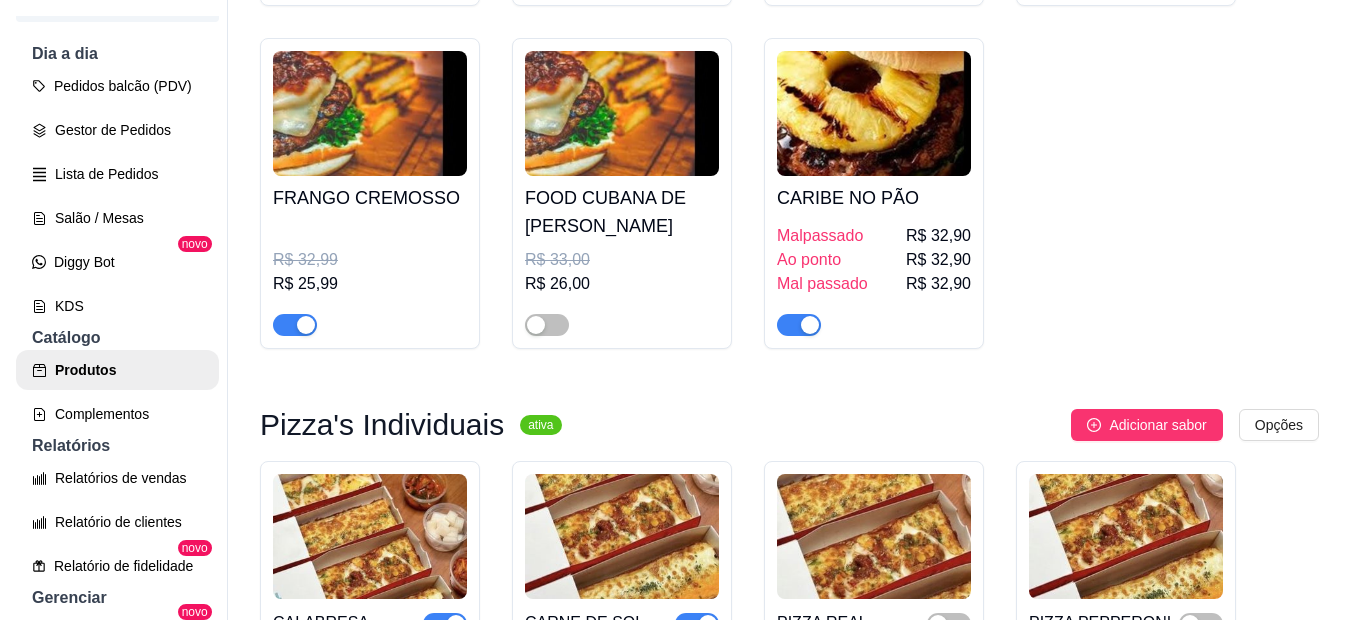 scroll, scrollTop: 3300, scrollLeft: 0, axis: vertical 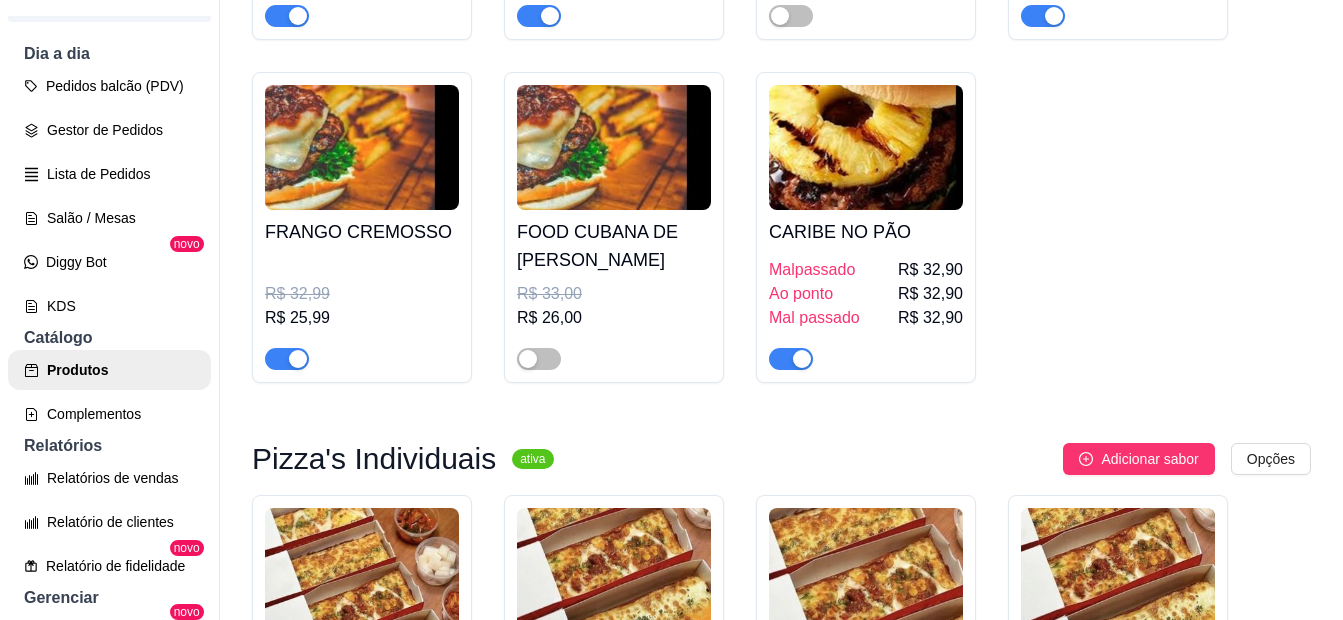 click at bounding box center [866, 147] 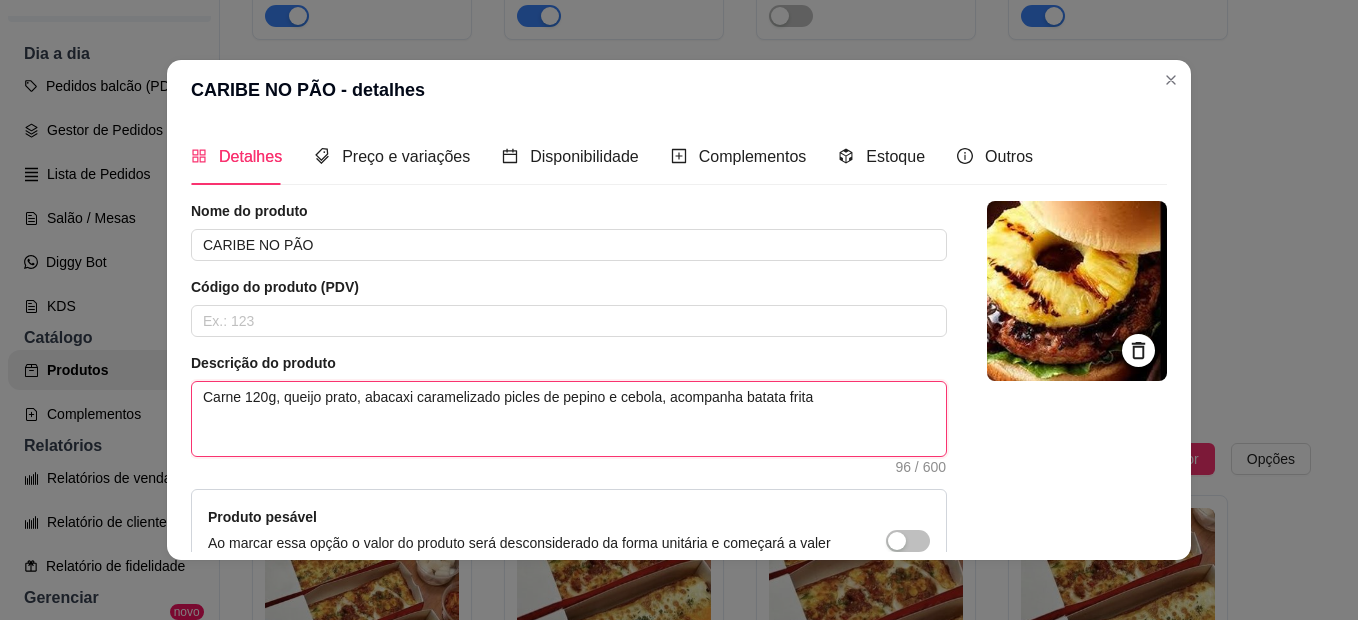 drag, startPoint x: 271, startPoint y: 397, endPoint x: 318, endPoint y: 400, distance: 47.095646 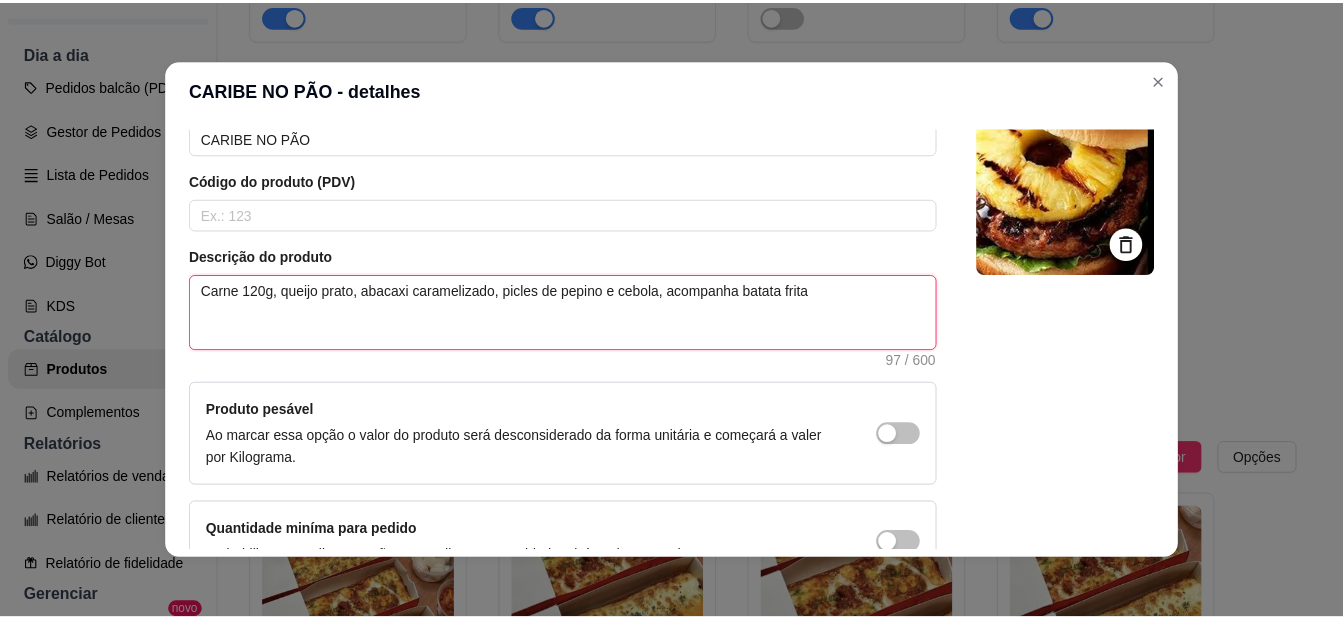 scroll, scrollTop: 228, scrollLeft: 0, axis: vertical 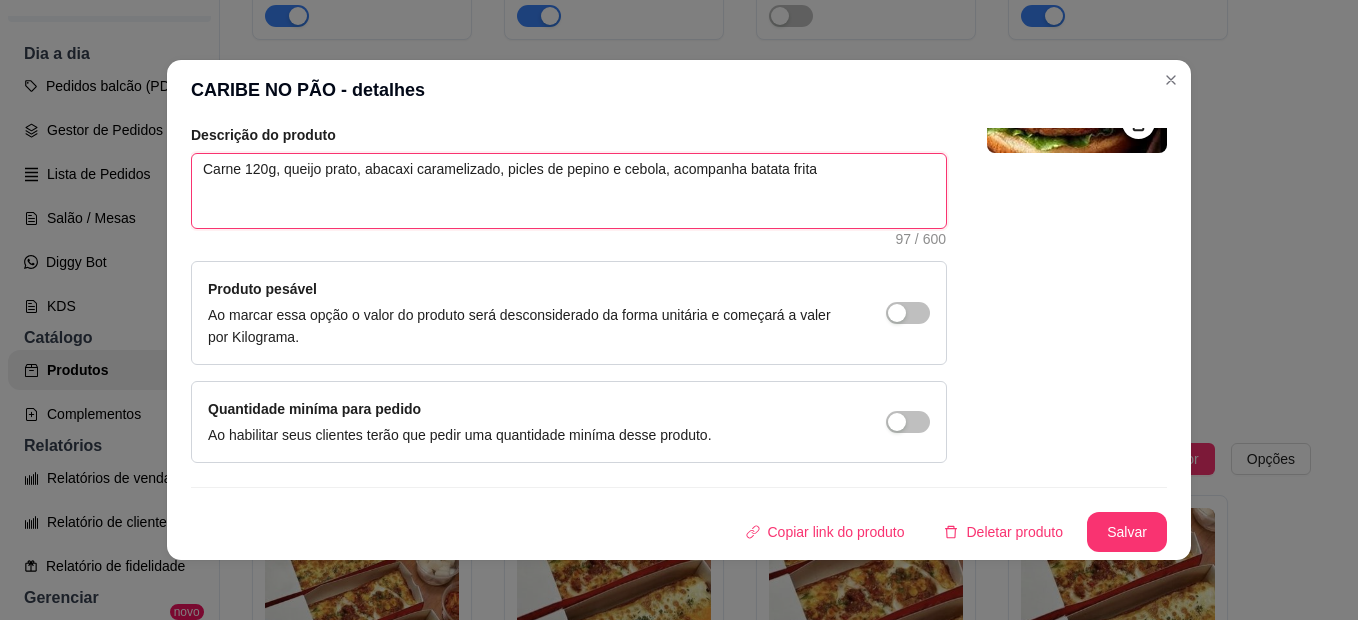 type on "Carne 120g, queijo prato, abacaxi caramelizado, picles de pepino e cebola, acompanha batata frita" 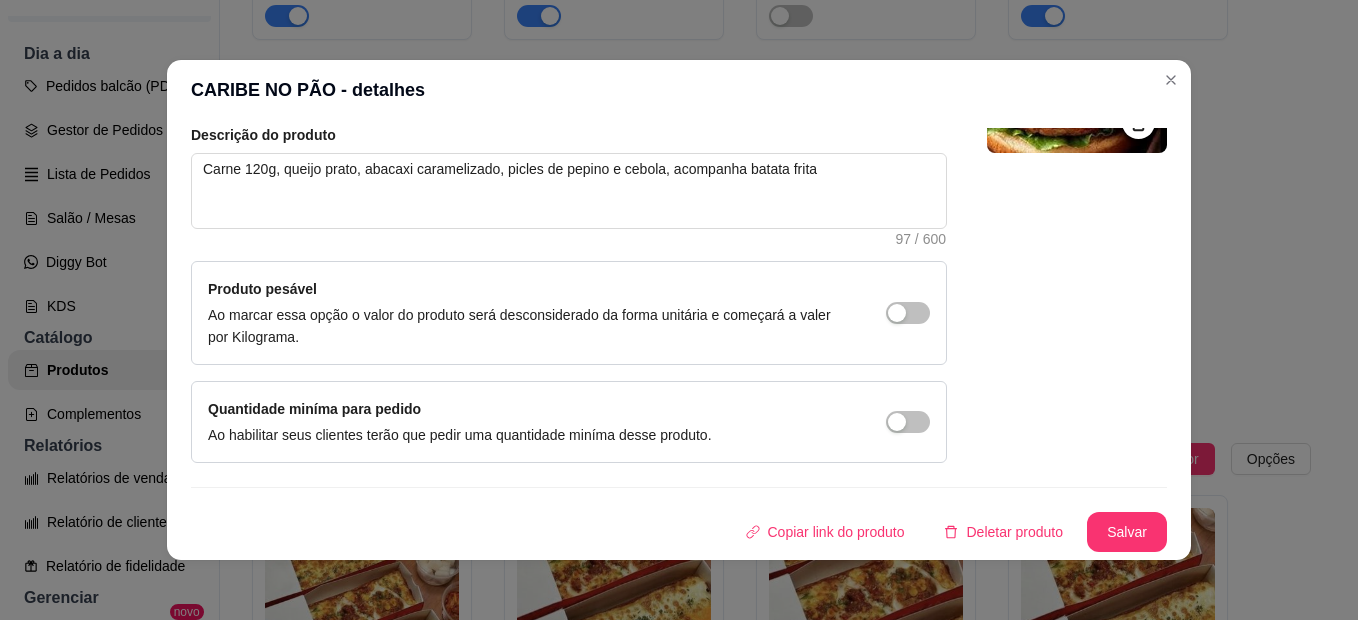 click on "Salvar" at bounding box center [1127, 532] 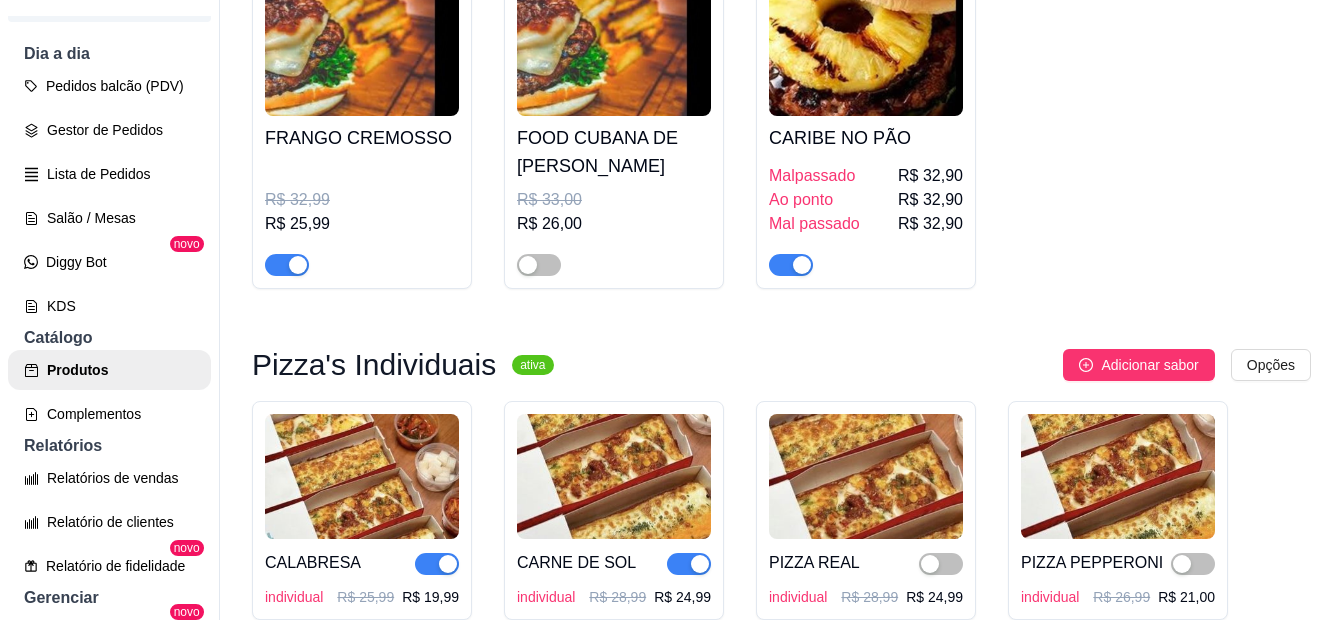 scroll, scrollTop: 3400, scrollLeft: 0, axis: vertical 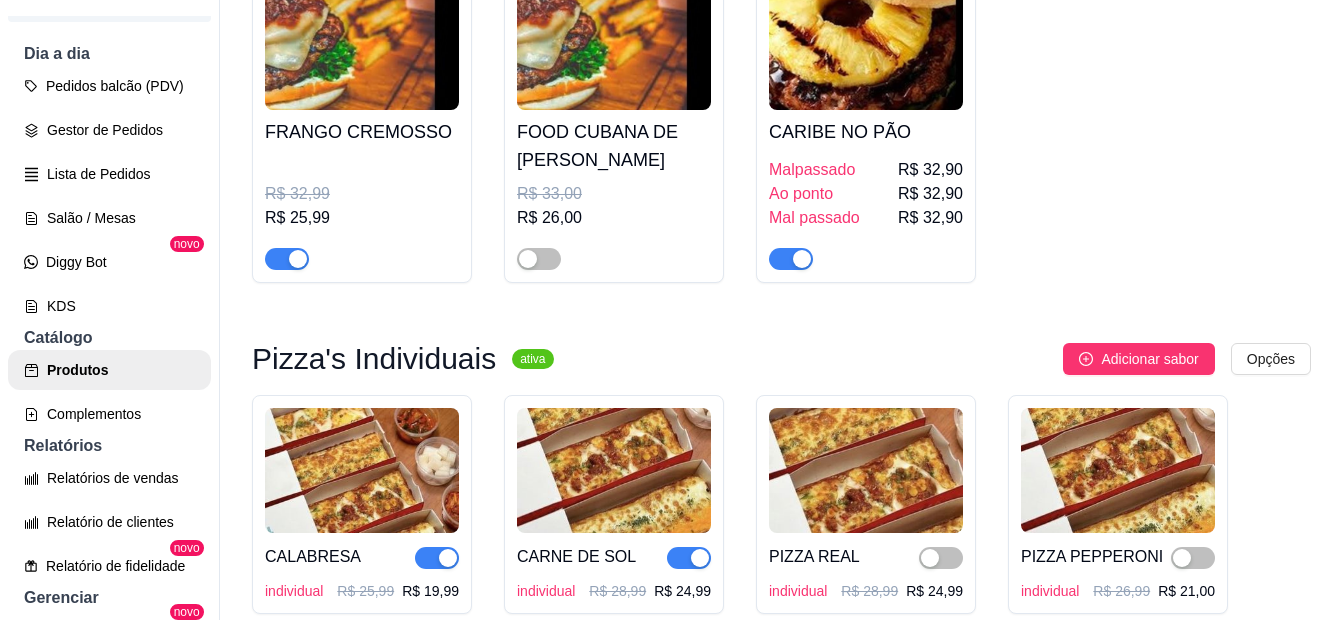 click on "CALABRESA   individual R$ 25,99 R$ 19,99 CARNE DE SOL   individual R$ 28,99 R$ 24,99 PIZZA REAL   individual R$ 28,99 R$ 24,99 PIZZA PEPPERONI   individual R$ 26,99 R$ 21,00 FOOD MM   individual R$ 26,99 R$ 21,99 BANANA REAL   individual R$ 24,99 R$ 18,99 CHOCOLATE COM MORANGO   individual R$ 25,99 R$ 21,99" at bounding box center [781, 642] 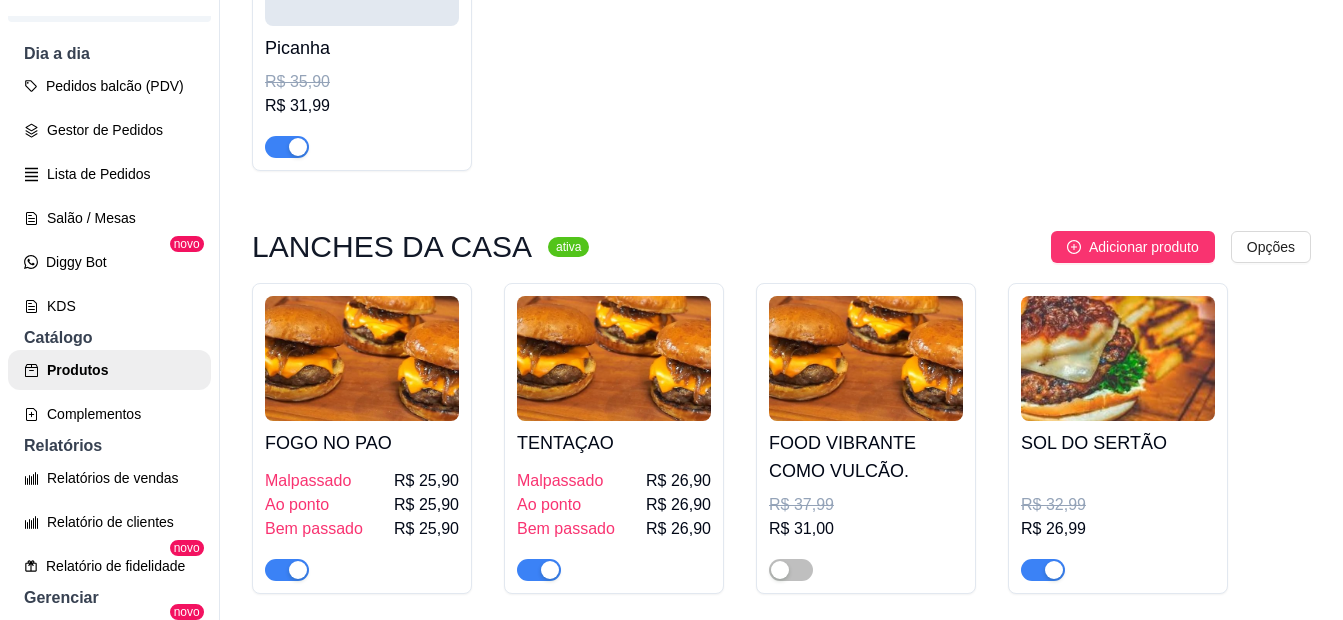 scroll, scrollTop: 2700, scrollLeft: 0, axis: vertical 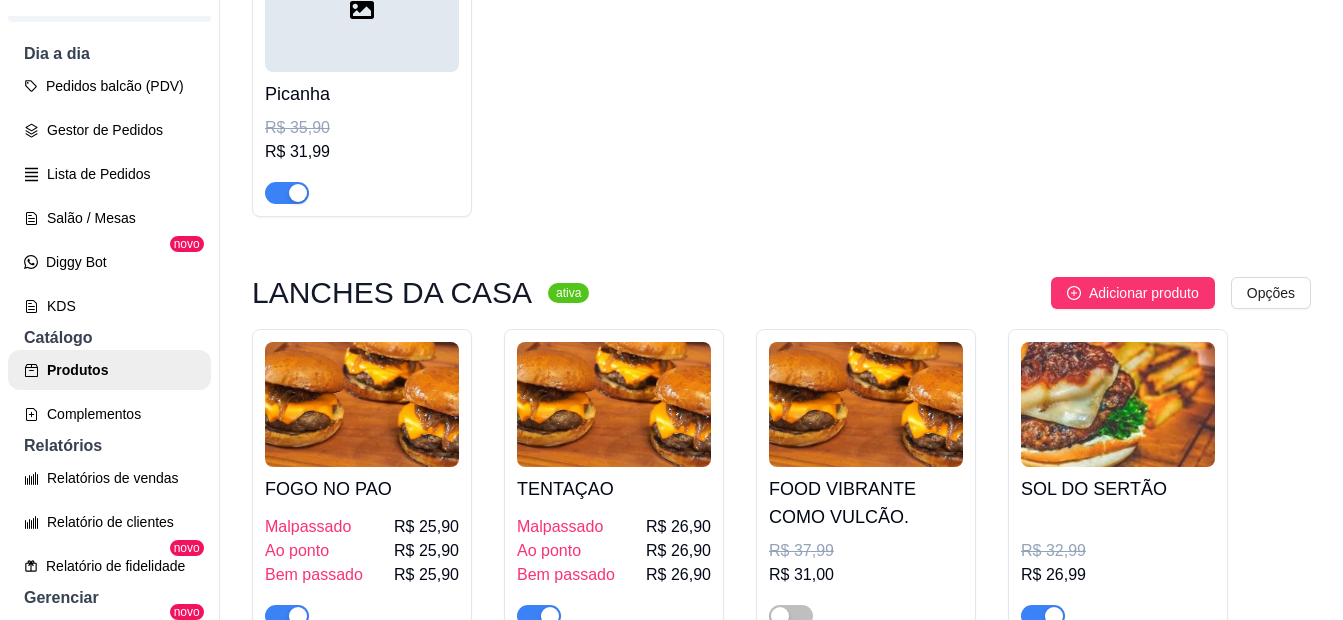 click on "FOGO NO PAO   Malpassado R$ 25,90 Ao ponto R$ 25,90 Bem passado R$ 25,90 TENTAÇAO   Malpassado R$ 26,90 Ao ponto R$ 26,90 Bem passado R$ 26,90 FOOD VIBRANTE COMO VULCÃO.   R$ 37,99 R$ 31,00 SOL DO SERTÃO   R$ 32,99 R$ 26,99 FRANGO CREMOSSO   R$ 32,99 R$ 25,99 FOOD CUBANA DE PERNIL SUINO   R$ 33,00 R$ 26,00 CARIBE NO PÃO   Malpassado R$ 32,90 Ao ponto R$ 32,90 Mal passado R$ 32,90" at bounding box center (781, 656) 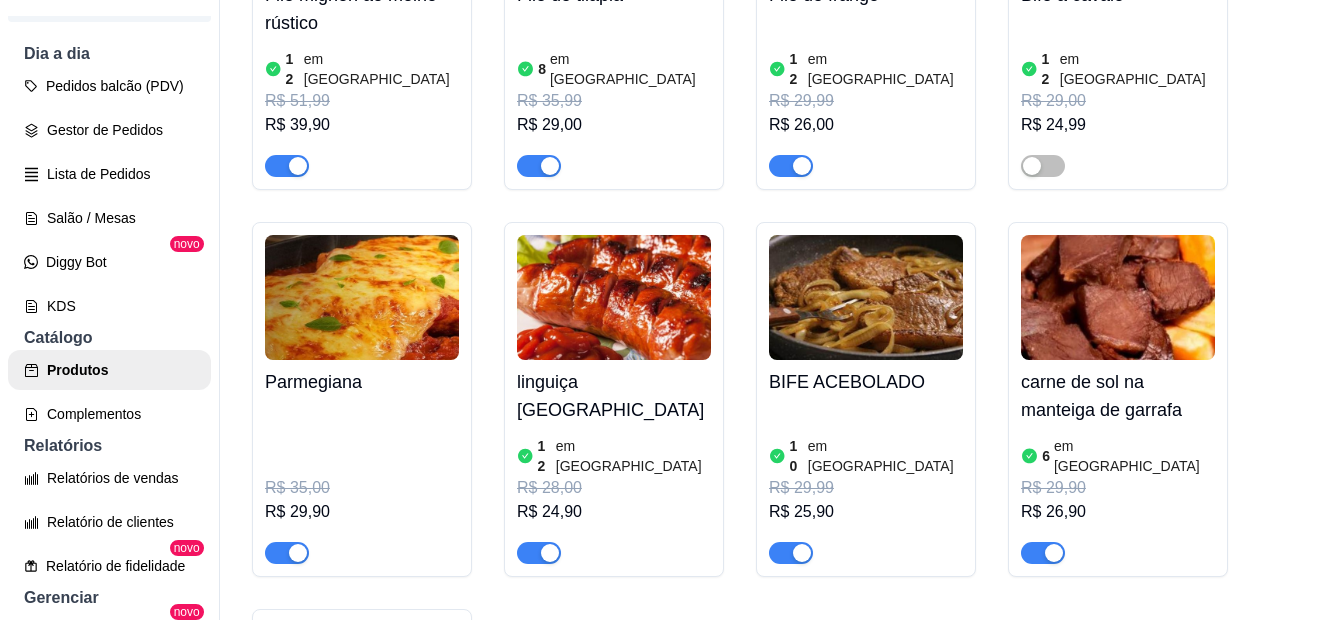 scroll, scrollTop: 1900, scrollLeft: 0, axis: vertical 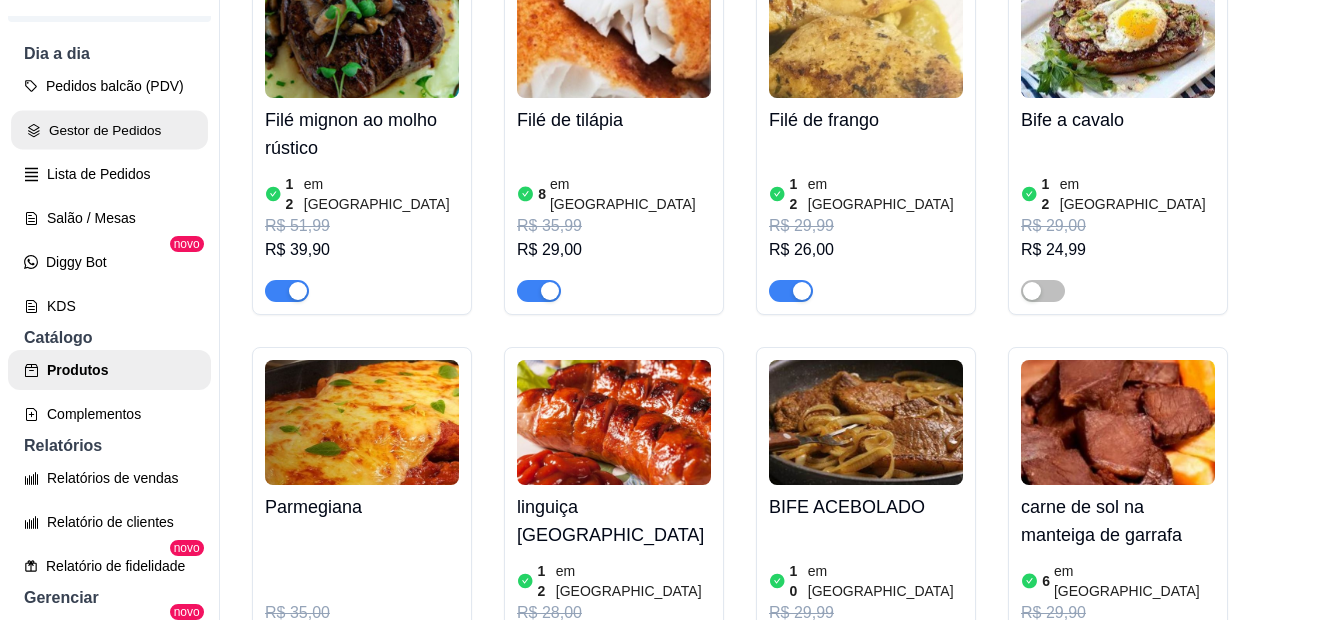click on "Gestor de Pedidos" at bounding box center [109, 130] 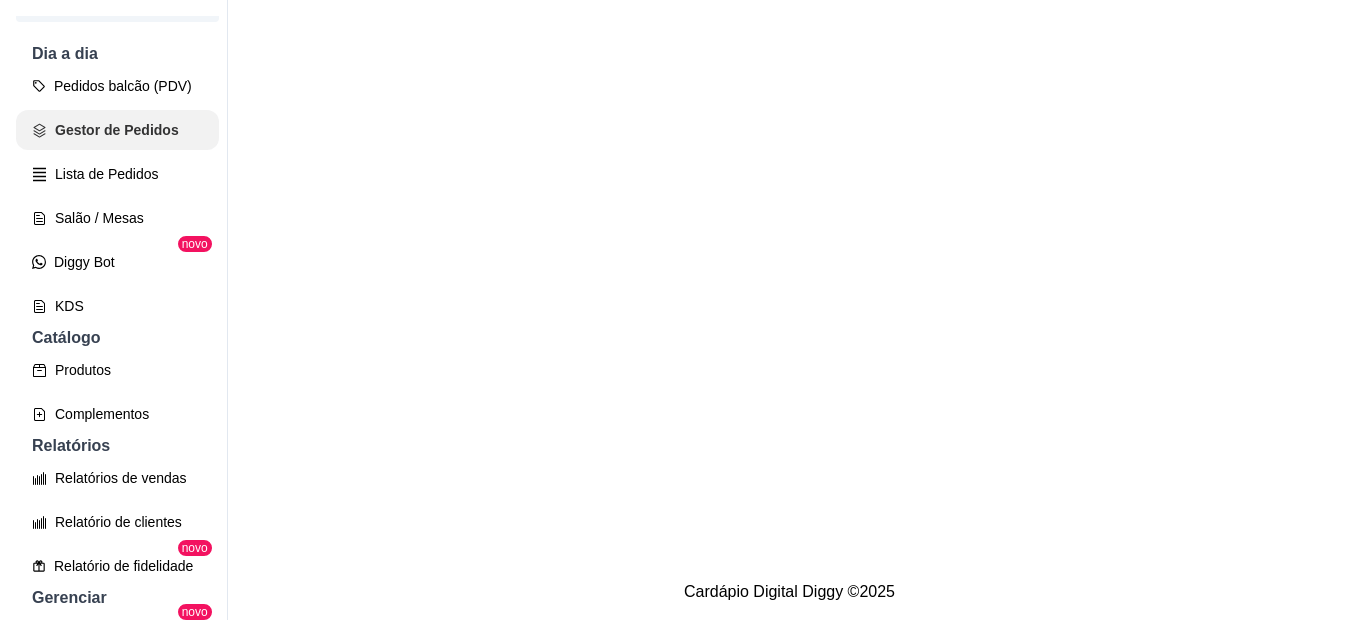 scroll, scrollTop: 0, scrollLeft: 0, axis: both 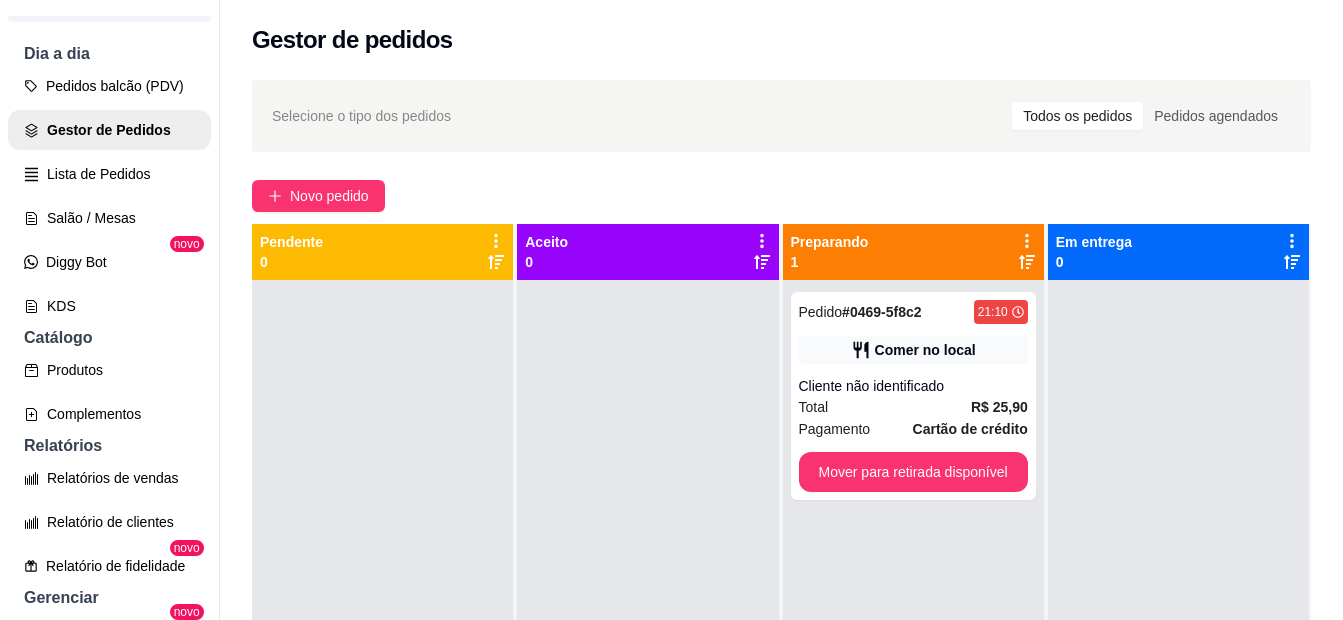 click on "Lista de Pedidos" at bounding box center (109, 174) 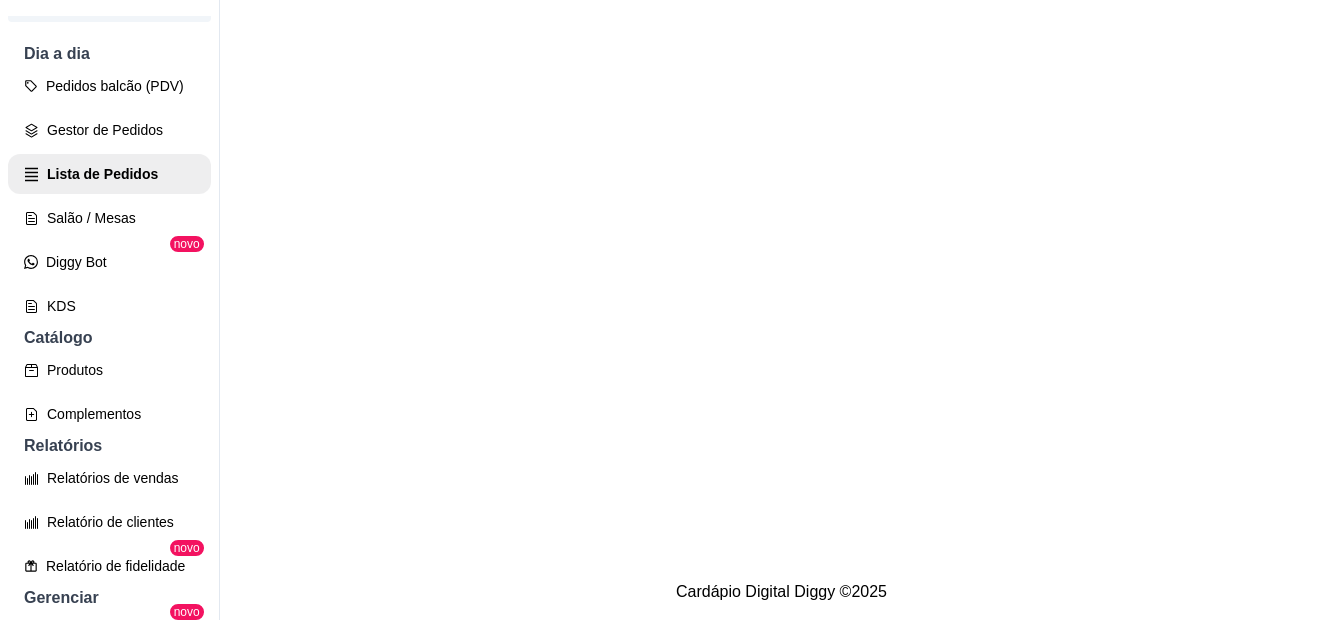 click on "Pedidos balcão (PDV)" at bounding box center [109, 86] 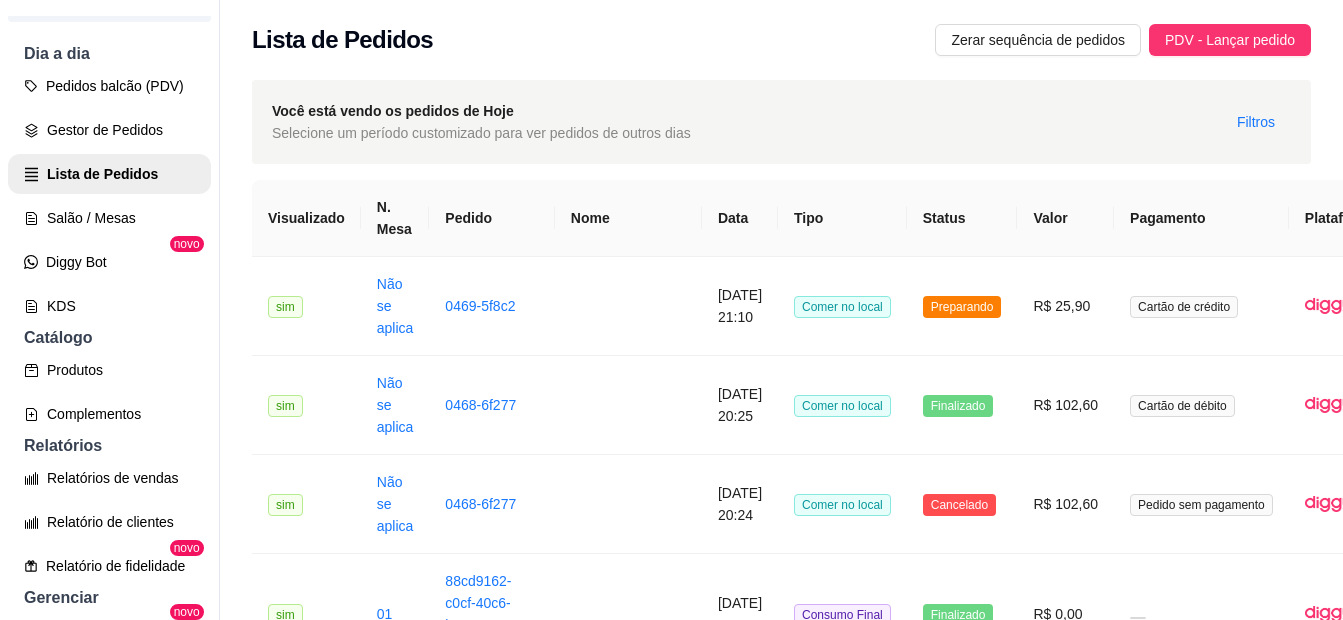 click on "Pedidos balcão (PDV)" at bounding box center [109, 86] 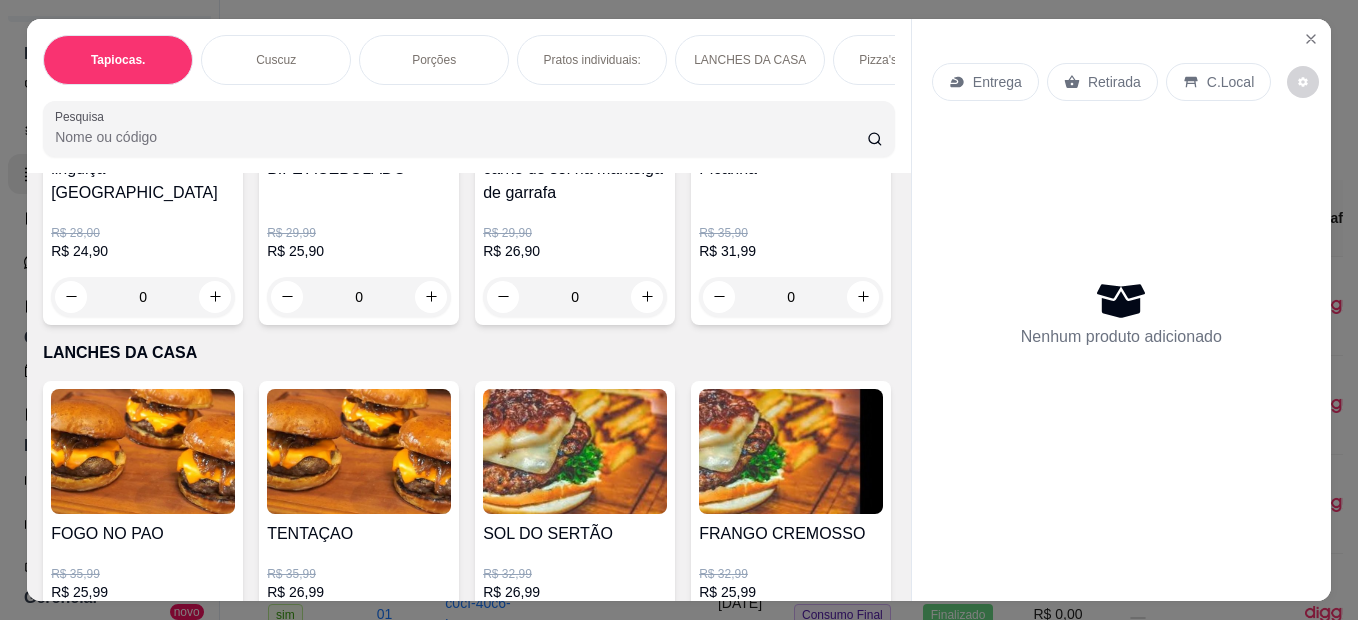 scroll, scrollTop: 2200, scrollLeft: 0, axis: vertical 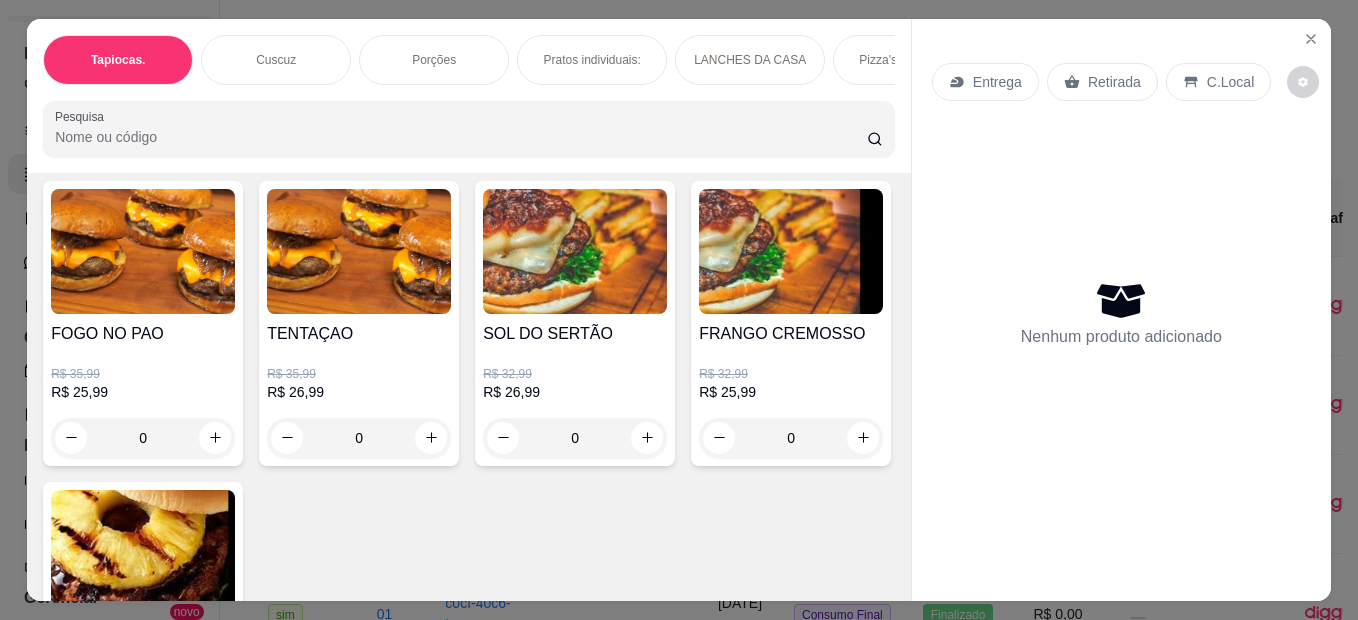click 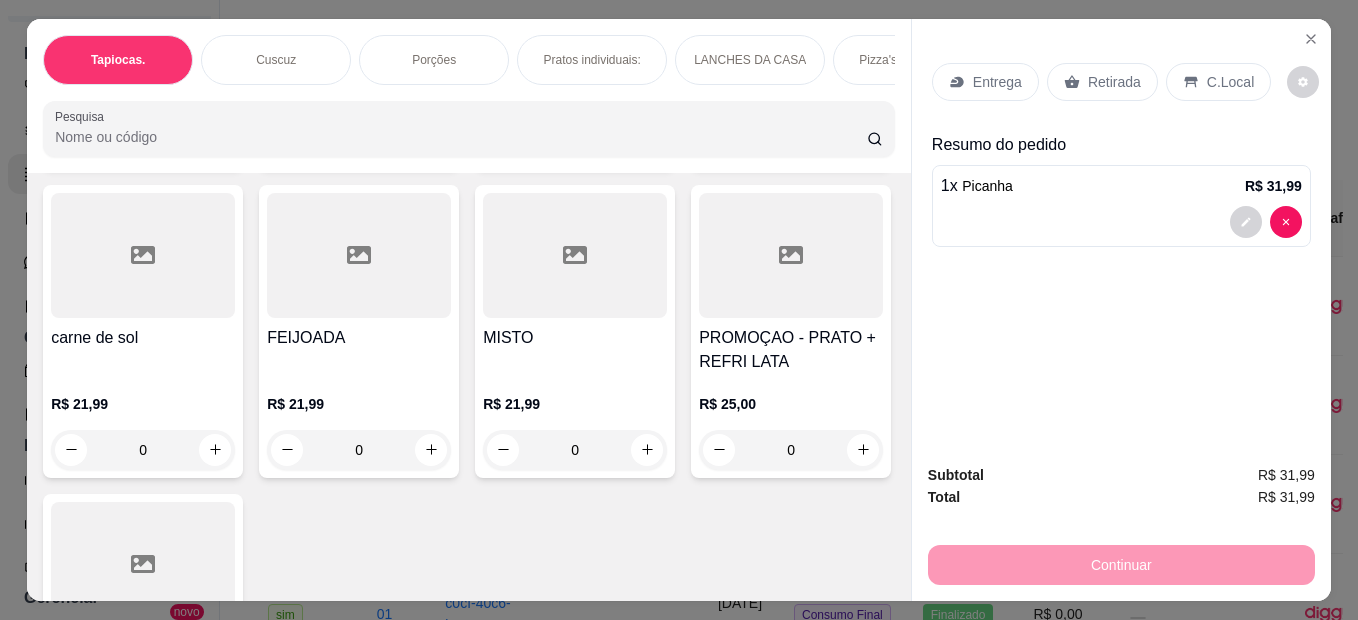 scroll, scrollTop: 4700, scrollLeft: 0, axis: vertical 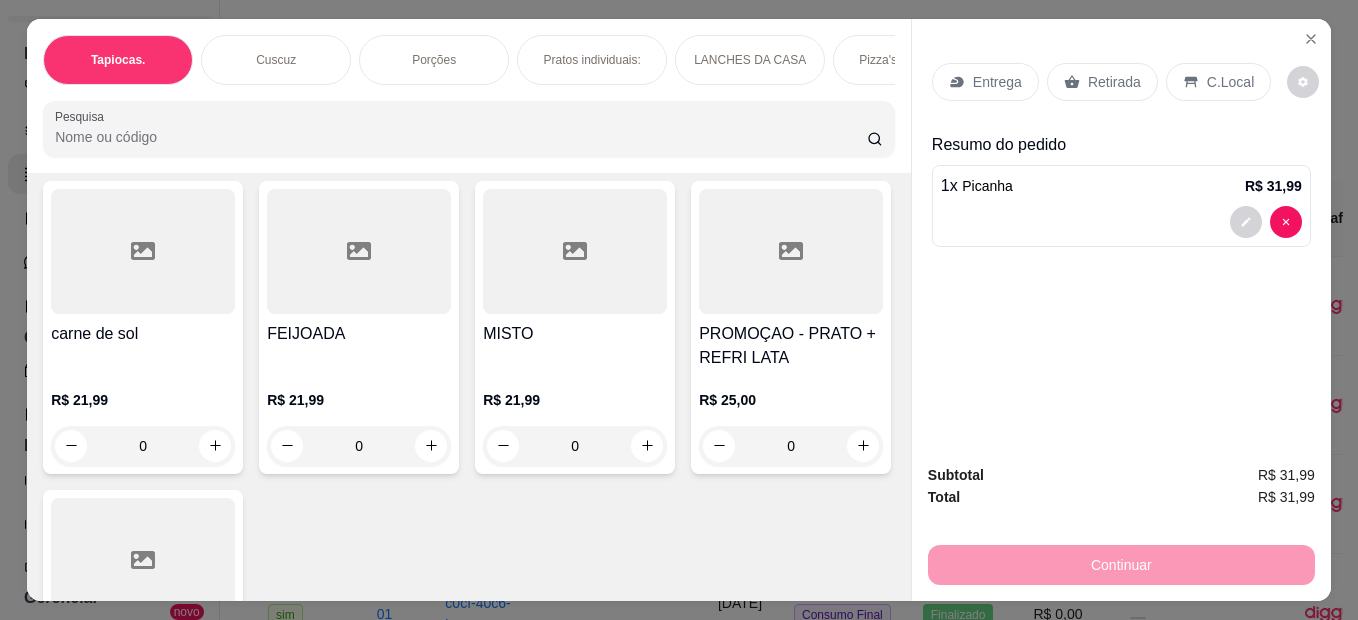 click on "0" at bounding box center (143, -188) 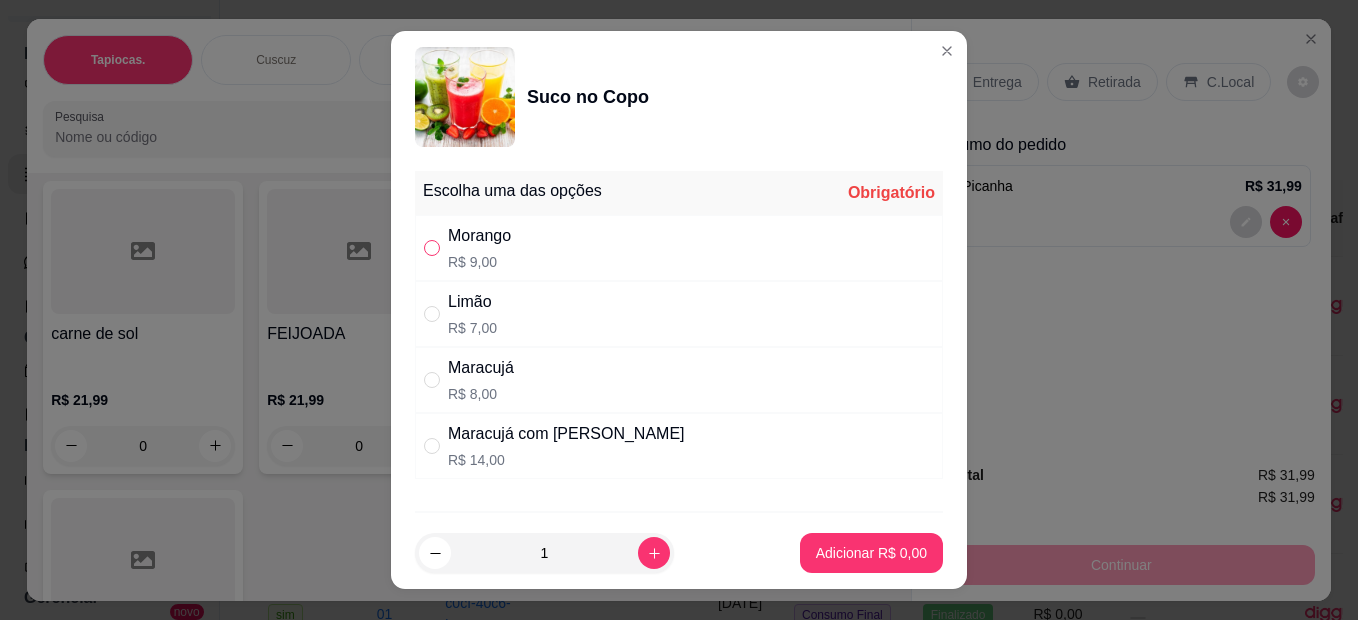 click at bounding box center [432, 248] 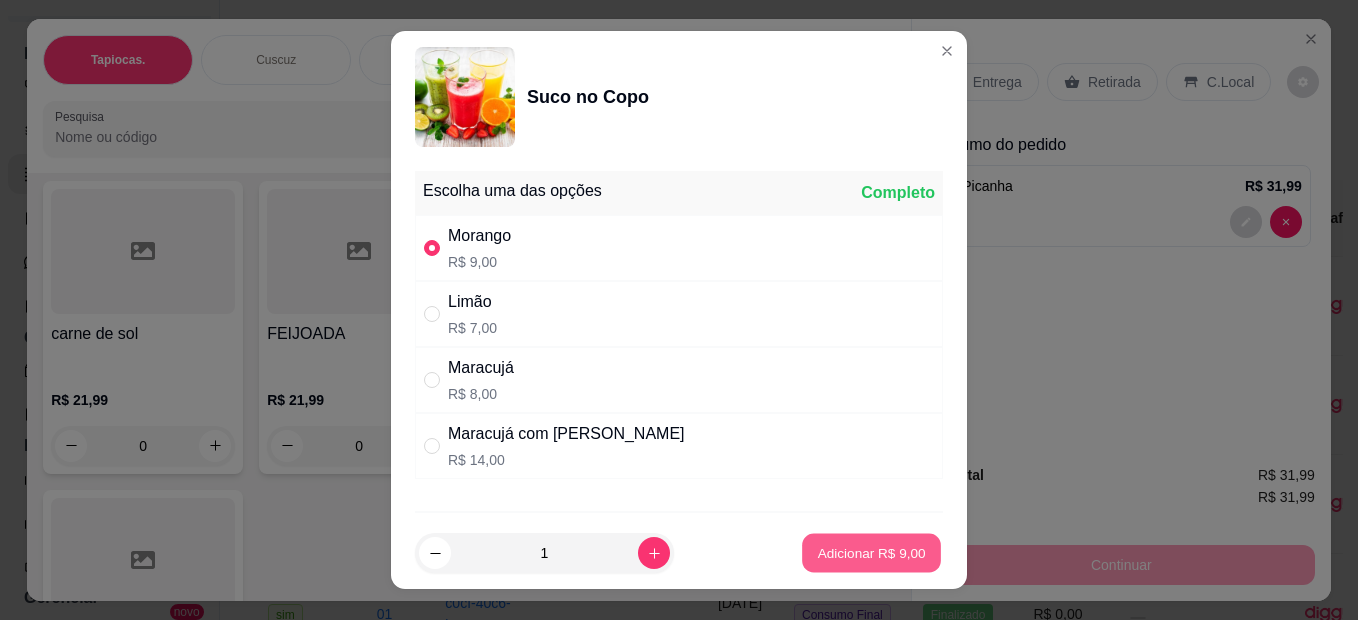 click on "Adicionar   R$ 9,00" at bounding box center (871, 552) 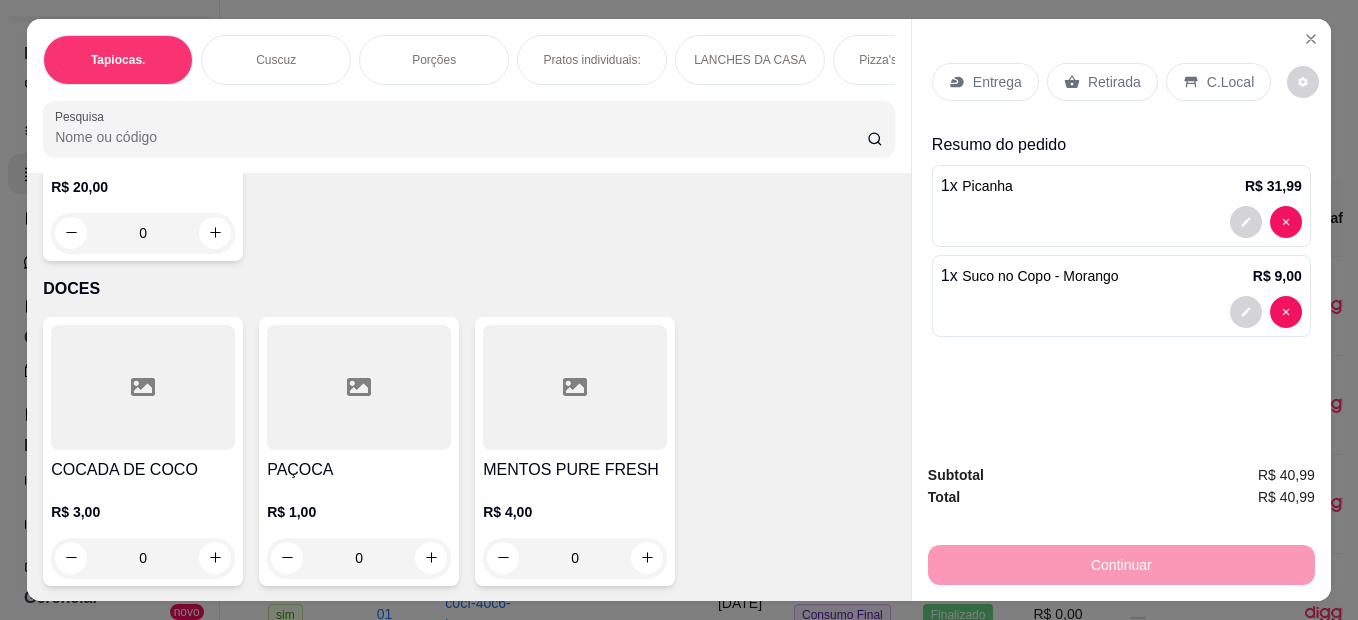 scroll, scrollTop: 6102, scrollLeft: 0, axis: vertical 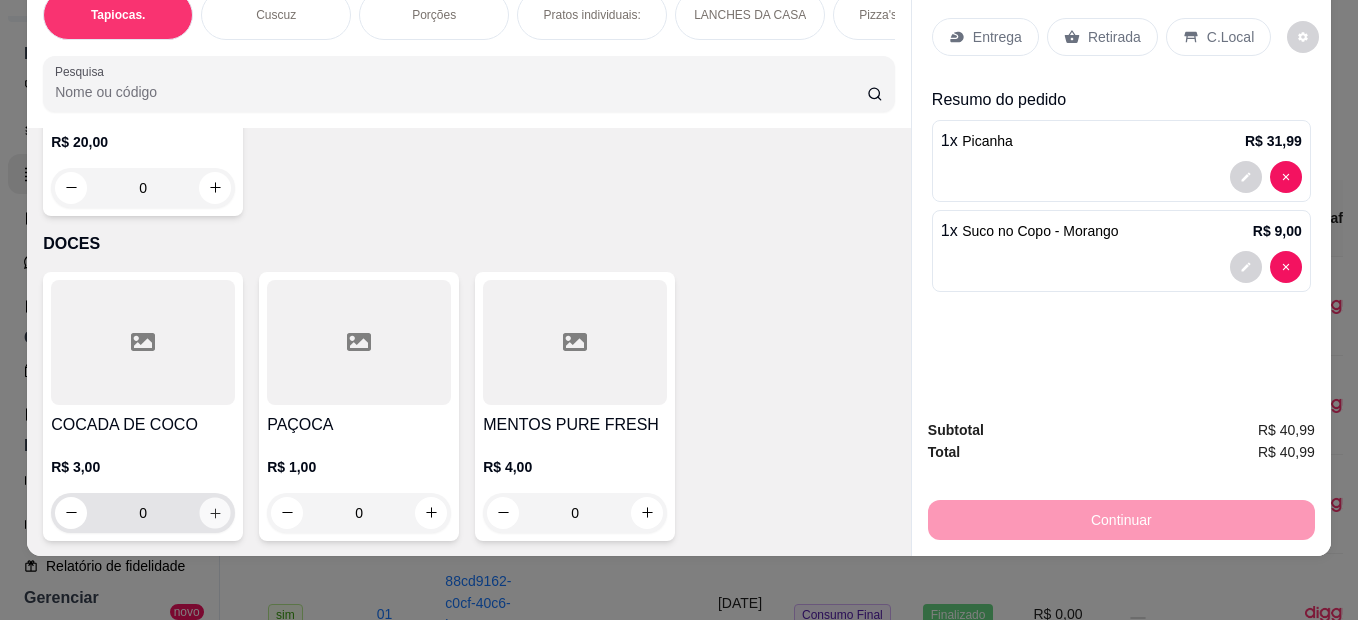 click 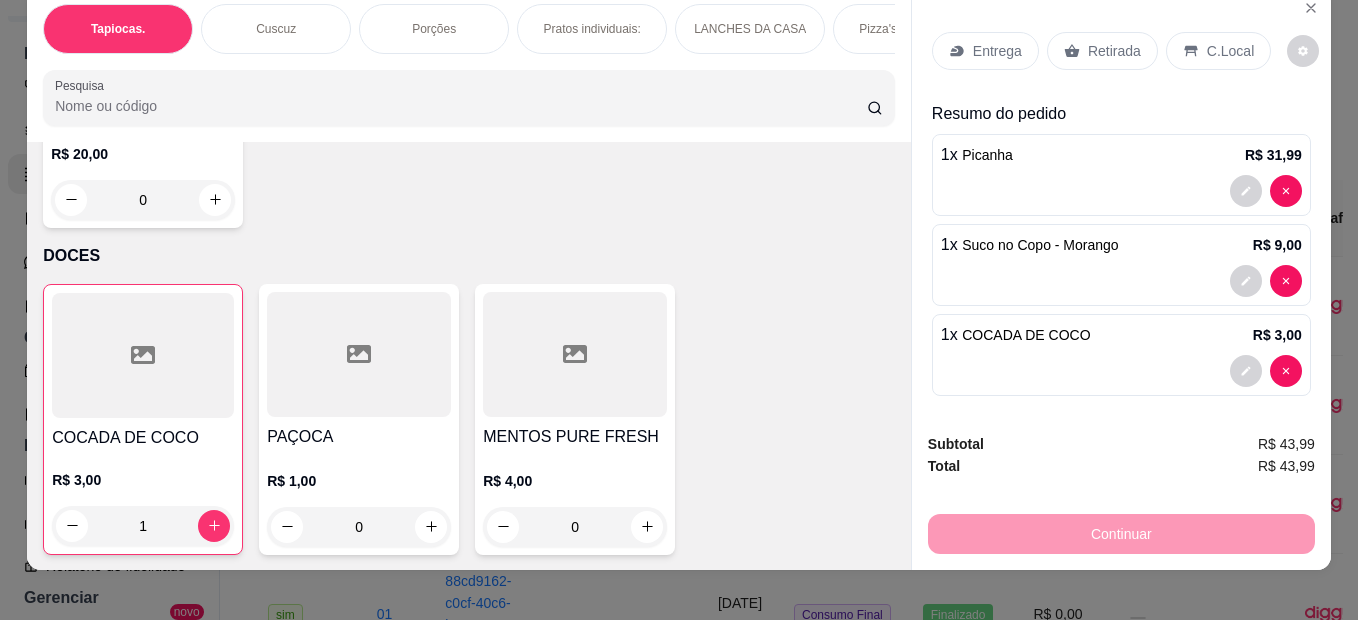 scroll, scrollTop: 0, scrollLeft: 0, axis: both 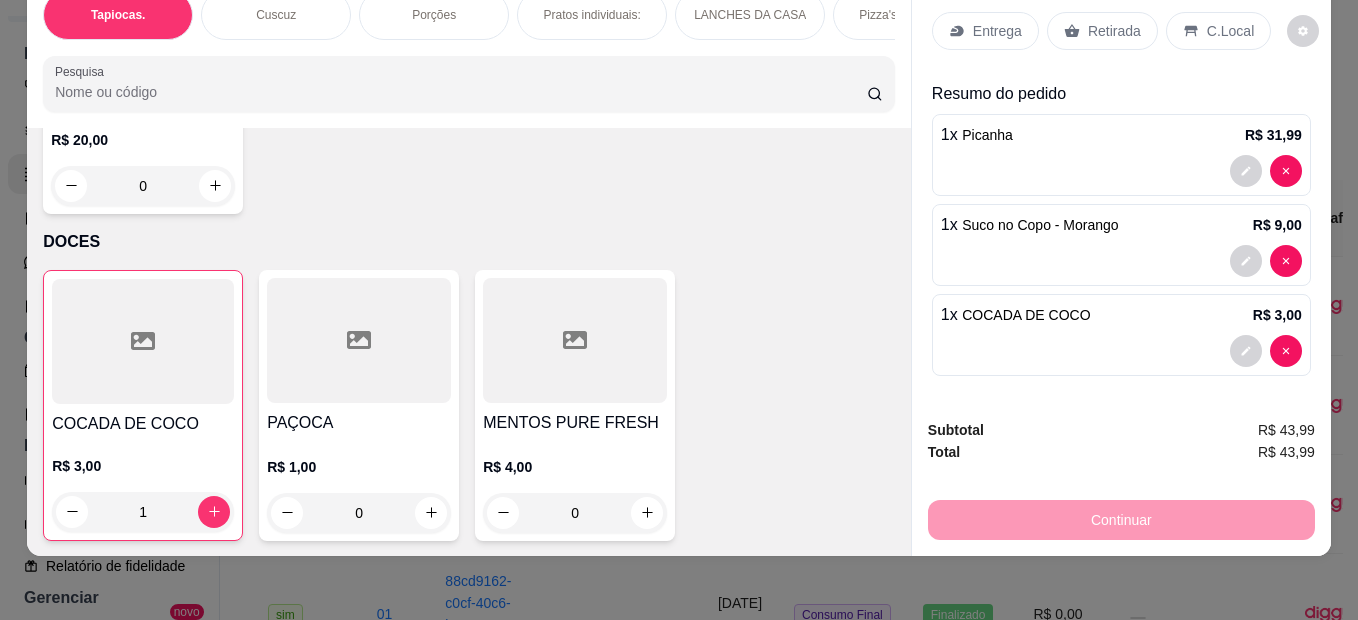 click on "C.Local" at bounding box center [1218, 31] 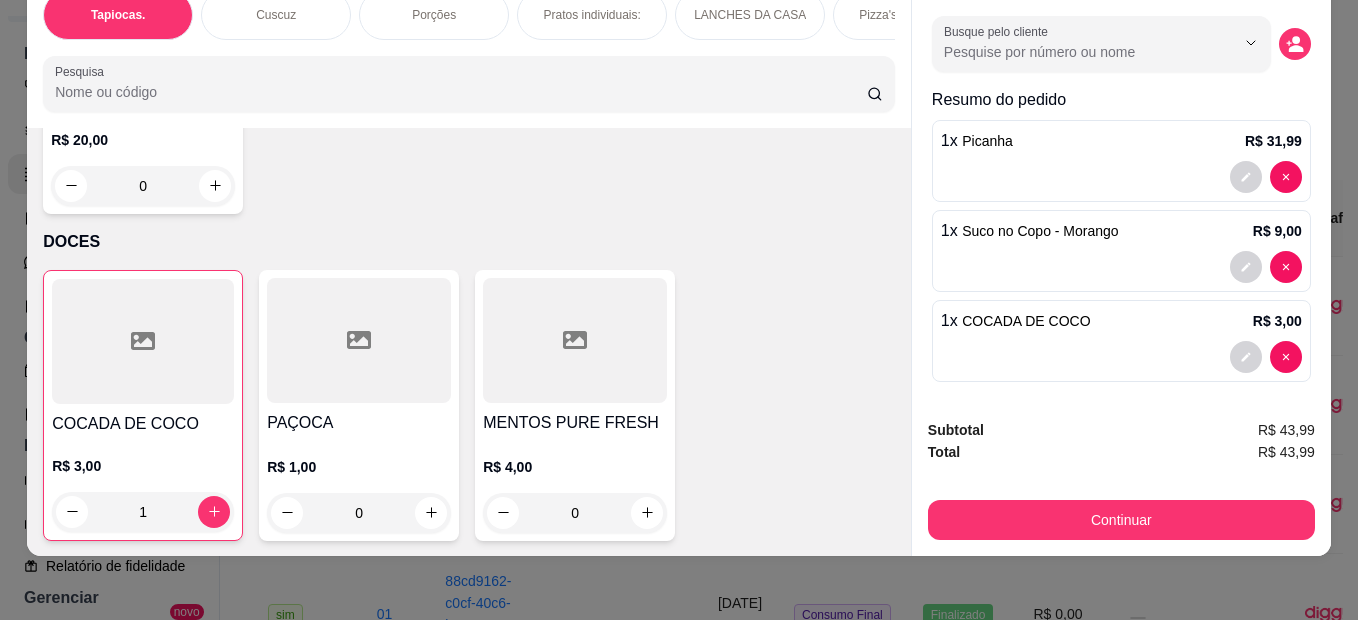 scroll, scrollTop: 62, scrollLeft: 0, axis: vertical 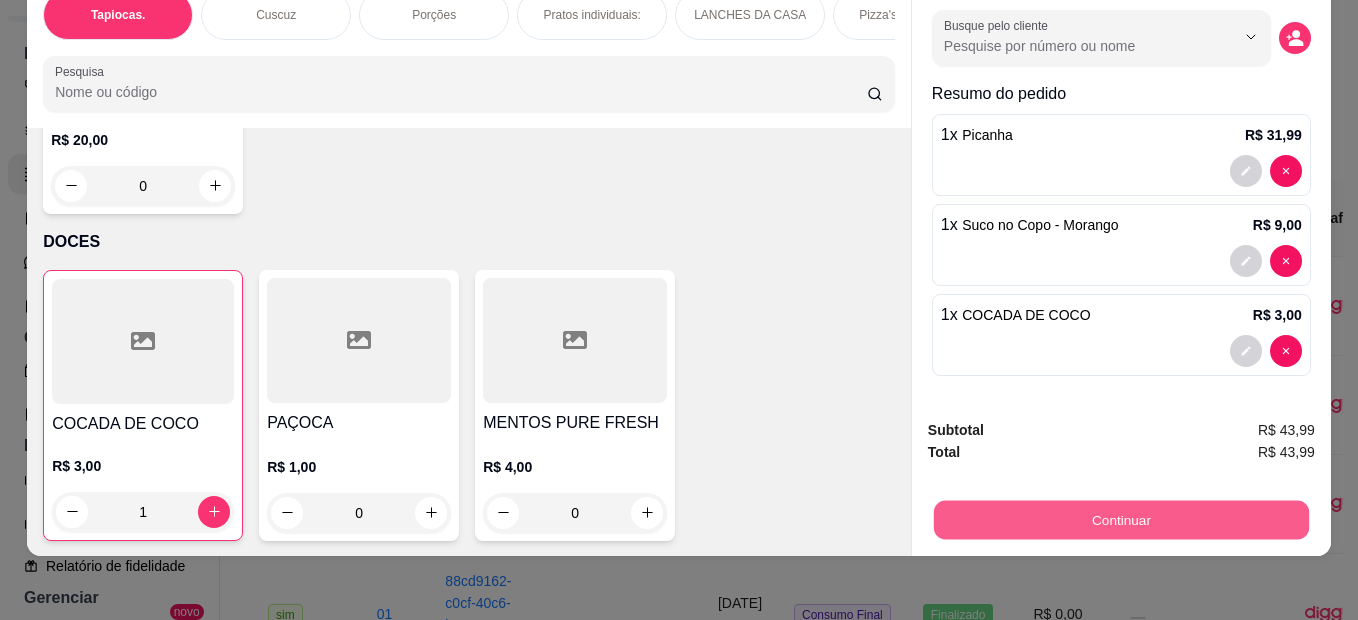 click on "Continuar" at bounding box center [1121, 520] 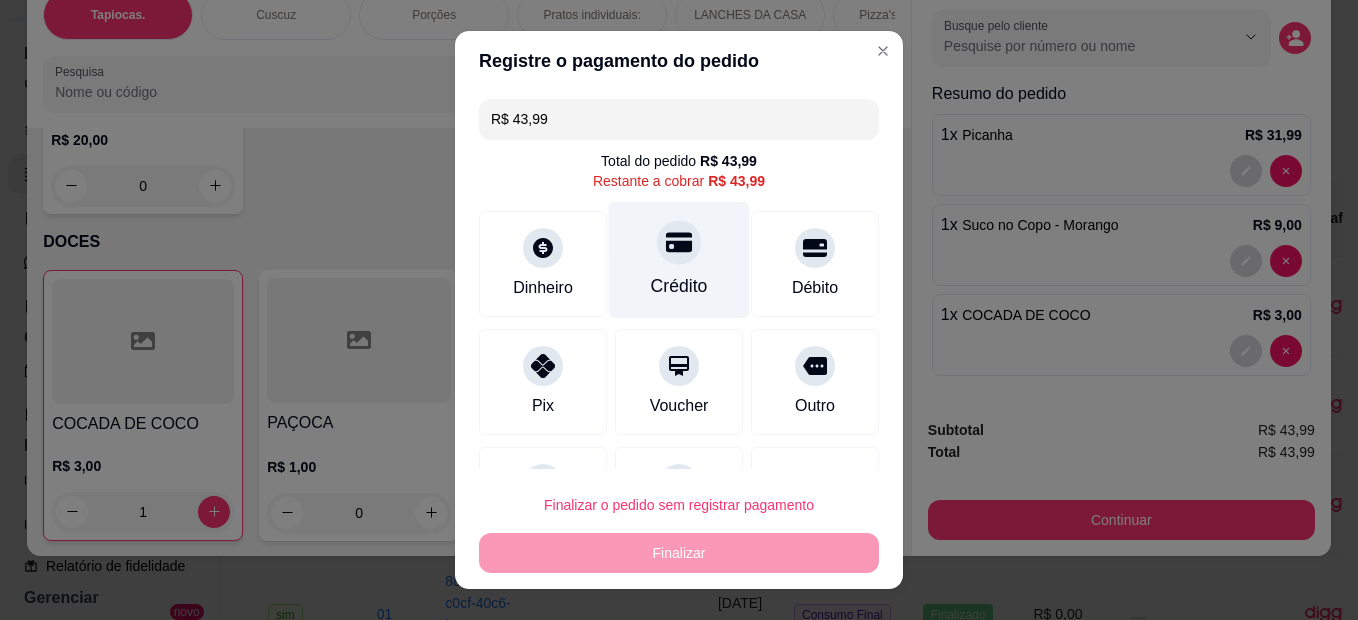 click 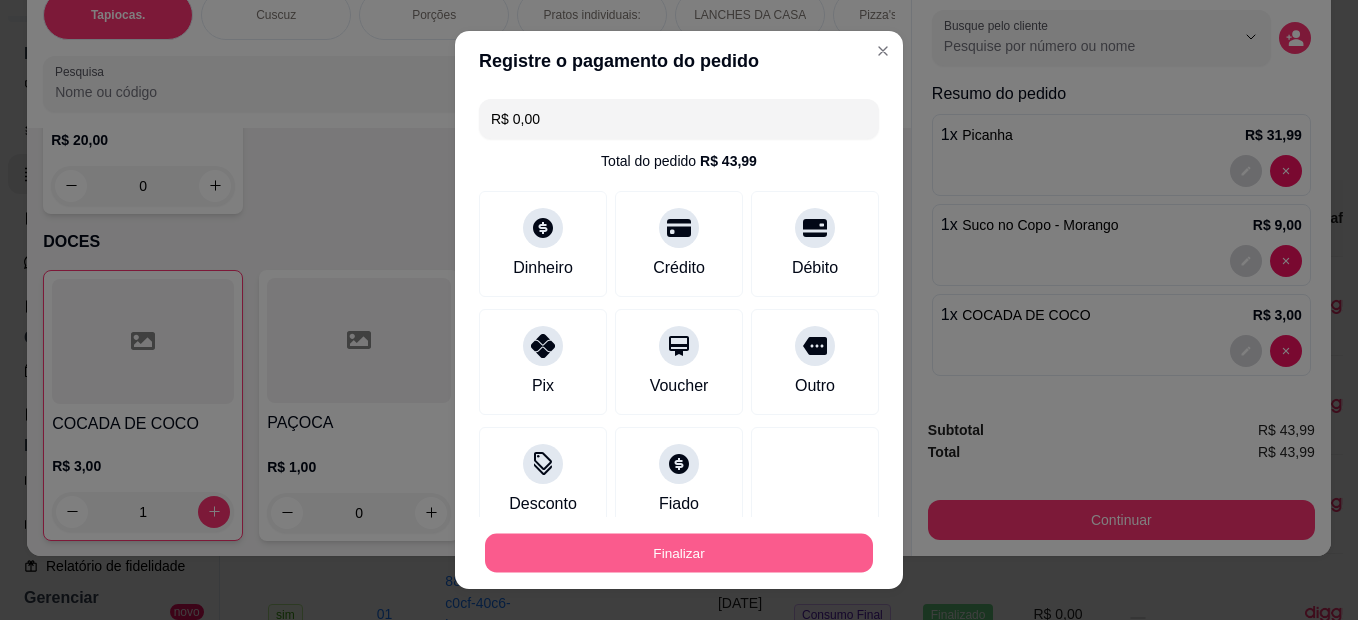 click on "Finalizar" at bounding box center [679, 553] 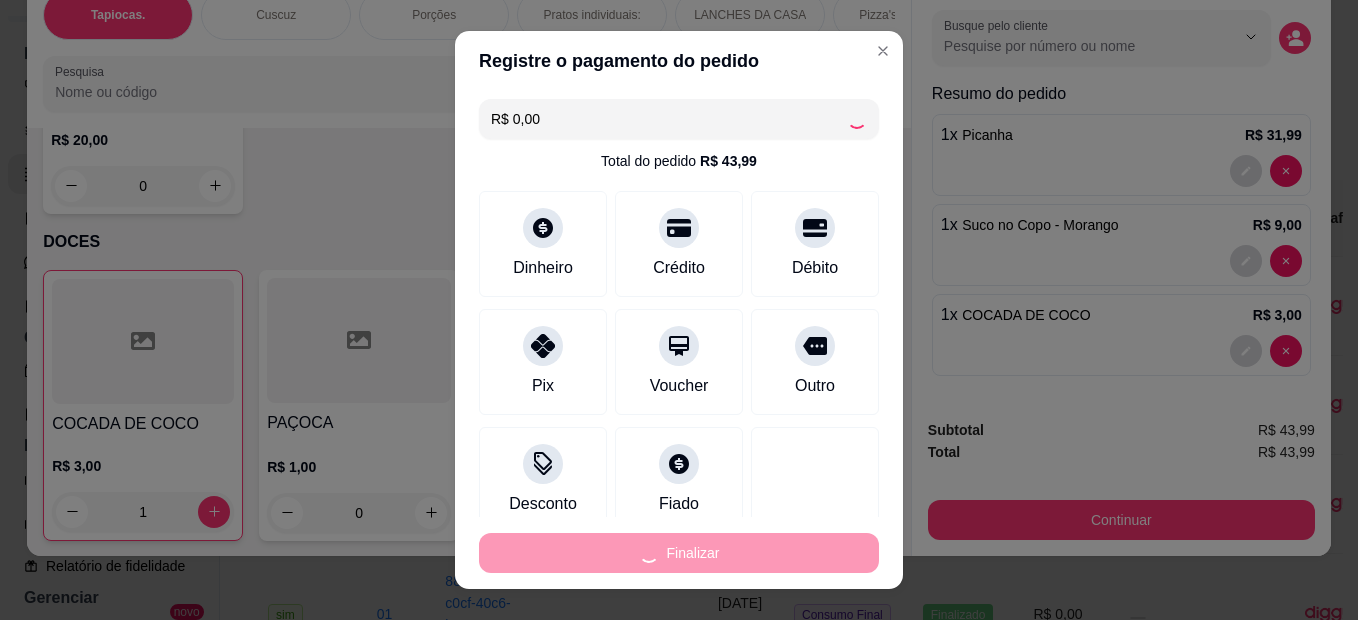 type on "0" 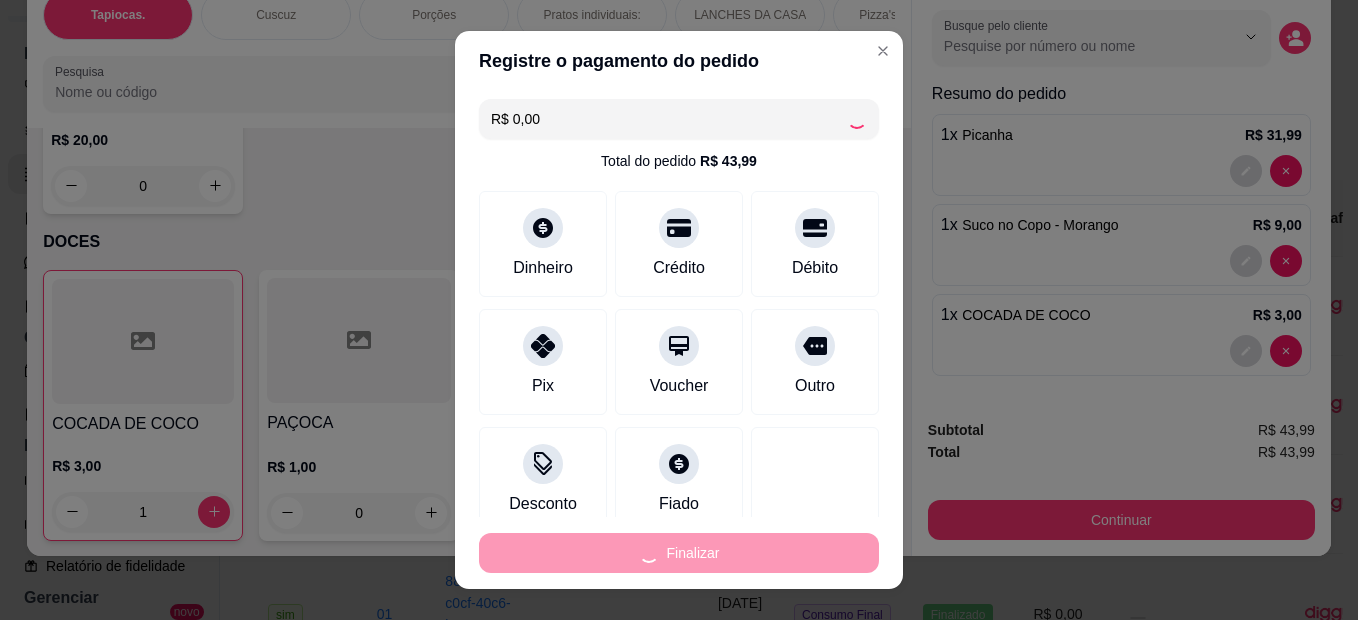 type on "0" 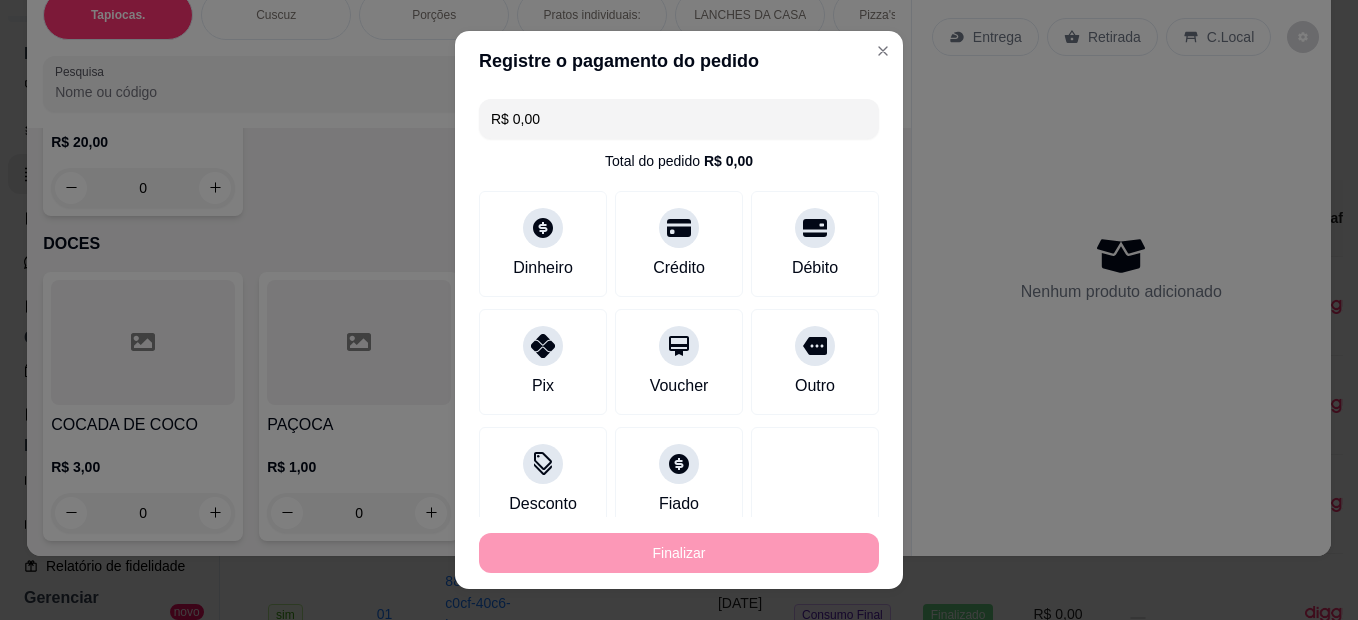 type on "-R$ 43,99" 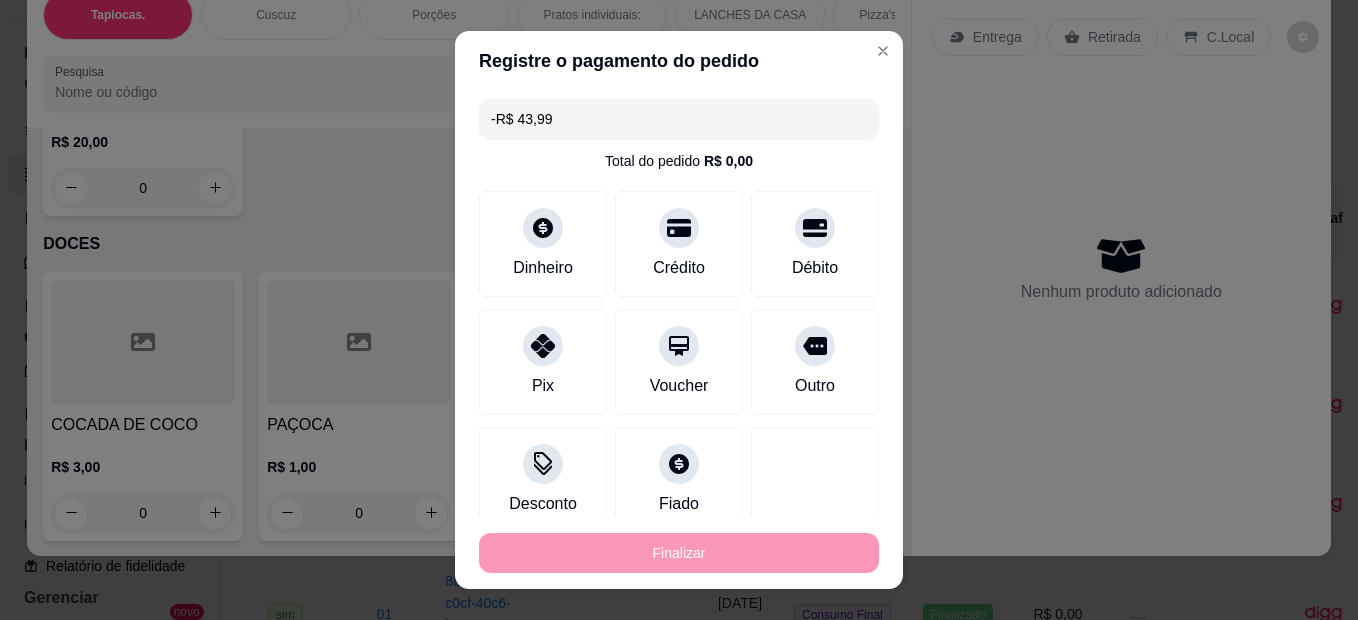 scroll, scrollTop: 6100, scrollLeft: 0, axis: vertical 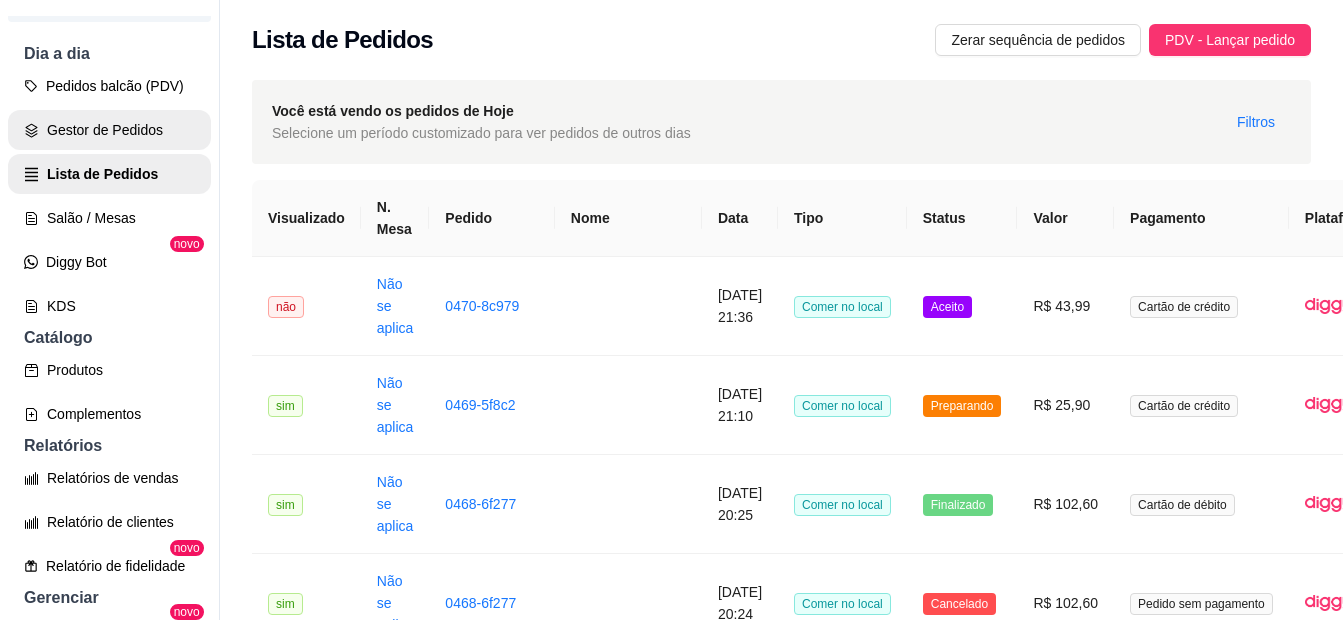 click on "Gestor de Pedidos" at bounding box center (109, 130) 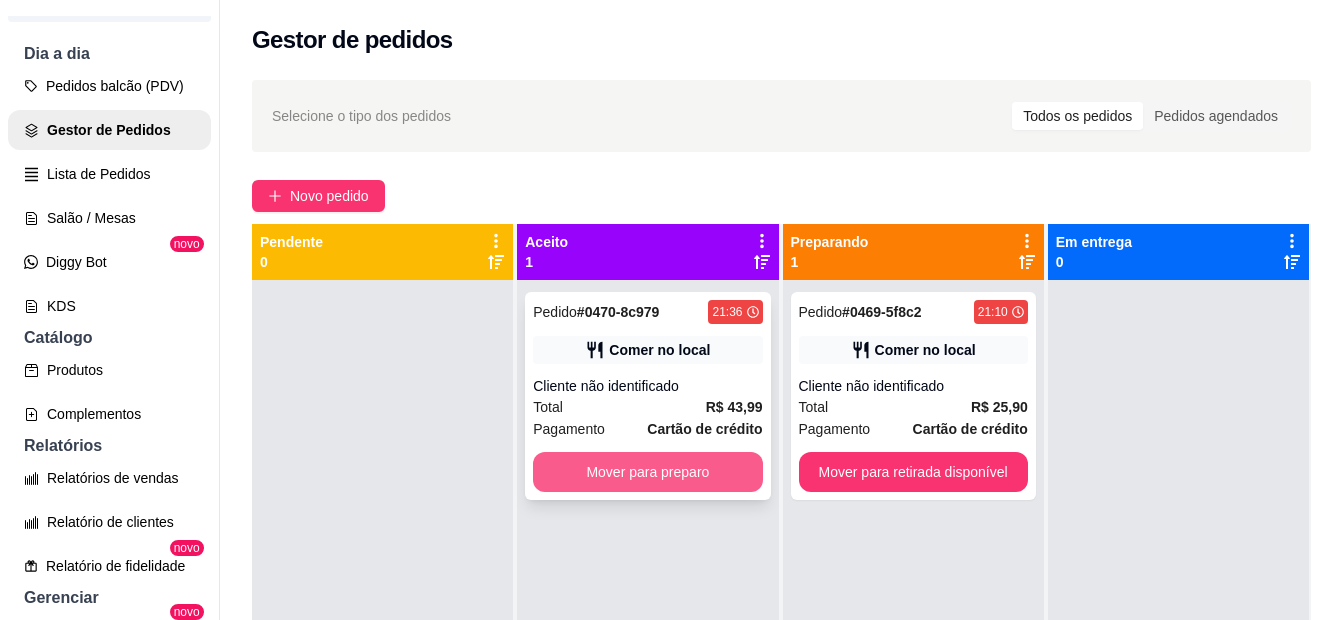 click on "Mover para preparo" at bounding box center [647, 472] 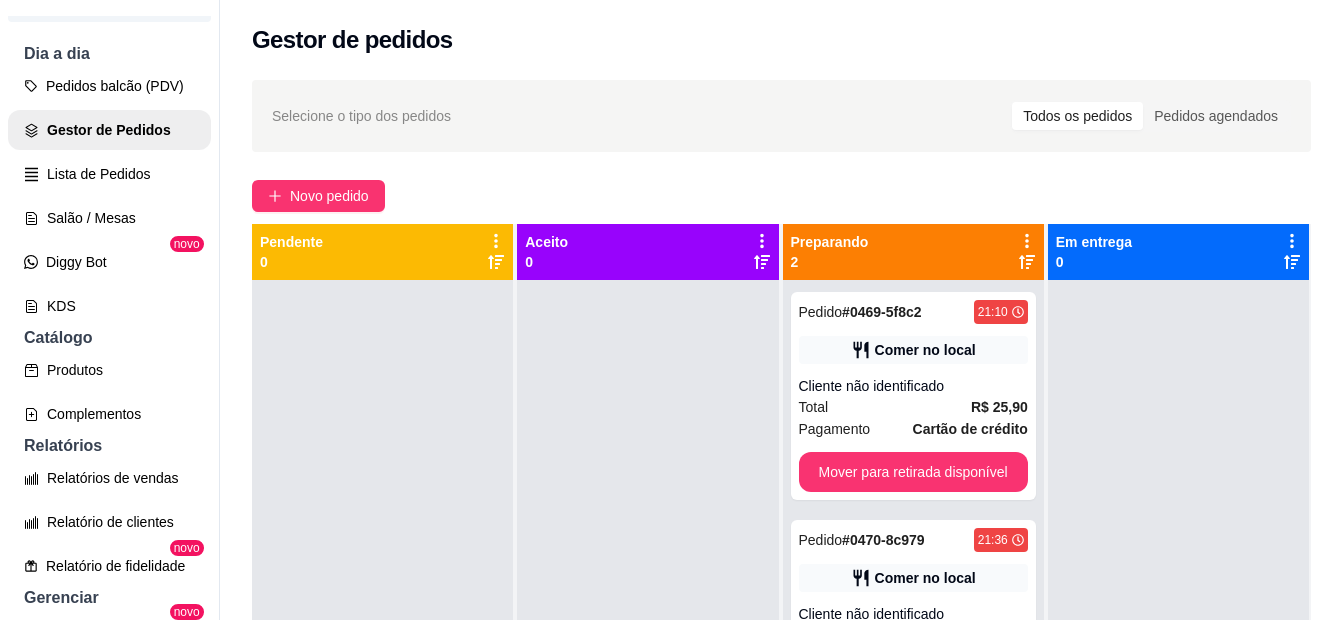scroll, scrollTop: 100, scrollLeft: 0, axis: vertical 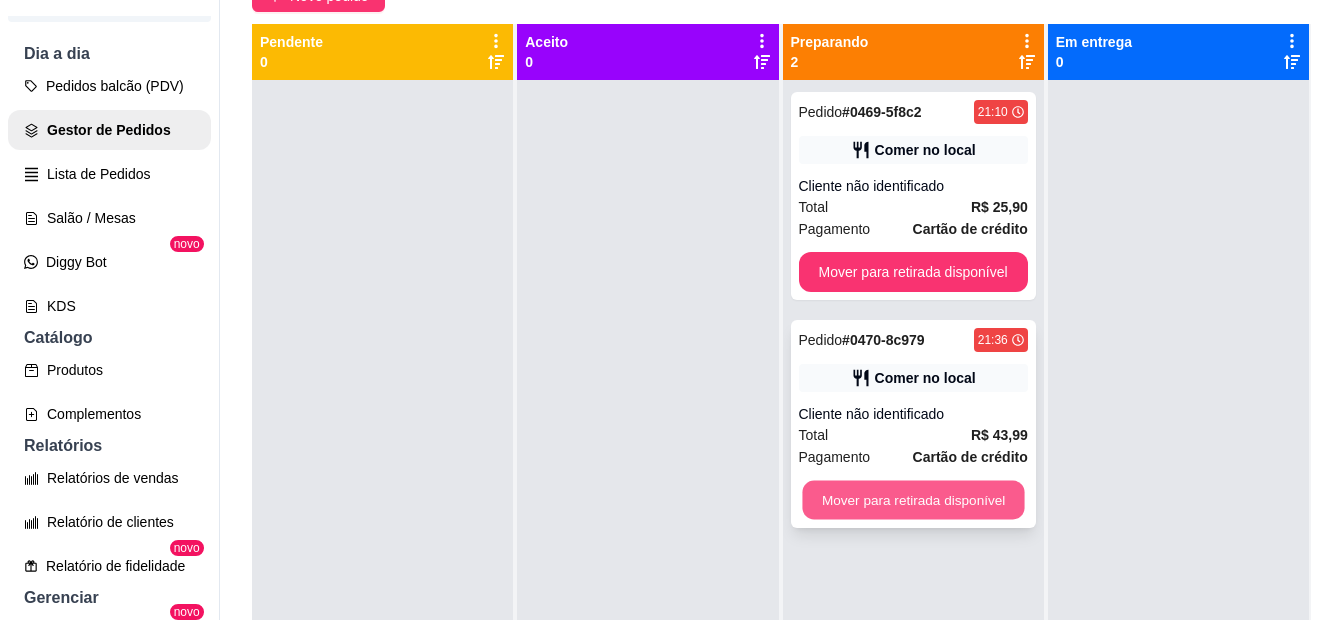 click on "Mover para retirada disponível" at bounding box center (913, 500) 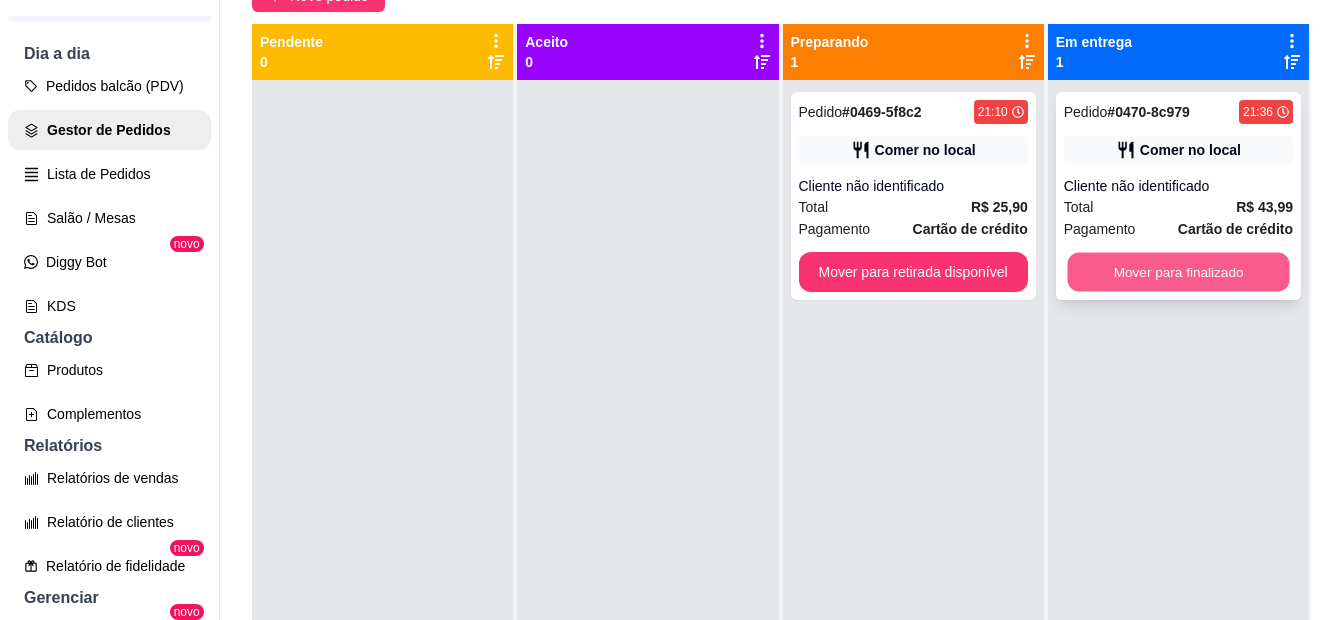 click on "Mover para finalizado" at bounding box center [1178, 272] 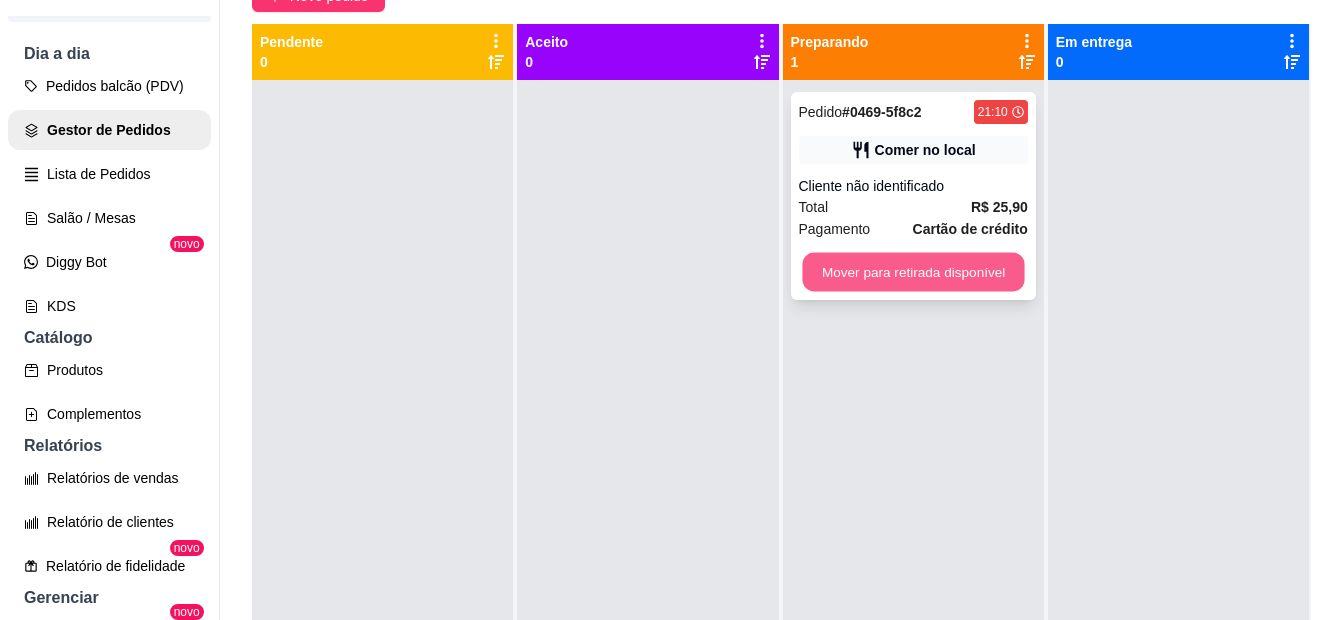 click on "Mover para retirada disponível" at bounding box center (913, 272) 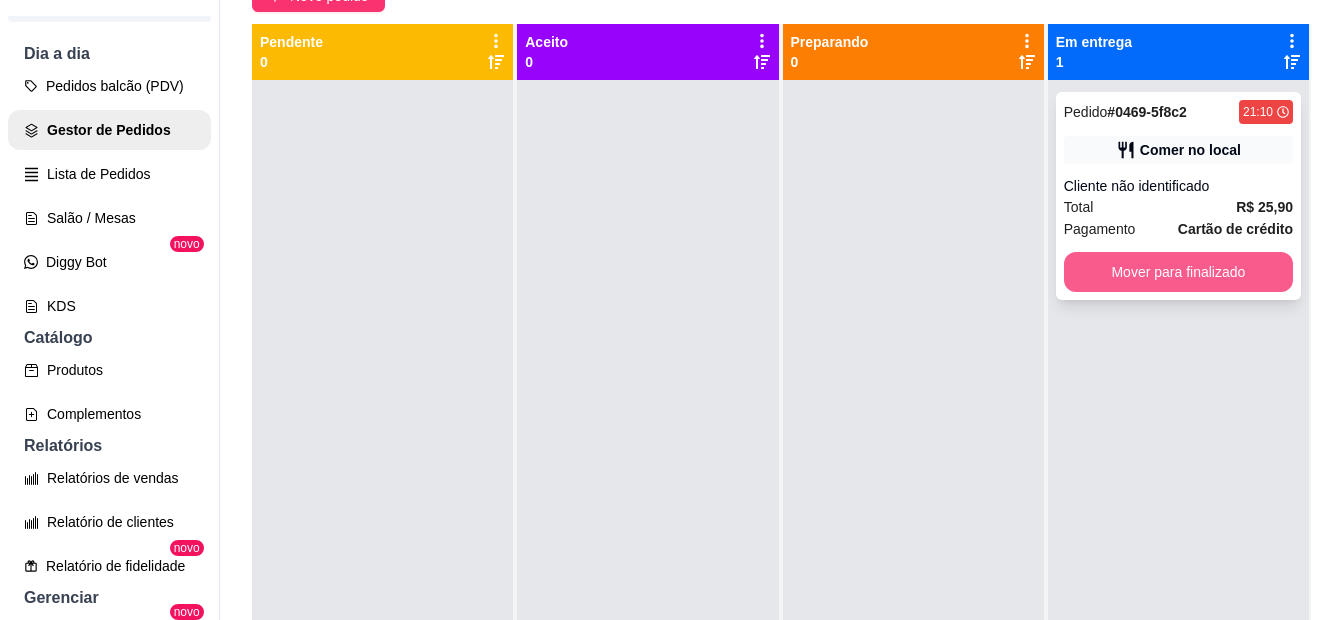 click on "Mover para finalizado" at bounding box center [1178, 272] 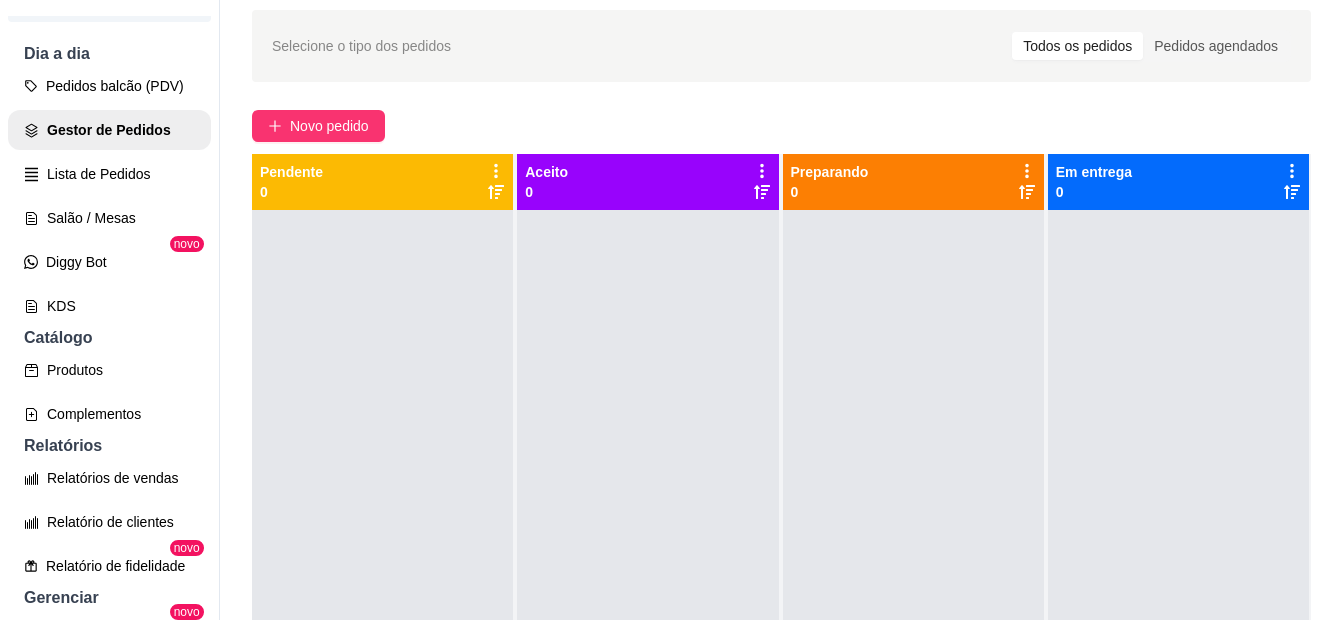 scroll, scrollTop: 19, scrollLeft: 0, axis: vertical 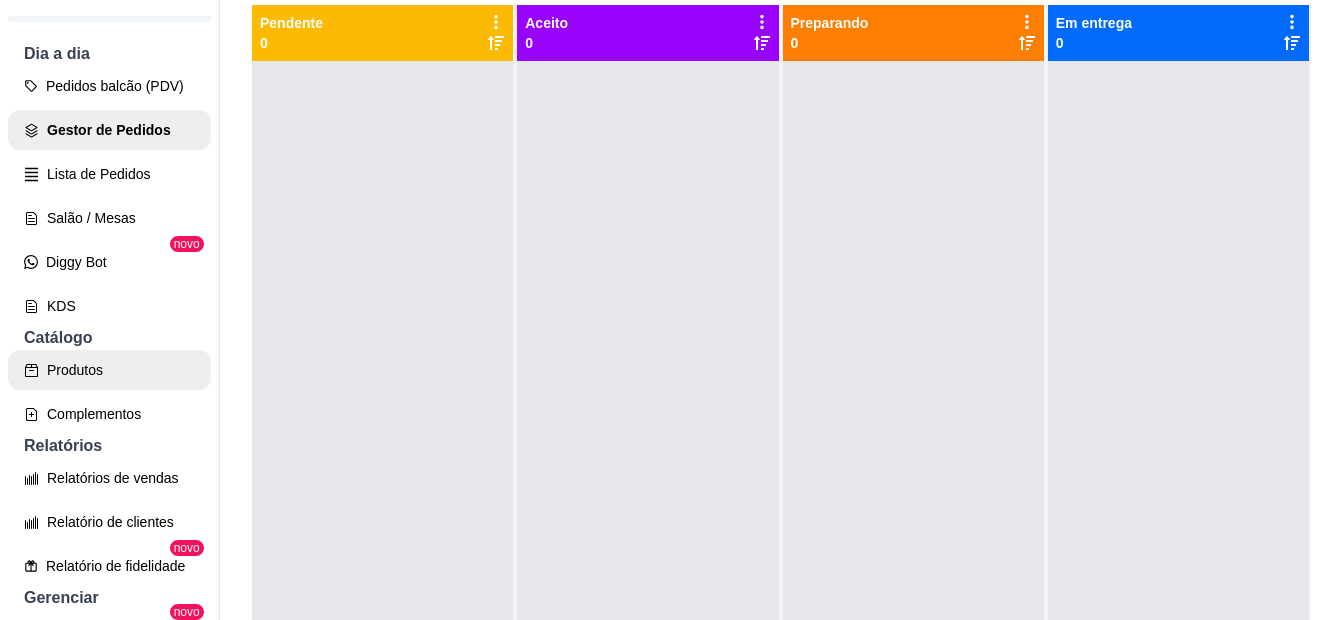 click on "Produtos" at bounding box center [109, 370] 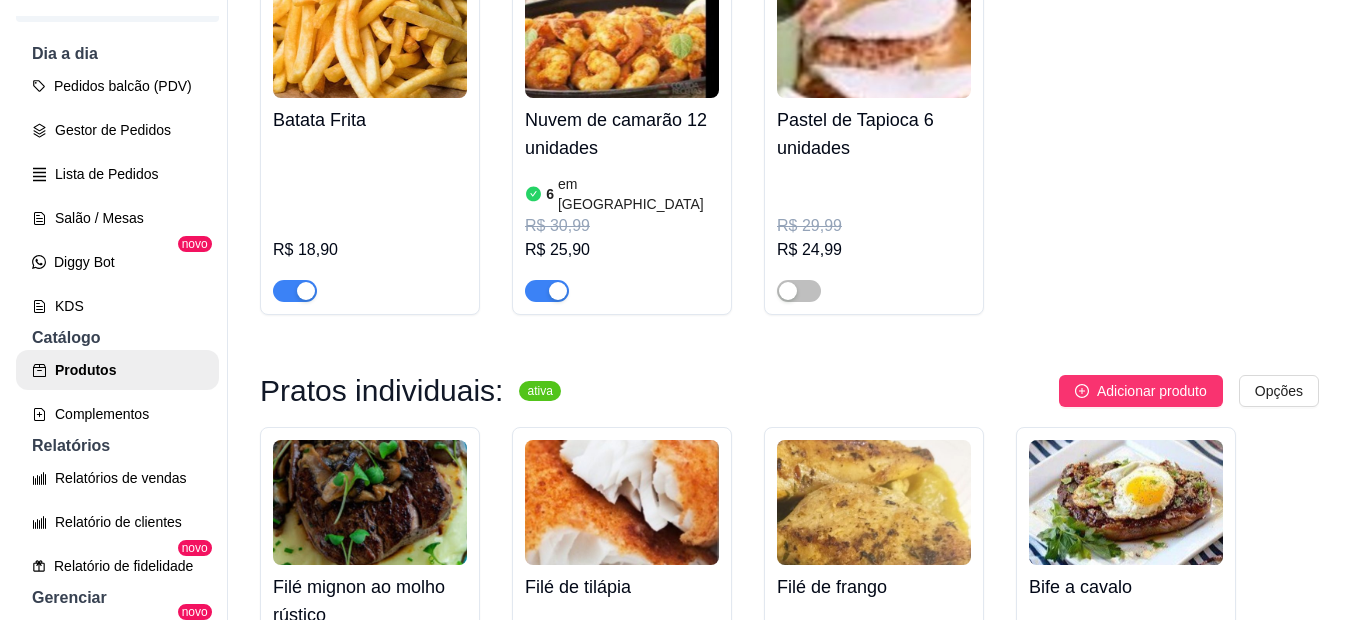 scroll, scrollTop: 1400, scrollLeft: 0, axis: vertical 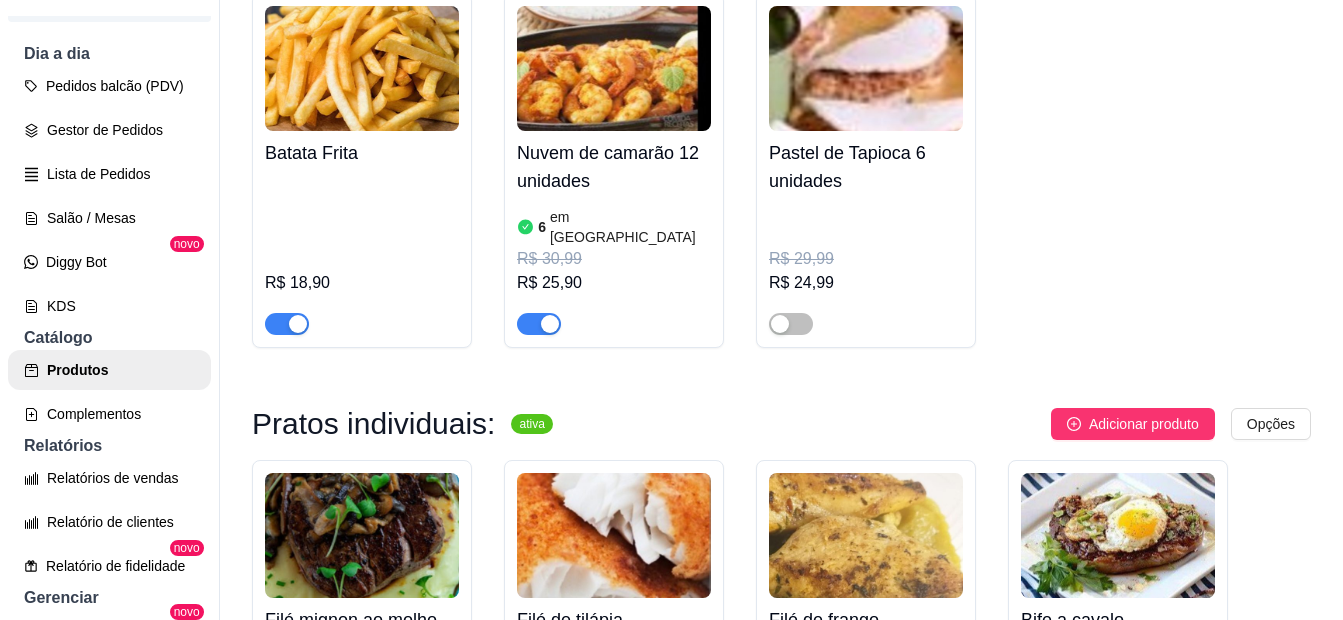click on "Batata Frita   R$ 18,90 Nuvem de camarão 12 unidades   6 em estoque R$ 30,99 R$ 25,90 Pastel de Tapioca 6 unidades   R$ 29,99 R$ 24,99" at bounding box center (781, 170) 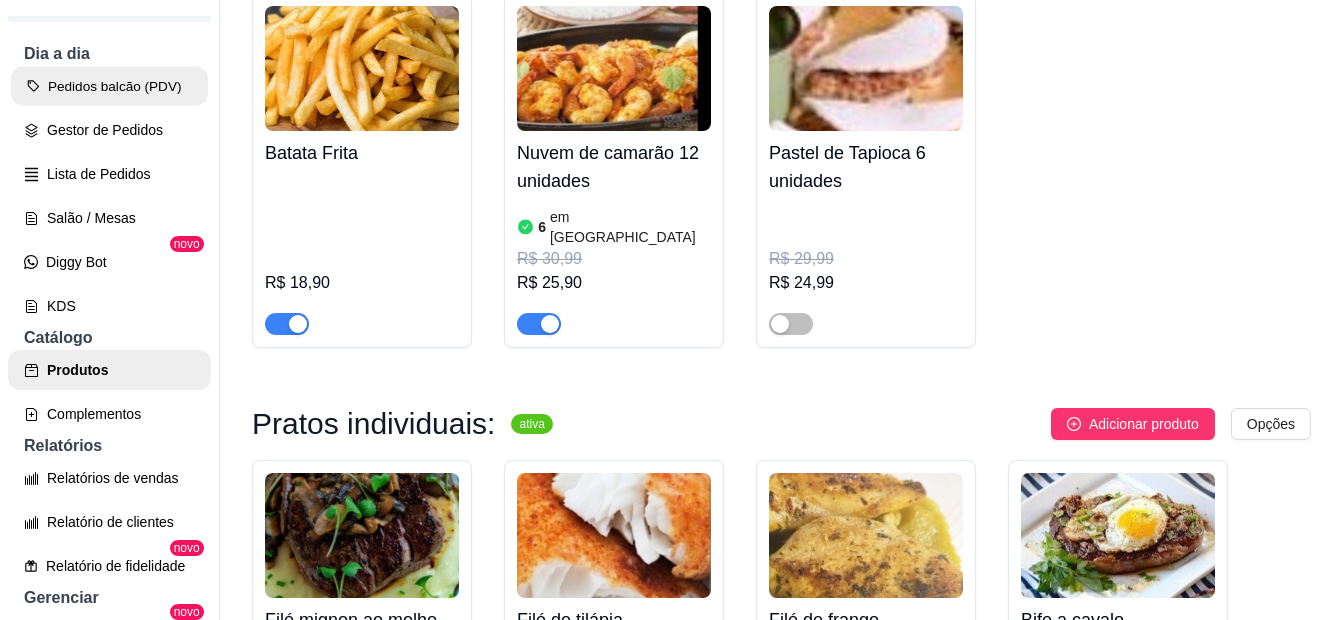 click on "Pedidos balcão (PDV)" at bounding box center (109, 86) 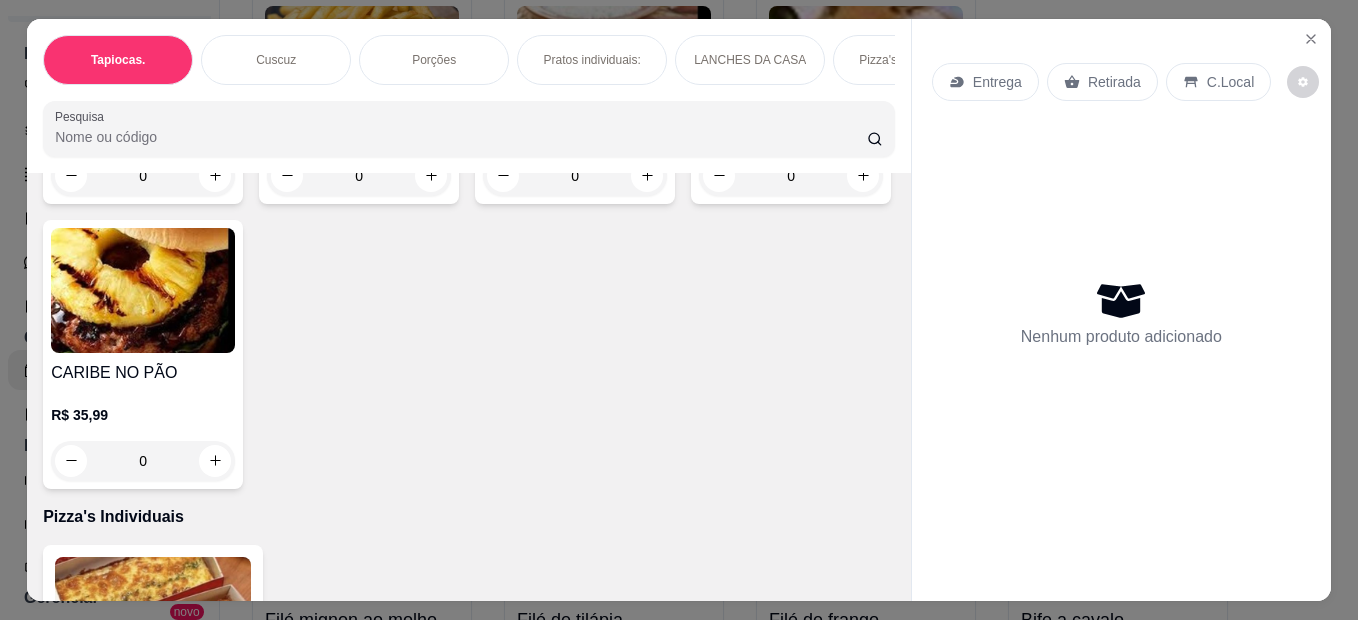 scroll, scrollTop: 2400, scrollLeft: 0, axis: vertical 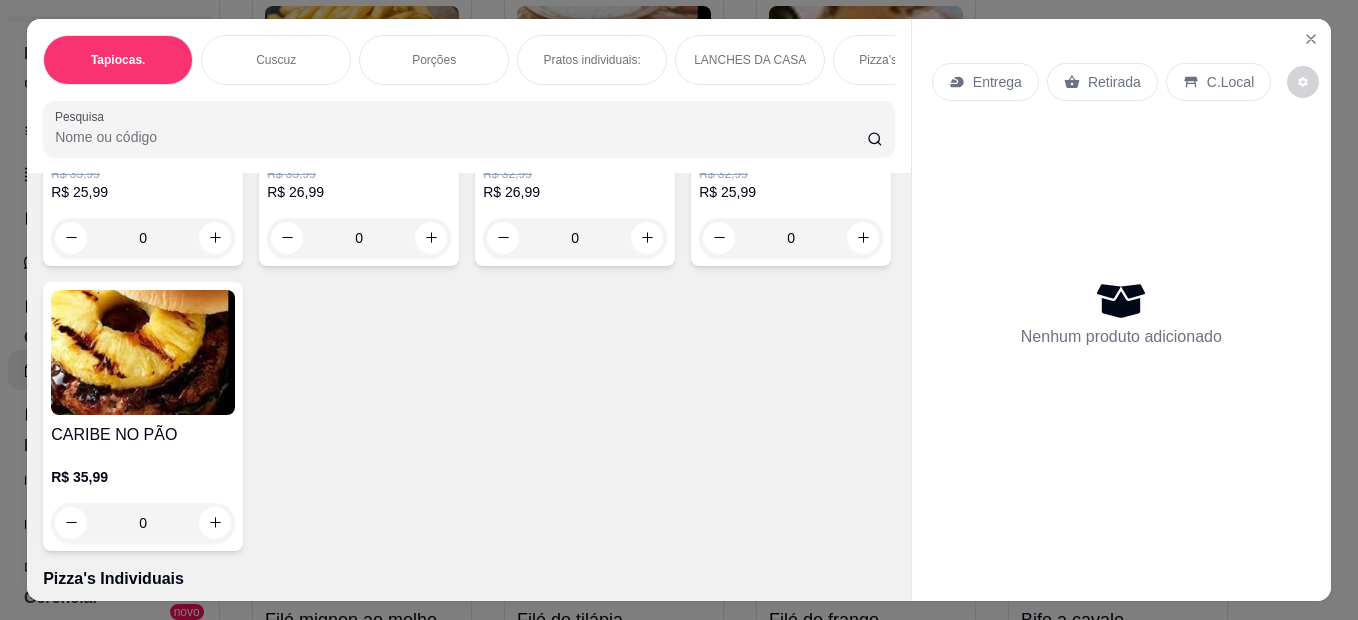 click on "0" at bounding box center (359, 238) 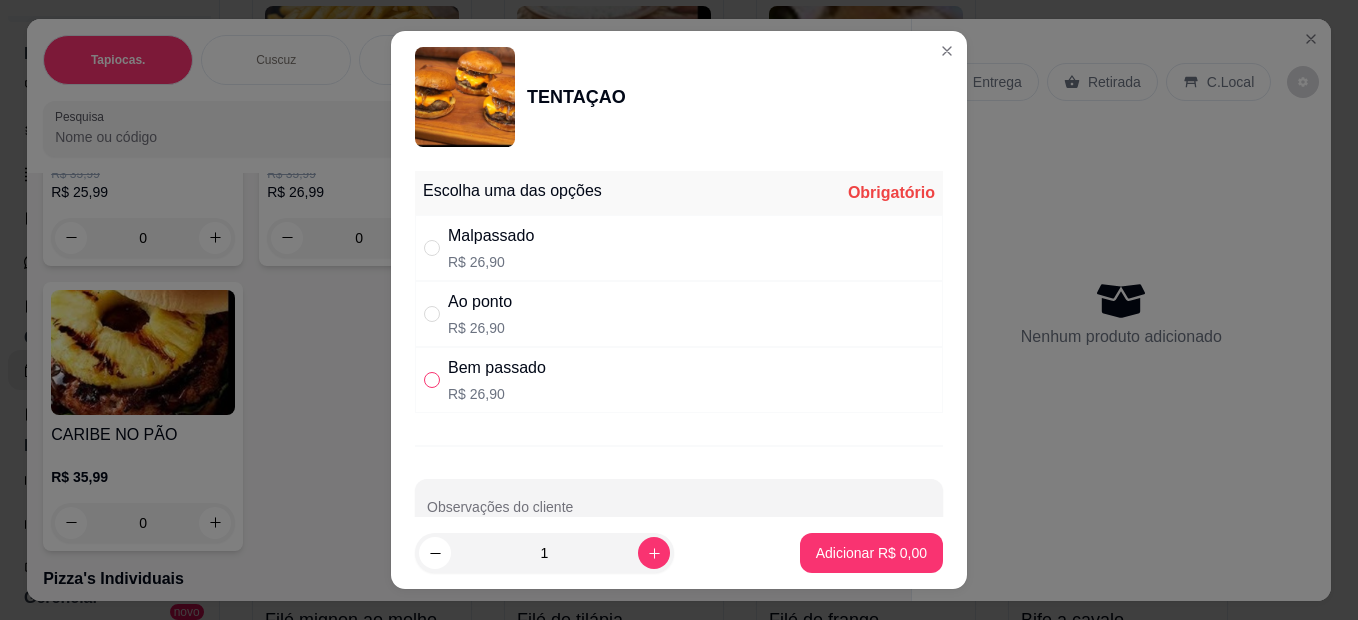 click at bounding box center [432, 380] 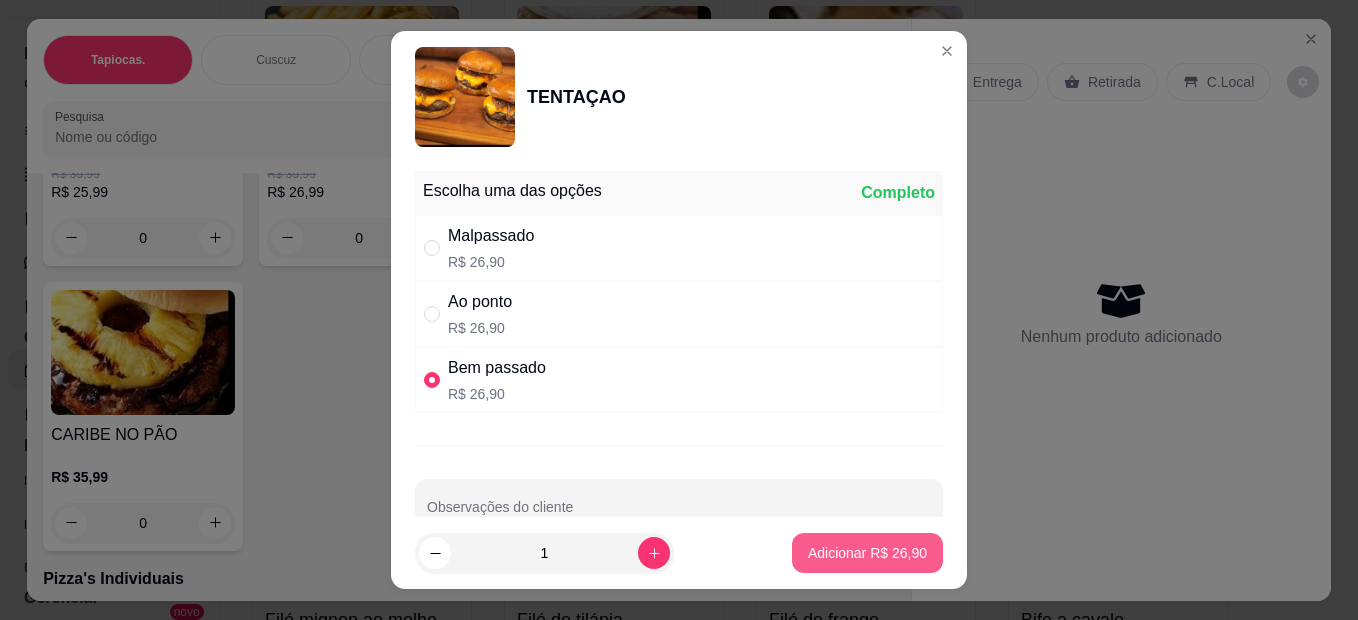 click on "Adicionar   R$ 26,90" at bounding box center [867, 553] 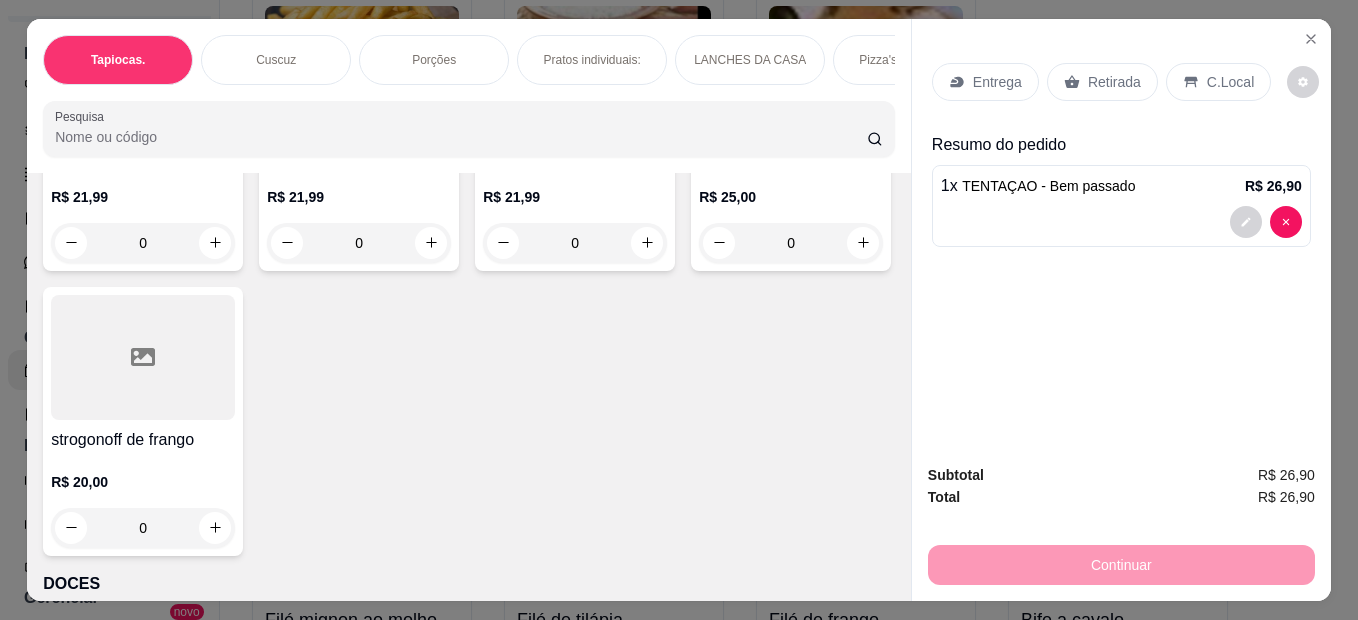 scroll, scrollTop: 4900, scrollLeft: 0, axis: vertical 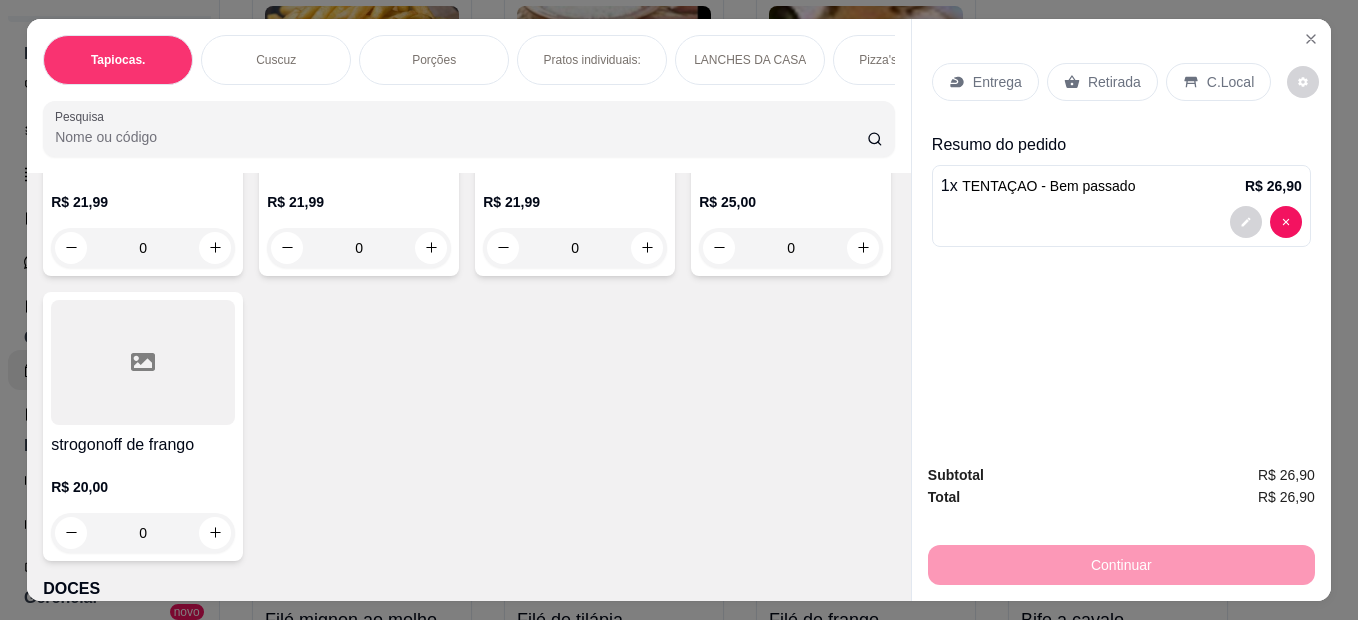 click on "0" at bounding box center [575, -386] 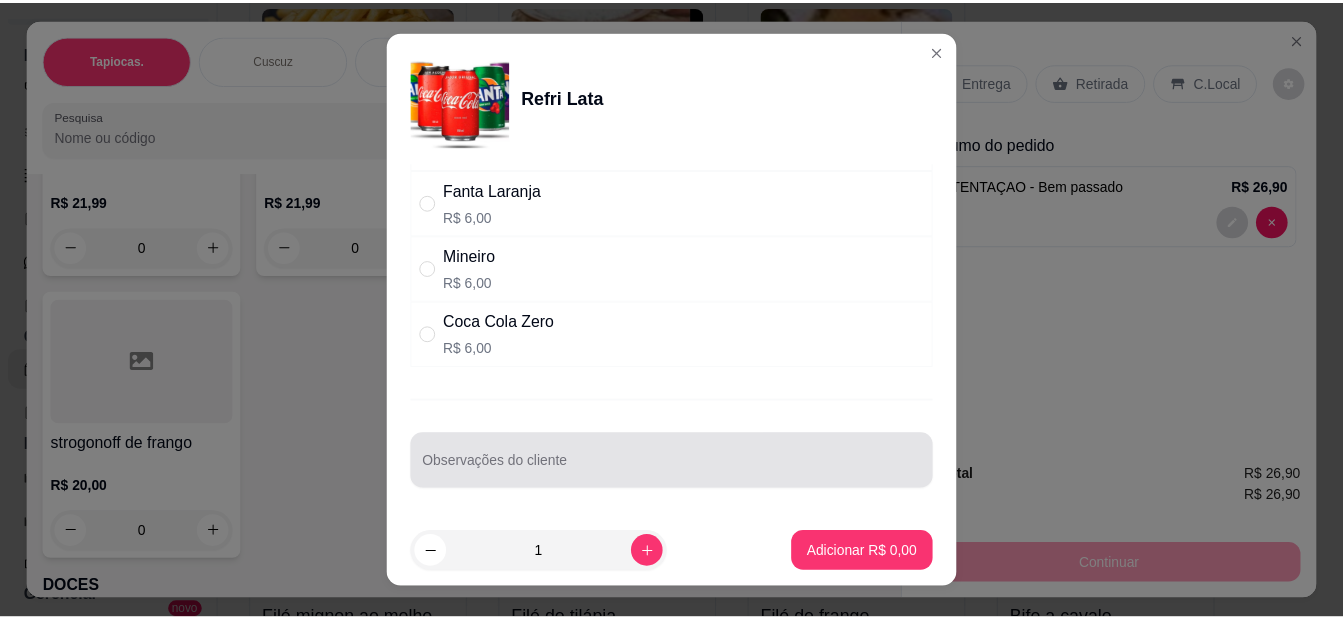 scroll, scrollTop: 178, scrollLeft: 0, axis: vertical 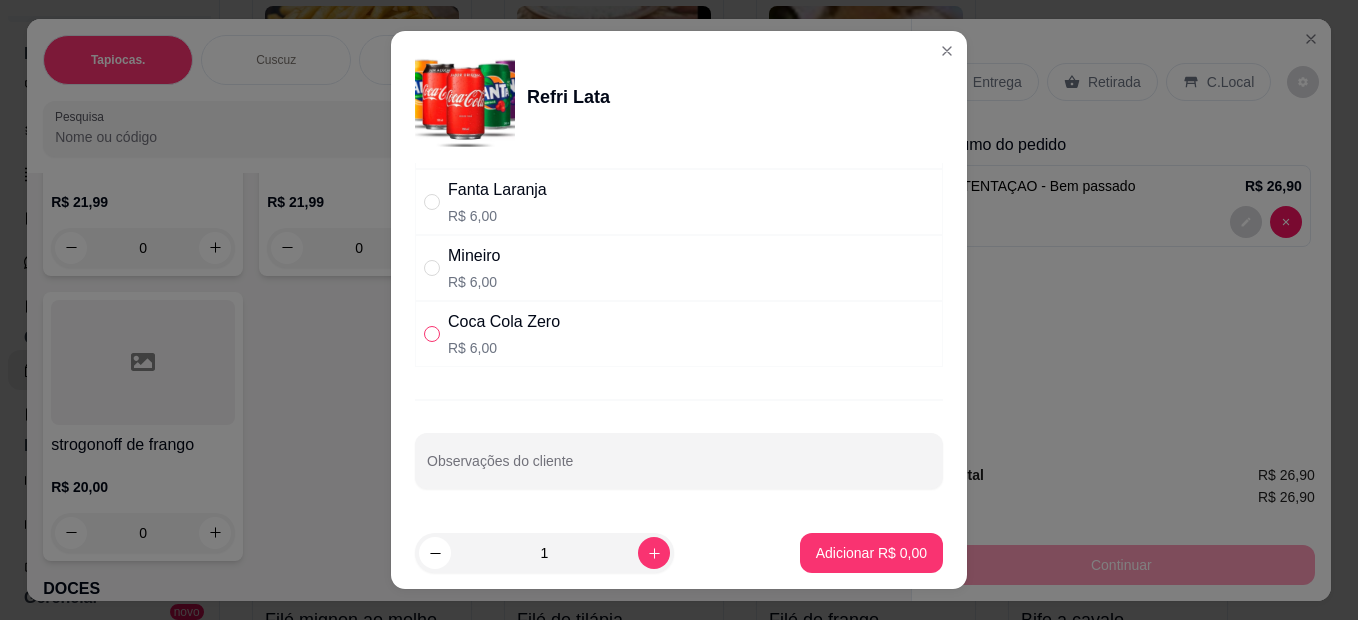 click at bounding box center [432, 334] 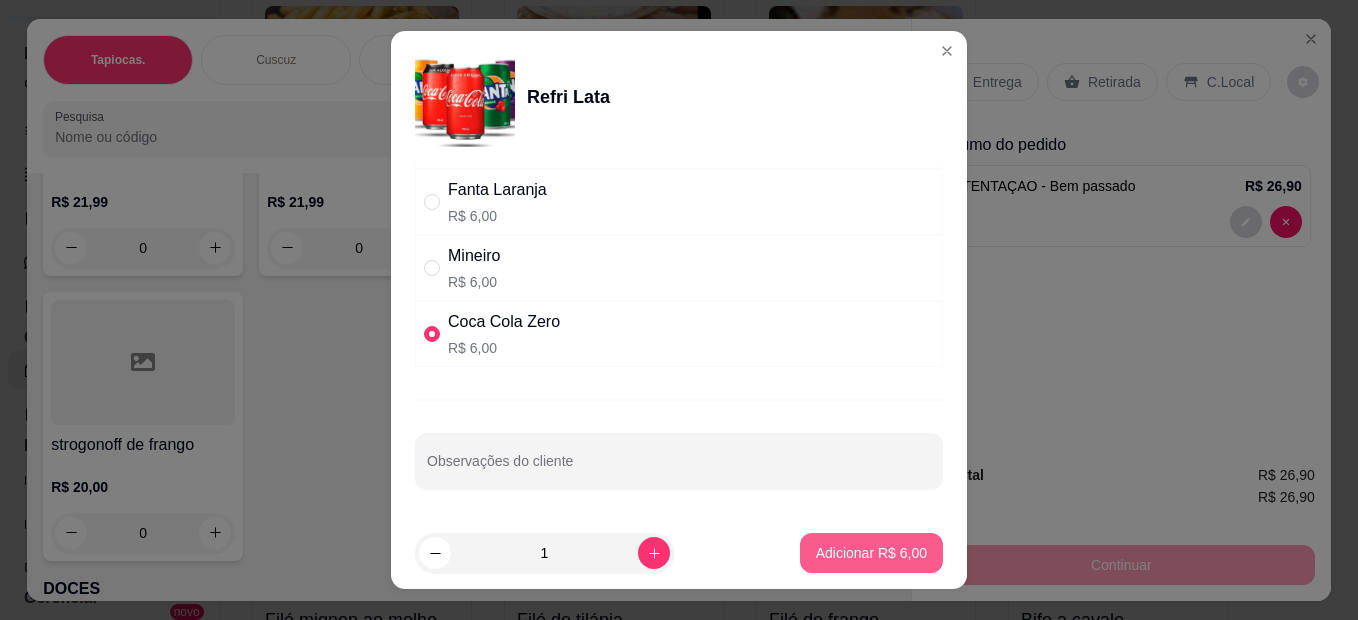 click on "Adicionar   R$ 6,00" at bounding box center (871, 553) 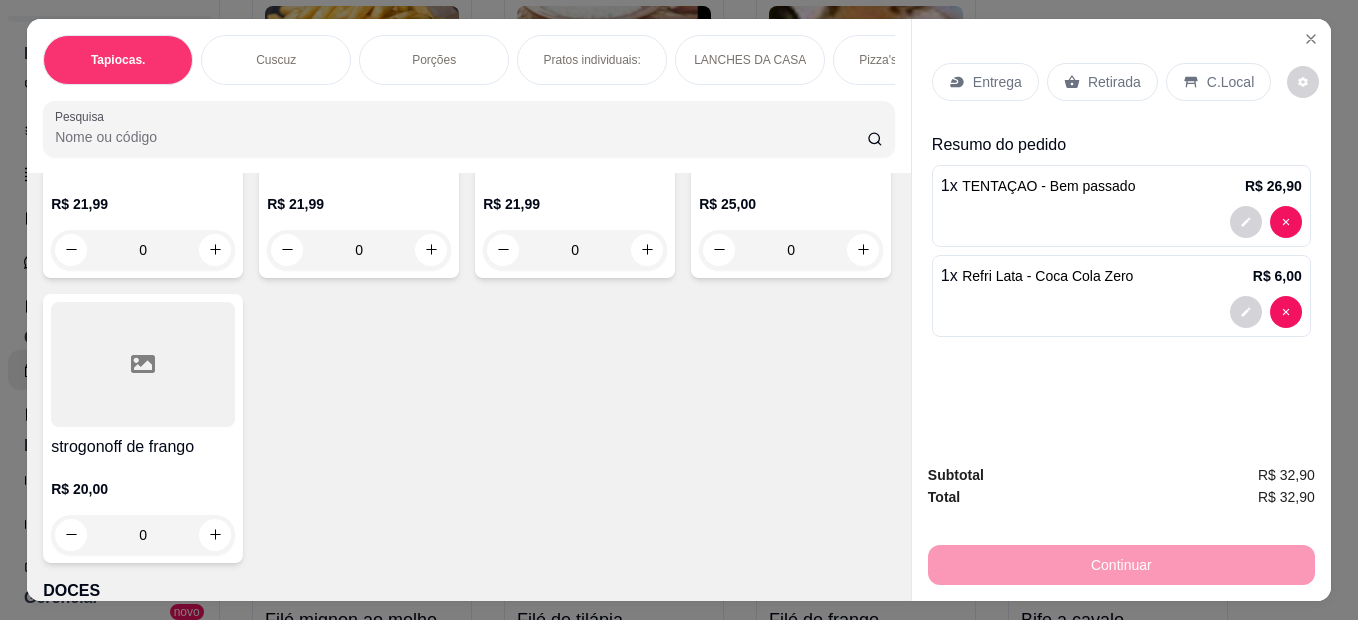 click on "C.Local" at bounding box center (1230, 82) 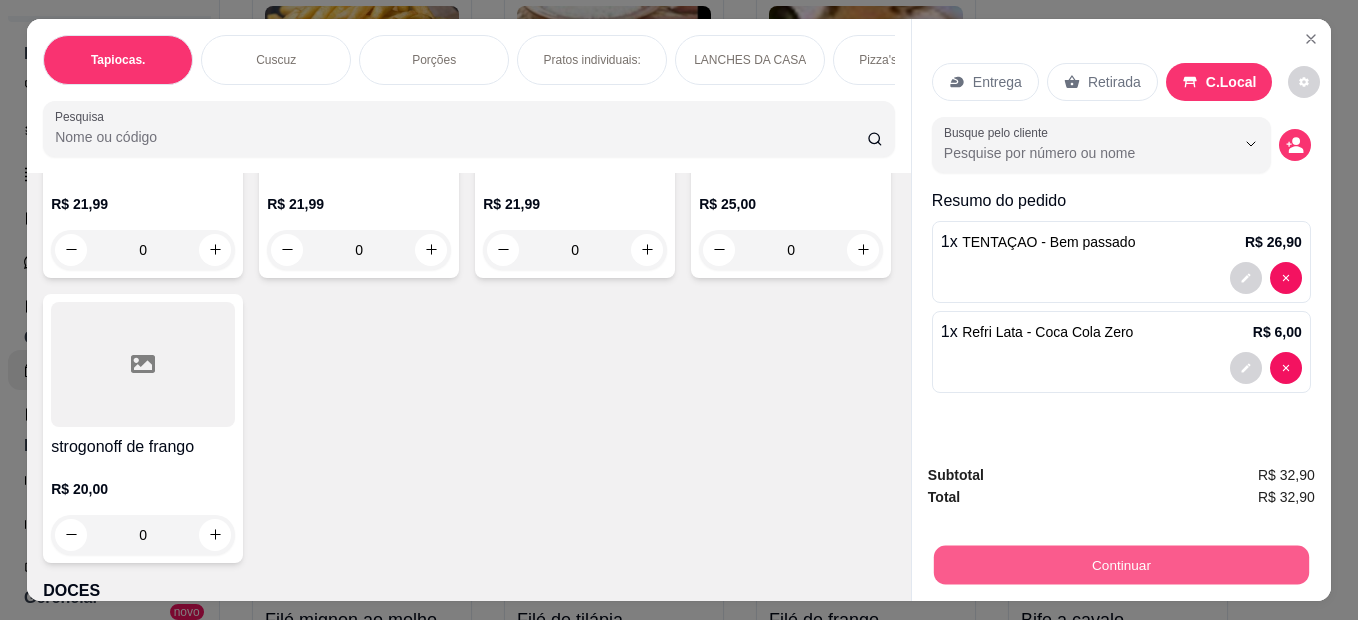 click on "Continuar" at bounding box center (1121, 565) 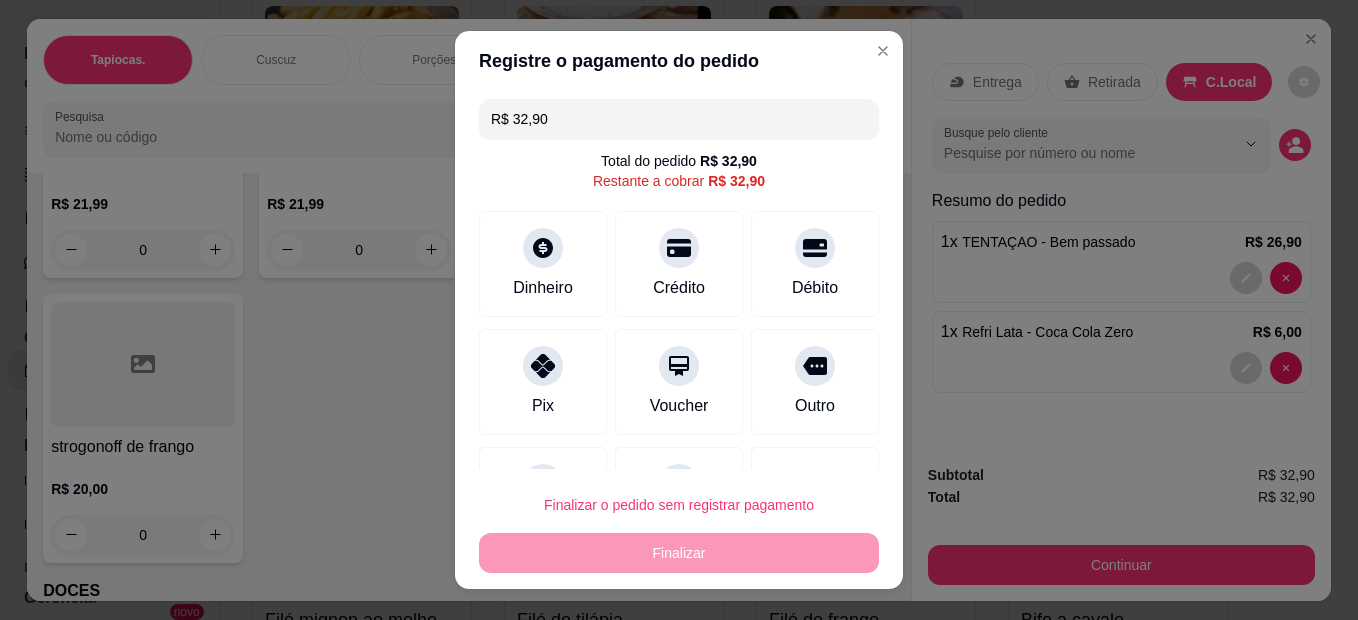 click on "Finalizar o pedido sem registrar pagamento" at bounding box center (679, 505) 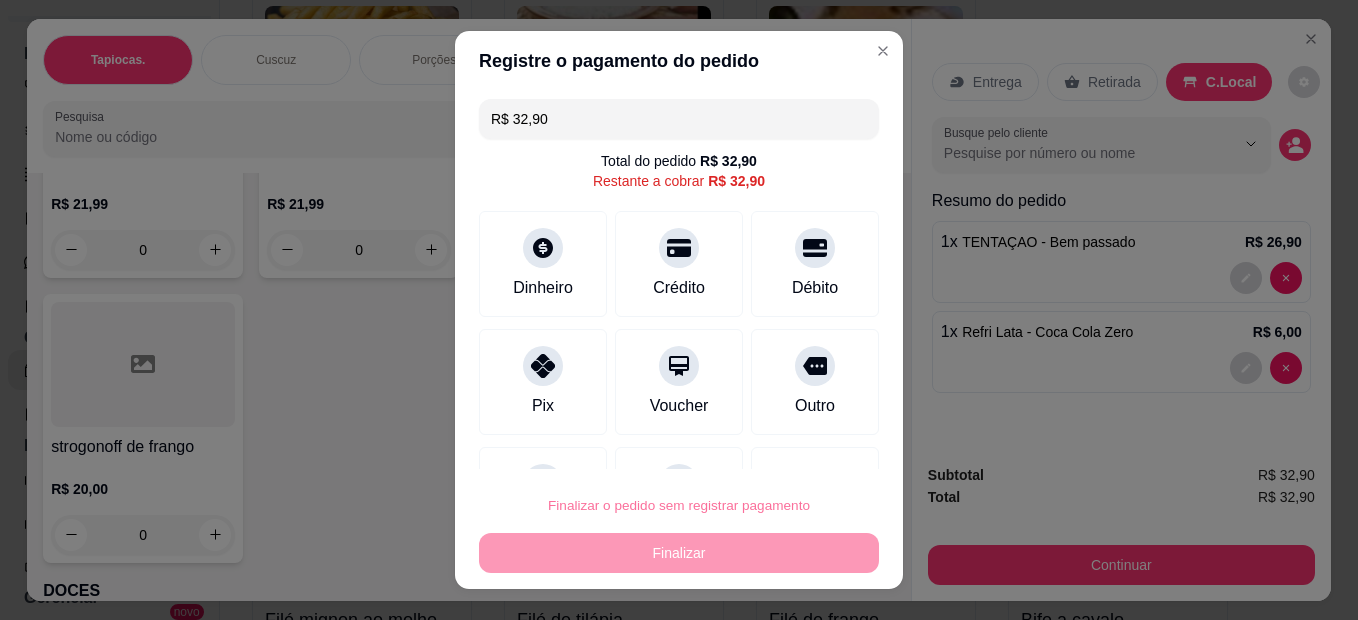 click on "Confirmar" at bounding box center [793, 448] 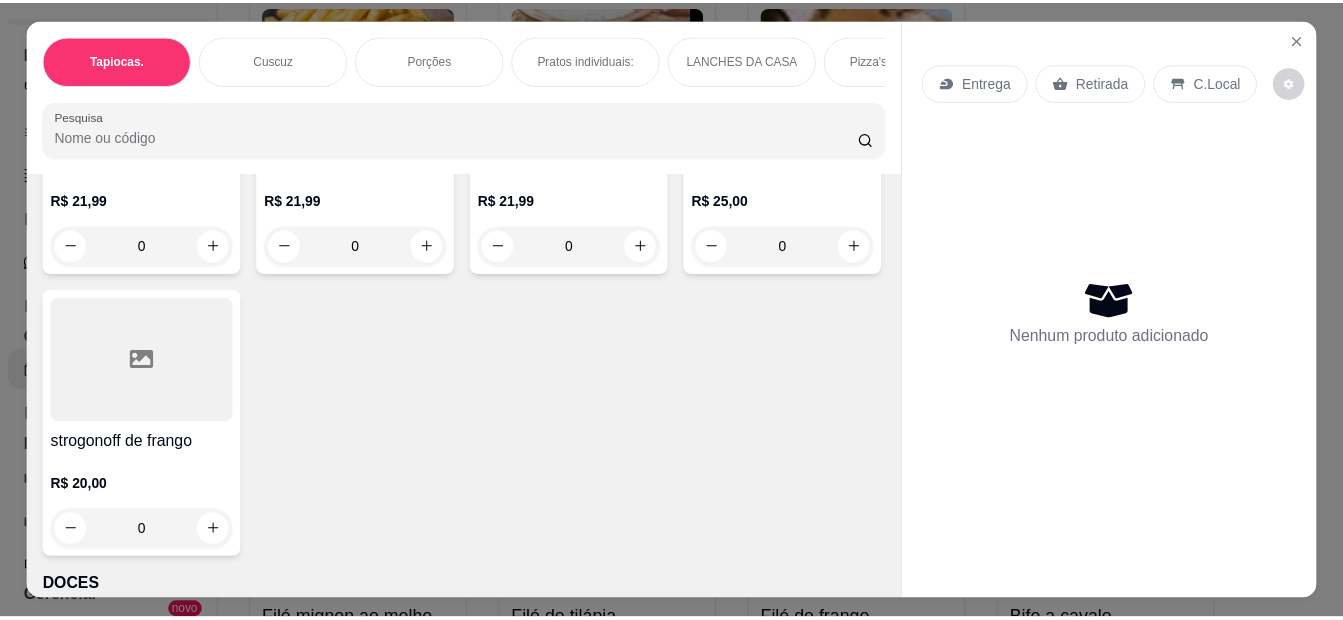scroll, scrollTop: 0, scrollLeft: 0, axis: both 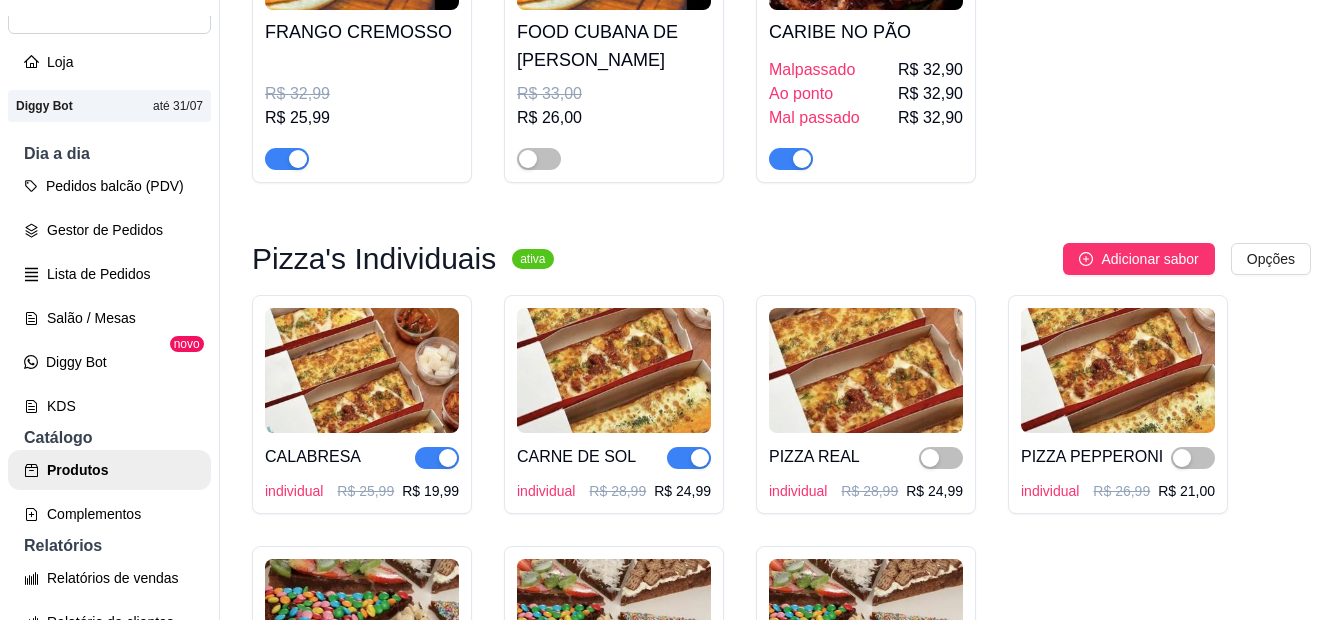 click on "CALABRESA   individual R$ 25,99 R$ 19,99 CARNE DE SOL   individual R$ 28,99 R$ 24,99 PIZZA REAL   individual R$ 28,99 R$ 24,99 PIZZA PEPPERONI   individual R$ 26,99 R$ 21,00 FOOD MM   individual R$ 26,99 R$ 21,99 BANANA REAL   individual R$ 24,99 R$ 18,99 CHOCOLATE COM MORANGO   individual R$ 25,99 R$ 21,99" at bounding box center (781, 542) 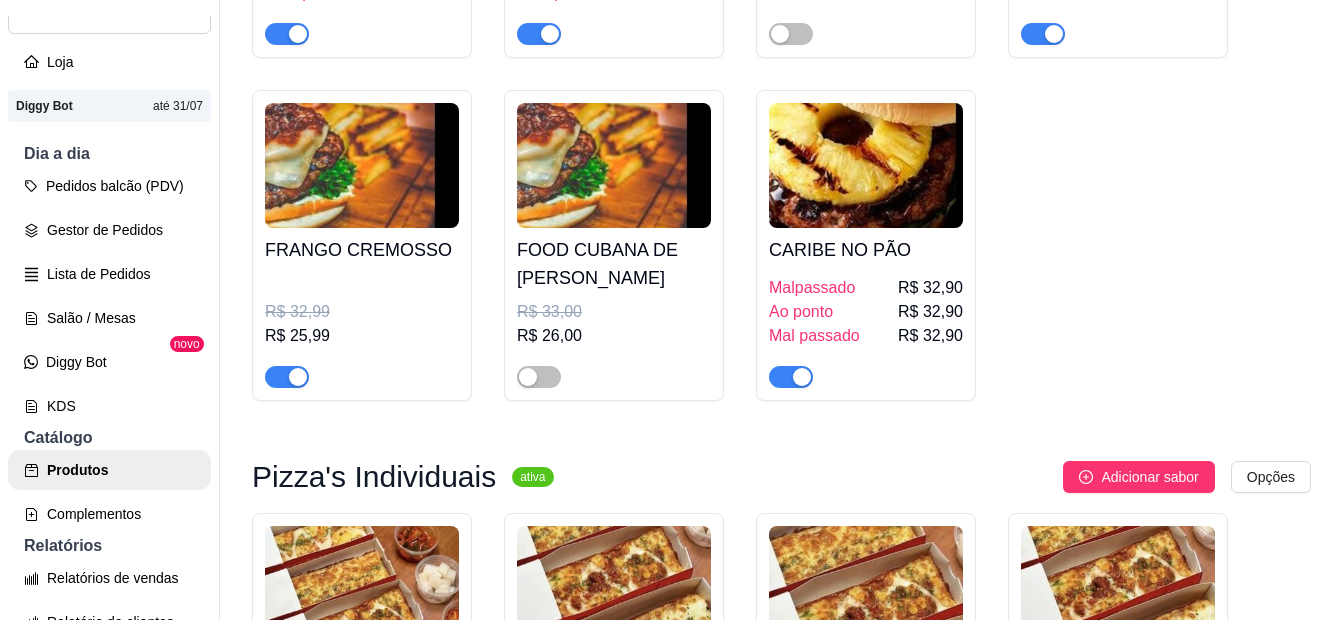 scroll, scrollTop: 3200, scrollLeft: 0, axis: vertical 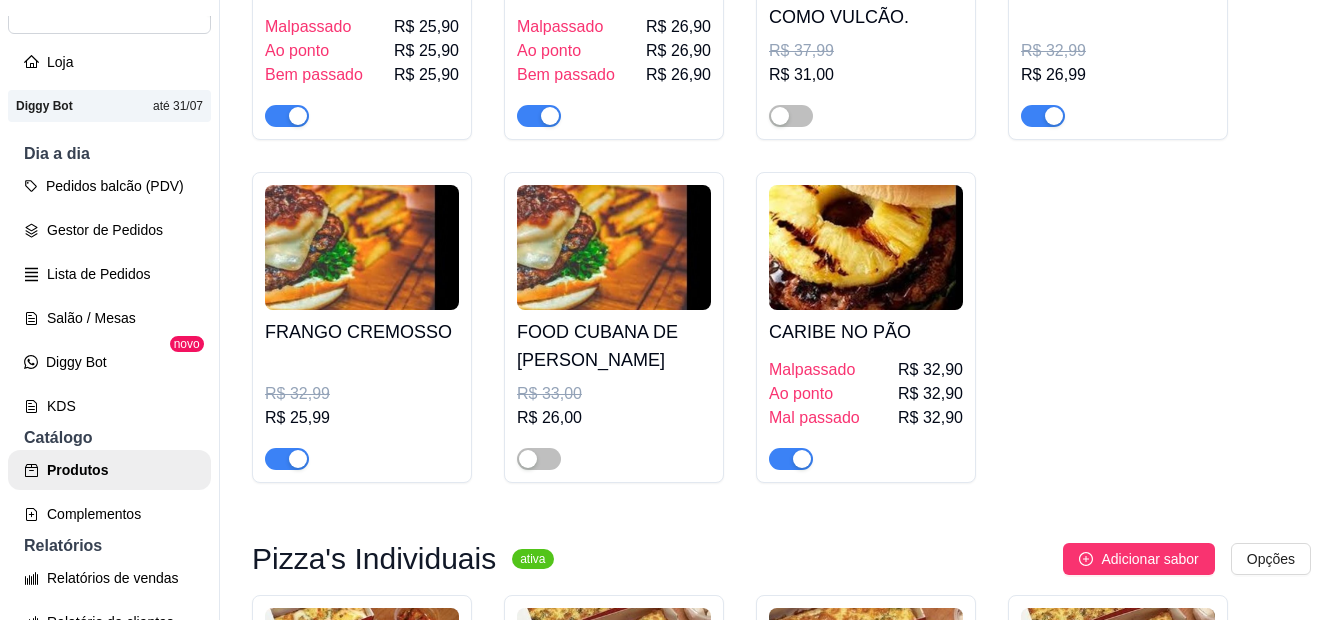 click on "FOGO NO PAO   Malpassado R$ 25,90 Ao ponto R$ 25,90 Bem passado R$ 25,90 TENTAÇAO   Malpassado R$ 26,90 Ao ponto R$ 26,90 Bem passado R$ 26,90 FOOD VIBRANTE COMO VULCÃO.   R$ 37,99 R$ 31,00 SOL DO SERTÃO   R$ 32,99 R$ 26,99 FRANGO CREMOSSO   R$ 32,99 R$ 25,99 FOOD CUBANA DE PERNIL SUINO   R$ 33,00 R$ 26,00 CARIBE NO PÃO   Malpassado R$ 32,90 Ao ponto R$ 32,90 Mal passado R$ 32,90" at bounding box center [781, 156] 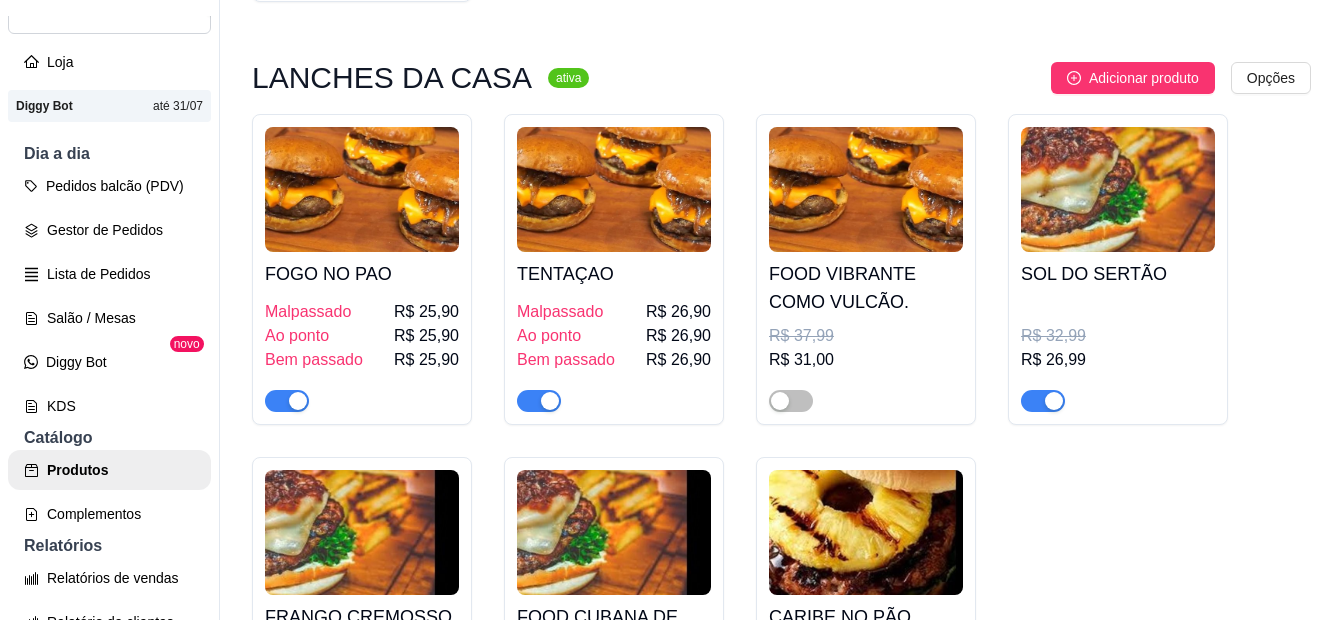 scroll, scrollTop: 2900, scrollLeft: 0, axis: vertical 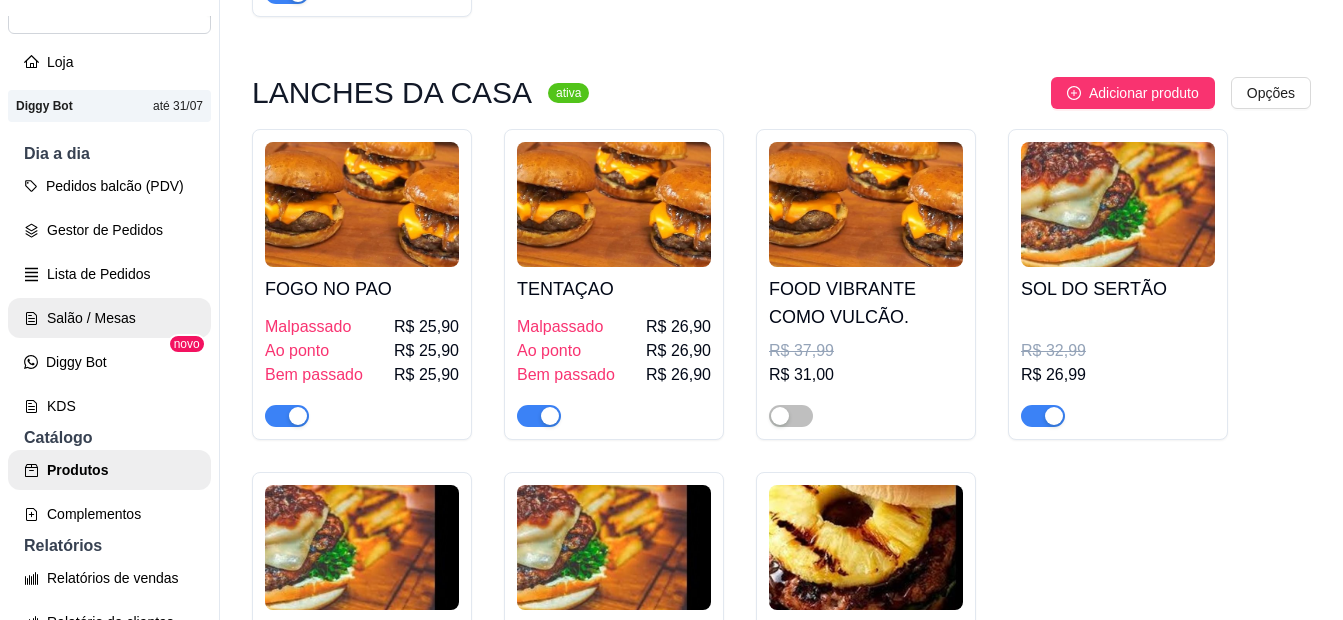 click on "Salão / Mesas" at bounding box center (109, 318) 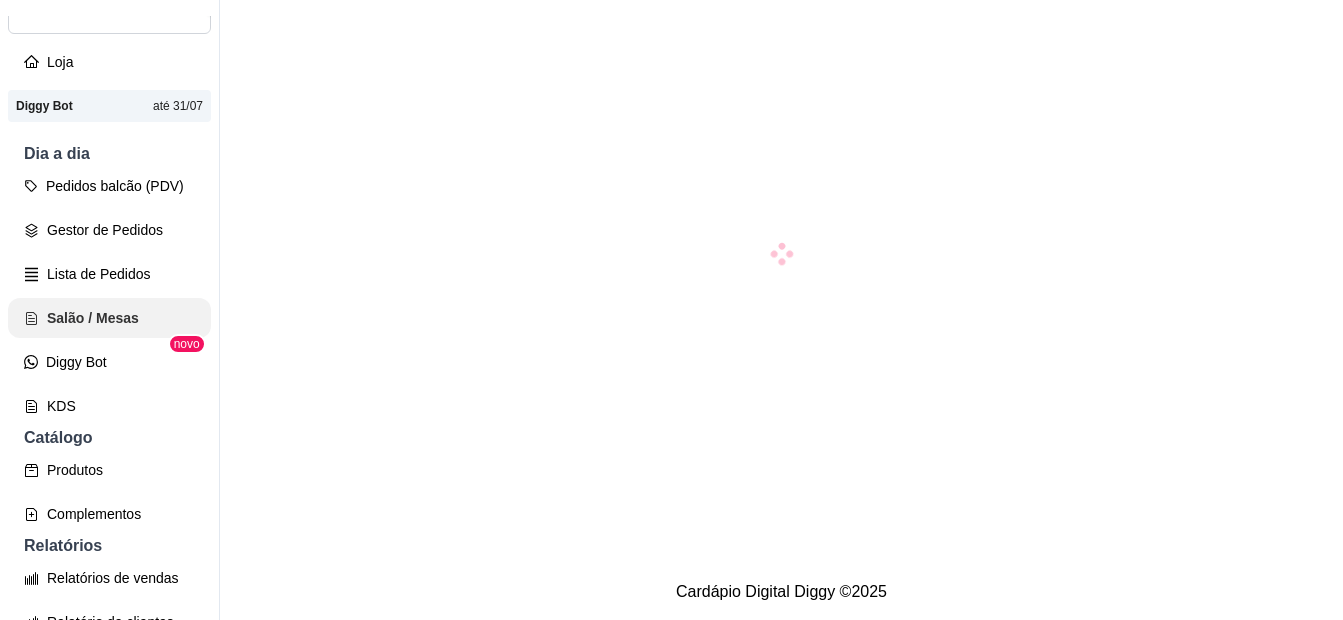 scroll, scrollTop: 0, scrollLeft: 0, axis: both 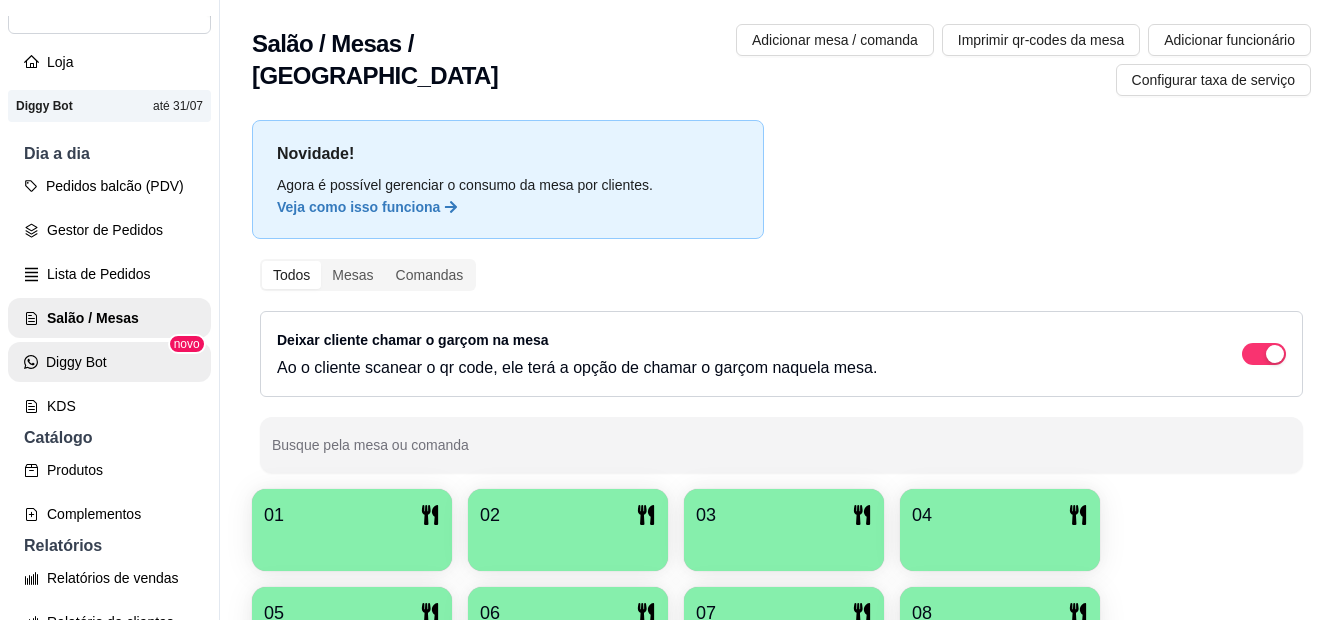 click on "Diggy Bot" at bounding box center [109, 362] 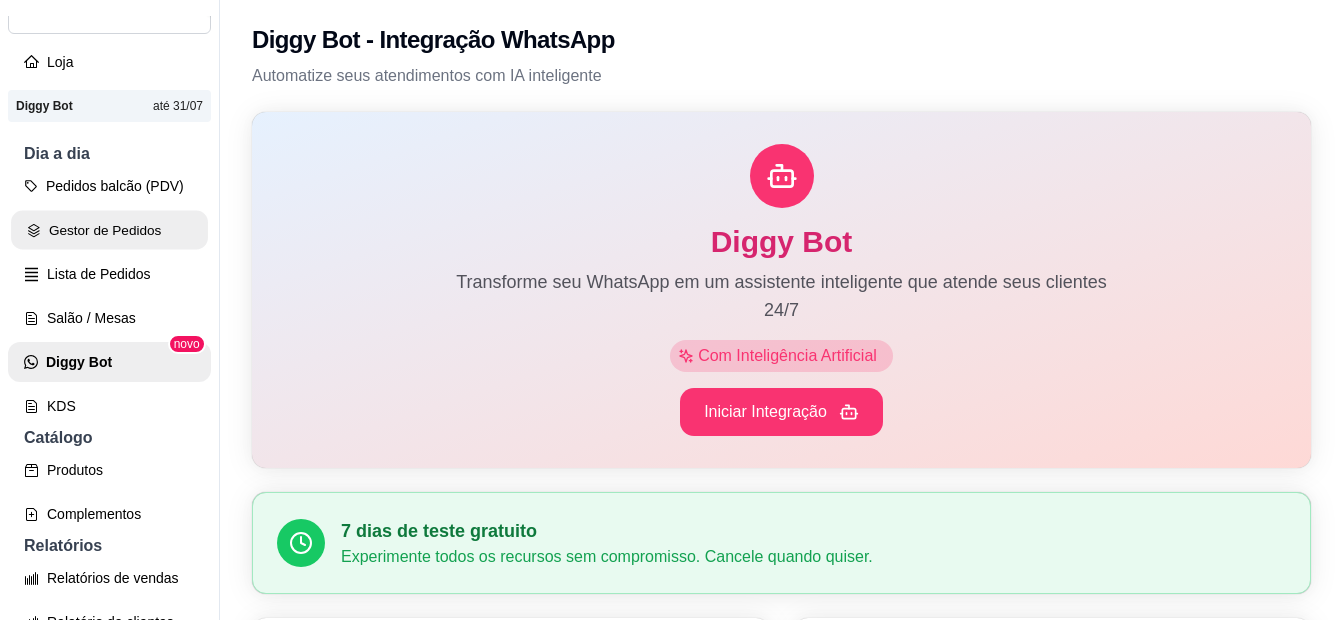 click on "Gestor de Pedidos" at bounding box center (109, 230) 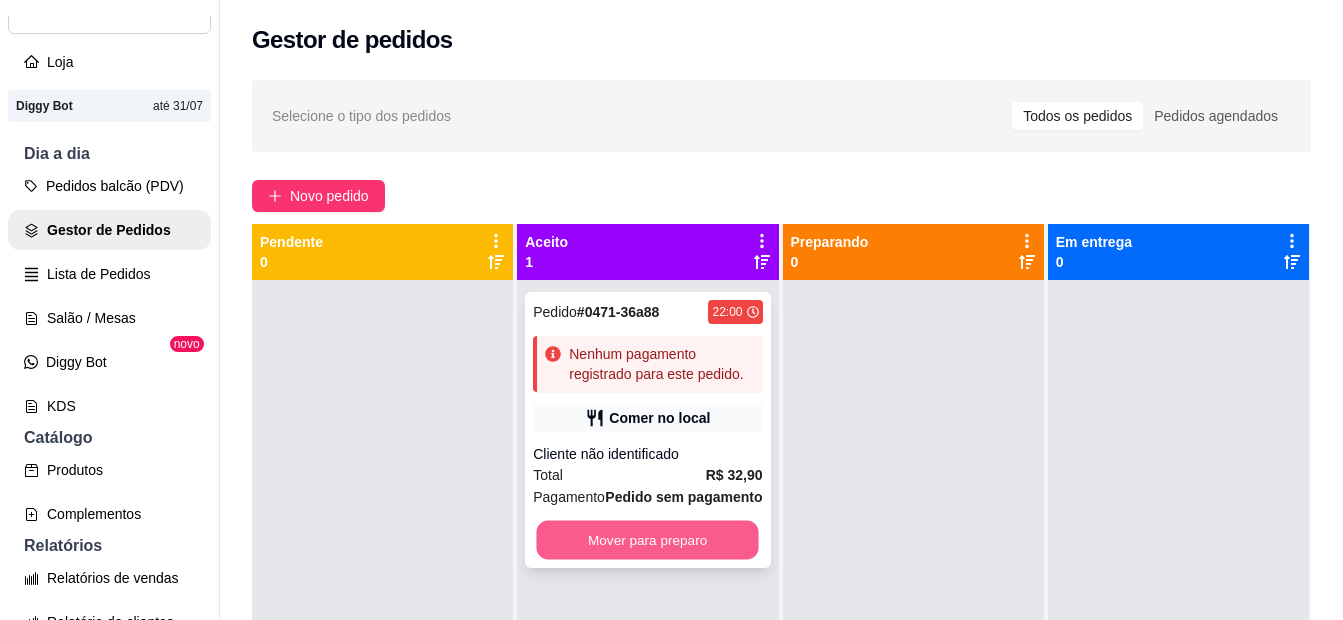 click on "Mover para preparo" at bounding box center (648, 540) 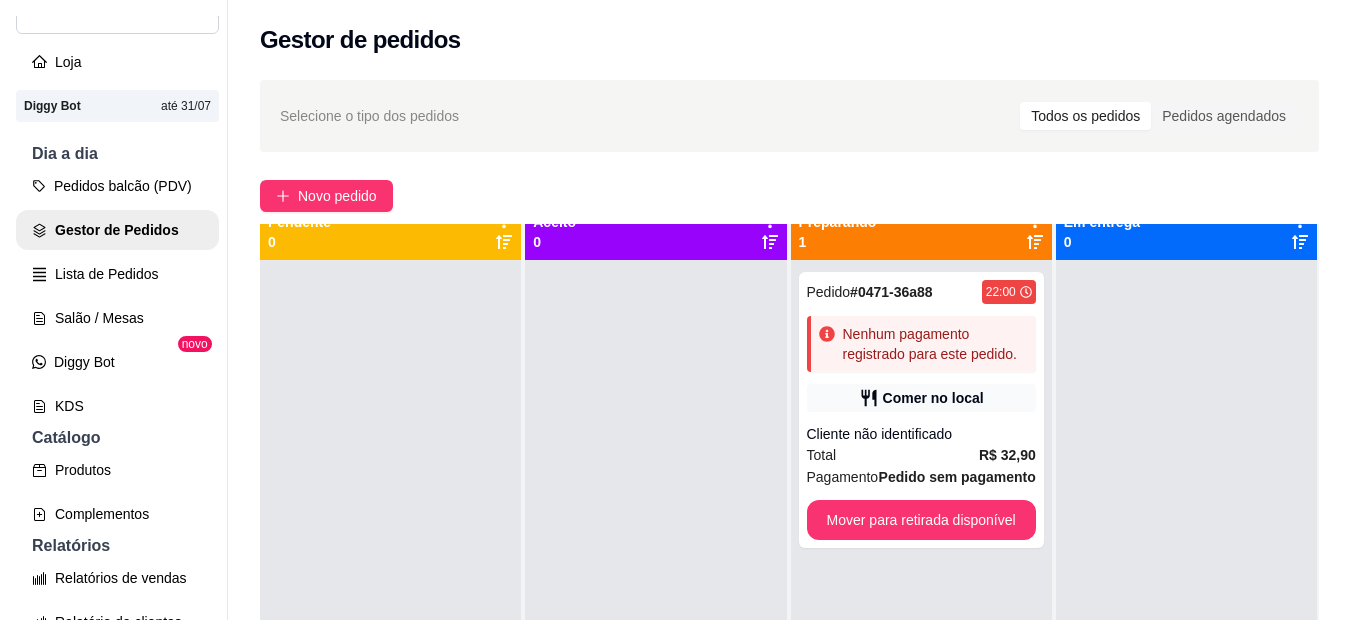 scroll, scrollTop: 0, scrollLeft: 0, axis: both 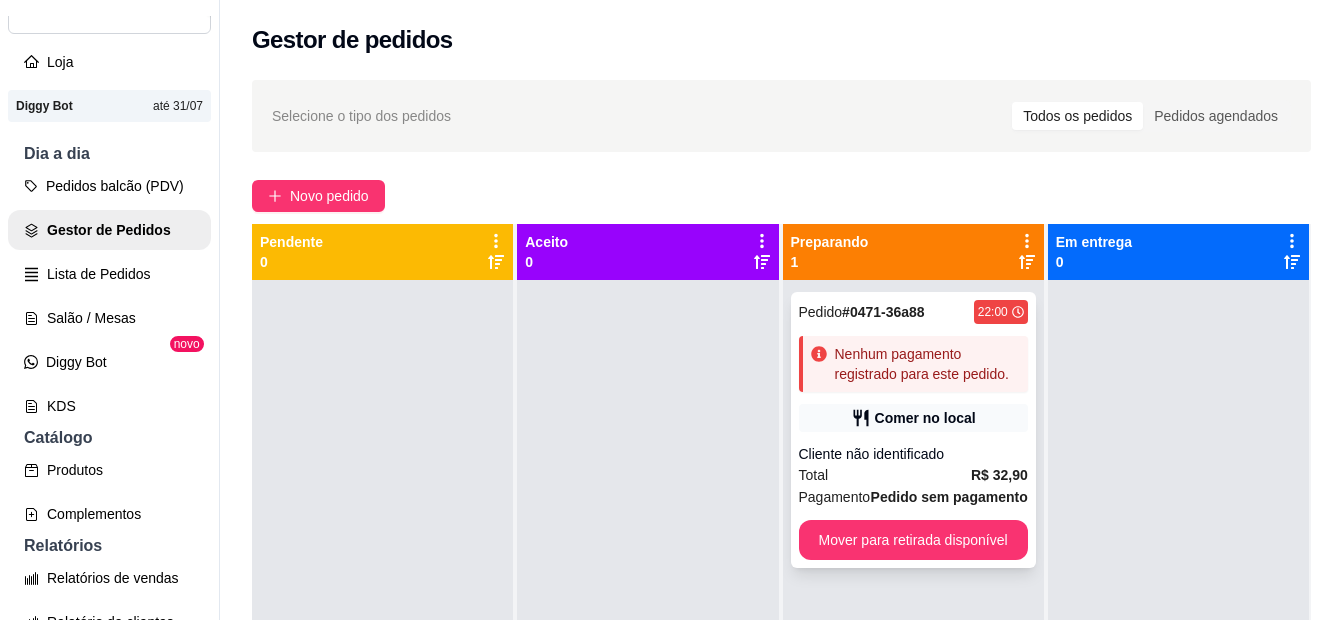 click on "Nenhum pagamento registrado para este pedido." at bounding box center [913, 364] 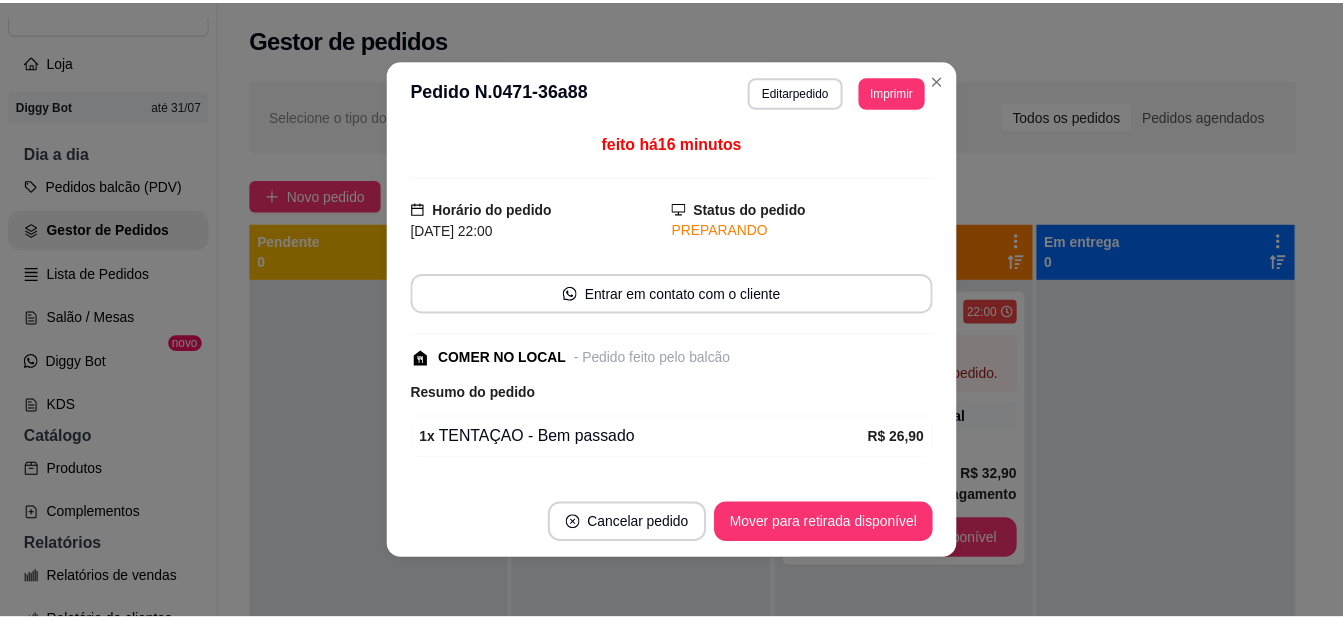scroll, scrollTop: 100, scrollLeft: 0, axis: vertical 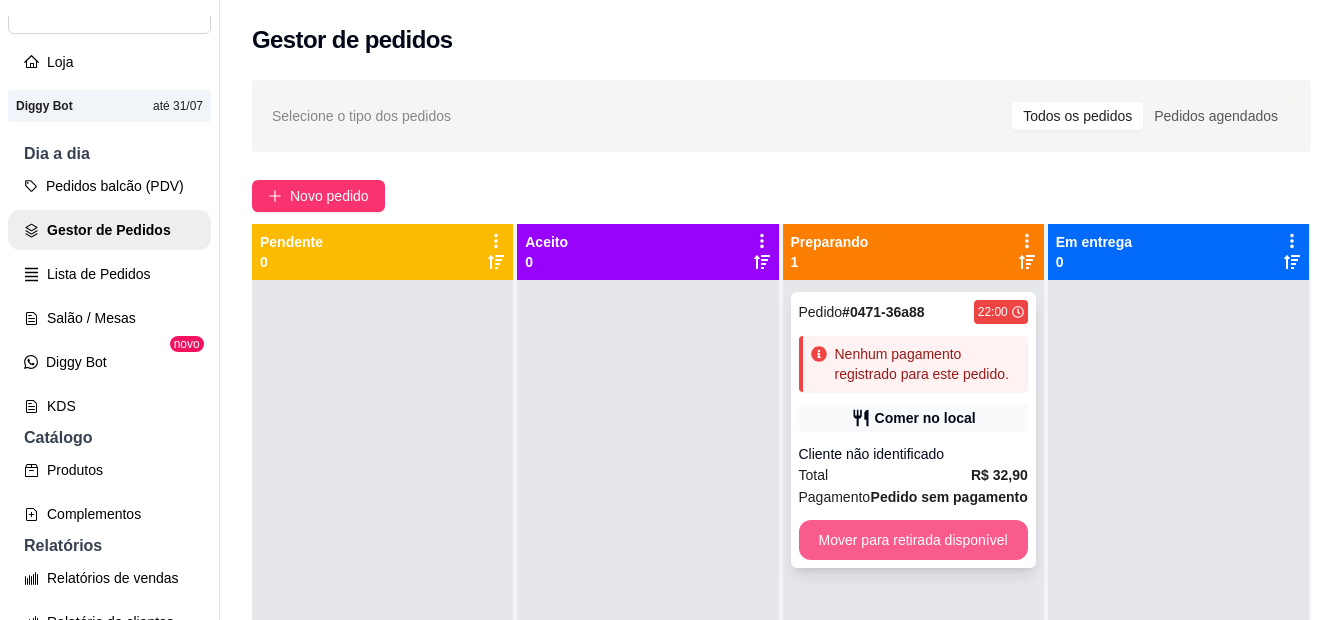 click on "Mover para retirada disponível" at bounding box center (913, 540) 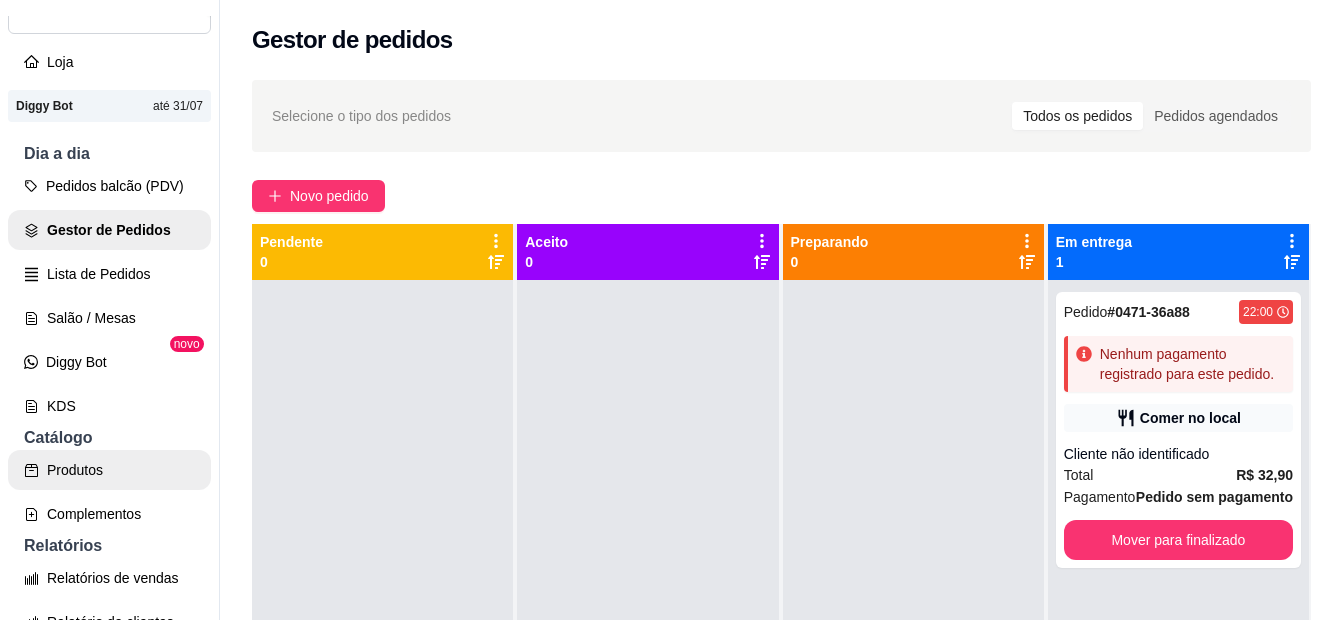 click on "Produtos" at bounding box center [109, 470] 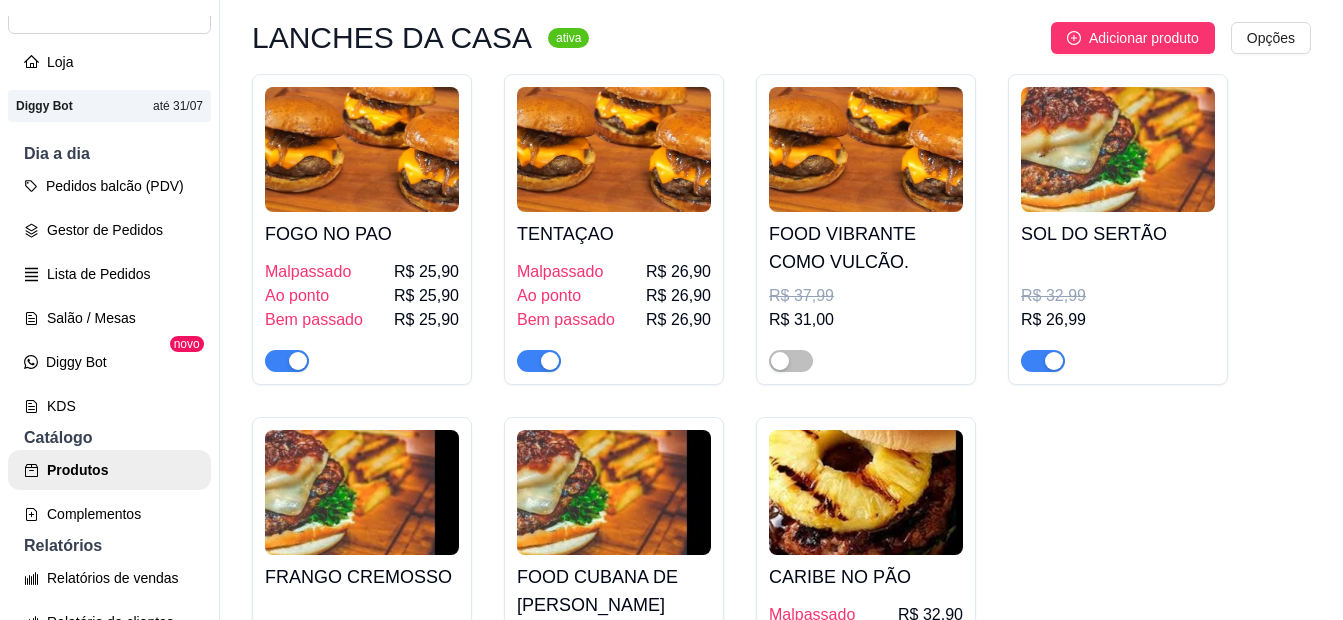 scroll, scrollTop: 3000, scrollLeft: 0, axis: vertical 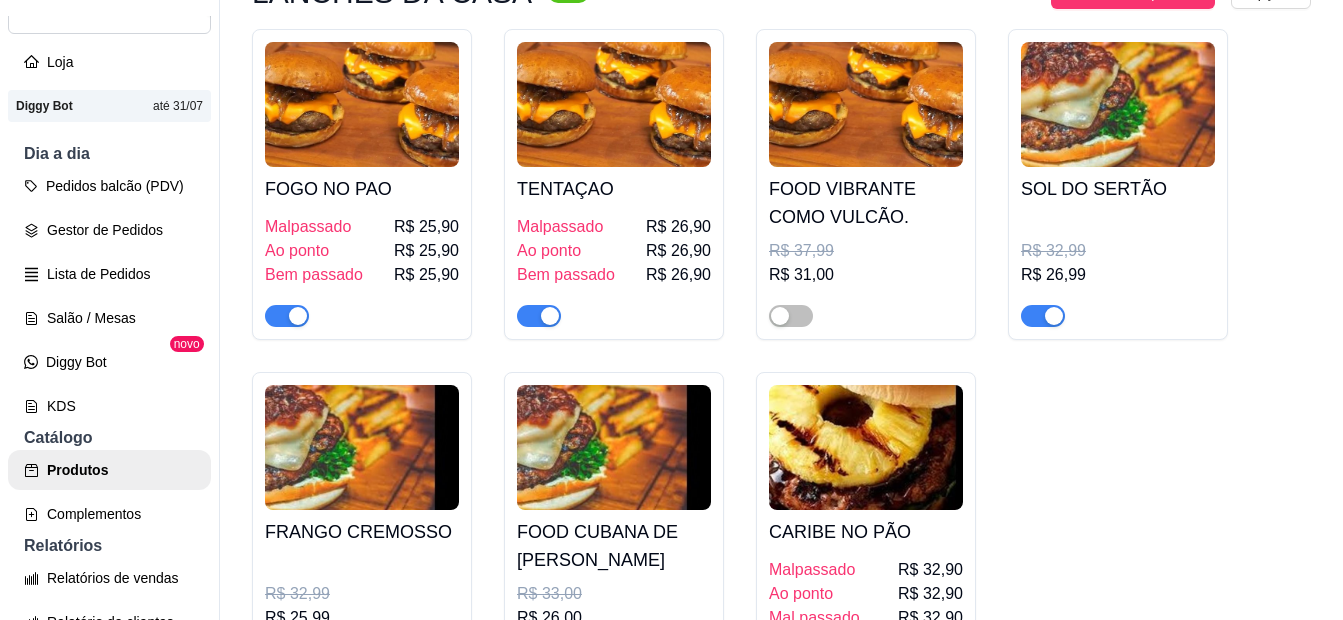 click at bounding box center (362, 447) 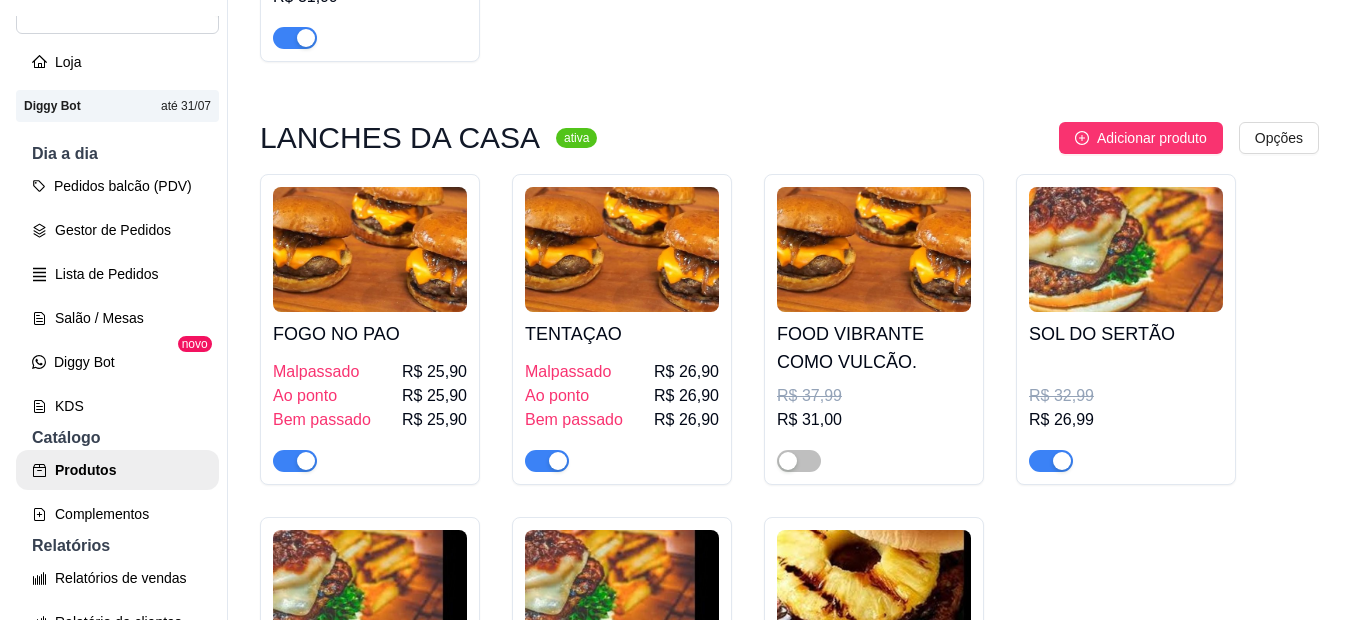 scroll, scrollTop: 2800, scrollLeft: 0, axis: vertical 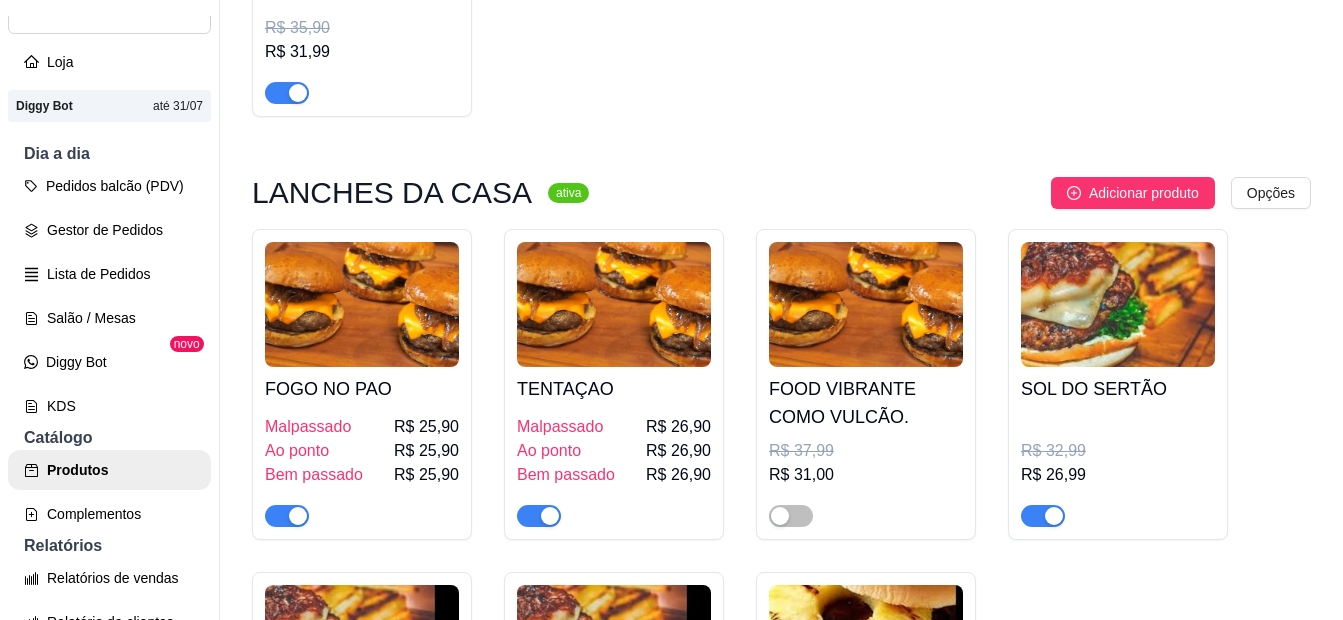 click at bounding box center (614, 304) 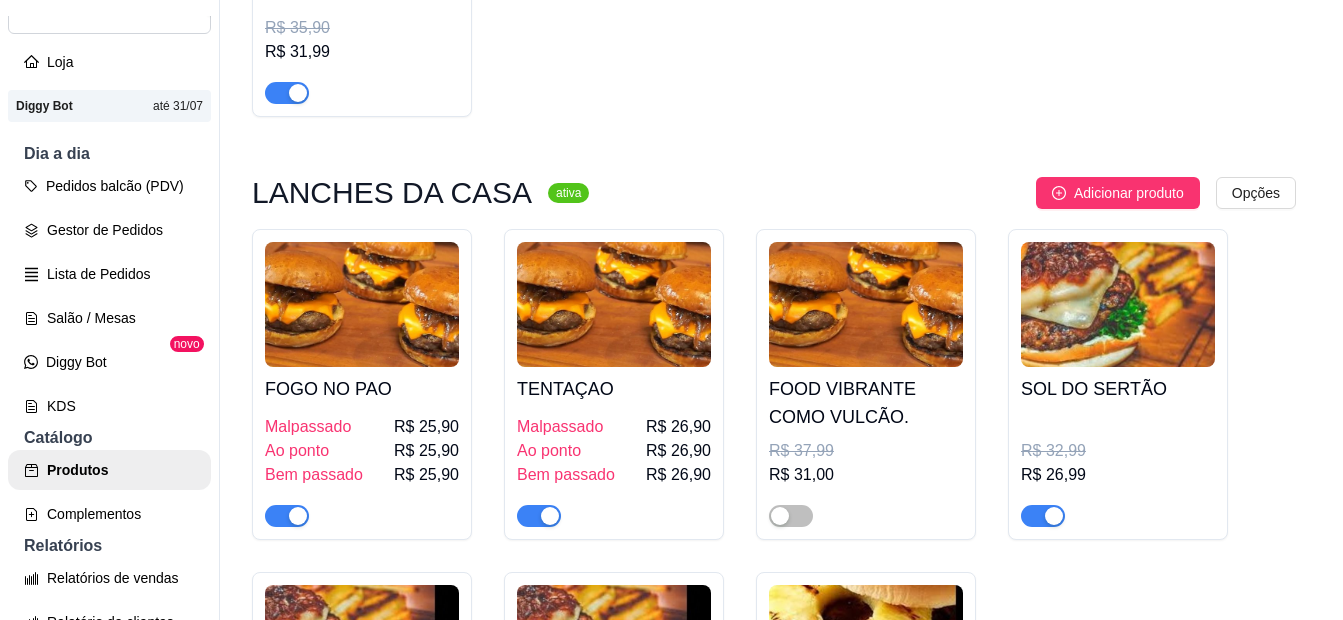 type 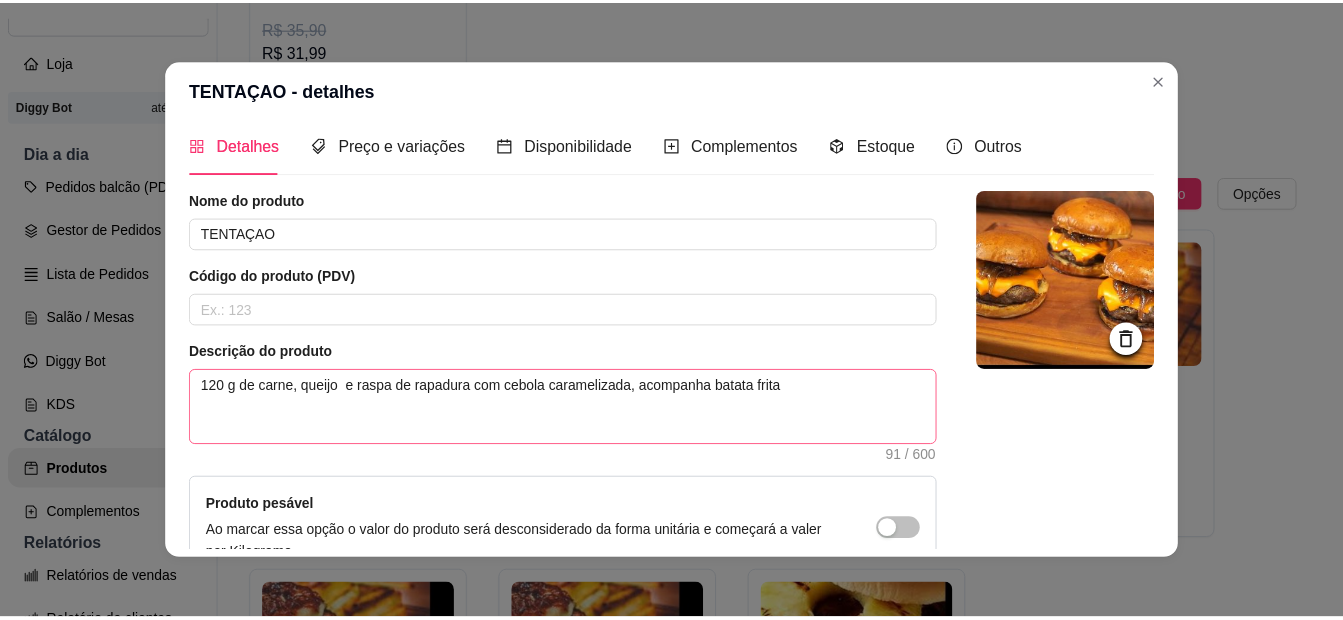 scroll, scrollTop: 0, scrollLeft: 0, axis: both 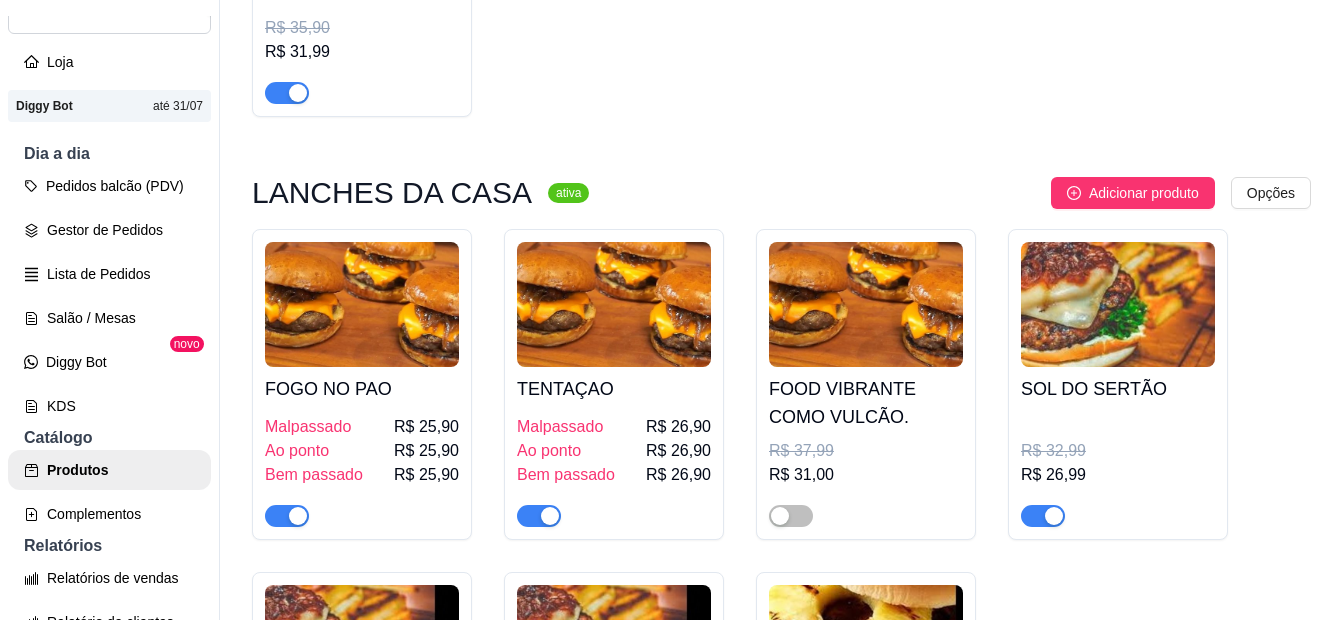 click on "FOGO NO PAO   Malpassado R$ 25,90 Ao ponto R$ 25,90 Bem passado R$ 25,90 TENTAÇAO   Malpassado R$ 26,90 Ao ponto R$ 26,90 Bem passado R$ 26,90 FOOD VIBRANTE COMO VULCÃO.   R$ 37,99 R$ 31,00 SOL DO SERTÃO   R$ 32,99 R$ 26,99 FRANGO CREMOSSO   R$ 32,99 R$ 25,99 FOOD CUBANA DE PERNIL SUINO   R$ 33,00 R$ 26,00 CARIBE NO PÃO   Malpassado R$ 32,90 Ao ponto R$ 32,90 Mal passado R$ 32,90" at bounding box center [781, 556] 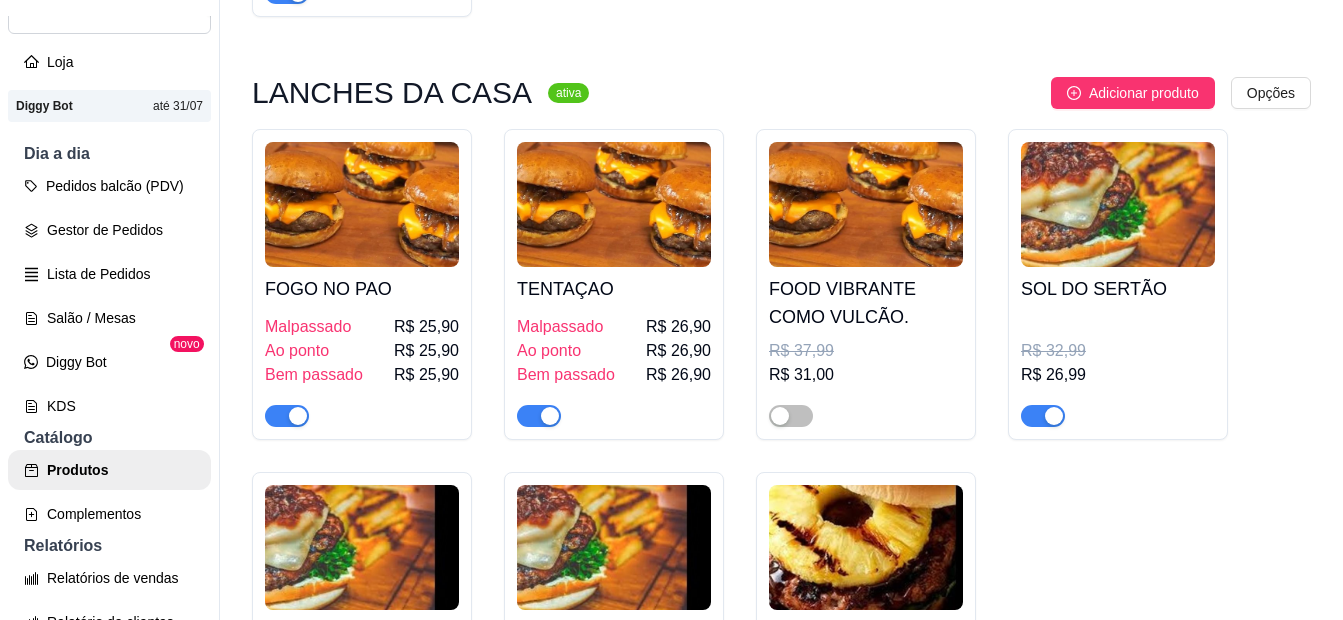 click on "FOGO NO PAO   Malpassado R$ 25,90 Ao ponto R$ 25,90 Bem passado R$ 25,90 TENTAÇAO   Malpassado R$ 26,90 Ao ponto R$ 26,90 Bem passado R$ 26,90 FOOD VIBRANTE COMO VULCÃO.   R$ 37,99 R$ 31,00 SOL DO SERTÃO   R$ 32,99 R$ 26,99 FRANGO CREMOSSO   R$ 32,99 R$ 25,99 FOOD CUBANA DE PERNIL SUINO   R$ 33,00 R$ 26,00 CARIBE NO PÃO   Malpassado R$ 32,90 Ao ponto R$ 32,90 Mal passado R$ 32,90" at bounding box center [781, 456] 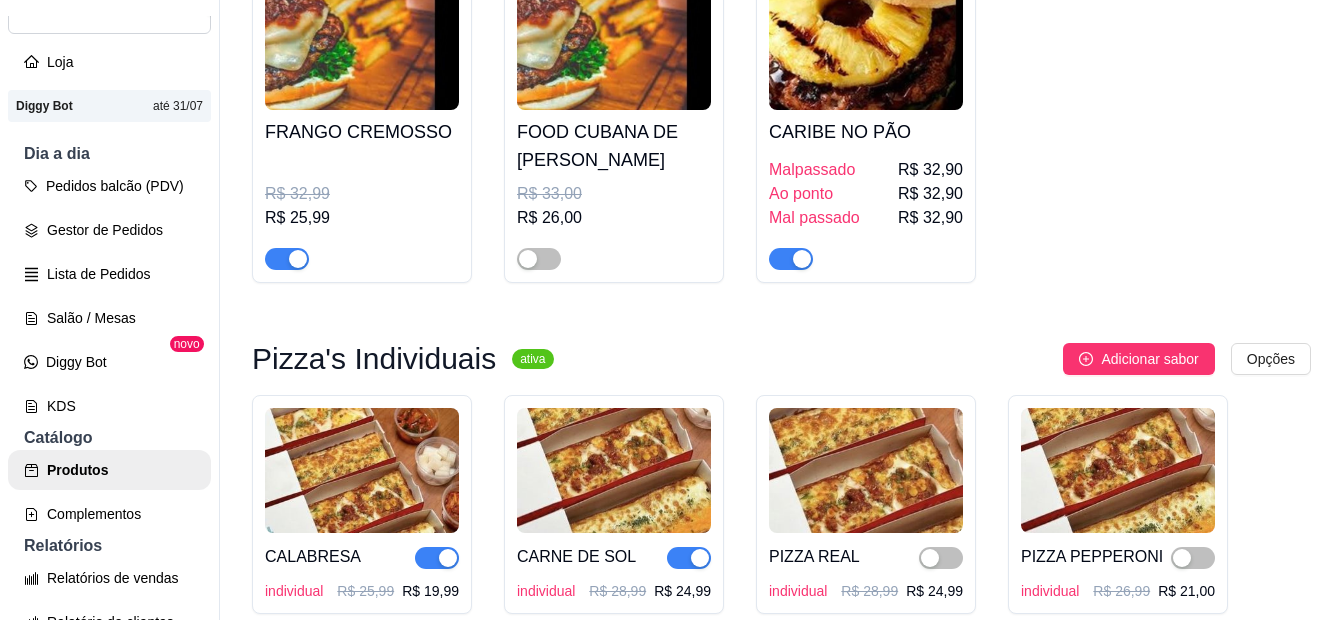 click on "FOGO NO PAO   Malpassado R$ 25,90 Ao ponto R$ 25,90 Bem passado R$ 25,90 TENTAÇAO   Malpassado R$ 26,90 Ao ponto R$ 26,90 Bem passado R$ 26,90 FOOD VIBRANTE COMO VULCÃO.   R$ 37,99 R$ 31,00 SOL DO SERTÃO   R$ 32,99 R$ 26,99 FRANGO CREMOSSO   R$ 32,99 R$ 25,99 FOOD CUBANA DE PERNIL SUINO   R$ 33,00 R$ 26,00 CARIBE NO PÃO   Malpassado R$ 32,90 Ao ponto R$ 32,90 Mal passado R$ 32,90" at bounding box center (781, -44) 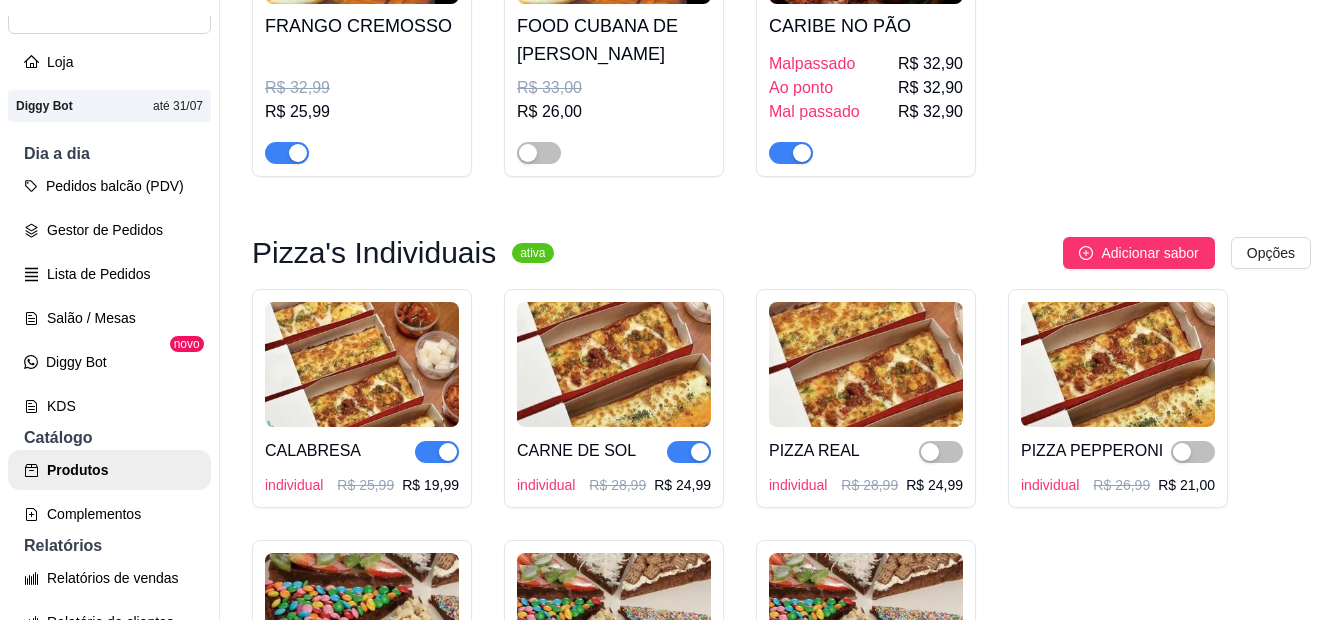 scroll, scrollTop: 3700, scrollLeft: 0, axis: vertical 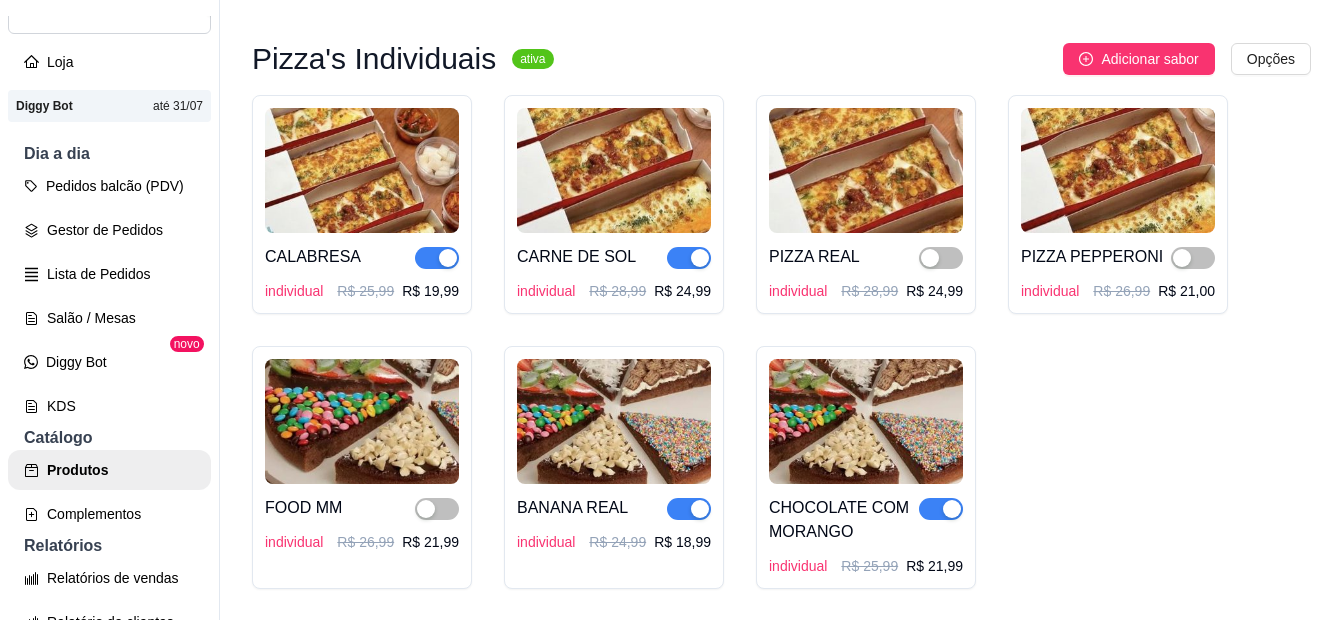 click on "CALABRESA   individual R$ 25,99 R$ 19,99 CARNE DE SOL   individual R$ 28,99 R$ 24,99 PIZZA REAL   individual R$ 28,99 R$ 24,99 PIZZA PEPPERONI   individual R$ 26,99 R$ 21,00 FOOD MM   individual R$ 26,99 R$ 21,99 BANANA REAL   individual R$ 24,99 R$ 18,99 CHOCOLATE COM MORANGO   individual R$ 25,99 R$ 21,99" at bounding box center (781, 342) 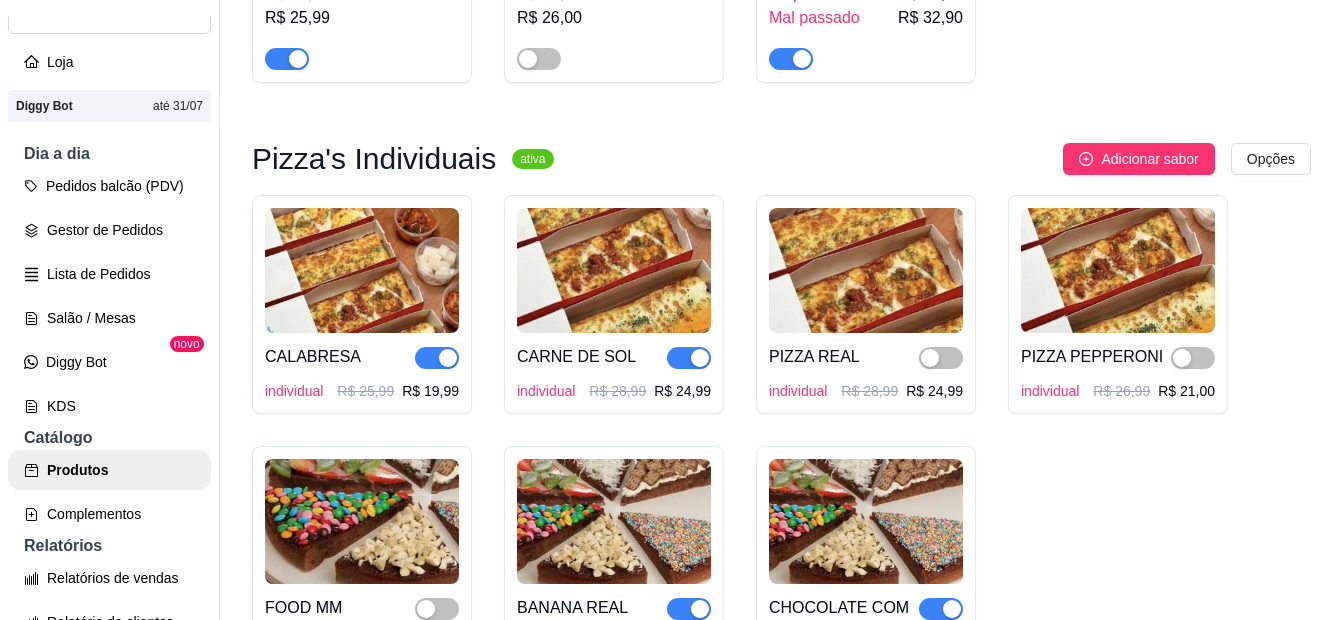 click on "CALABRESA   individual R$ 25,99 R$ 19,99 CARNE DE SOL   individual R$ 28,99 R$ 24,99 PIZZA REAL   individual R$ 28,99 R$ 24,99 PIZZA PEPPERONI   individual R$ 26,99 R$ 21,00 FOOD MM   individual R$ 26,99 R$ 21,99 BANANA REAL   individual R$ 24,99 R$ 18,99 CHOCOLATE COM MORANGO   individual R$ 25,99 R$ 21,99" at bounding box center (781, 442) 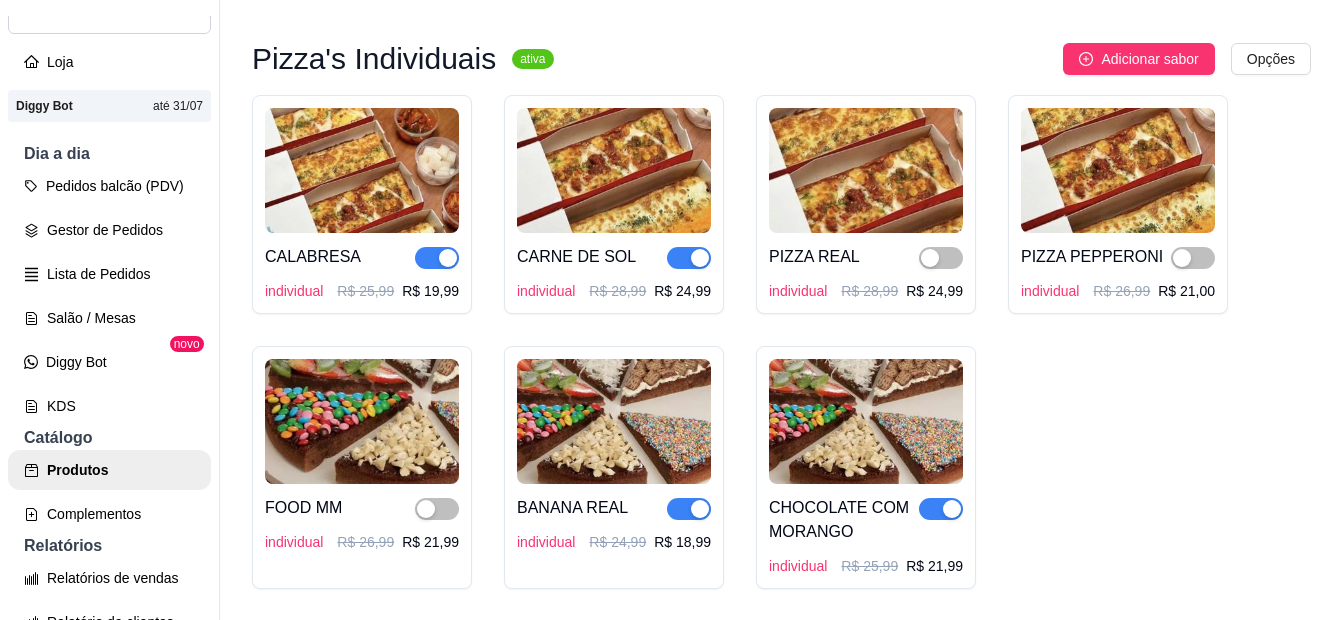 click on "CALABRESA   individual R$ 25,99 R$ 19,99 CARNE DE SOL   individual R$ 28,99 R$ 24,99 PIZZA REAL   individual R$ 28,99 R$ 24,99 PIZZA PEPPERONI   individual R$ 26,99 R$ 21,00 FOOD MM   individual R$ 26,99 R$ 21,99 BANANA REAL   individual R$ 24,99 R$ 18,99 CHOCOLATE COM MORANGO   individual R$ 25,99 R$ 21,99" at bounding box center (781, 342) 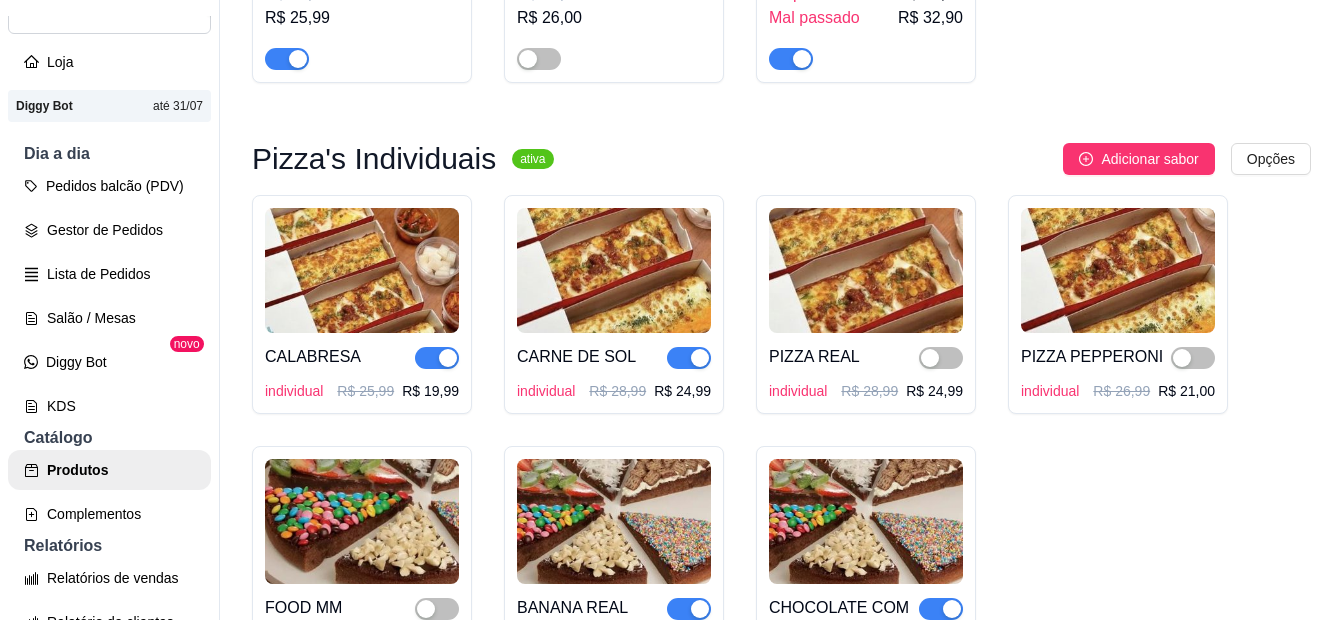 click on "CALABRESA   individual R$ 25,99 R$ 19,99 CARNE DE SOL   individual R$ 28,99 R$ 24,99 PIZZA REAL   individual R$ 28,99 R$ 24,99 PIZZA PEPPERONI   individual R$ 26,99 R$ 21,00 FOOD MM   individual R$ 26,99 R$ 21,99 BANANA REAL   individual R$ 24,99 R$ 18,99 CHOCOLATE COM MORANGO   individual R$ 25,99 R$ 21,99" at bounding box center [781, 442] 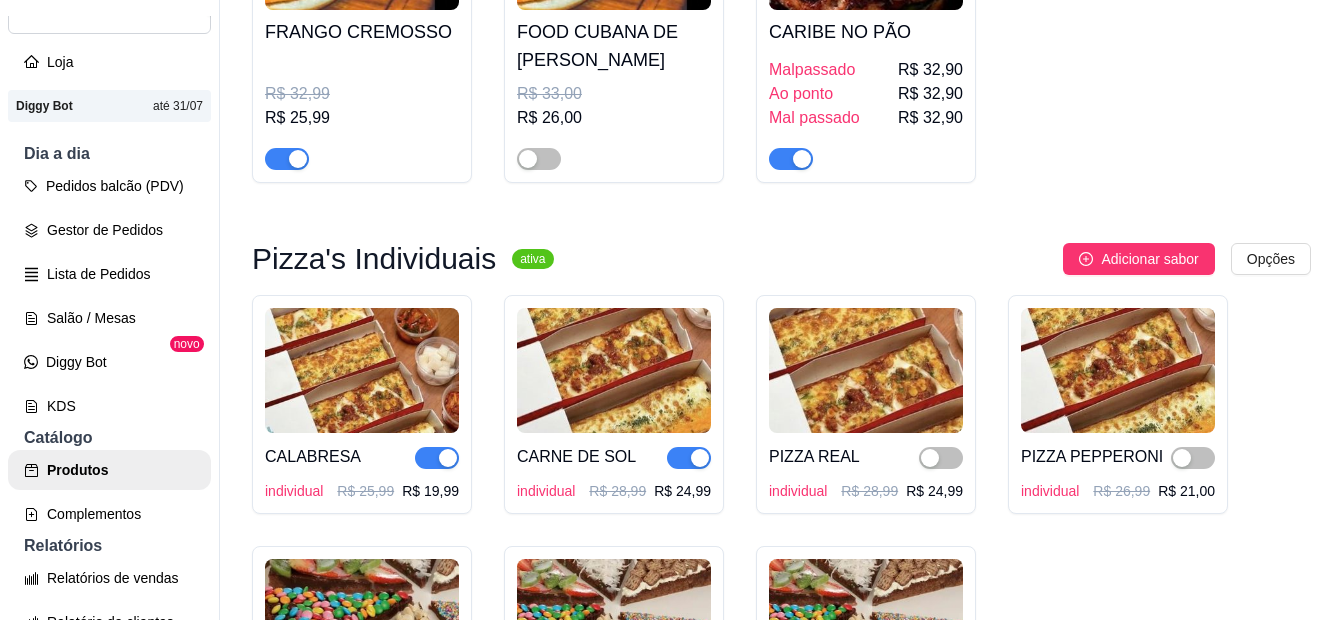 click on "Tapiocas. ativa Adicionar produto Opções Tapioca tradicional    R$ 9,90 Tapioca de frango com catupiry    R$ 19,00 Tapioca de carne seca    R$ 21,90 Tapioca marguerita    R$ 25,90 Tapioca de chocolate com morango   R$ 25,00 R$ 21,99 Cuscuz  ativa Adicionar produto Opções Cuscuz com manteiga    R$ 10,00 Cuscuz com ovos mexidos    R$ 19,90 Cuscuz com creme de carne seca   R$ 23,90 Porções ativa Adicionar produto Opções Batata Frita   R$ 18,90 Nuvem de camarão 12 unidades   6 em estoque R$ 30,99 R$ 25,90 Pastel de Tapioca 6 unidades   R$ 29,99 R$ 24,99 Pratos individuais: ativa Adicionar produto Opções Filé mignon ao molho rústico    12 em estoque R$ 51,99 R$ 39,90 Filé de tilápia    8 em estoque R$ 35,99 R$ 29,00 Filé de frango    12 em estoque R$ 29,99 R$ 26,00 Bife a cavalo    12 em estoque R$ 29,00 R$ 24,99 Parmegiana   R$ 35,00 R$ 29,90 linguiça toscana   12 em estoque R$ 28,00 R$ 24,90 BIFE ACEBOLADO   10 em estoque R$ 29,99 R$ 25,90   6 em estoque R$ 29,90" at bounding box center [781, 717] 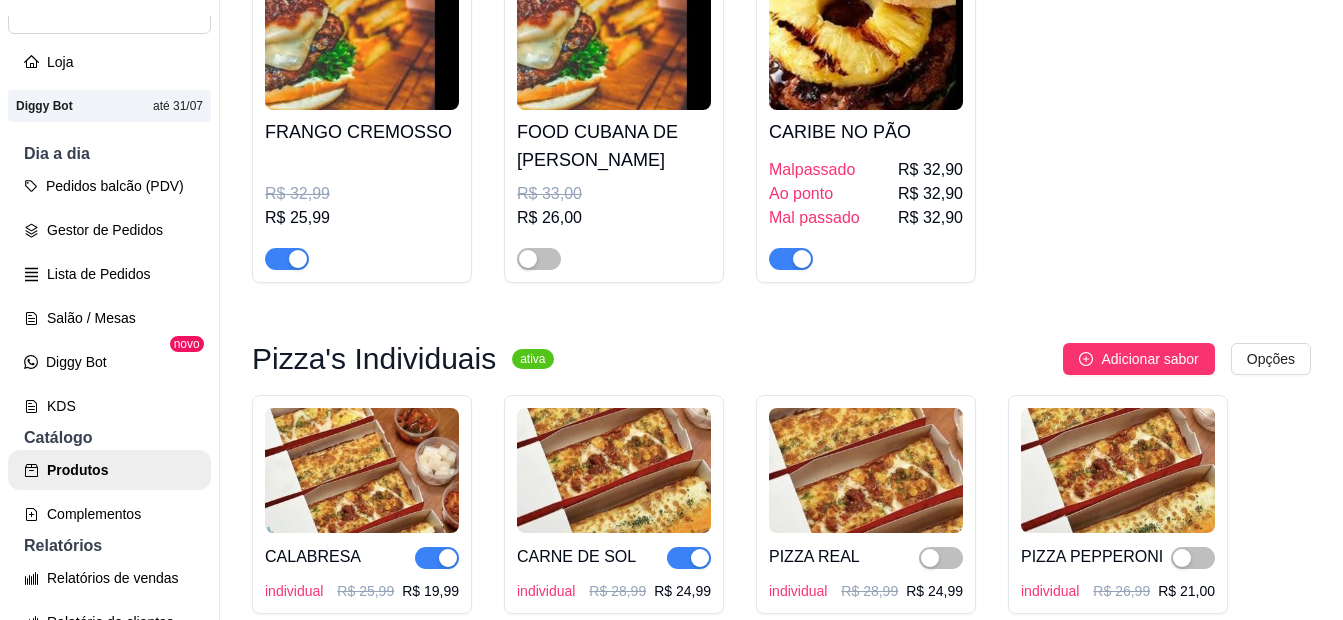 click on "FOGO NO PAO   Malpassado R$ 25,90 Ao ponto R$ 25,90 Bem passado R$ 25,90 TENTAÇAO   Malpassado R$ 26,90 Ao ponto R$ 26,90 Bem passado R$ 26,90 FOOD VIBRANTE COMO VULCÃO.   R$ 37,99 R$ 31,00 SOL DO SERTÃO   R$ 32,99 R$ 26,99 FRANGO CREMOSSO   R$ 32,99 R$ 25,99 FOOD CUBANA DE PERNIL SUINO   R$ 33,00 R$ 26,00 CARIBE NO PÃO   Malpassado R$ 32,90 Ao ponto R$ 32,90 Mal passado R$ 32,90" at bounding box center [781, -44] 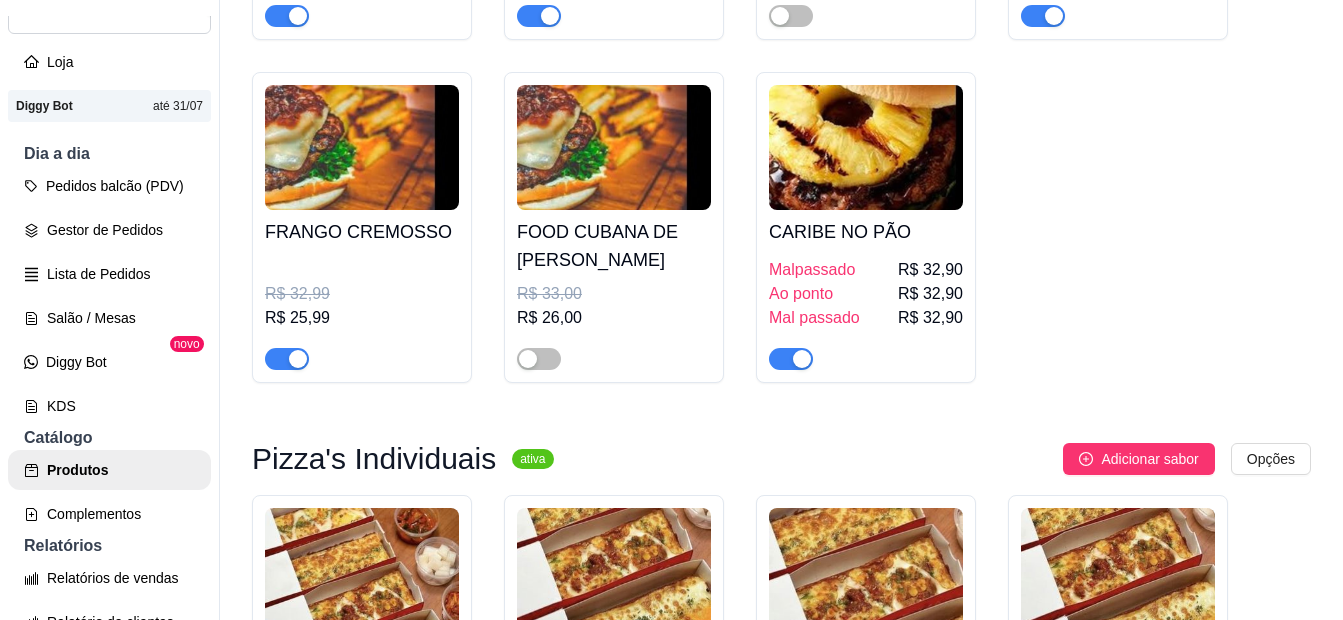 click on "FOGO NO PAO   Malpassado R$ 25,90 Ao ponto R$ 25,90 Bem passado R$ 25,90 TENTAÇAO   Malpassado R$ 26,90 Ao ponto R$ 26,90 Bem passado R$ 26,90 FOOD VIBRANTE COMO VULCÃO.   R$ 37,99 R$ 31,00 SOL DO SERTÃO   R$ 32,99 R$ 26,99 FRANGO CREMOSSO   R$ 32,99 R$ 25,99 FOOD CUBANA DE PERNIL SUINO   R$ 33,00 R$ 26,00 CARIBE NO PÃO   Malpassado R$ 32,90 Ao ponto R$ 32,90 Mal passado R$ 32,90" at bounding box center [781, 56] 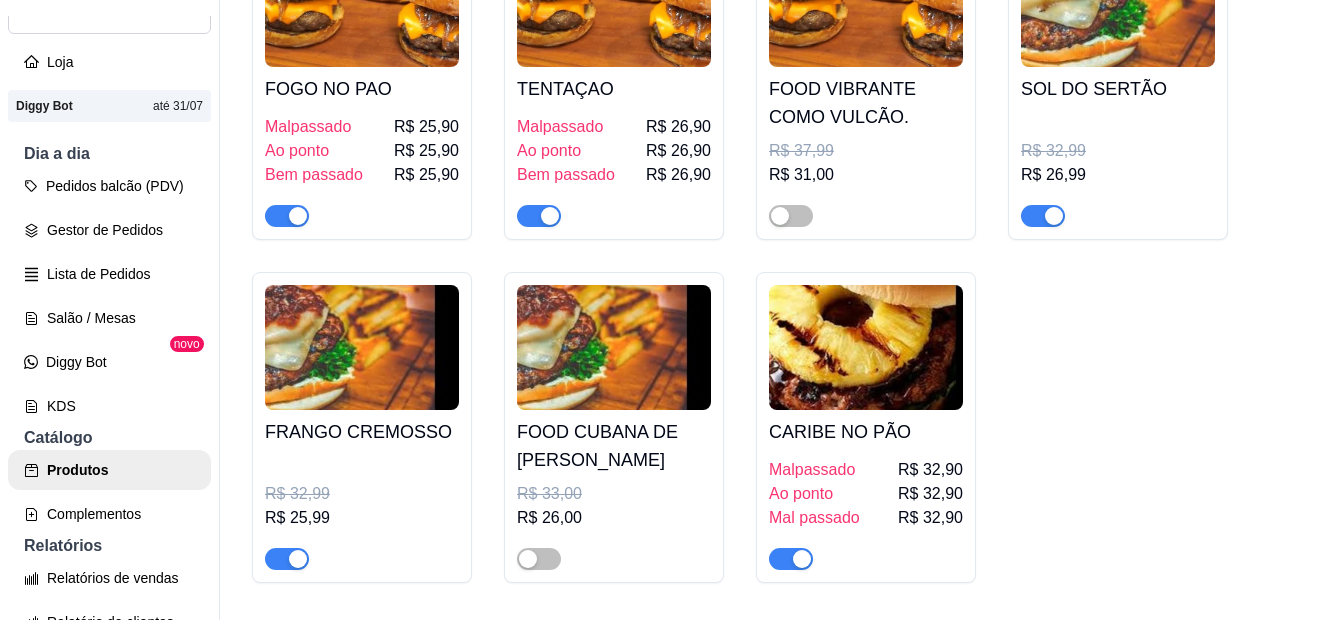 click on "FOGO NO PAO   Malpassado R$ 25,90 Ao ponto R$ 25,90 Bem passado R$ 25,90 TENTAÇAO   Malpassado R$ 26,90 Ao ponto R$ 26,90 Bem passado R$ 26,90 FOOD VIBRANTE COMO VULCÃO.   R$ 37,99 R$ 31,00 SOL DO SERTÃO   R$ 32,99 R$ 26,99 FRANGO CREMOSSO   R$ 32,99 R$ 25,99 FOOD CUBANA DE PERNIL SUINO   R$ 33,00 R$ 26,00 CARIBE NO PÃO   Malpassado R$ 32,90 Ao ponto R$ 32,90 Mal passado R$ 32,90" at bounding box center [781, 256] 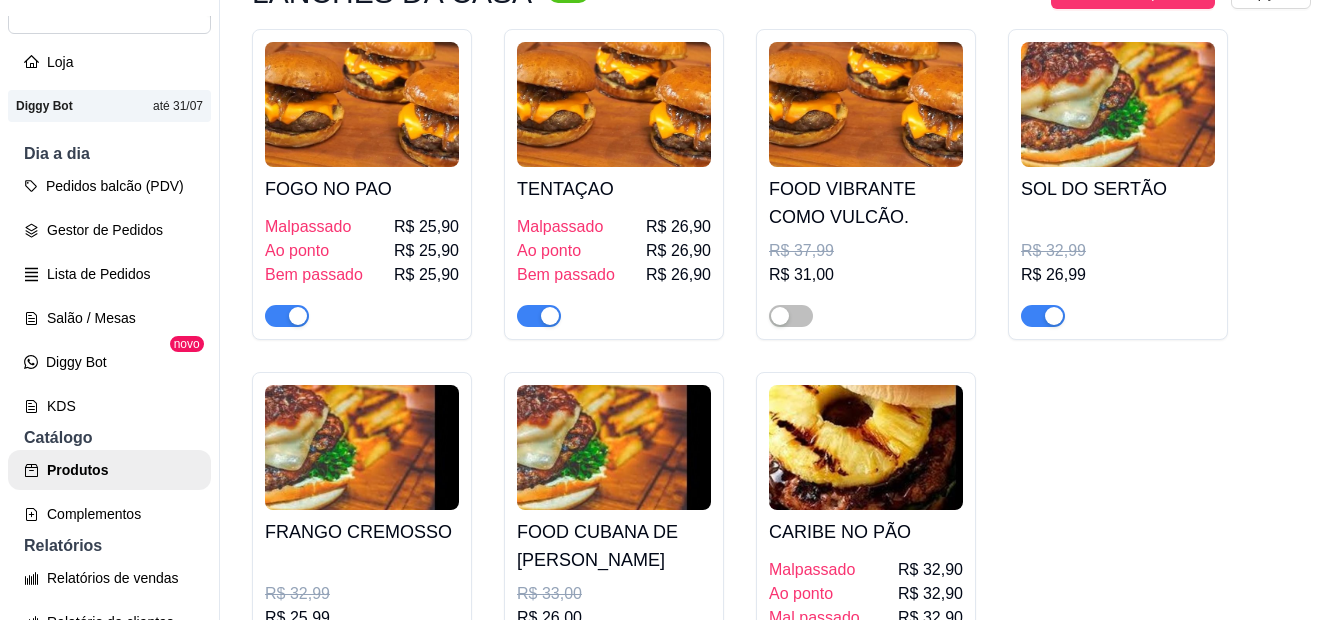 click on "FOGO NO PAO   Malpassado R$ 25,90 Ao ponto R$ 25,90 Bem passado R$ 25,90 TENTAÇAO   Malpassado R$ 26,90 Ao ponto R$ 26,90 Bem passado R$ 26,90 FOOD VIBRANTE COMO VULCÃO.   R$ 37,99 R$ 31,00 SOL DO SERTÃO   R$ 32,99 R$ 26,99 FRANGO CREMOSSO   R$ 32,99 R$ 25,99 FOOD CUBANA DE PERNIL SUINO   R$ 33,00 R$ 26,00 CARIBE NO PÃO   Malpassado R$ 32,90 Ao ponto R$ 32,90 Mal passado R$ 32,90" at bounding box center [781, 356] 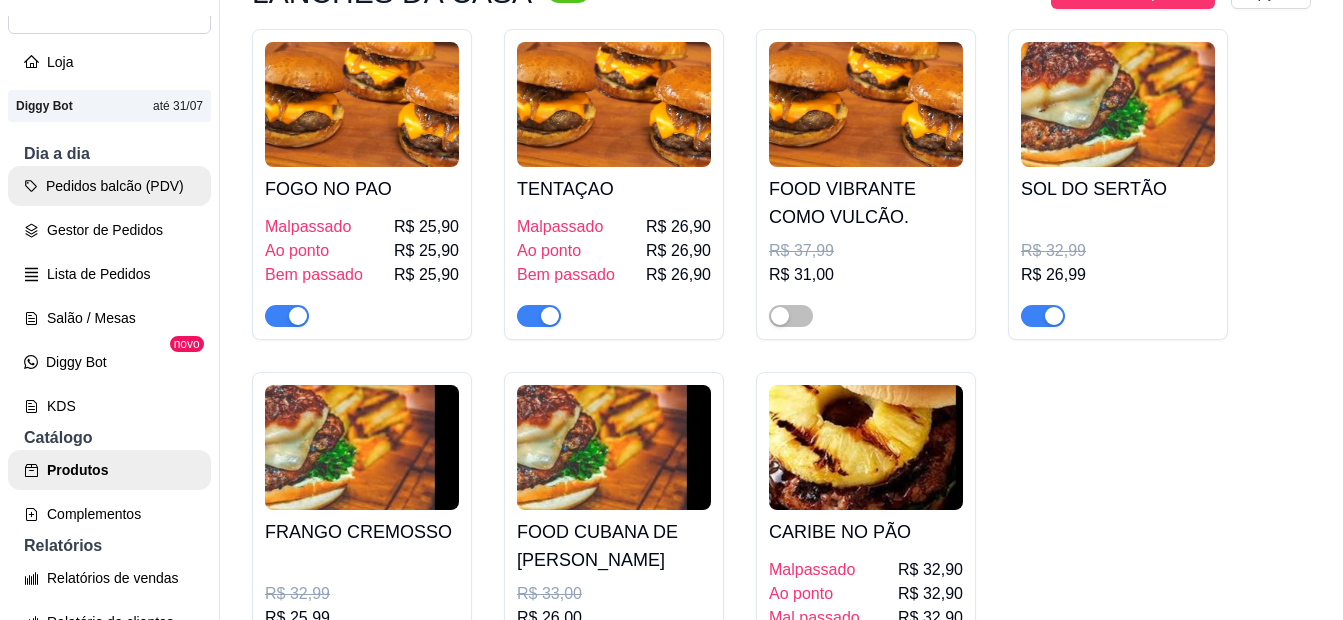 click on "Pedidos balcão (PDV)" at bounding box center (109, 186) 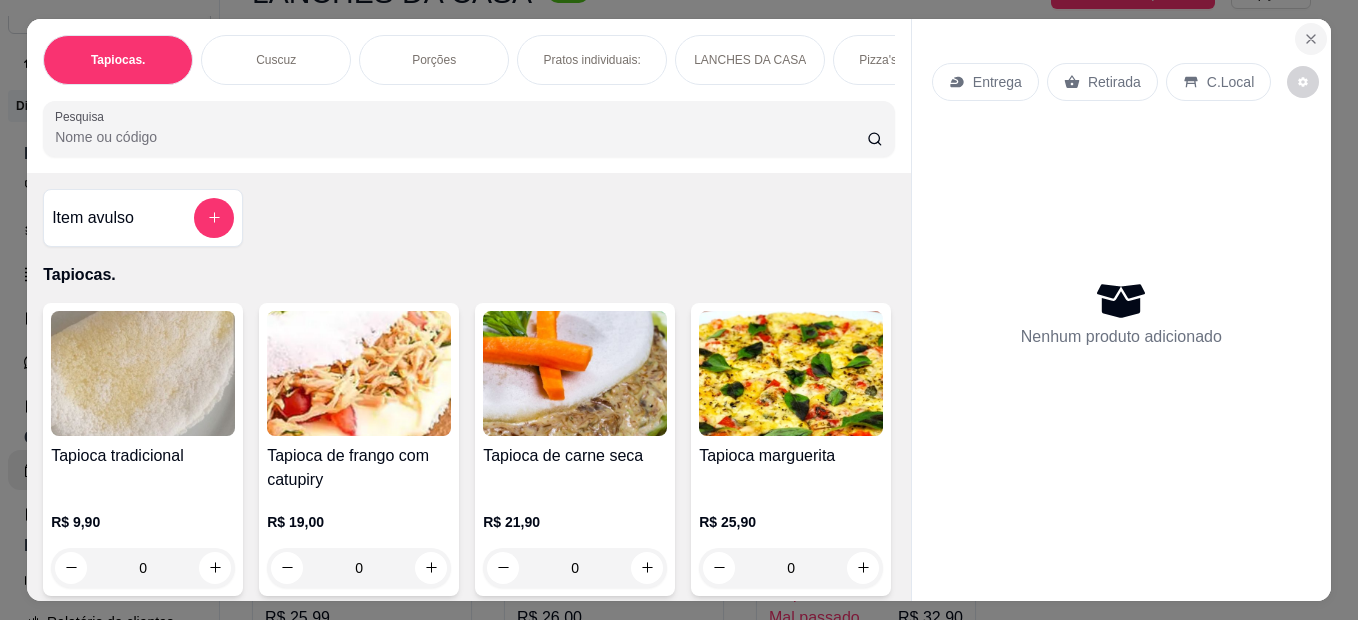 click 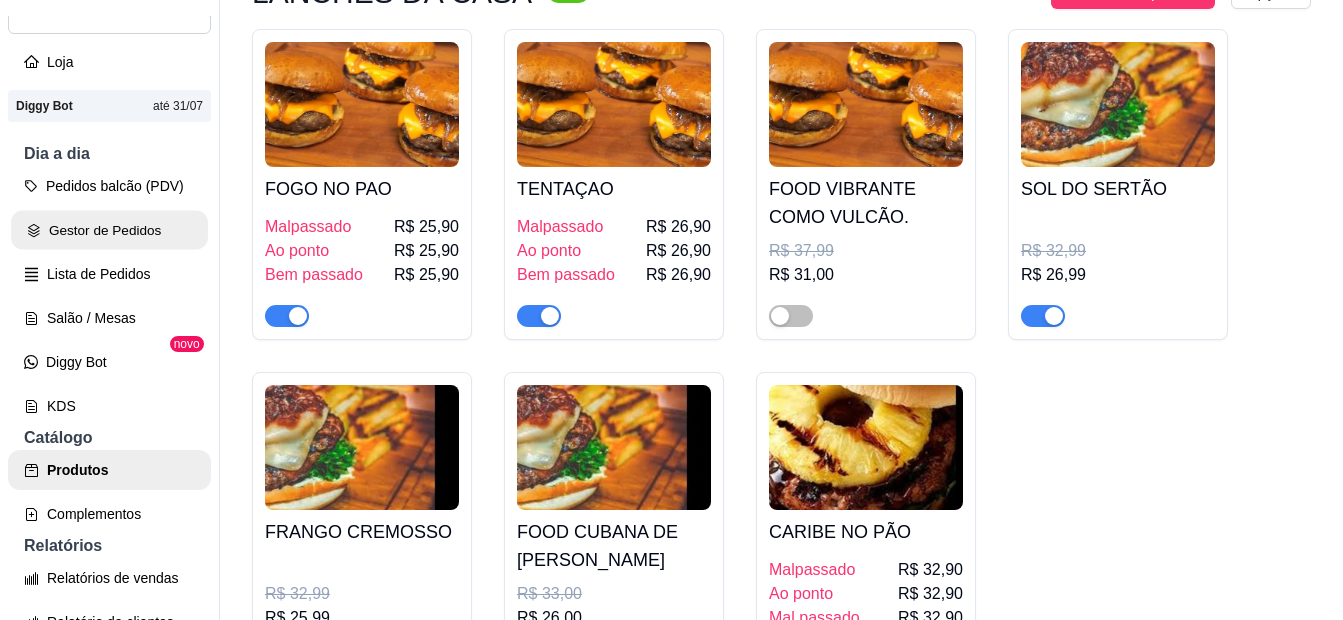 click on "Gestor de Pedidos" at bounding box center (109, 230) 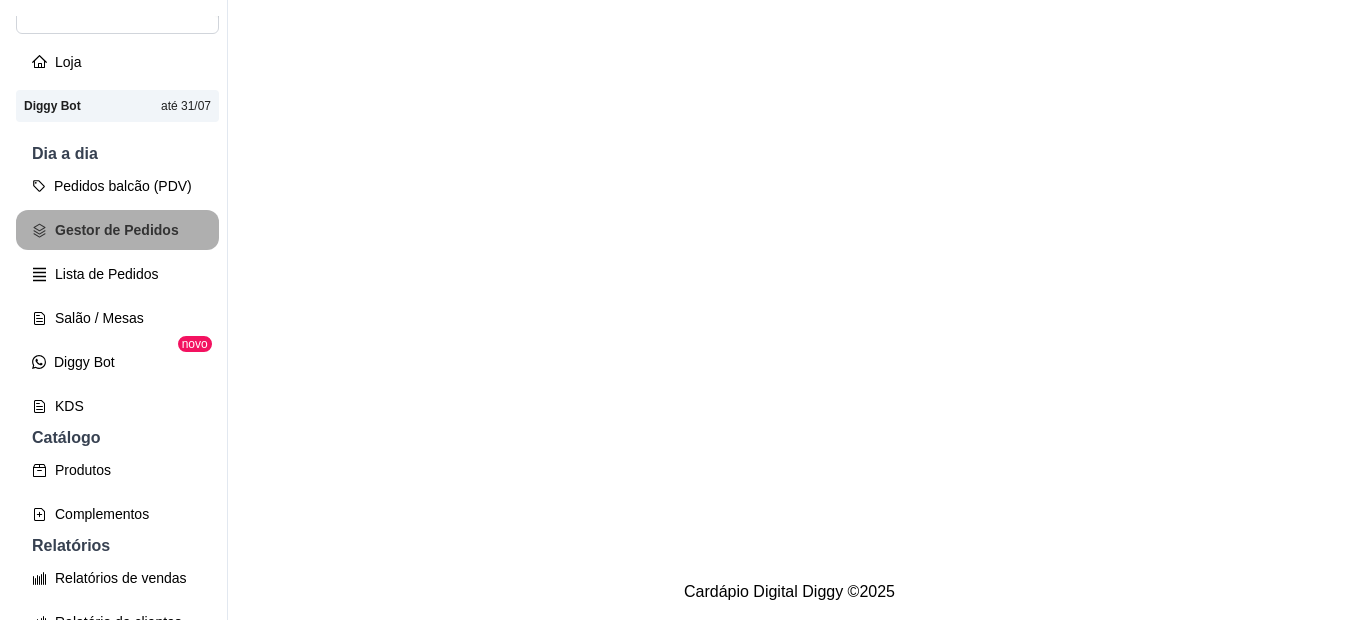 scroll, scrollTop: 0, scrollLeft: 0, axis: both 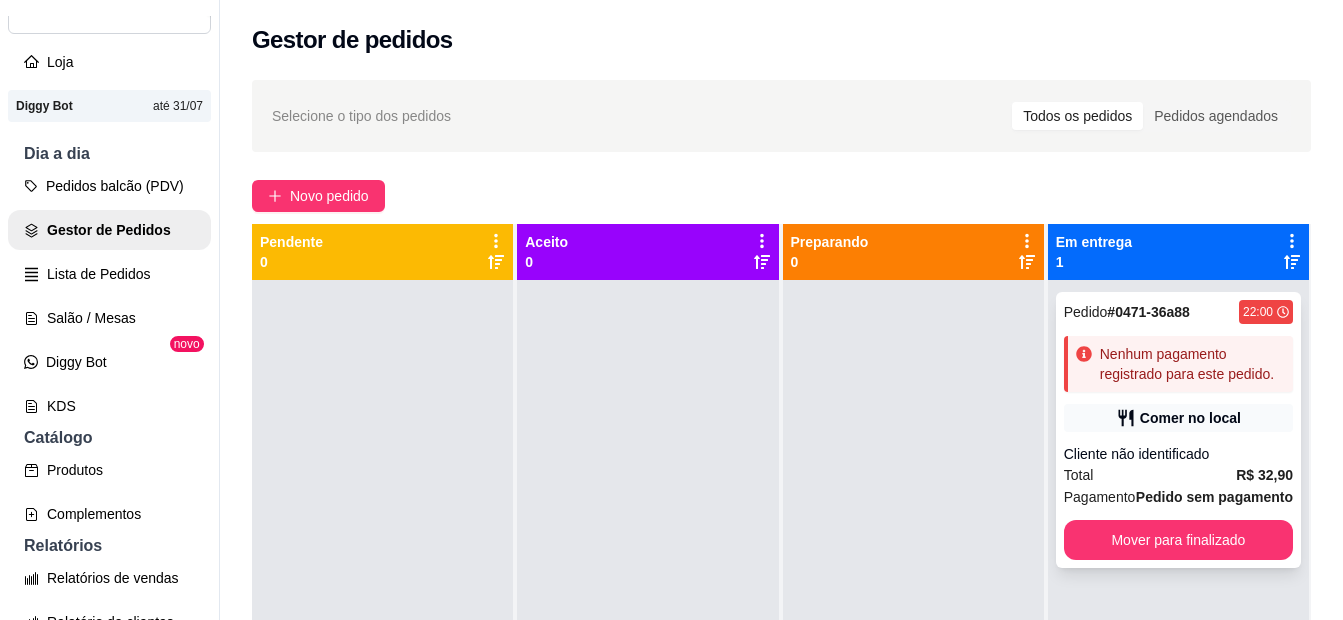 click on "Pedido  # 0471-36a88 22:00 Nenhum pagamento registrado para este pedido. Comer no local Cliente não identificado Total R$ 32,90 Pagamento Pedido sem pagamento Mover para finalizado" at bounding box center [1178, 430] 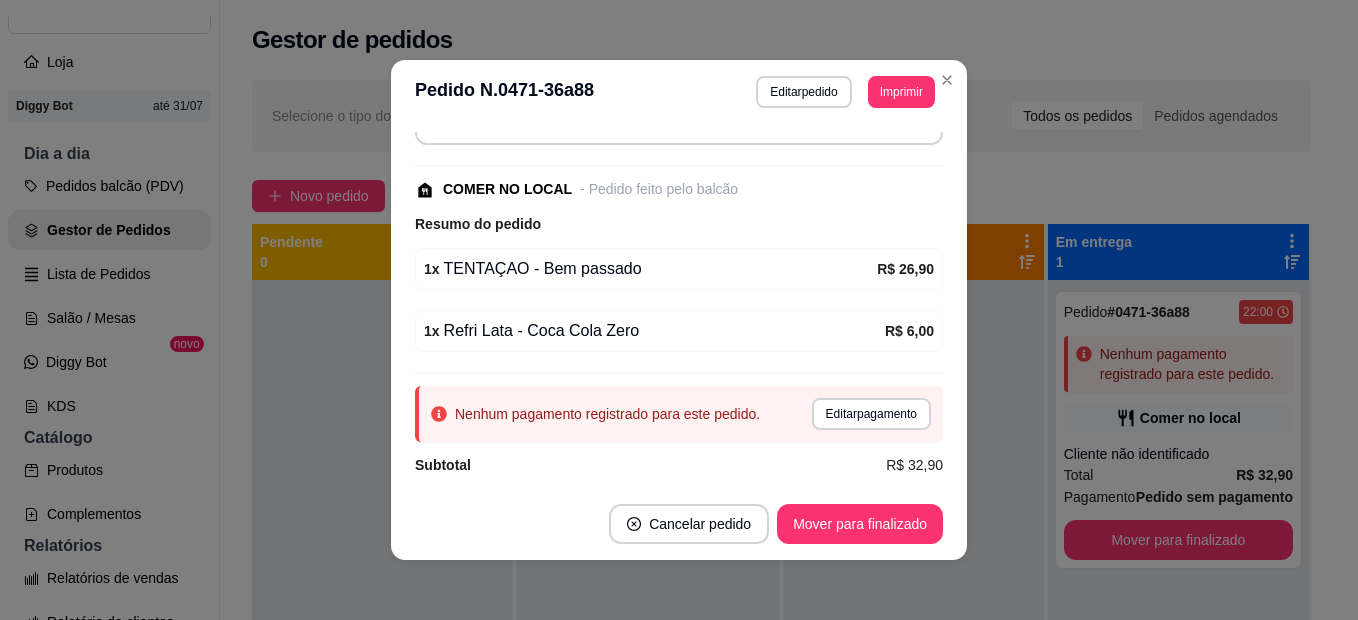 scroll, scrollTop: 187, scrollLeft: 0, axis: vertical 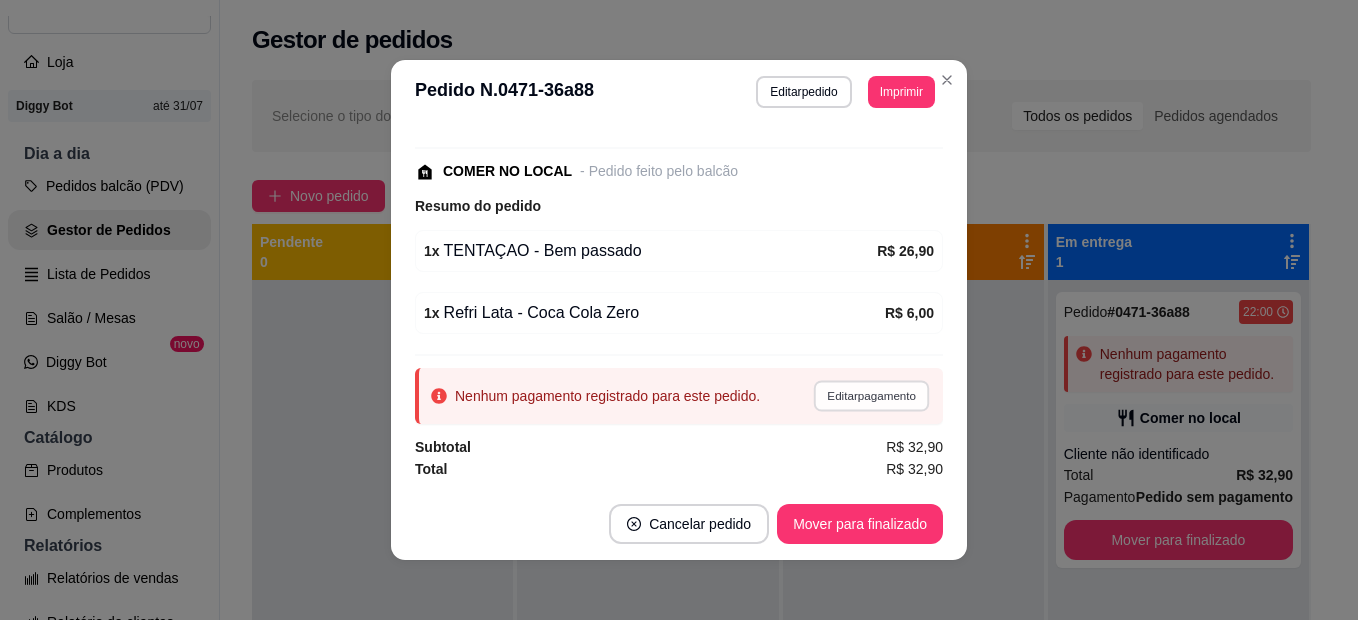 click on "Editar  pagamento" at bounding box center (871, 395) 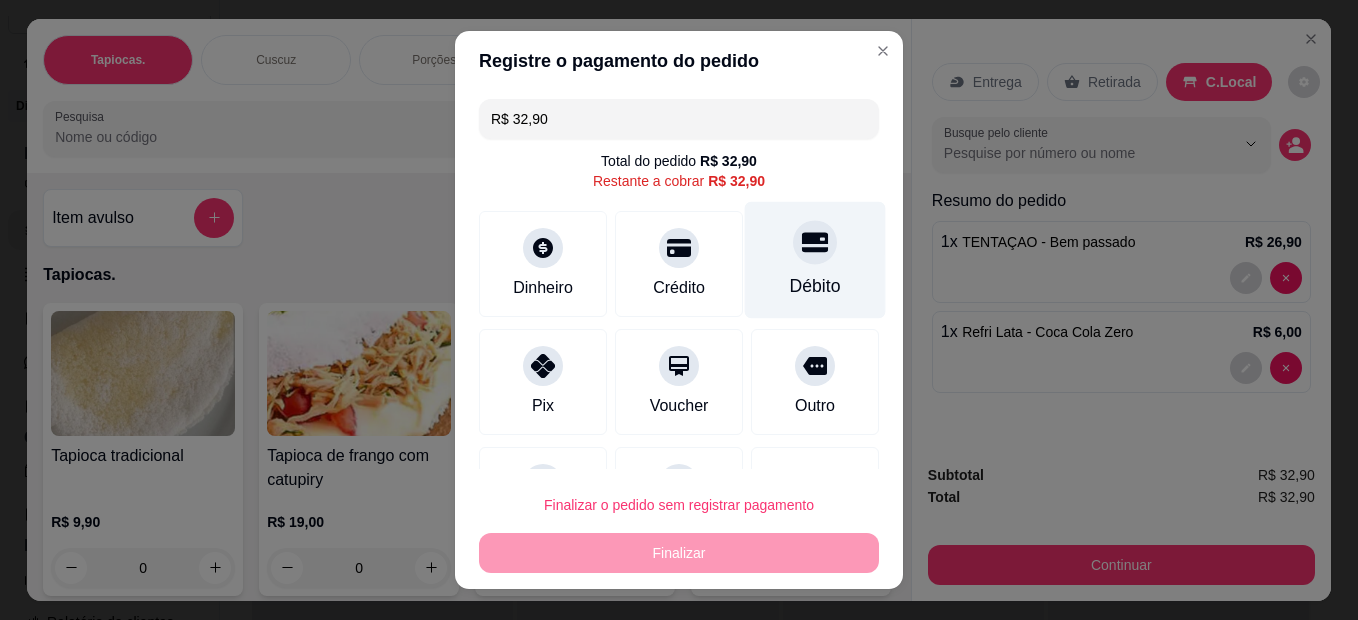 click on "Débito" at bounding box center [815, 260] 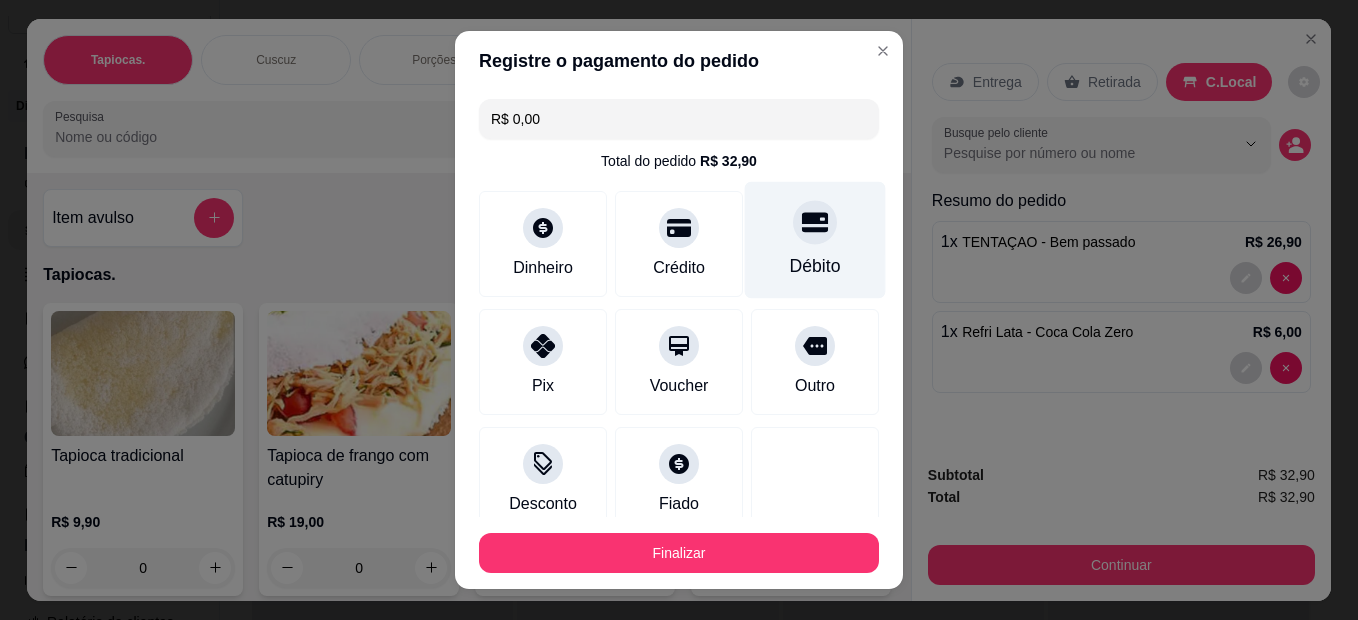 click 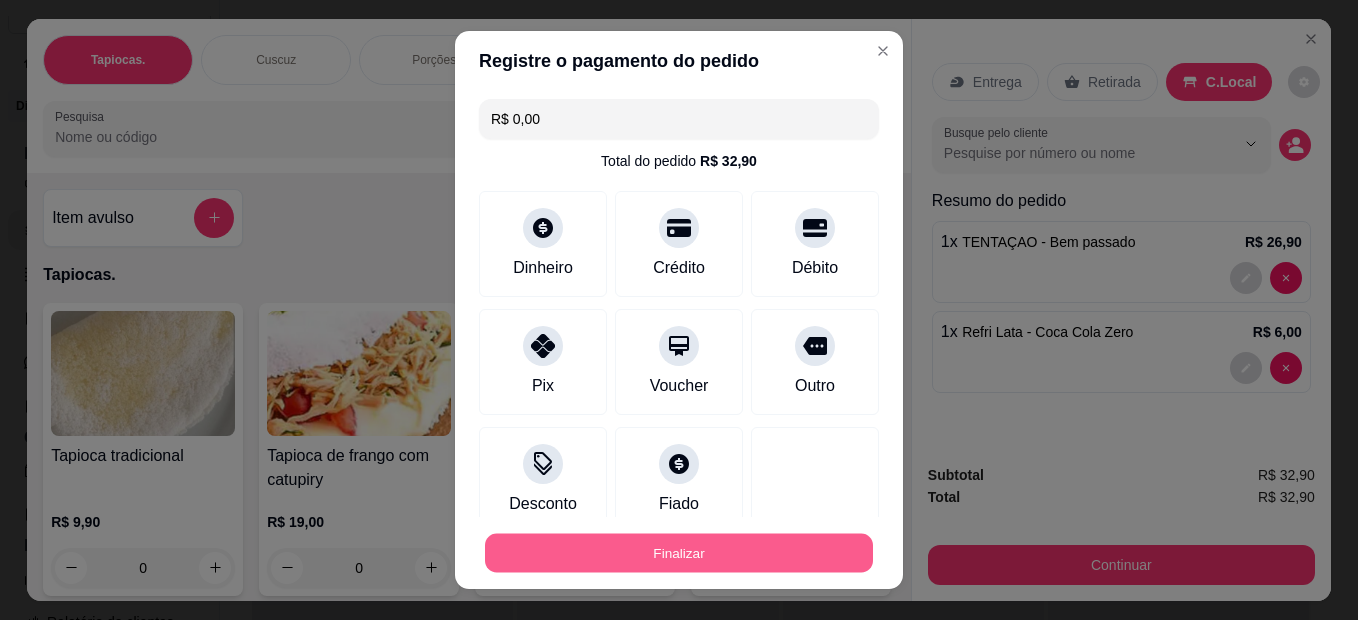 click on "Finalizar" at bounding box center [679, 553] 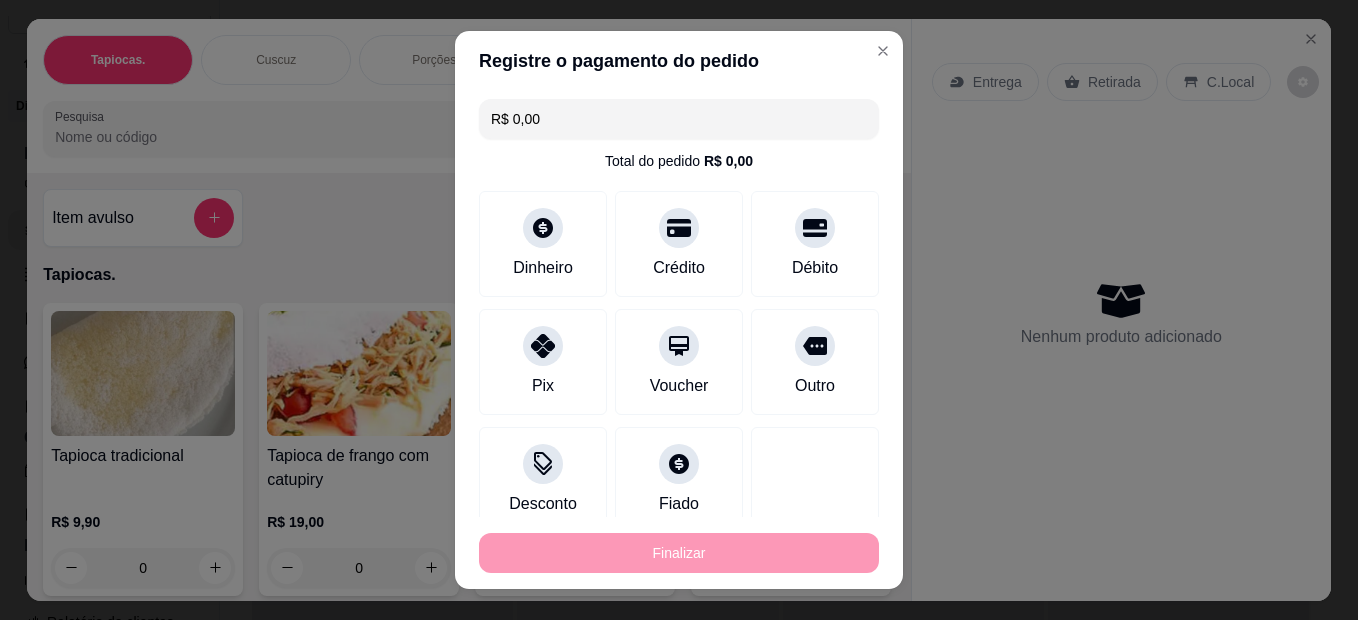 type on "0" 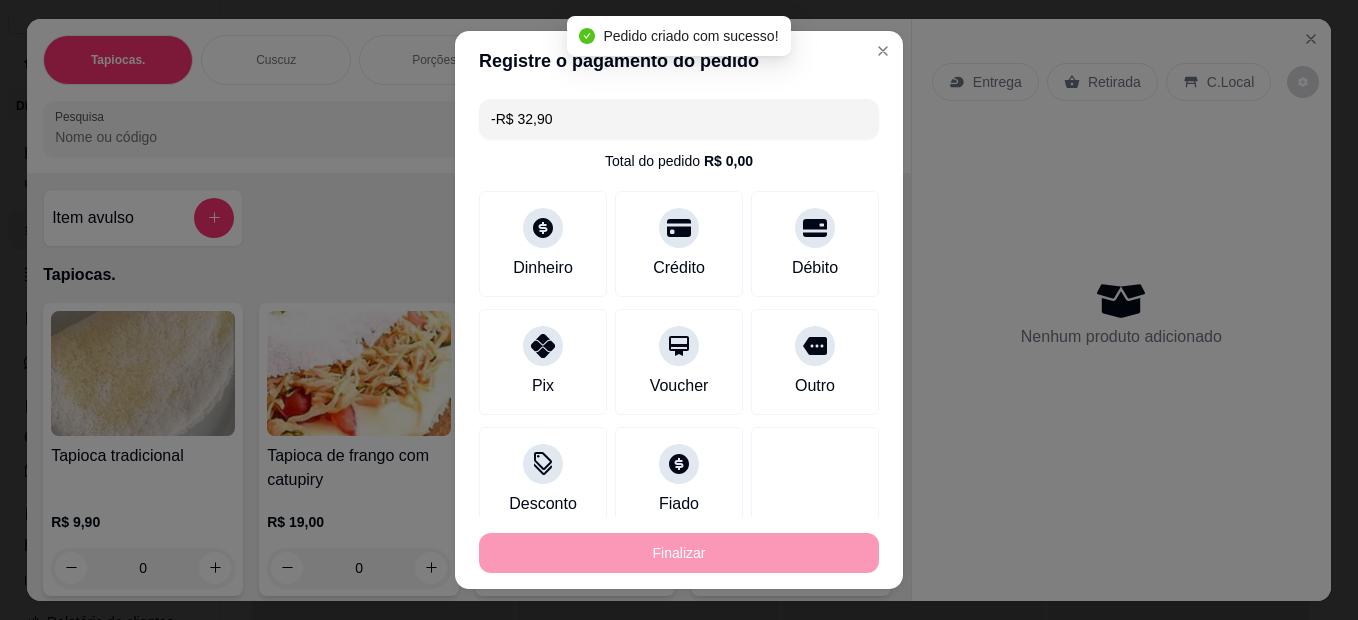 scroll, scrollTop: 231, scrollLeft: 0, axis: vertical 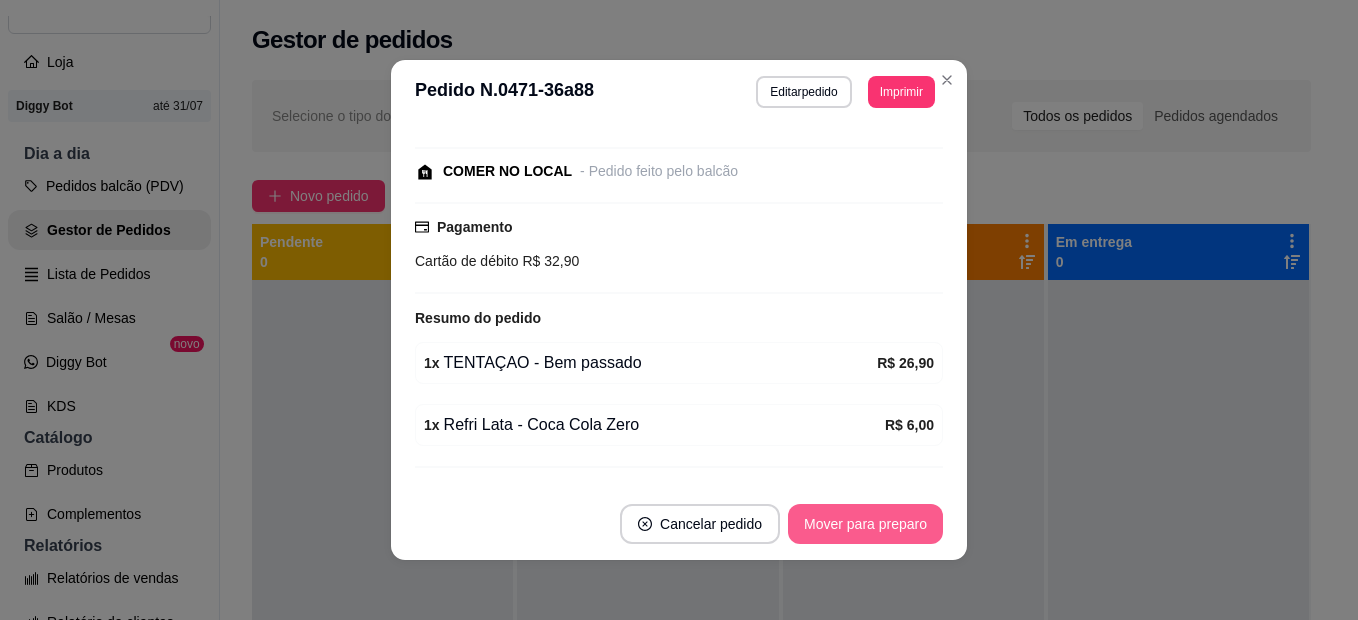 click on "Mover para preparo" at bounding box center [865, 524] 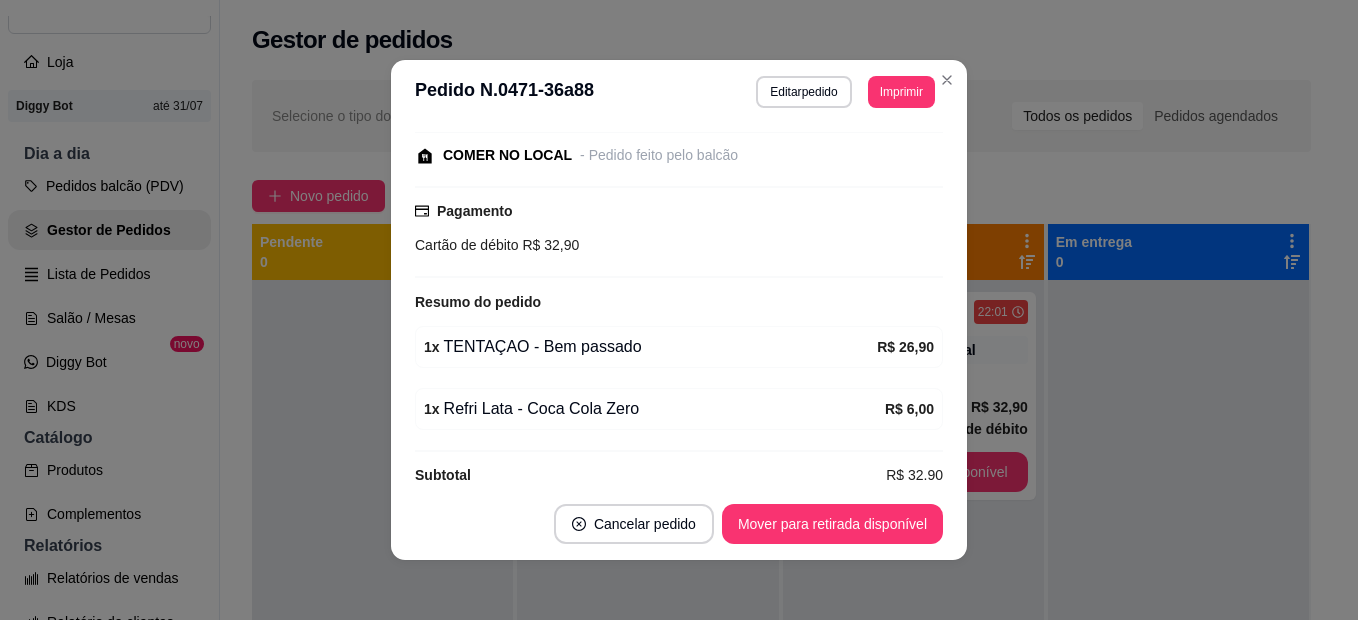 scroll, scrollTop: 275, scrollLeft: 0, axis: vertical 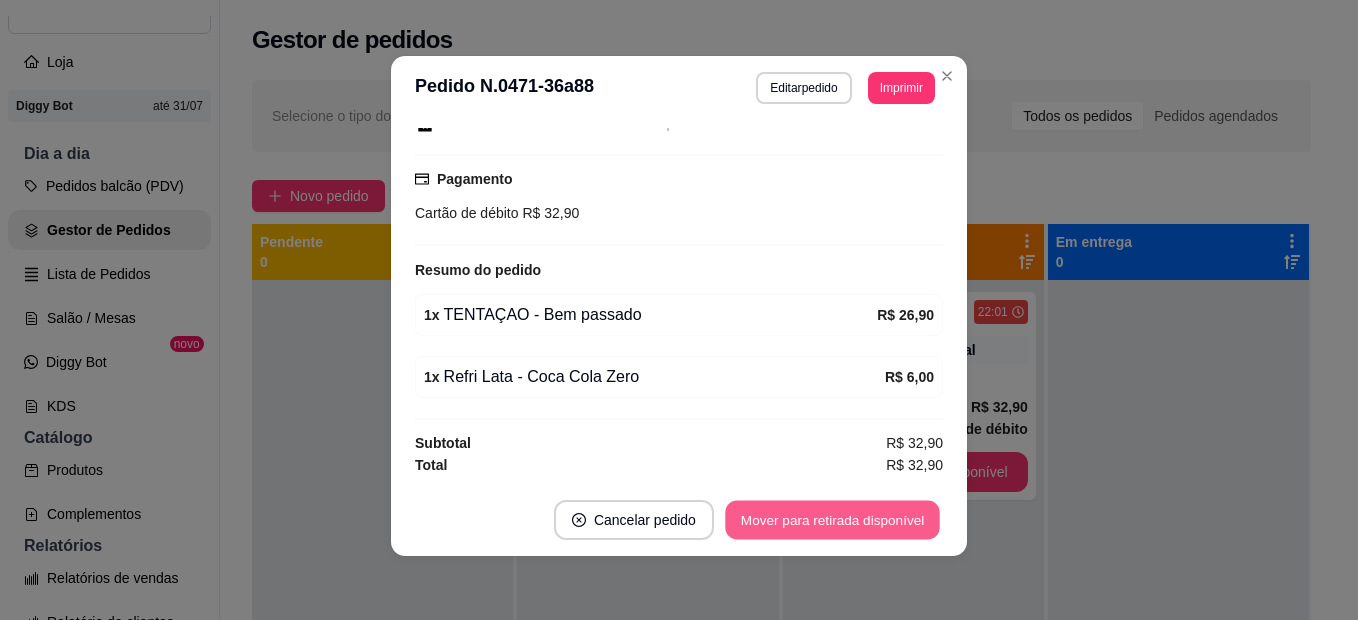 click on "Mover para retirada disponível" at bounding box center [832, 520] 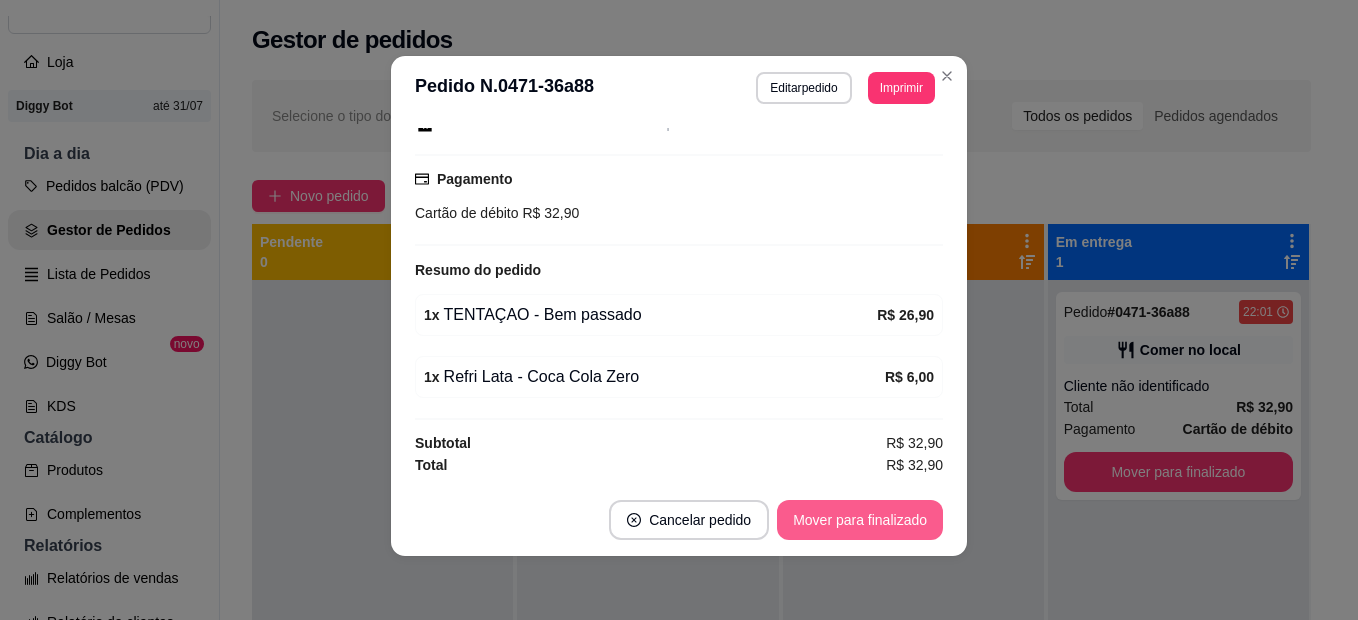 click on "Mover para finalizado" at bounding box center (860, 520) 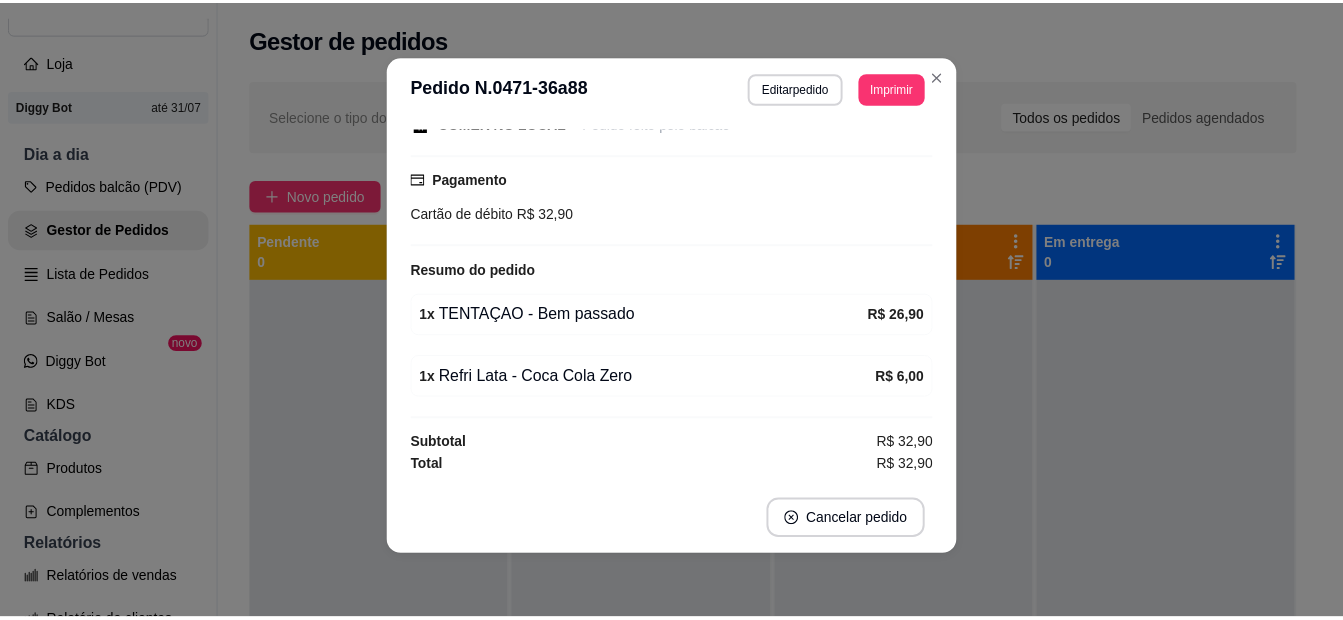 scroll, scrollTop: 169, scrollLeft: 0, axis: vertical 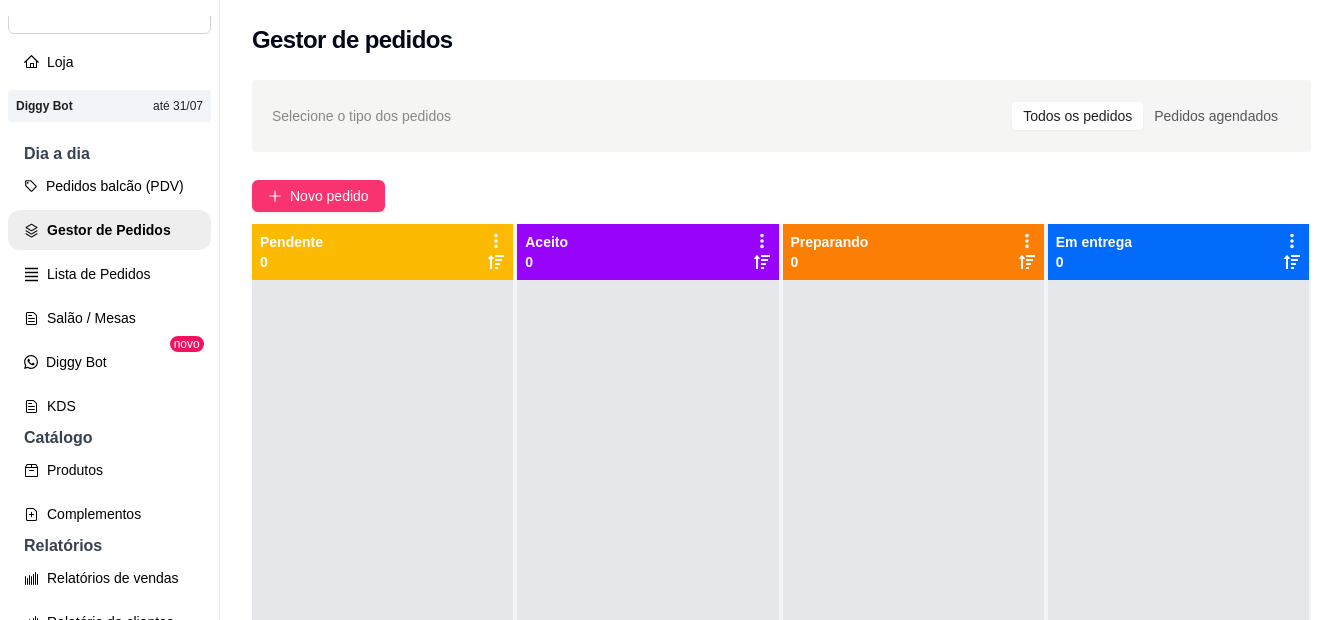 click on "Gestor de pedidos" at bounding box center (781, 40) 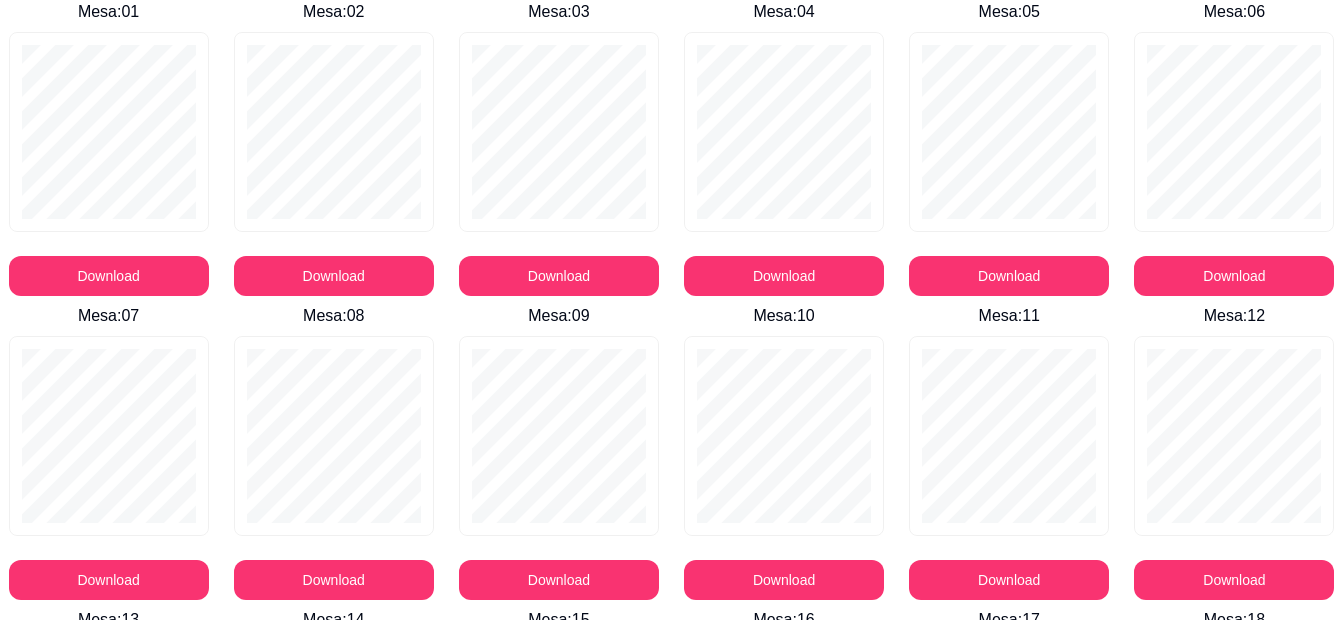 scroll, scrollTop: 100, scrollLeft: 0, axis: vertical 